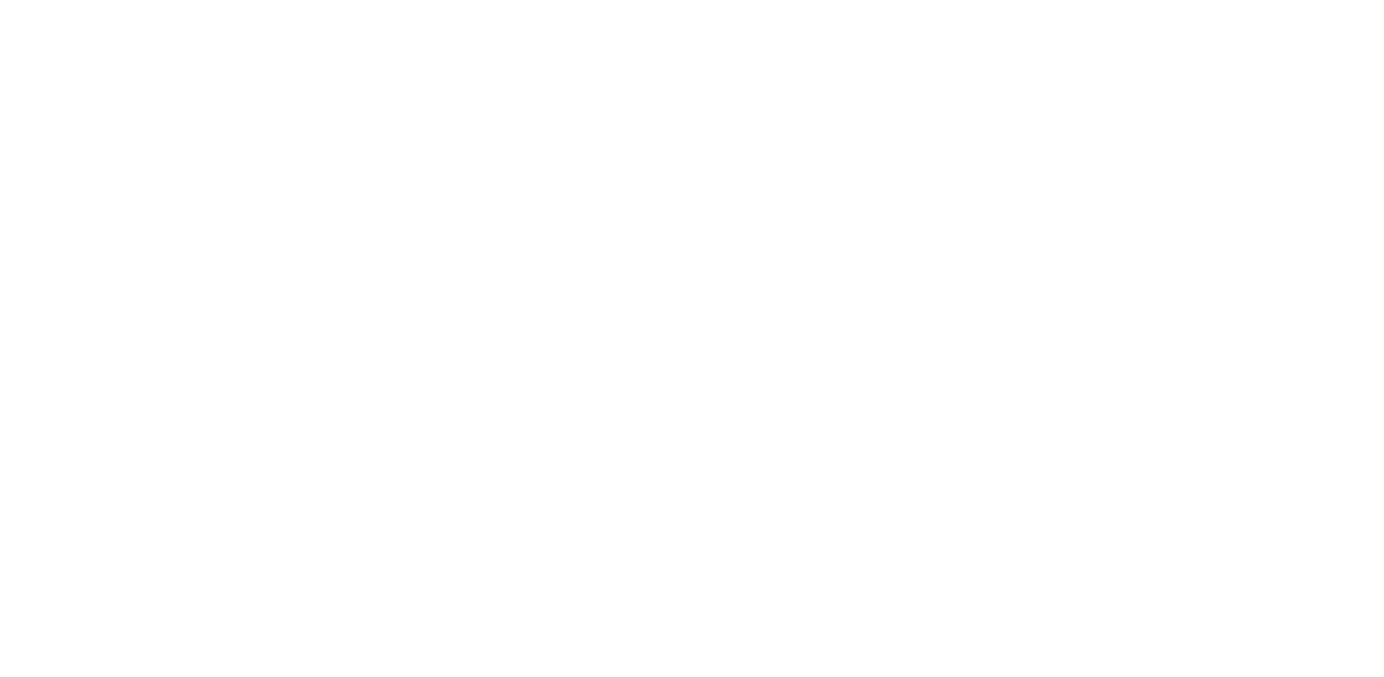 scroll, scrollTop: 0, scrollLeft: 0, axis: both 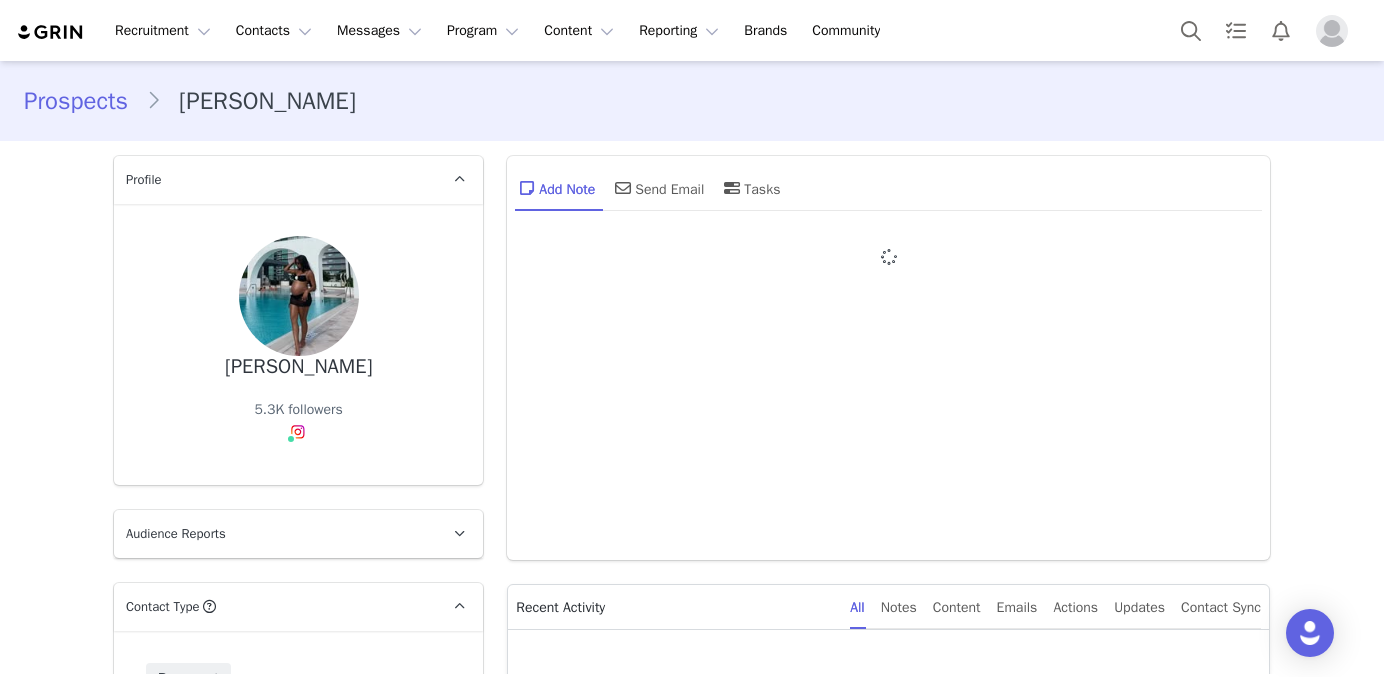 type on "+1 ([GEOGRAPHIC_DATA])" 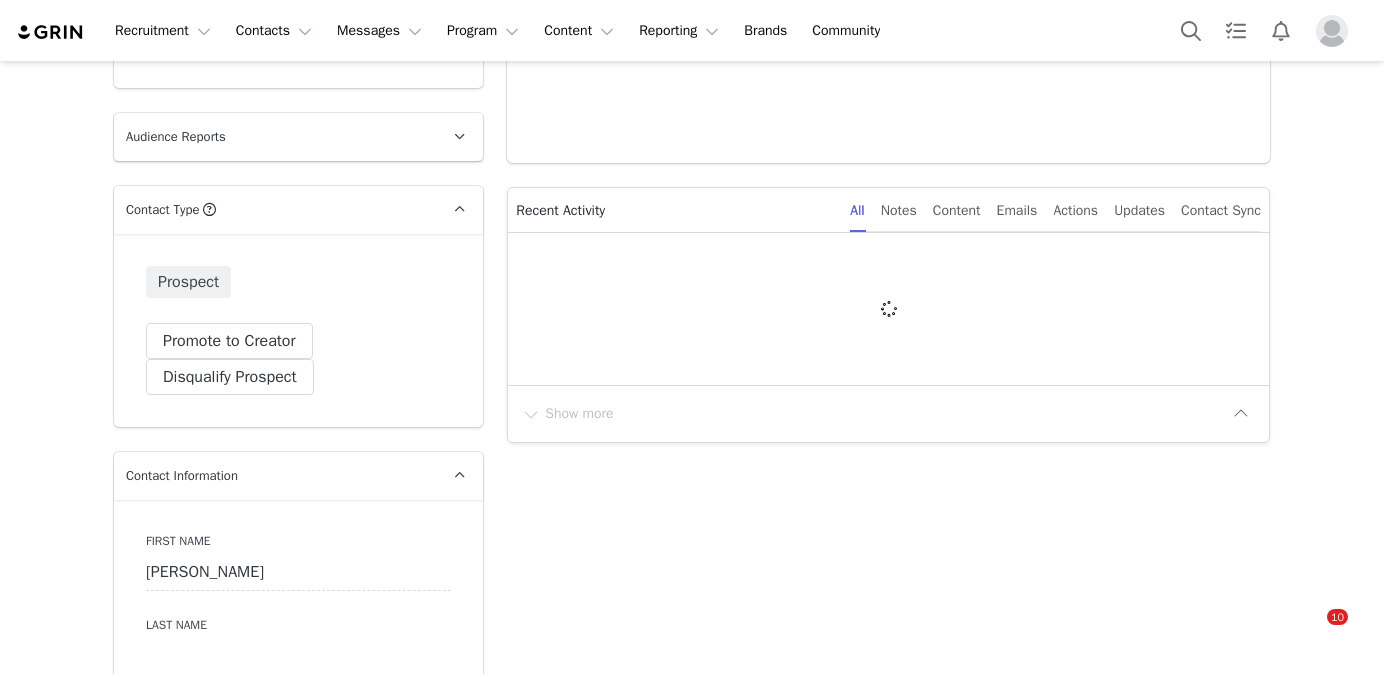 scroll, scrollTop: 439, scrollLeft: 0, axis: vertical 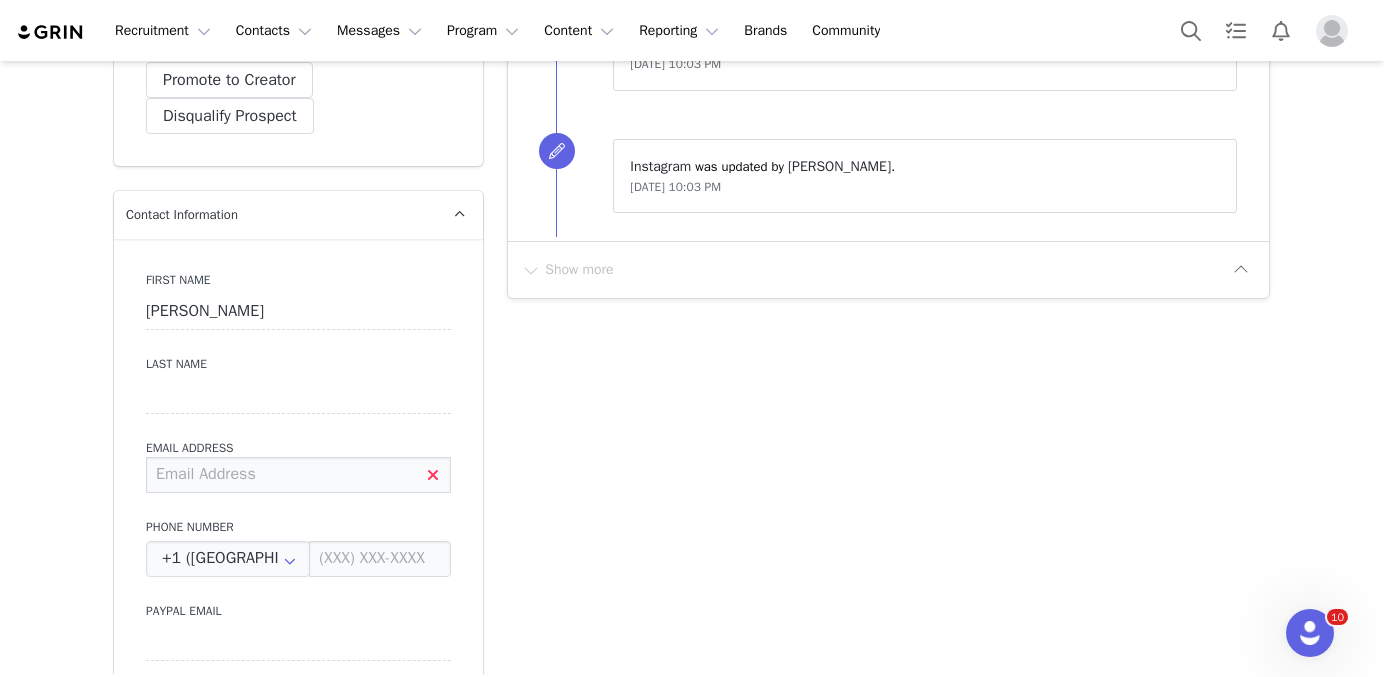click at bounding box center [298, 475] 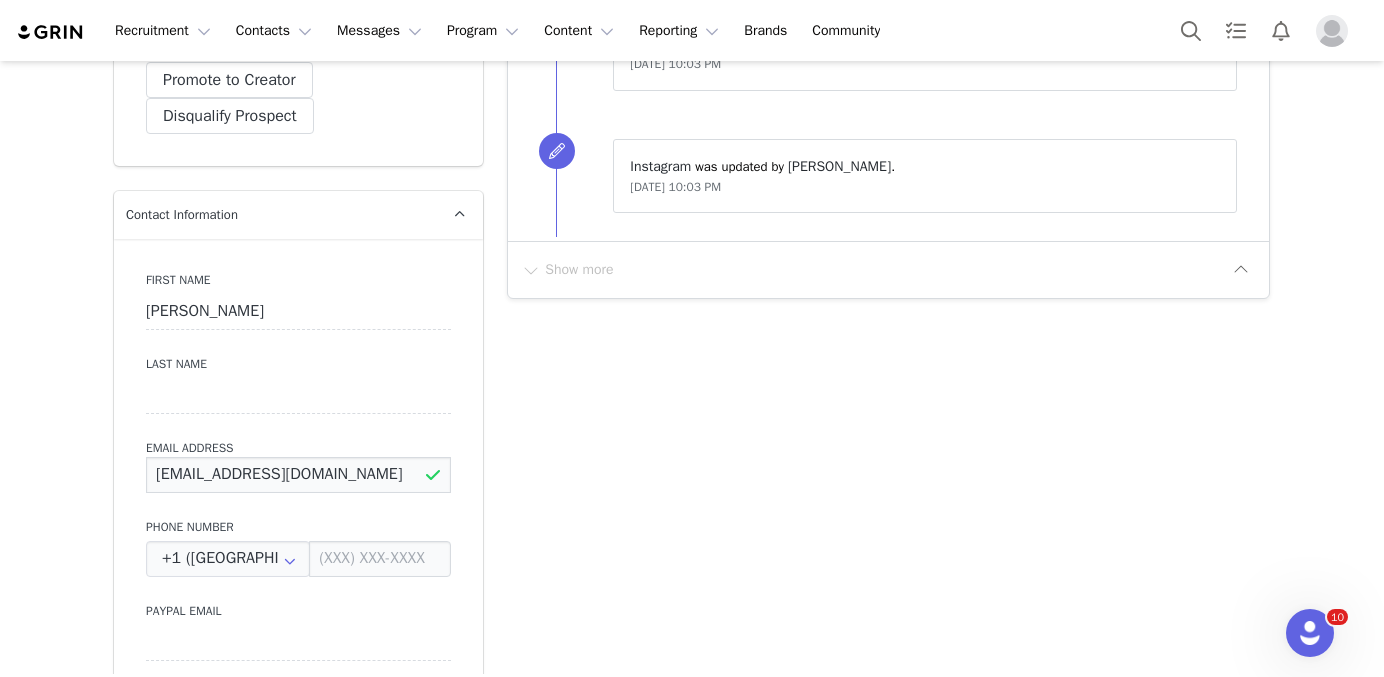 type on "[EMAIL_ADDRESS][DOMAIN_NAME]" 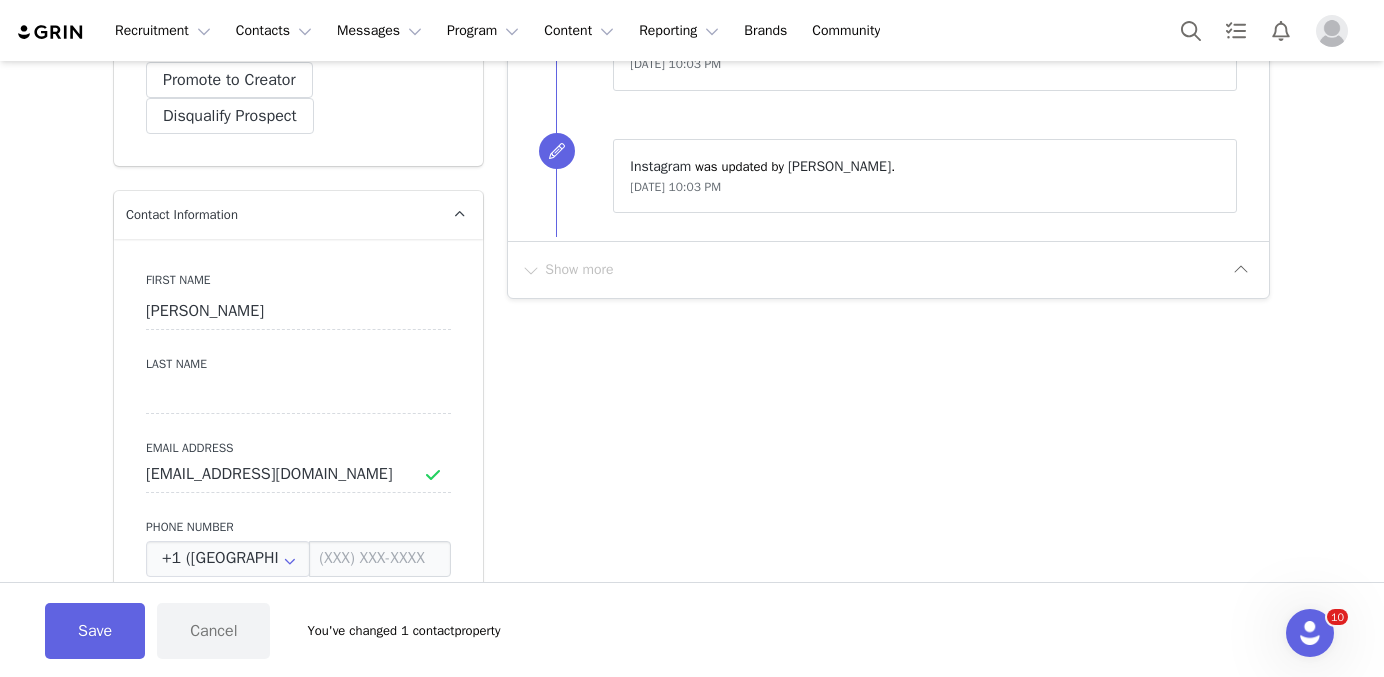 click on "Prospects sabrina  Profile  sabrina       5.3K followers  Audience Reports  Request a detailed report of this creator's audience demographics and content performance for each social channel. Limit 100 reports per month.  0 / 100 reports used this month  Instagram          Request Report Contact Type  Contact type can be Creator, Prospect, Application, or Manager.   Prospect  Promote to Creator Disqualify this Prospect?  Yes, disqualify  Disqualify Prospect Contact Information  First Name  sabrina  Last Name  Email Address syachhhh@gmail.com  Phone Number  +1 (United States) +93 (Afghanistan) +358 (Aland Islands) +355 (Albania) +213 (Algeria) +376 (Andorra) +244 (Angola) +1264 (Anguilla) +1268 (Antigua And Barbuda) +54 (Argentina) +374 (Armenia) +297 (Aruba) +61 (Australia) +43 (Austria) +994 (Azerbaijan) +1242 (Bahamas) +973 (Bahrain) +880 (Bangladesh) +1246 (Barbados) +375 (Belarus) +32 (Belgium) +501 (Belize) +229 (Benin) +1441 (Bermuda) +975 (Bhutan) +591 (Bolivia) +599 (Bonaire, Sint Eustatius and Saba)" at bounding box center (692, 2817) 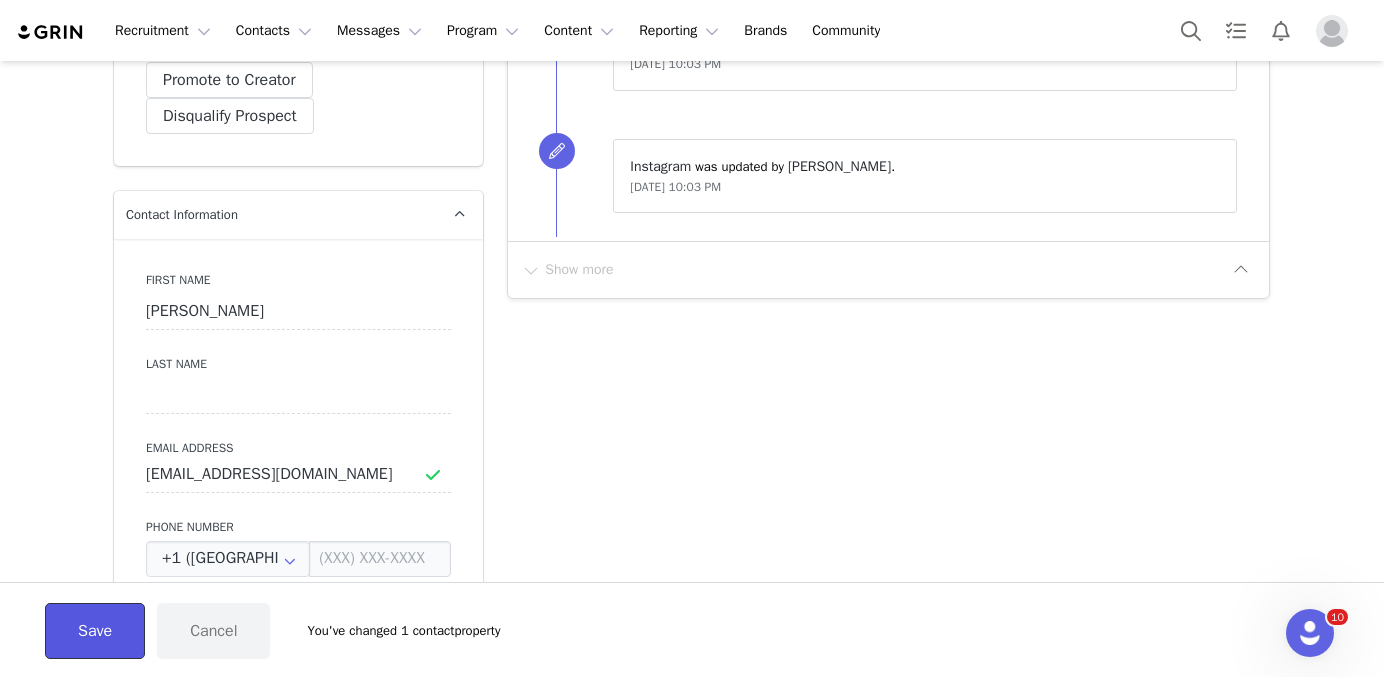 click on "Save" at bounding box center [95, 631] 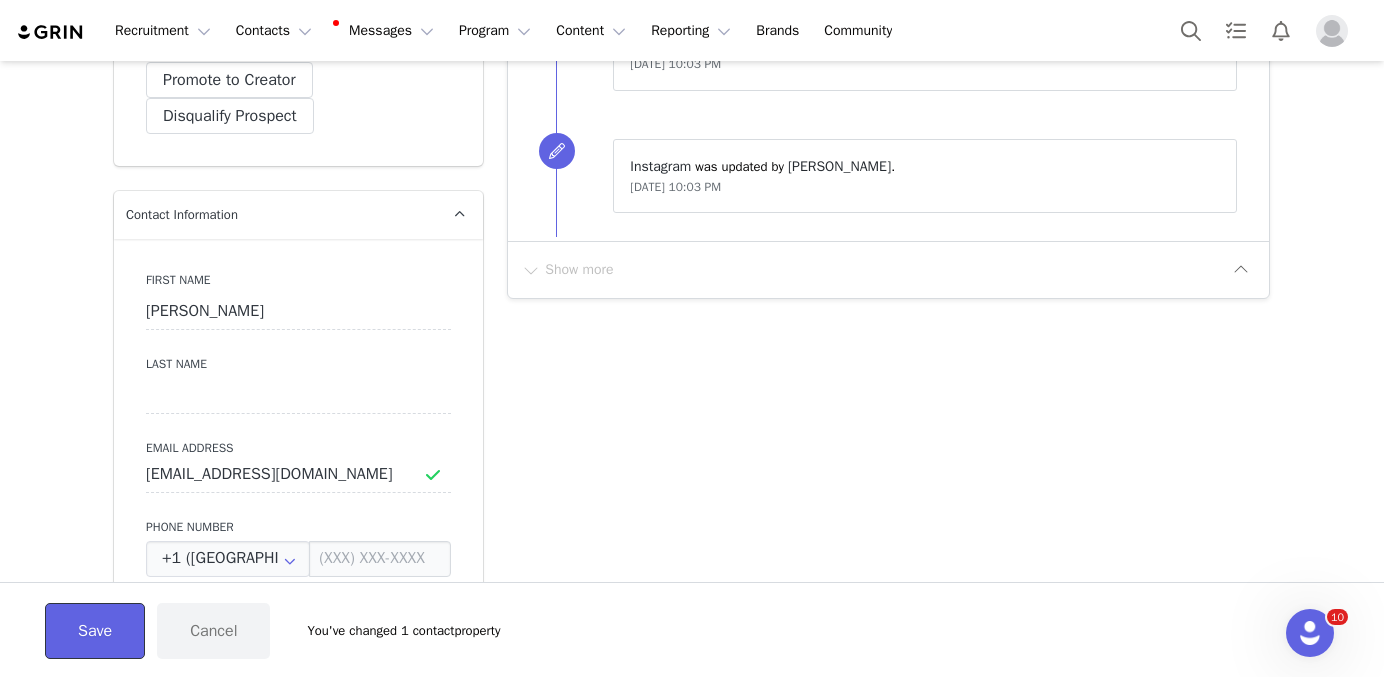 scroll, scrollTop: 990, scrollLeft: 0, axis: vertical 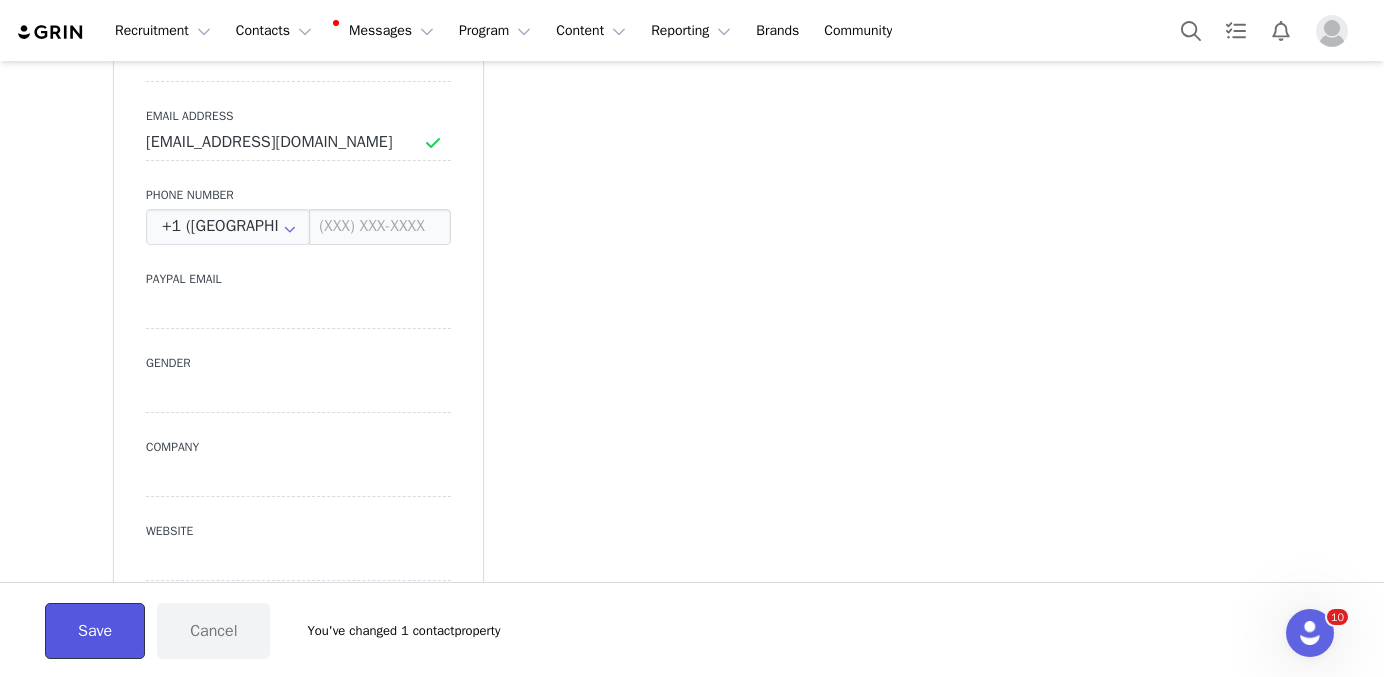 click on "Save" at bounding box center [95, 631] 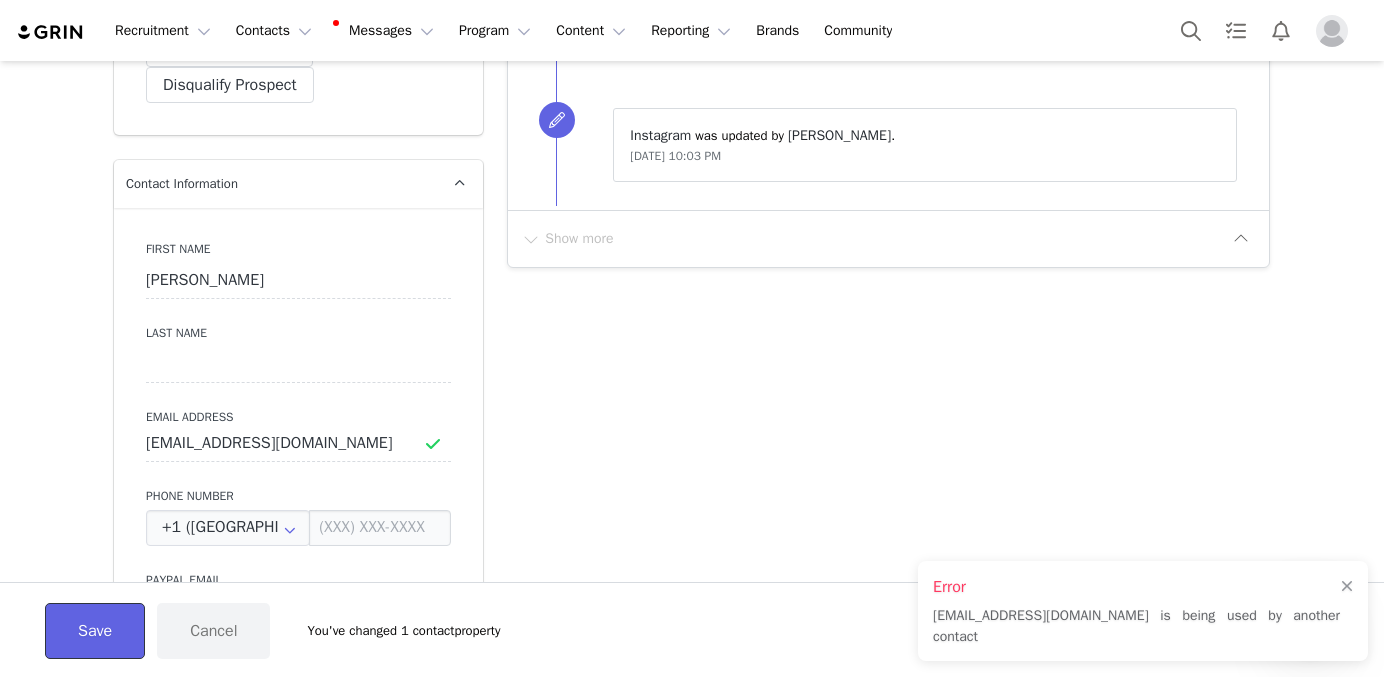 scroll, scrollTop: 686, scrollLeft: 0, axis: vertical 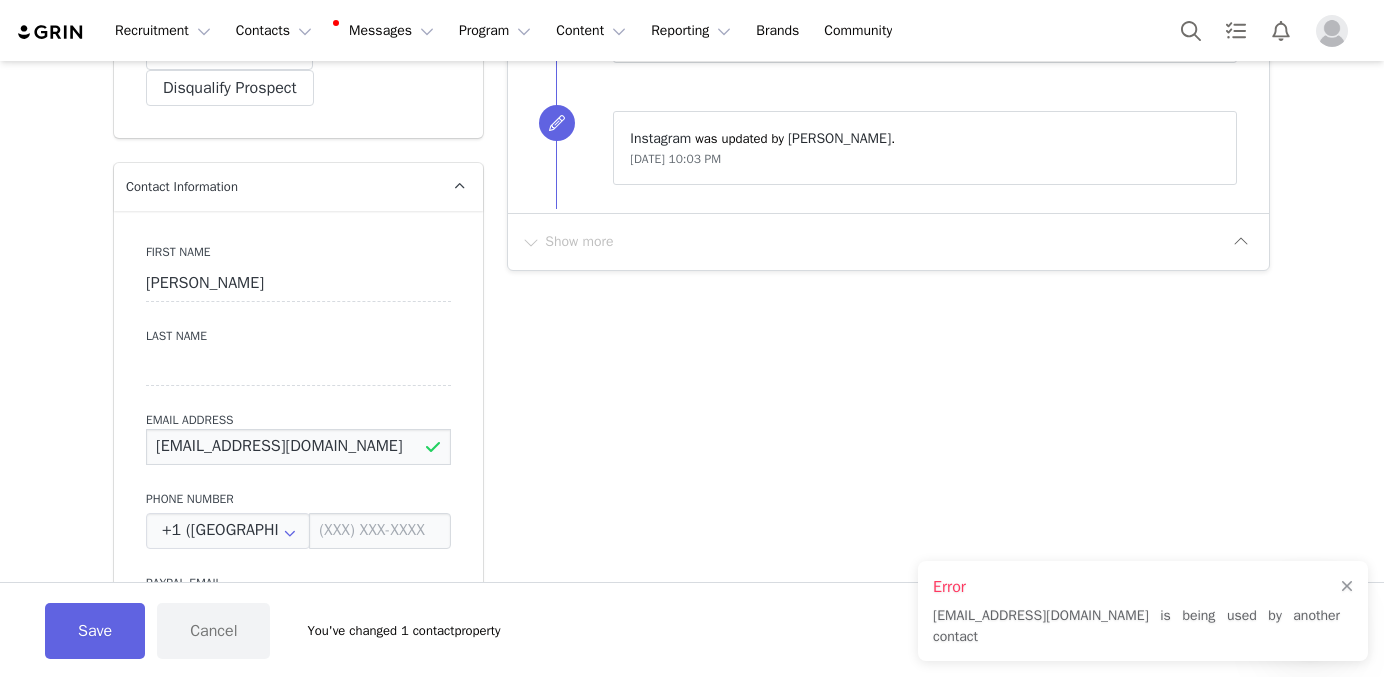 click on "[EMAIL_ADDRESS][DOMAIN_NAME]" at bounding box center [298, 447] 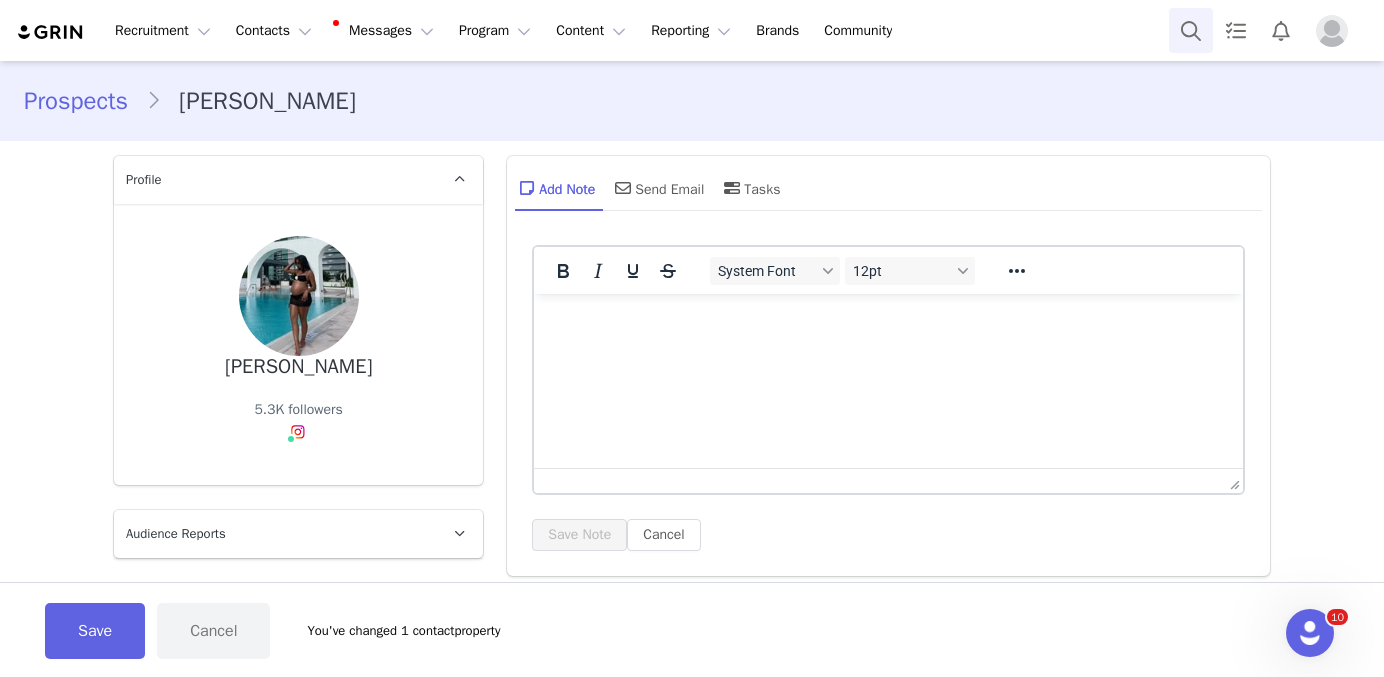 click at bounding box center [1191, 30] 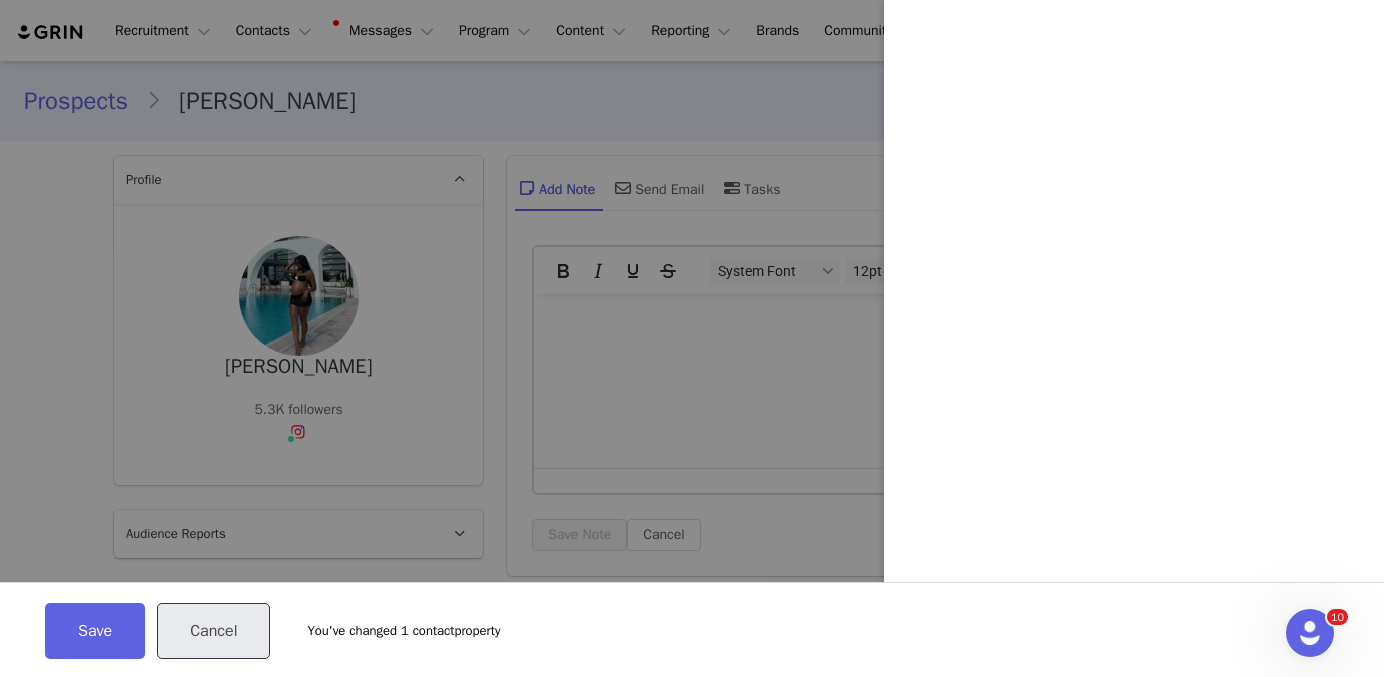 click on "Cancel" at bounding box center [213, 631] 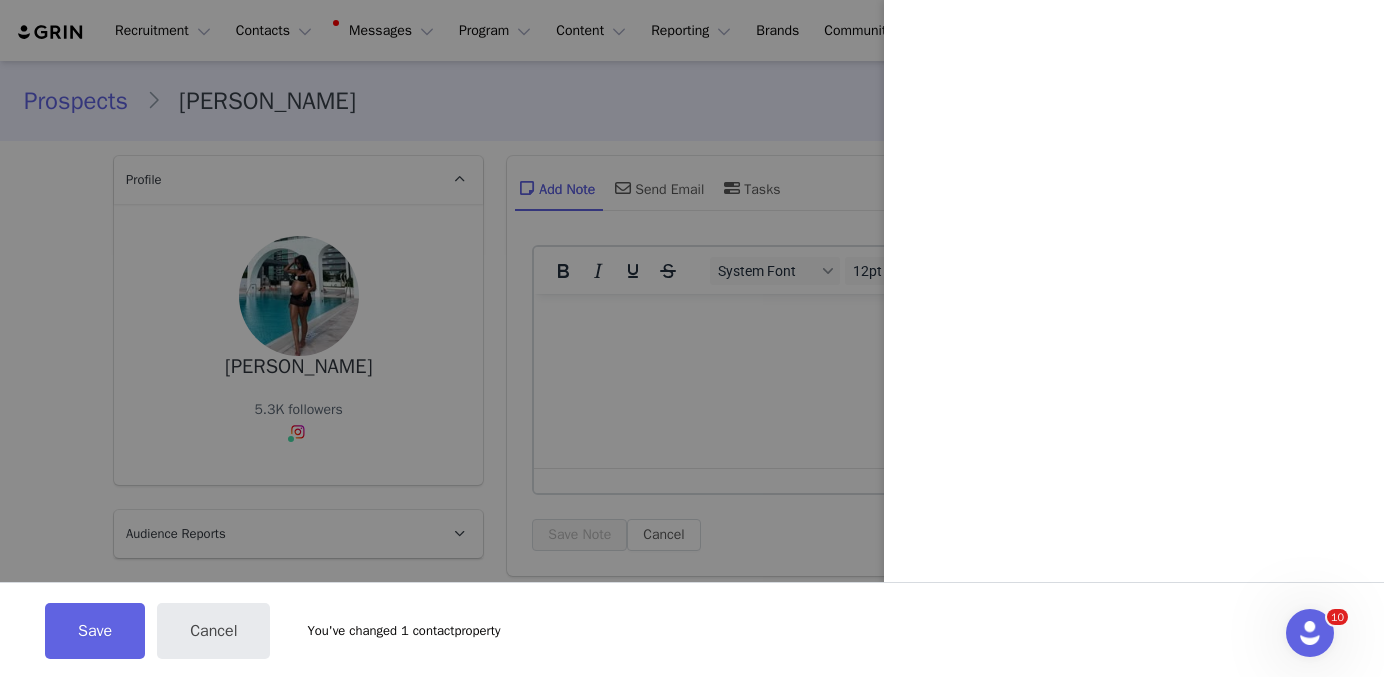 type 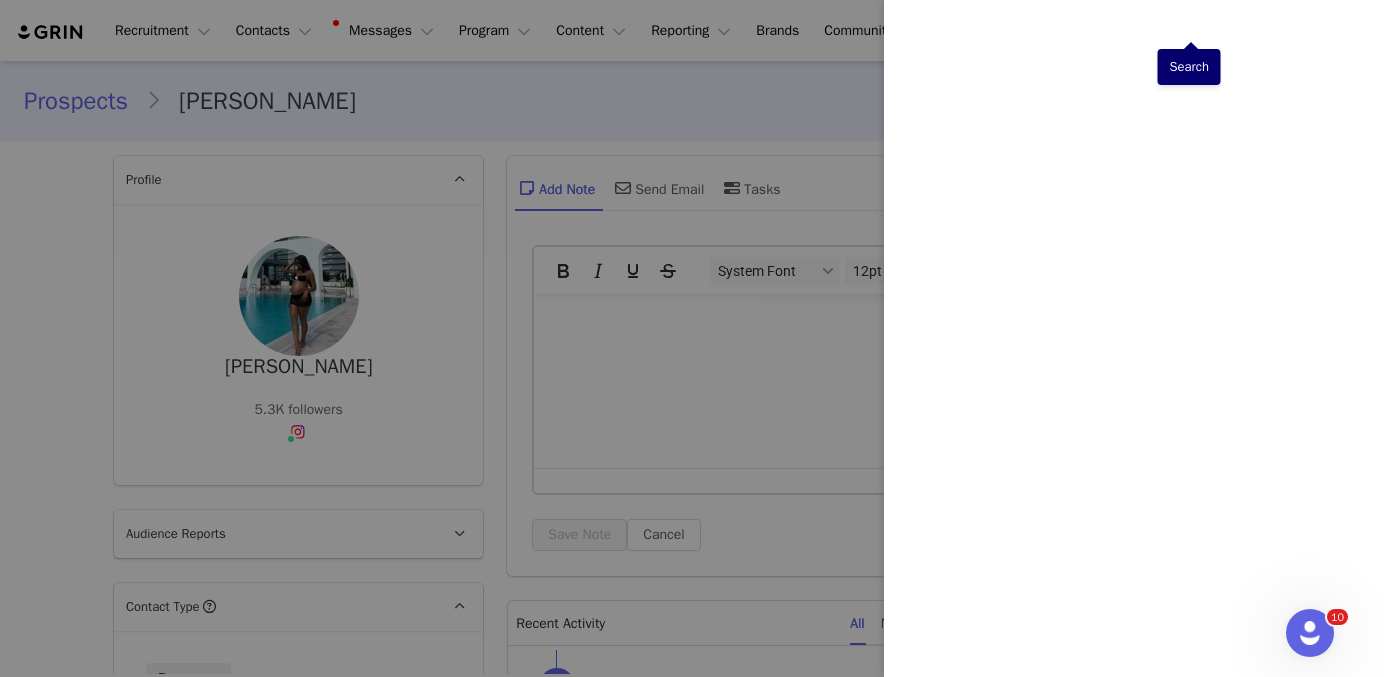 type 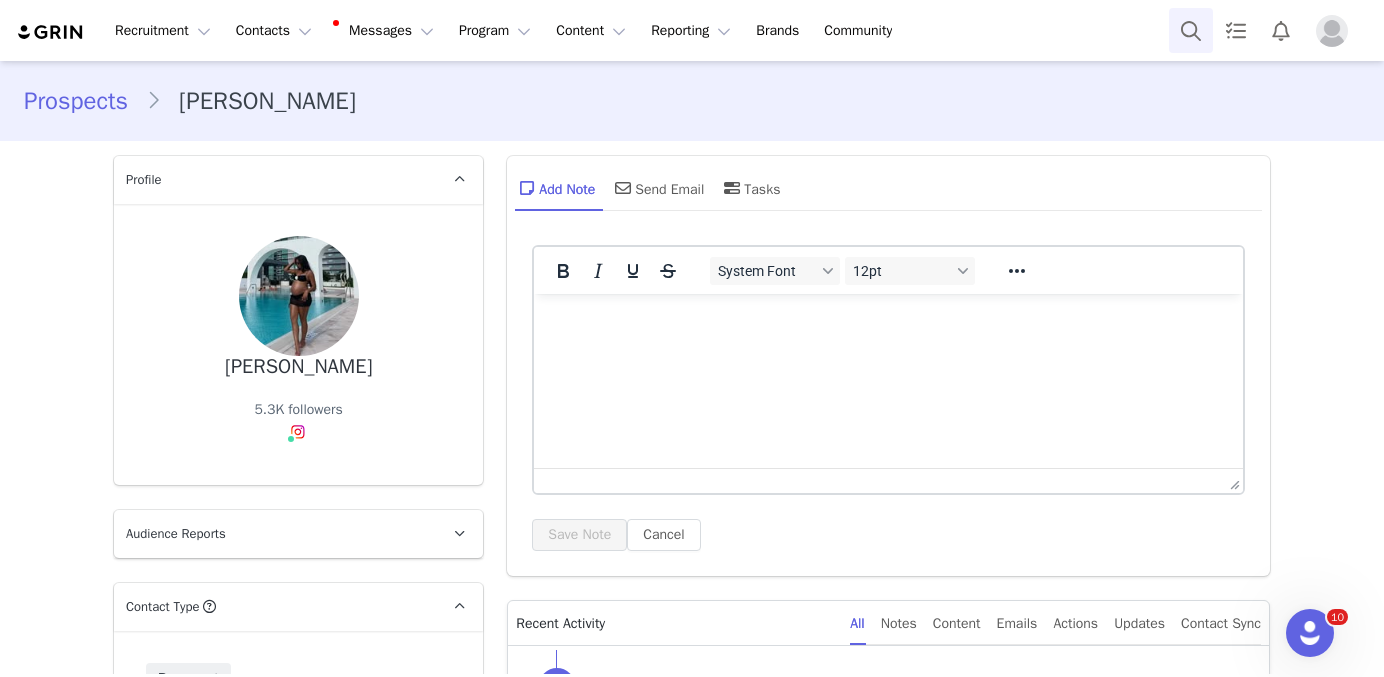 click at bounding box center (1191, 30) 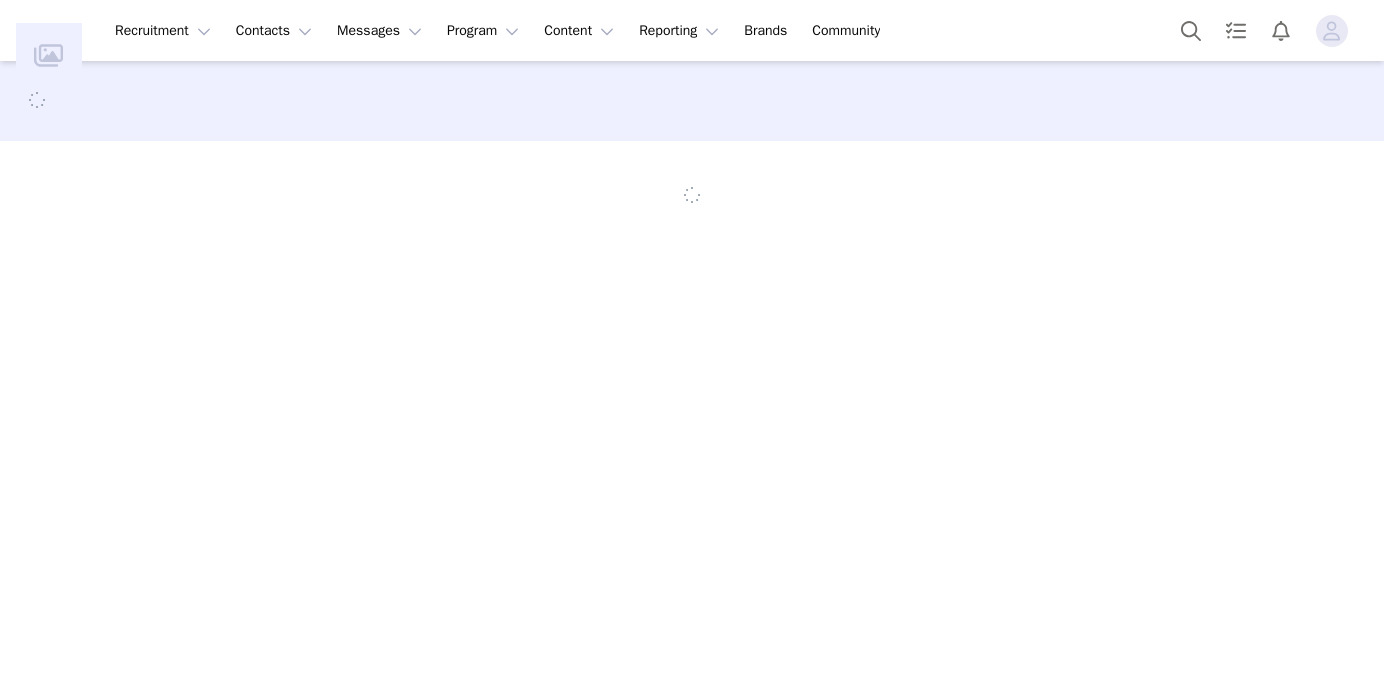 scroll, scrollTop: 0, scrollLeft: 0, axis: both 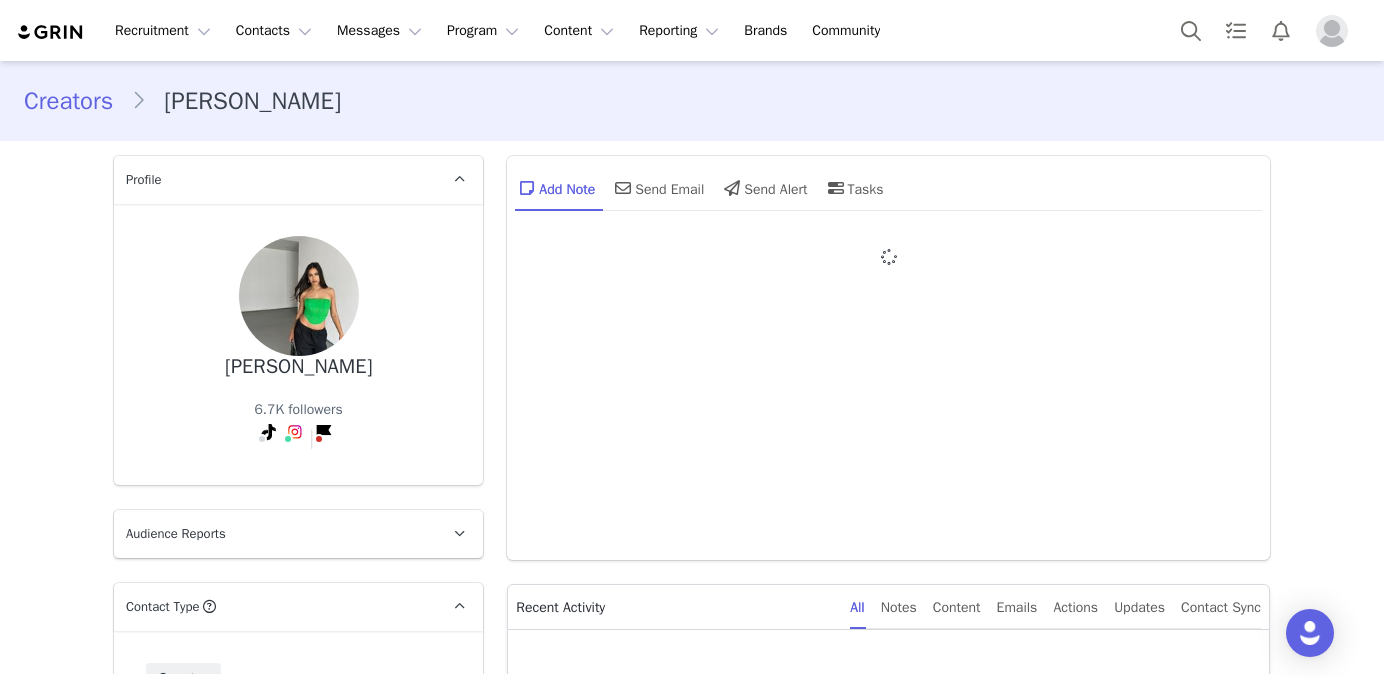 type on "+1 ([GEOGRAPHIC_DATA])" 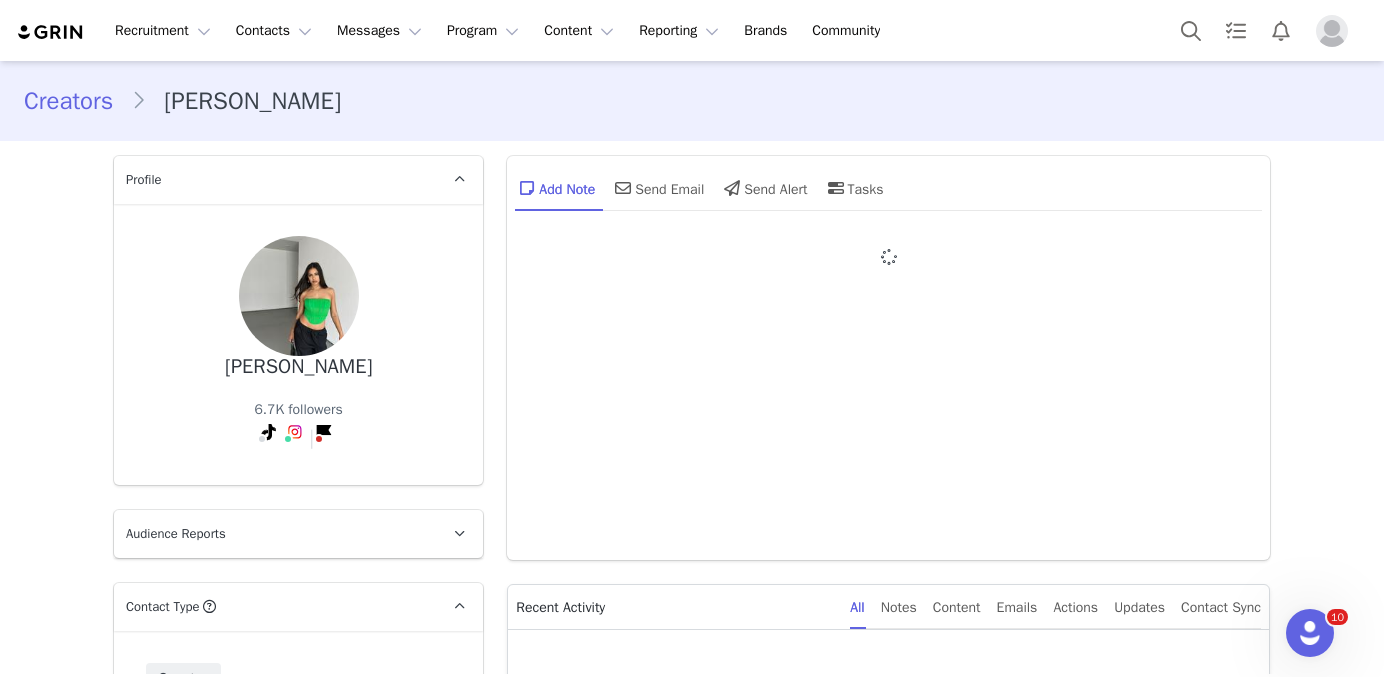 scroll, scrollTop: 0, scrollLeft: 0, axis: both 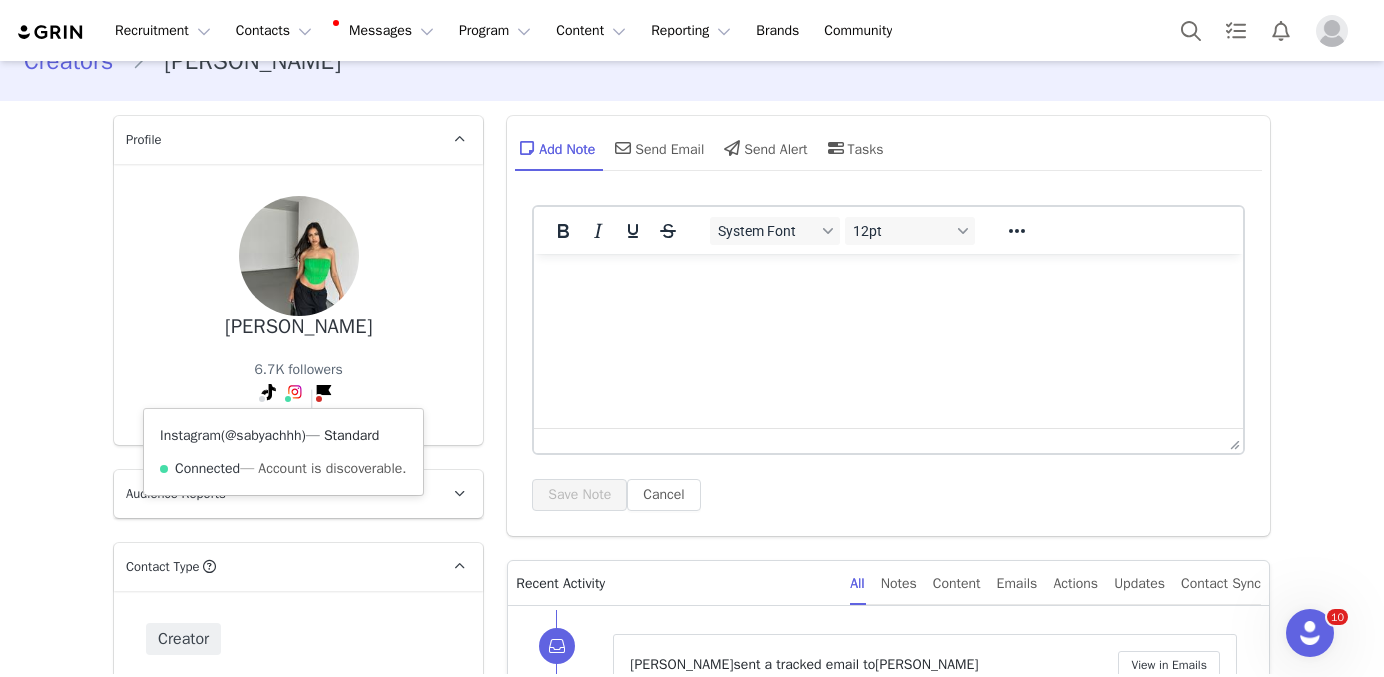 click on "@sabyachhh" at bounding box center [263, 435] 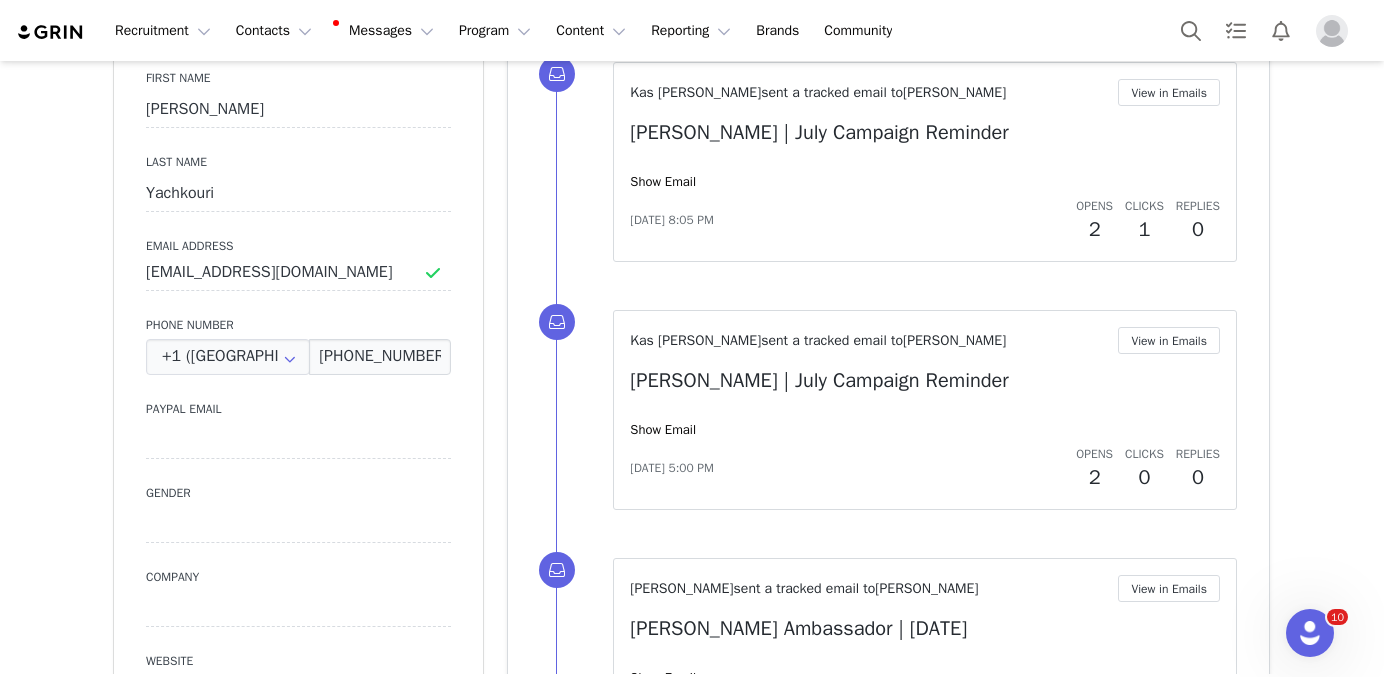 scroll, scrollTop: 868, scrollLeft: 0, axis: vertical 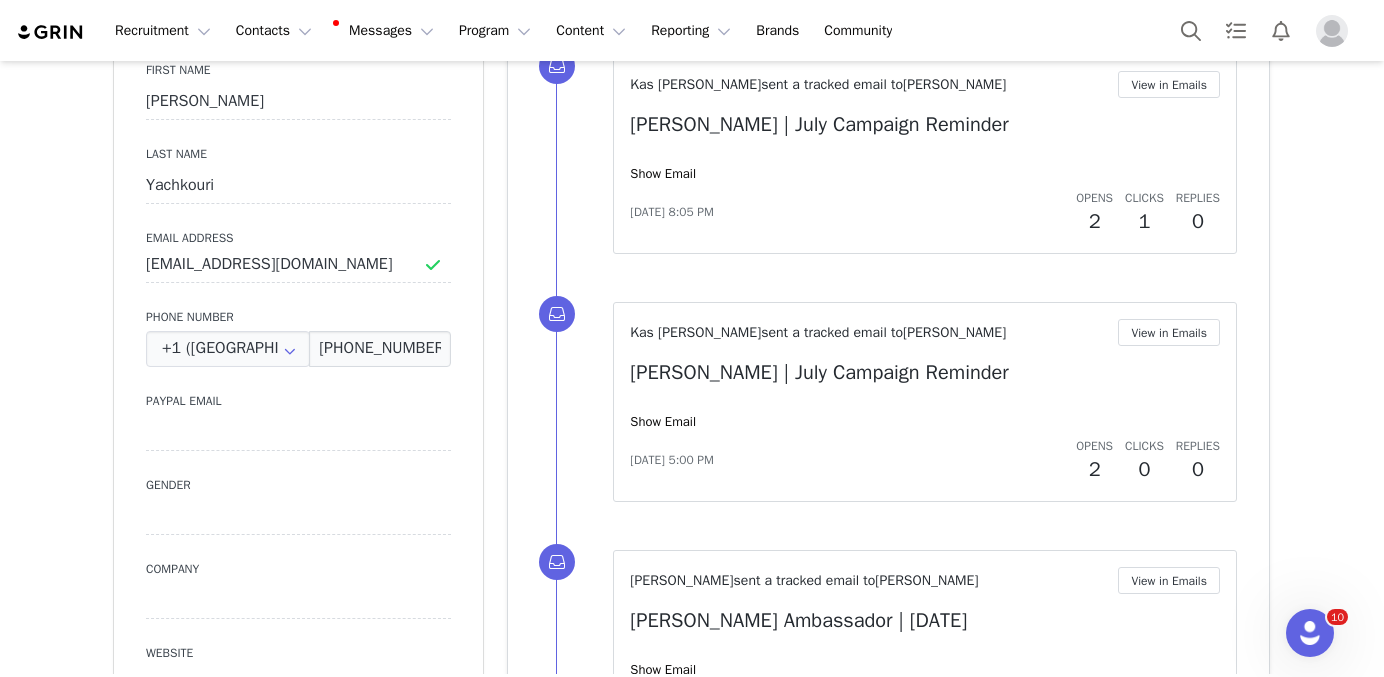 click on "Show Email" at bounding box center (925, 422) 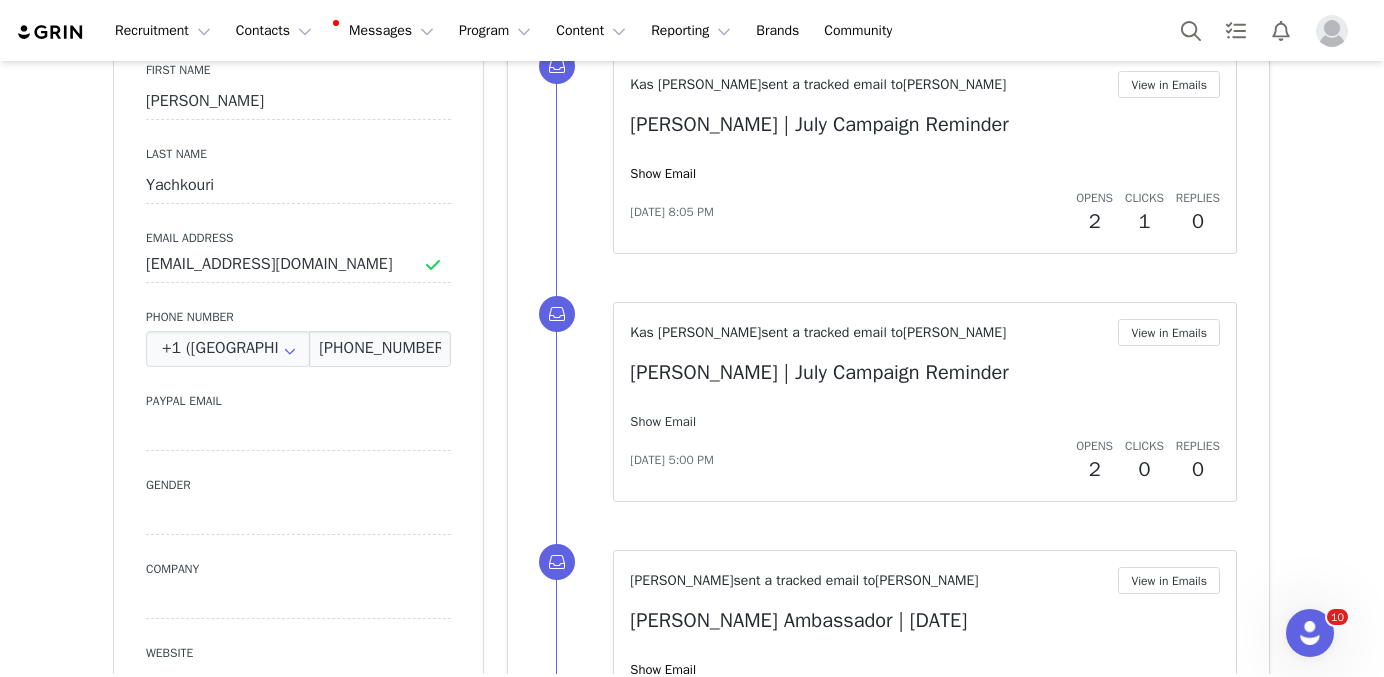 click on "Show Email" at bounding box center [663, 421] 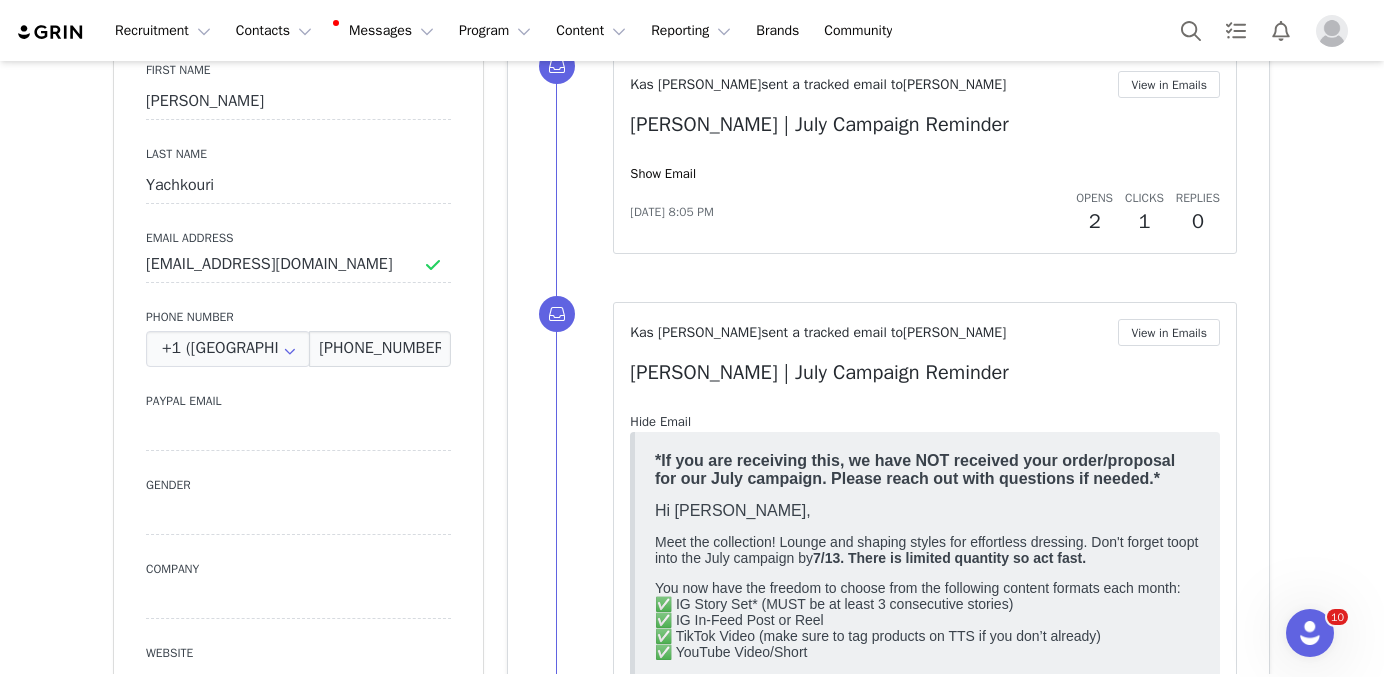 scroll, scrollTop: 0, scrollLeft: 0, axis: both 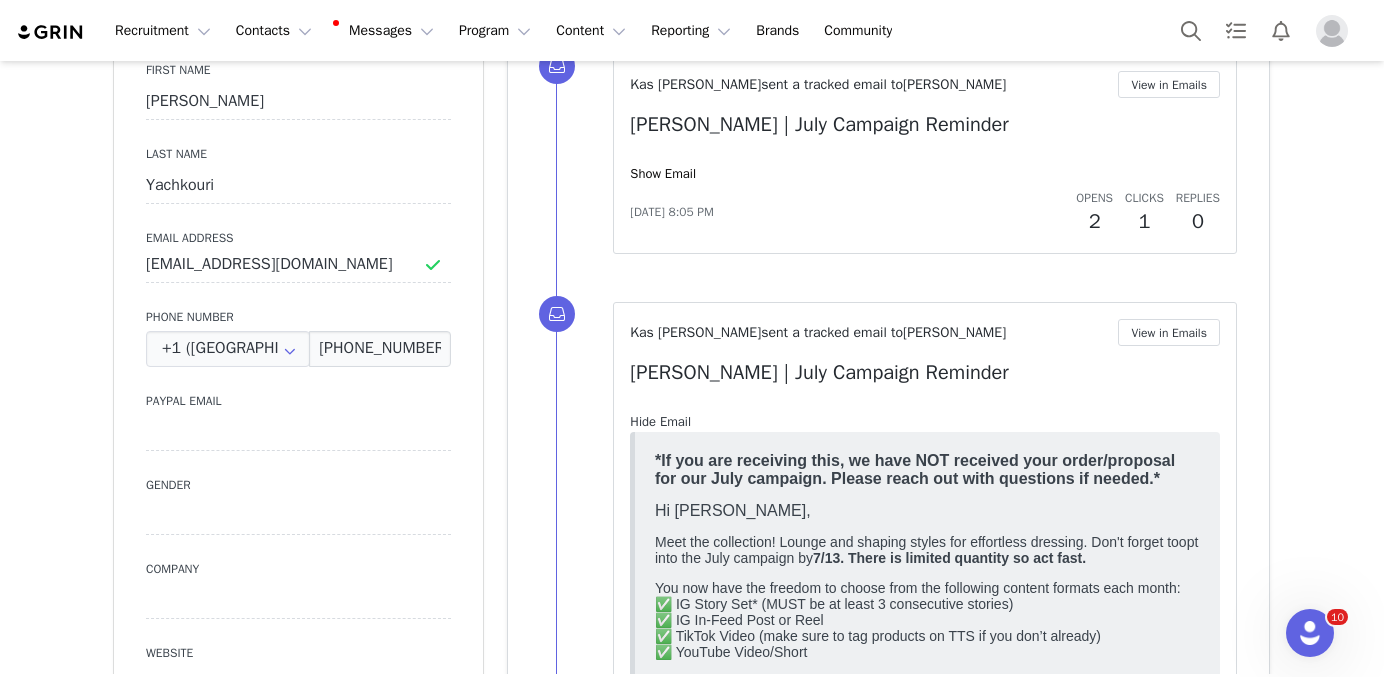 click on "Hide Email" at bounding box center (660, 421) 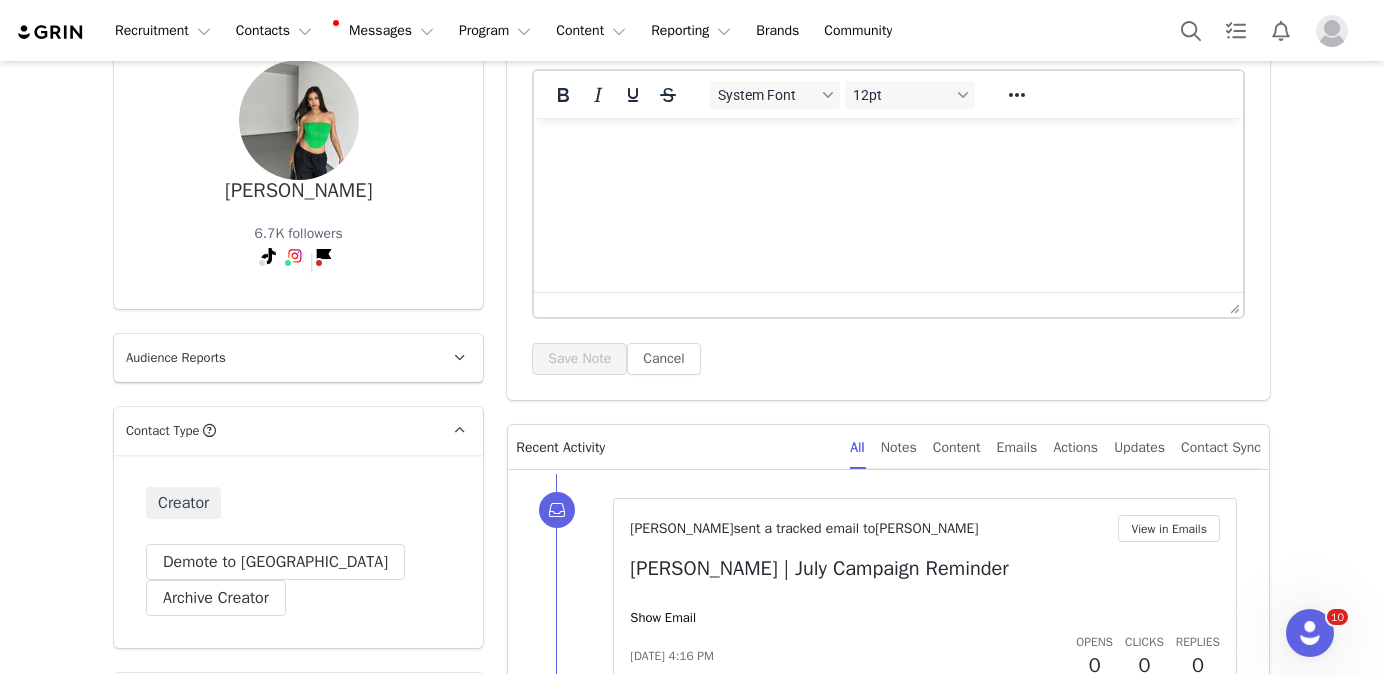 scroll, scrollTop: 0, scrollLeft: 0, axis: both 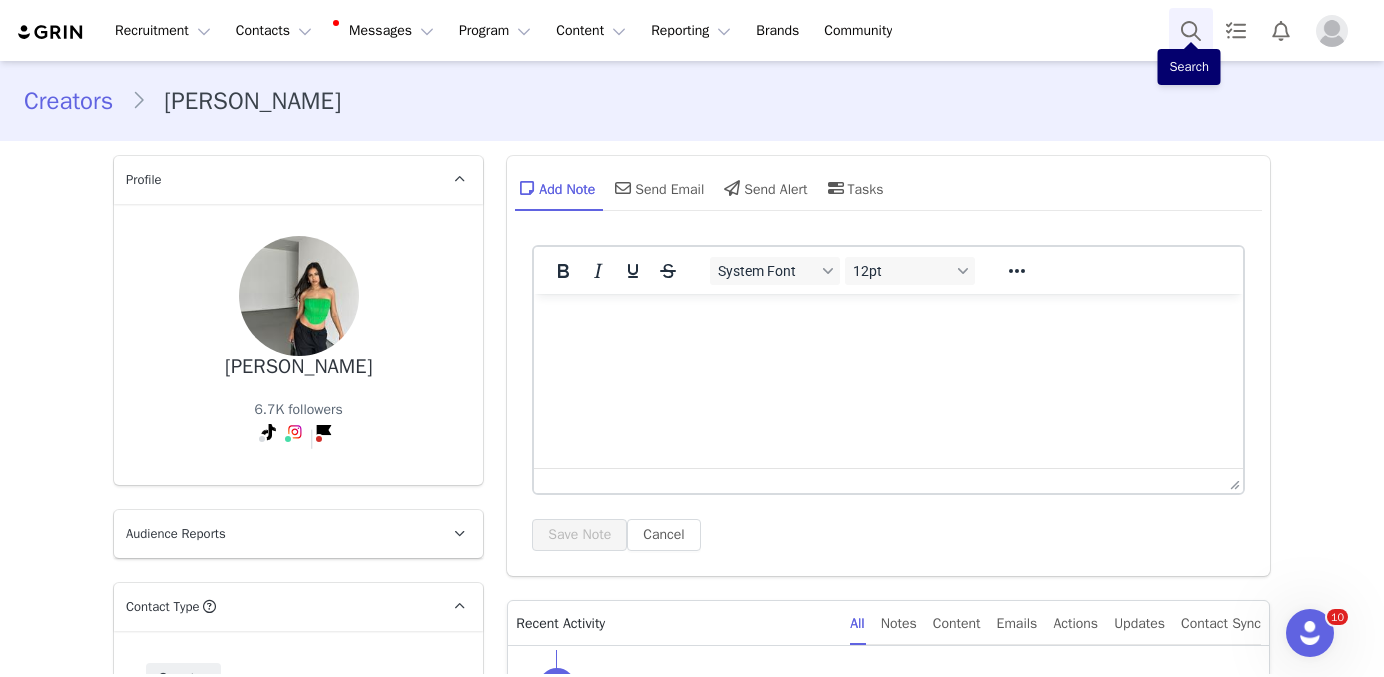 click at bounding box center (1191, 30) 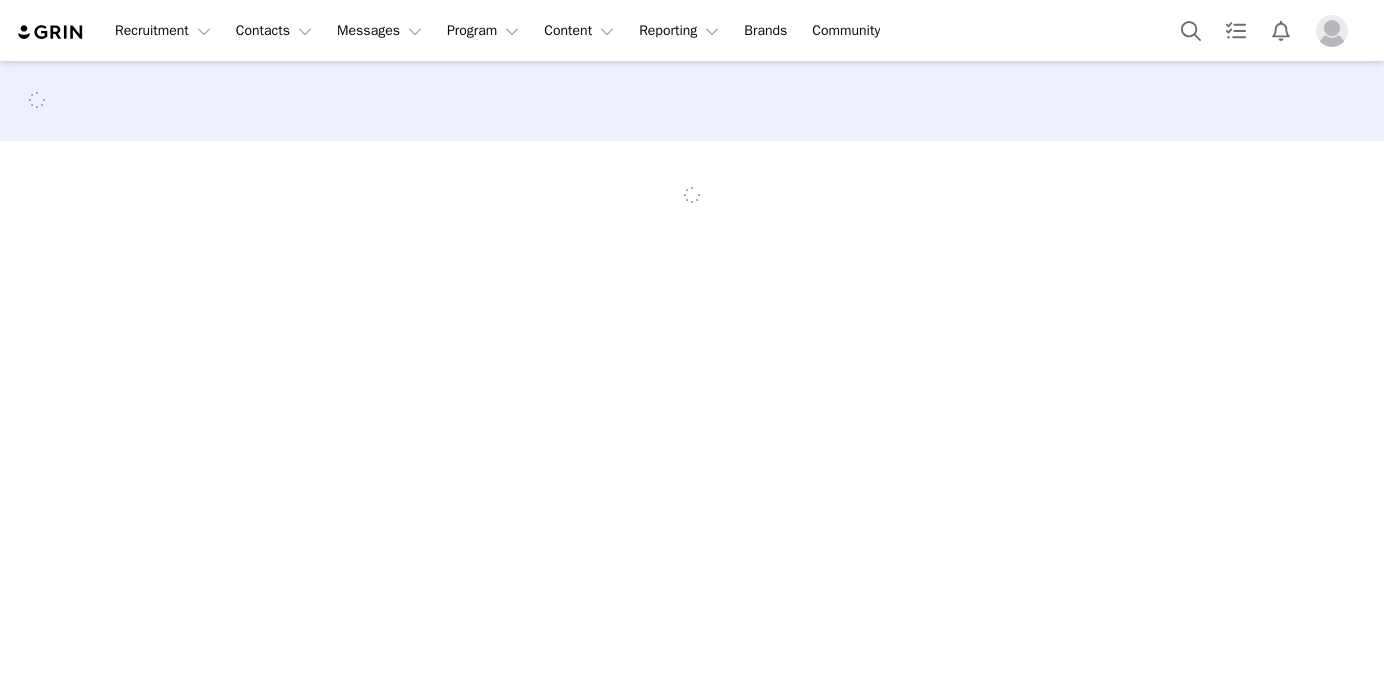 scroll, scrollTop: 0, scrollLeft: 0, axis: both 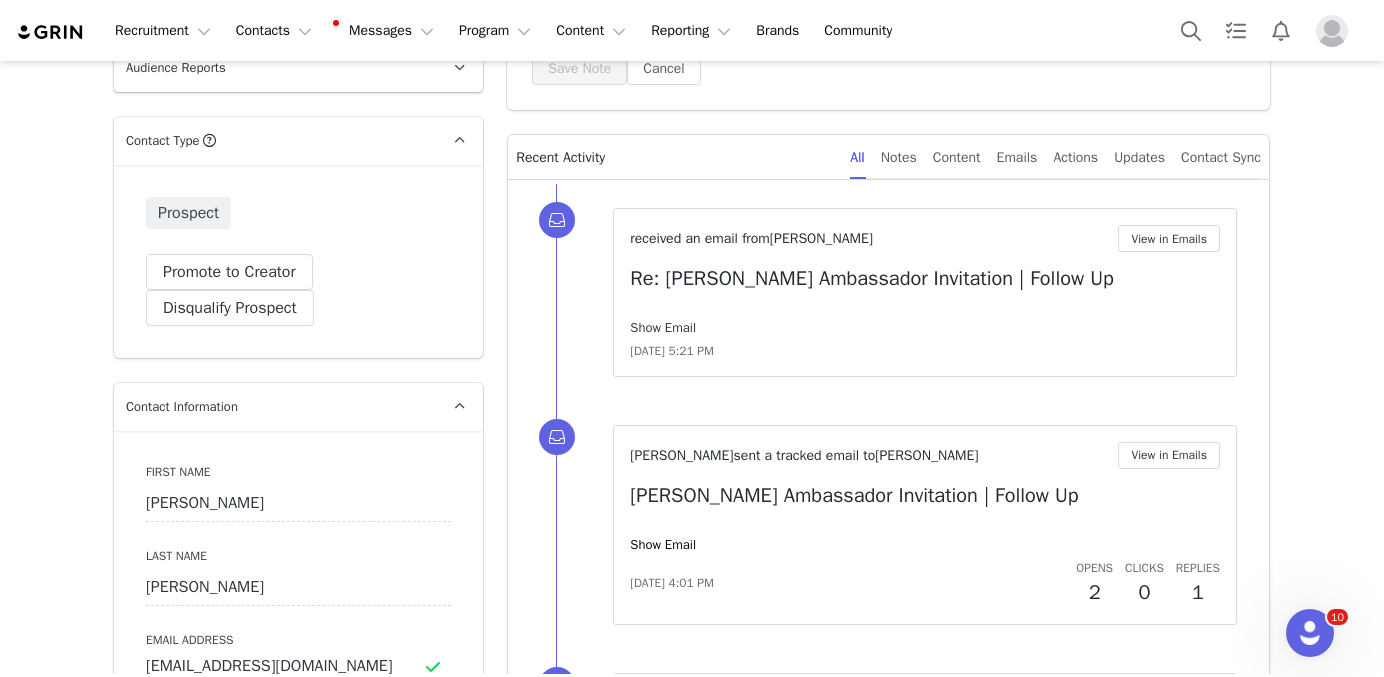 click on "Show Email" at bounding box center (663, 327) 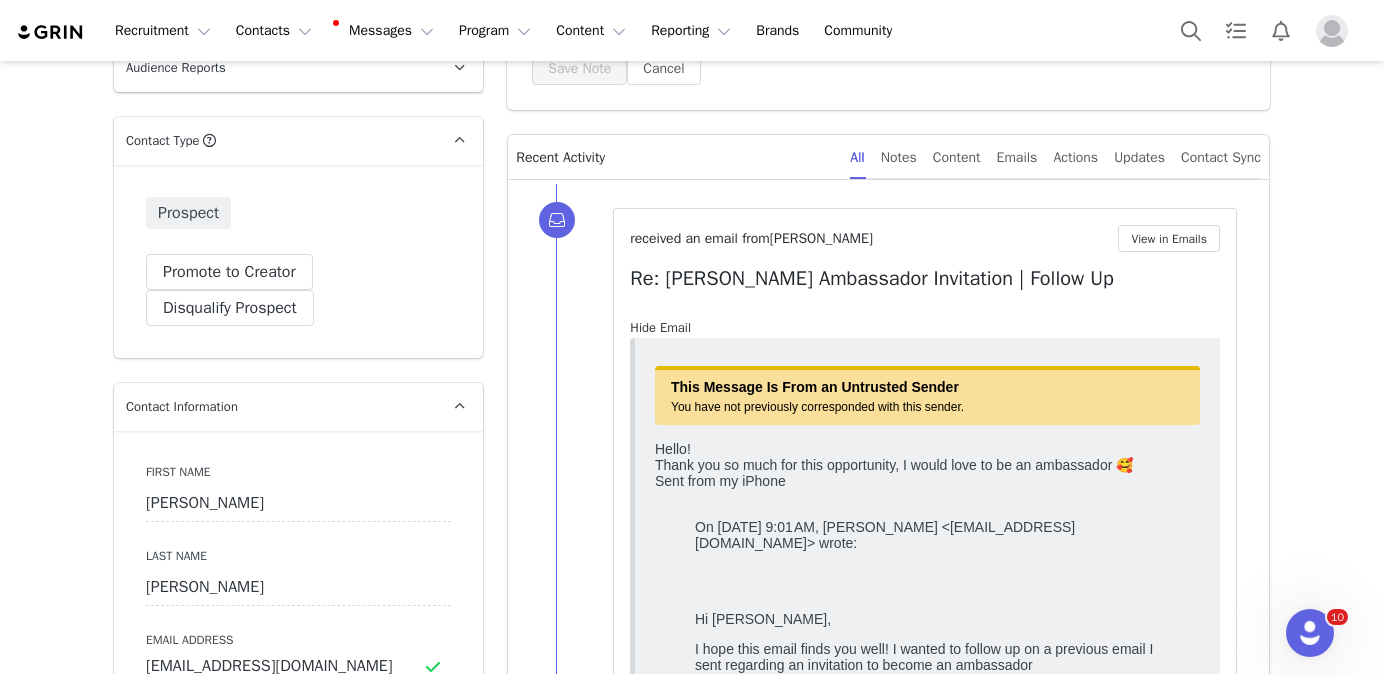 scroll, scrollTop: 0, scrollLeft: 0, axis: both 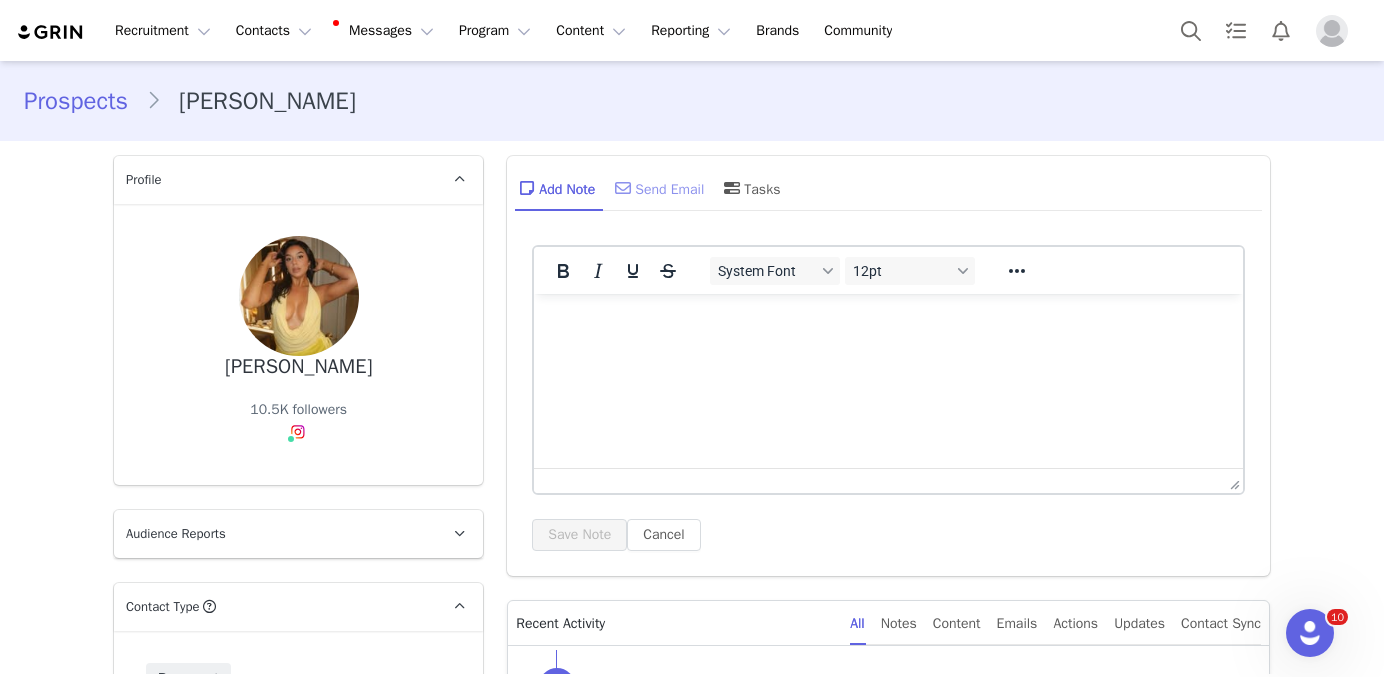 click on "Send Email" at bounding box center [657, 188] 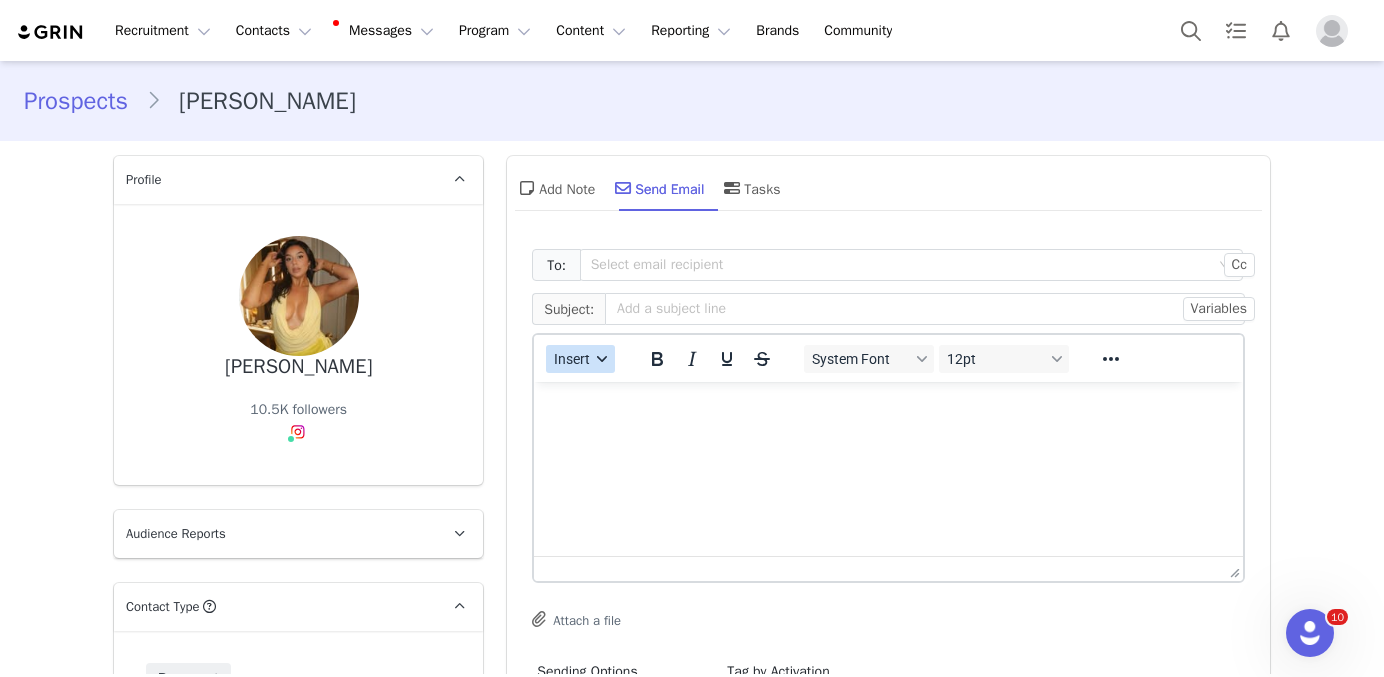 scroll, scrollTop: 0, scrollLeft: 0, axis: both 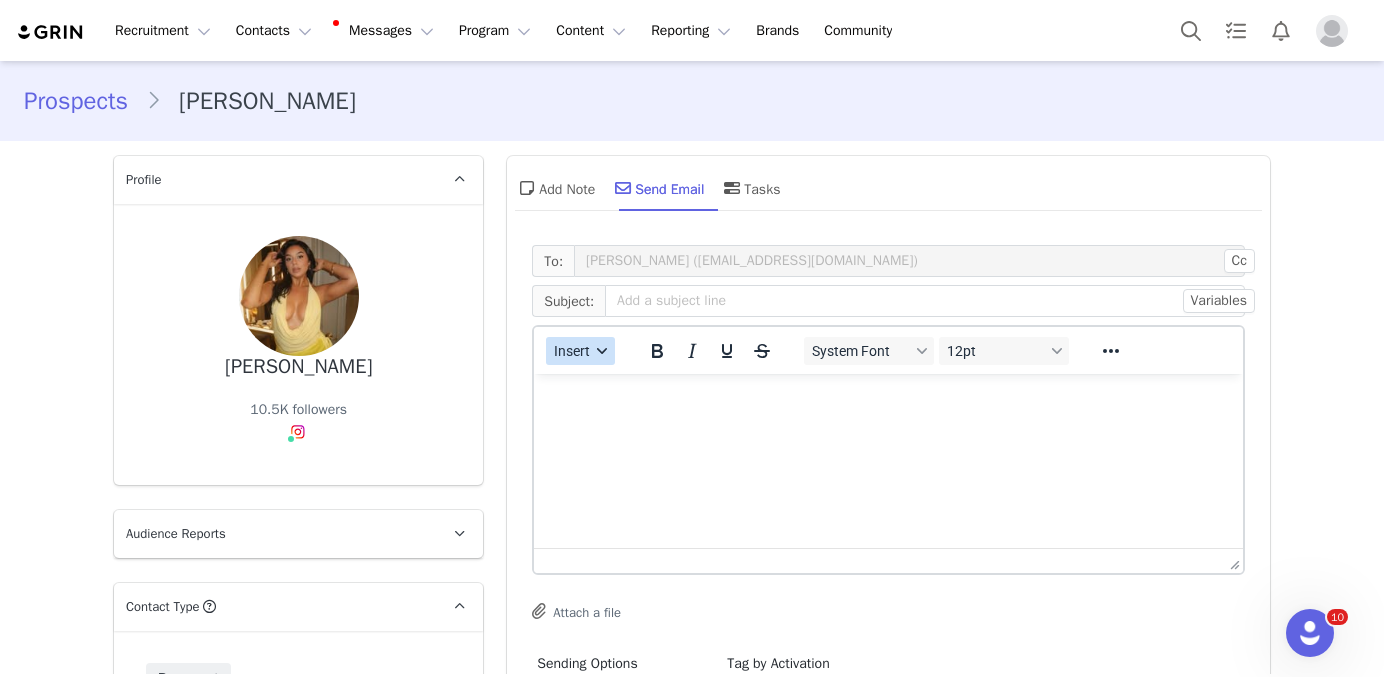 click on "Insert" at bounding box center [580, 351] 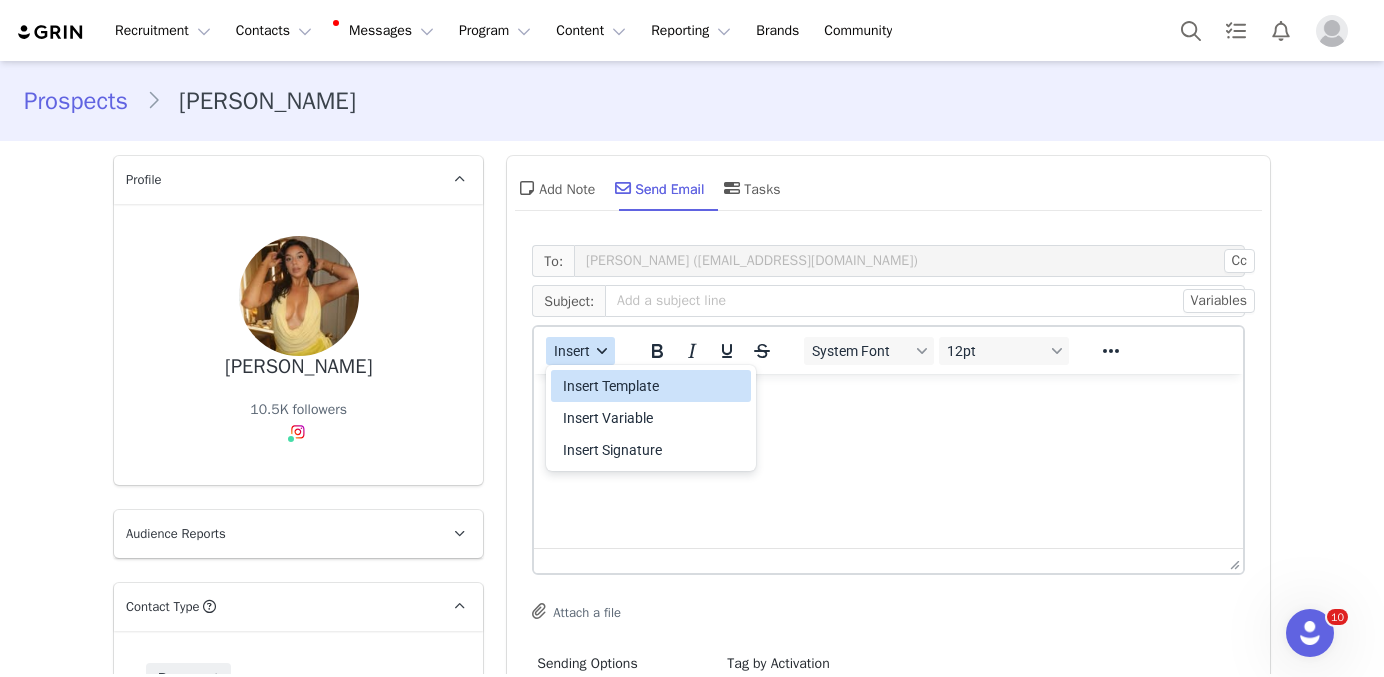 click on "Insert Template" at bounding box center [653, 386] 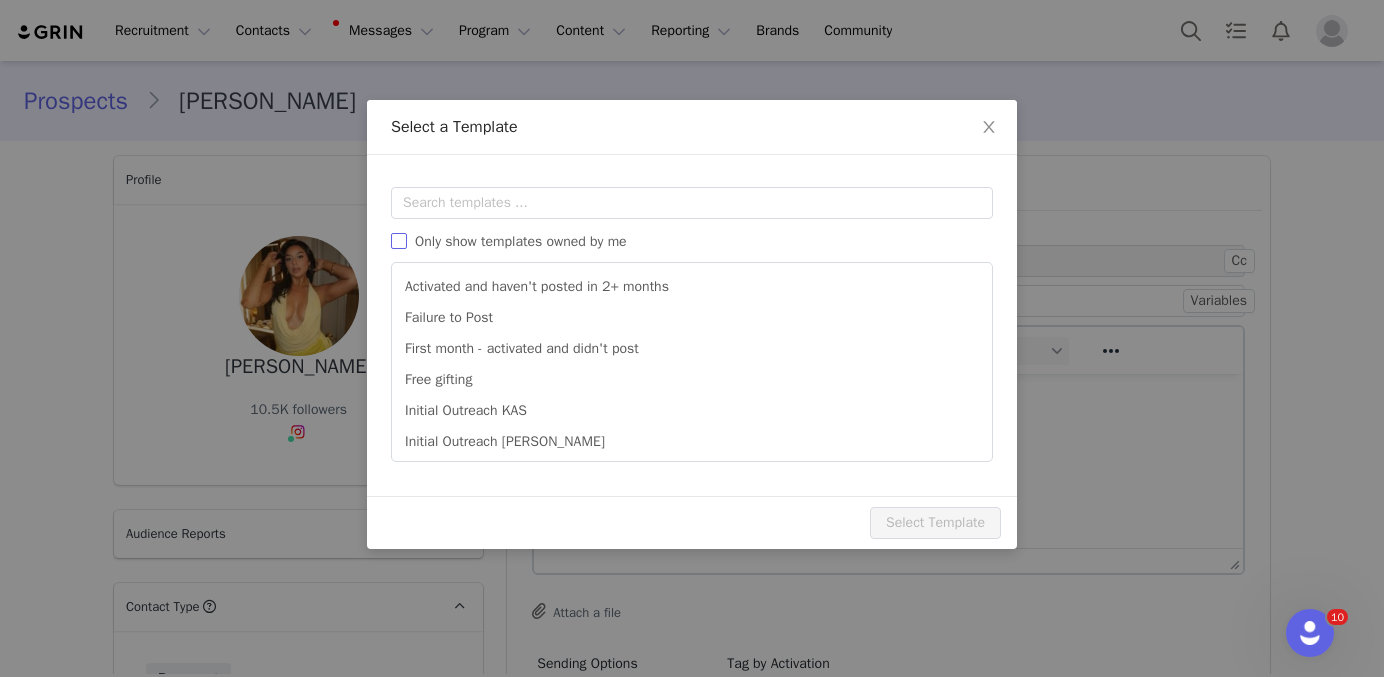 scroll, scrollTop: 0, scrollLeft: 0, axis: both 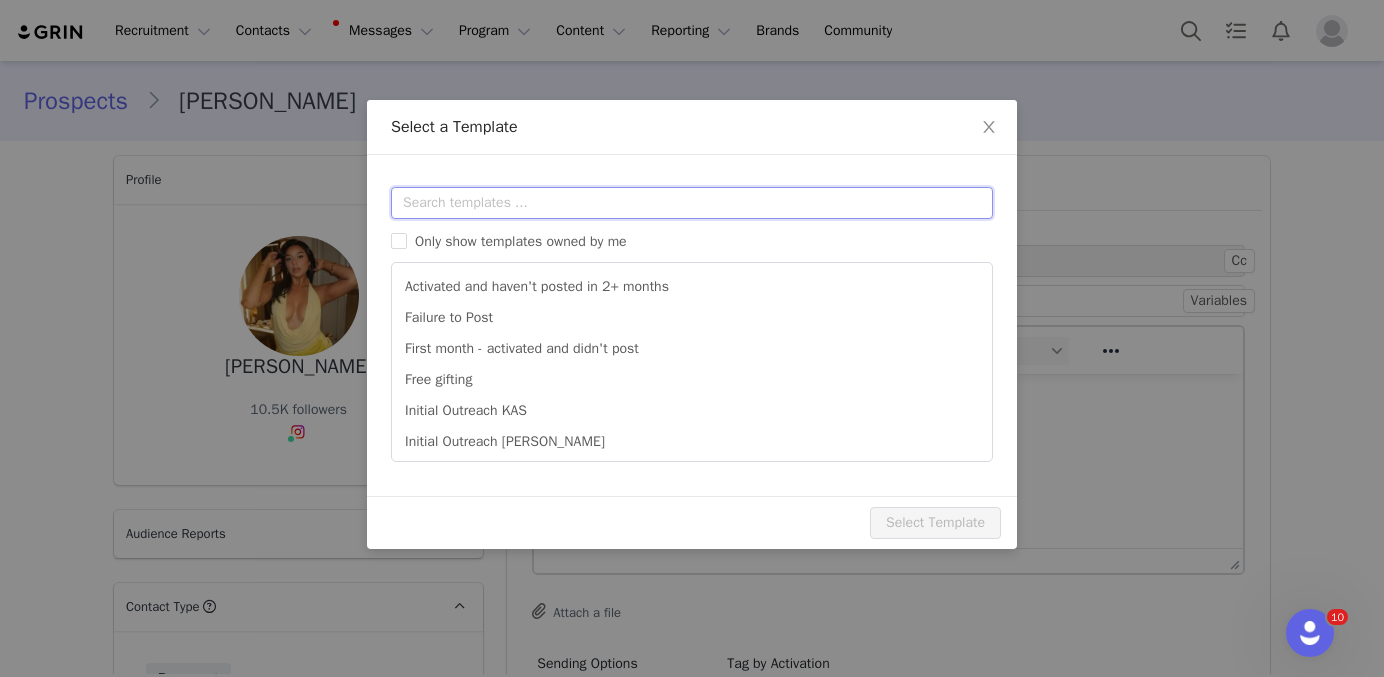 click at bounding box center [692, 203] 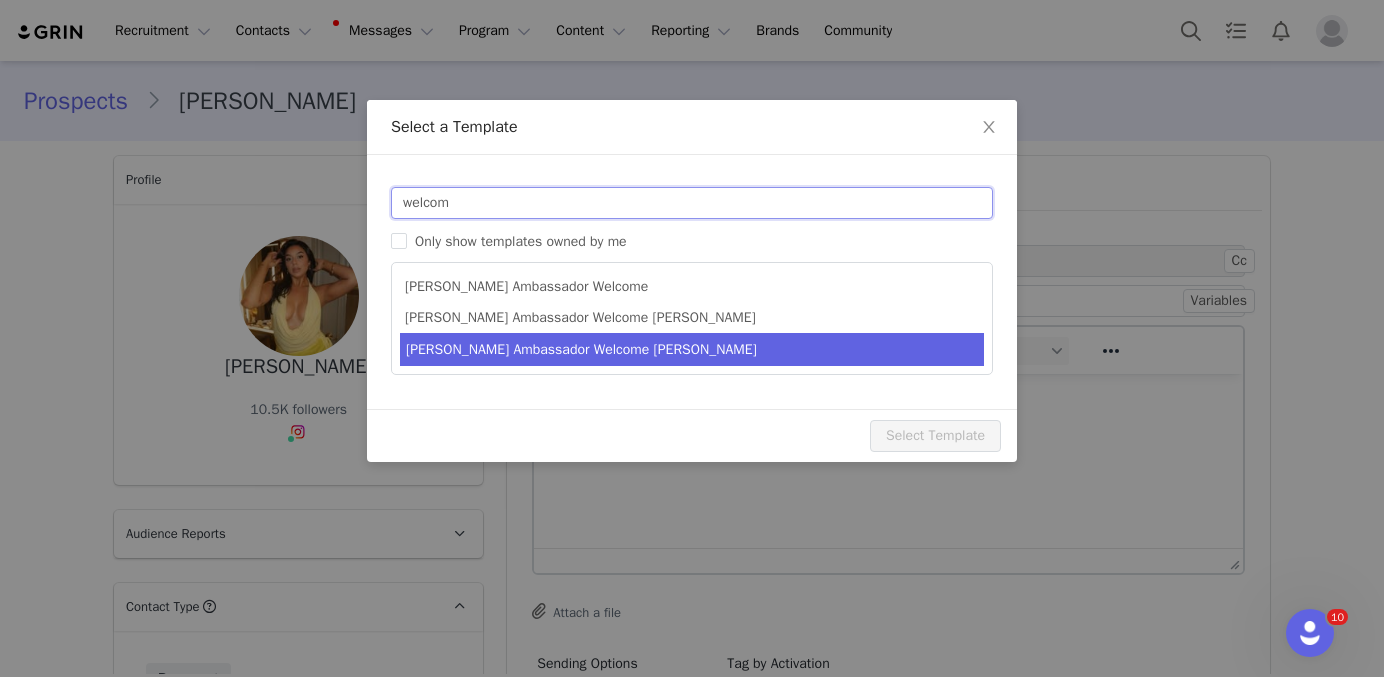 type on "welcom" 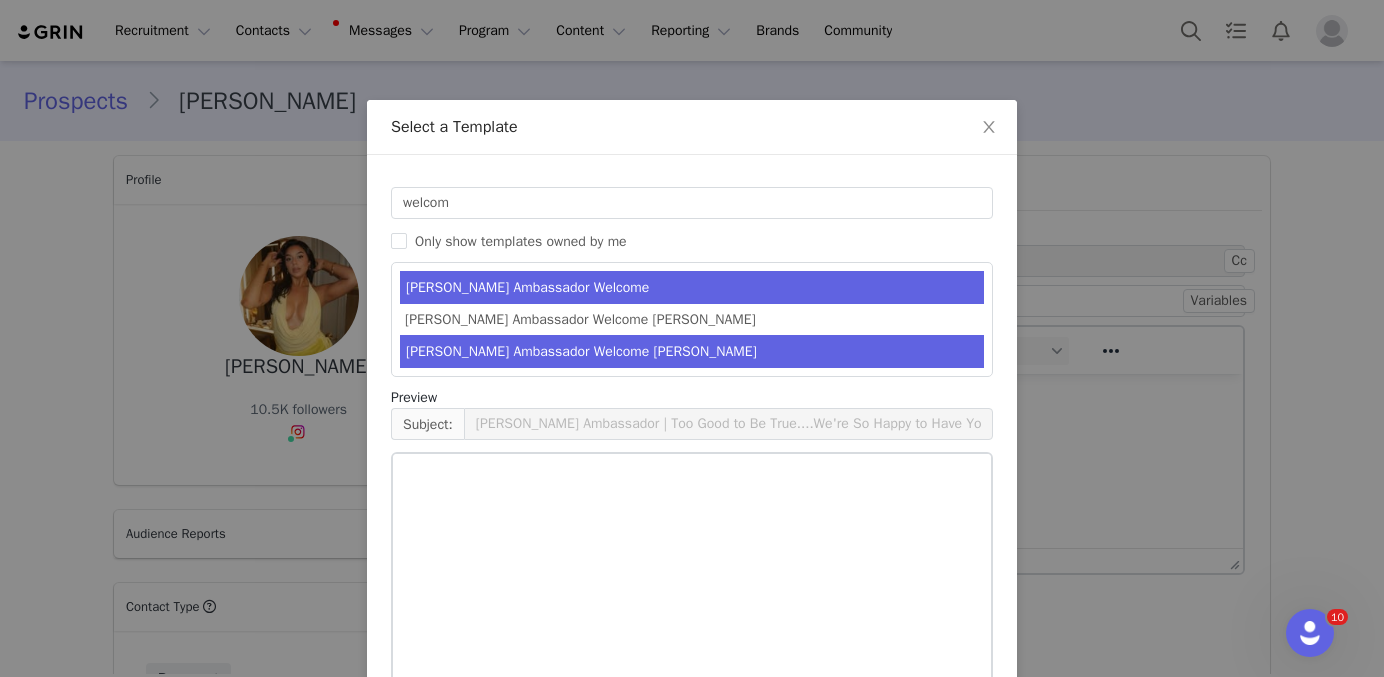 drag, startPoint x: 623, startPoint y: 347, endPoint x: 387, endPoint y: 85, distance: 352.61877 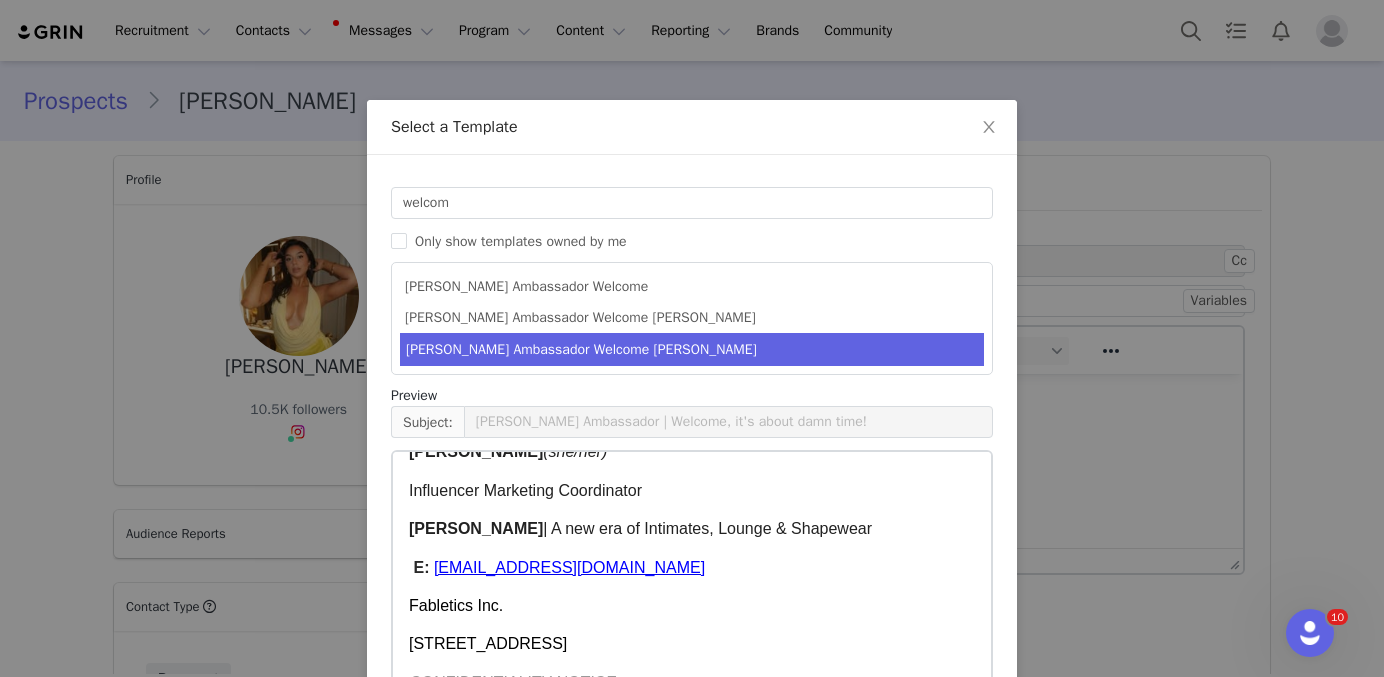 scroll, scrollTop: 621, scrollLeft: 0, axis: vertical 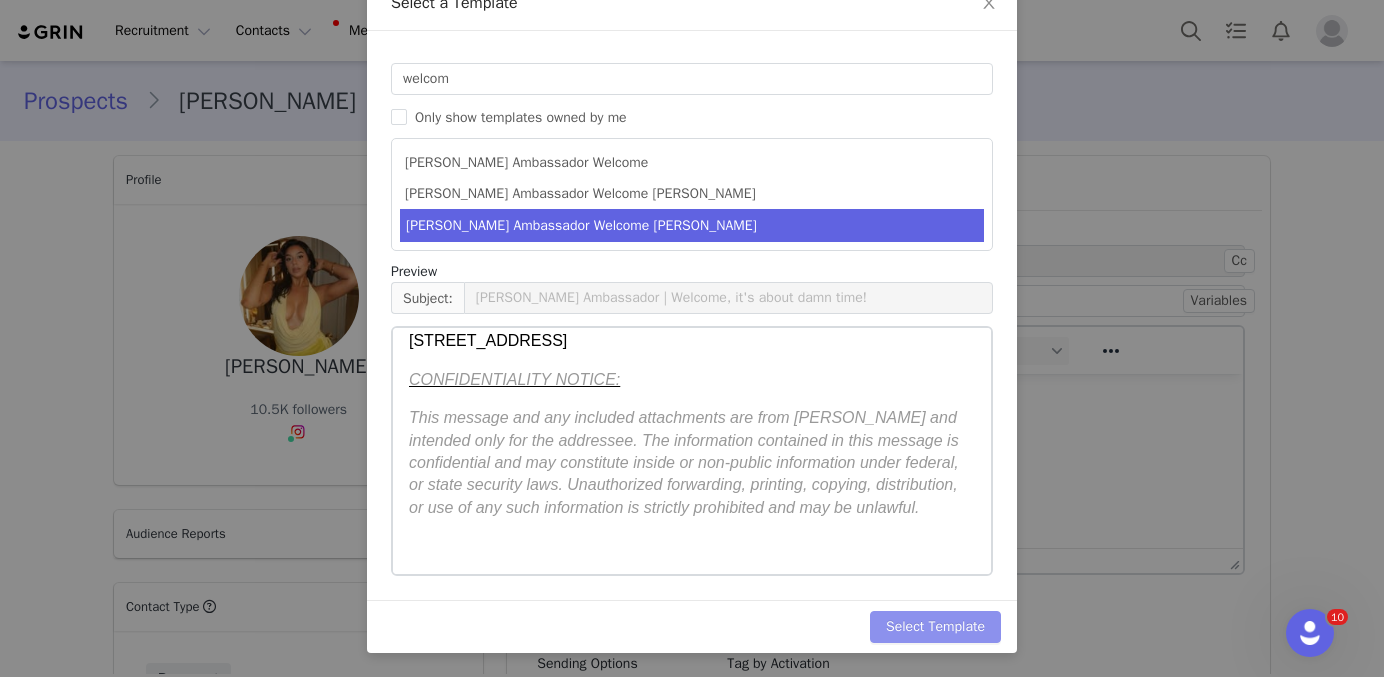 click on "Select Template" at bounding box center [935, 627] 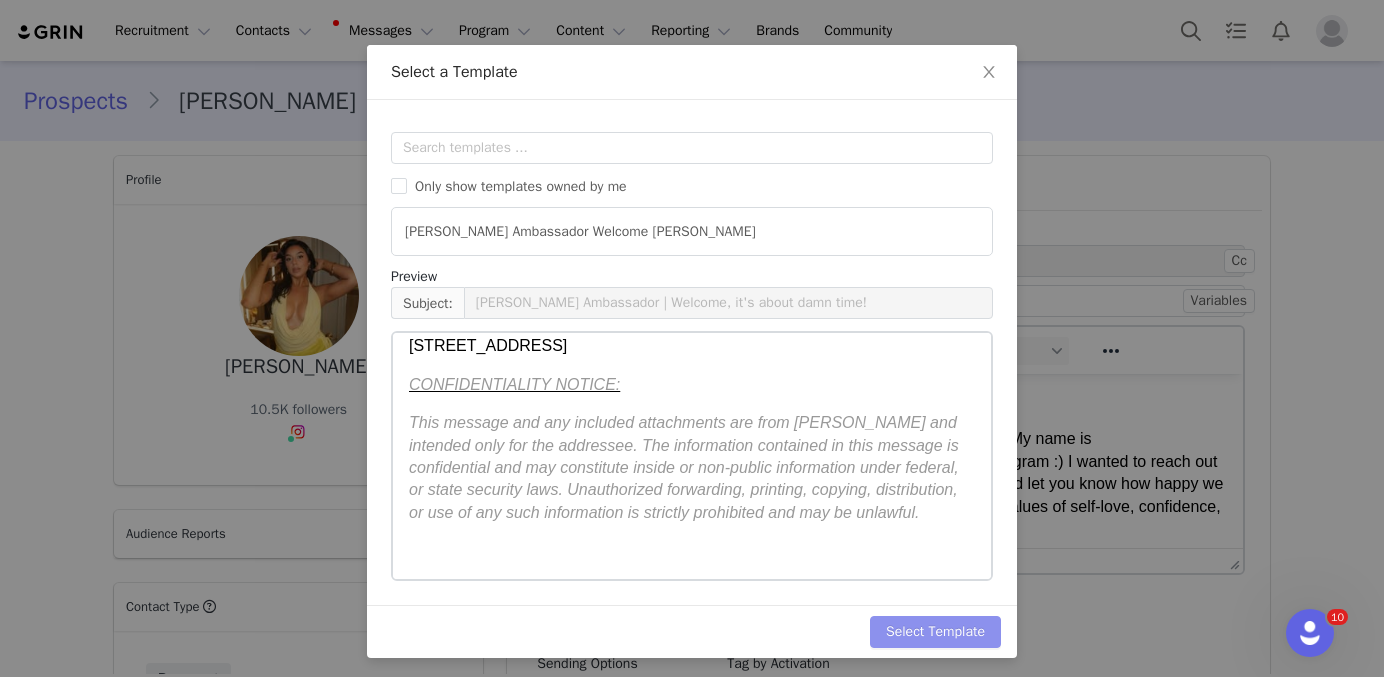 scroll, scrollTop: 0, scrollLeft: 0, axis: both 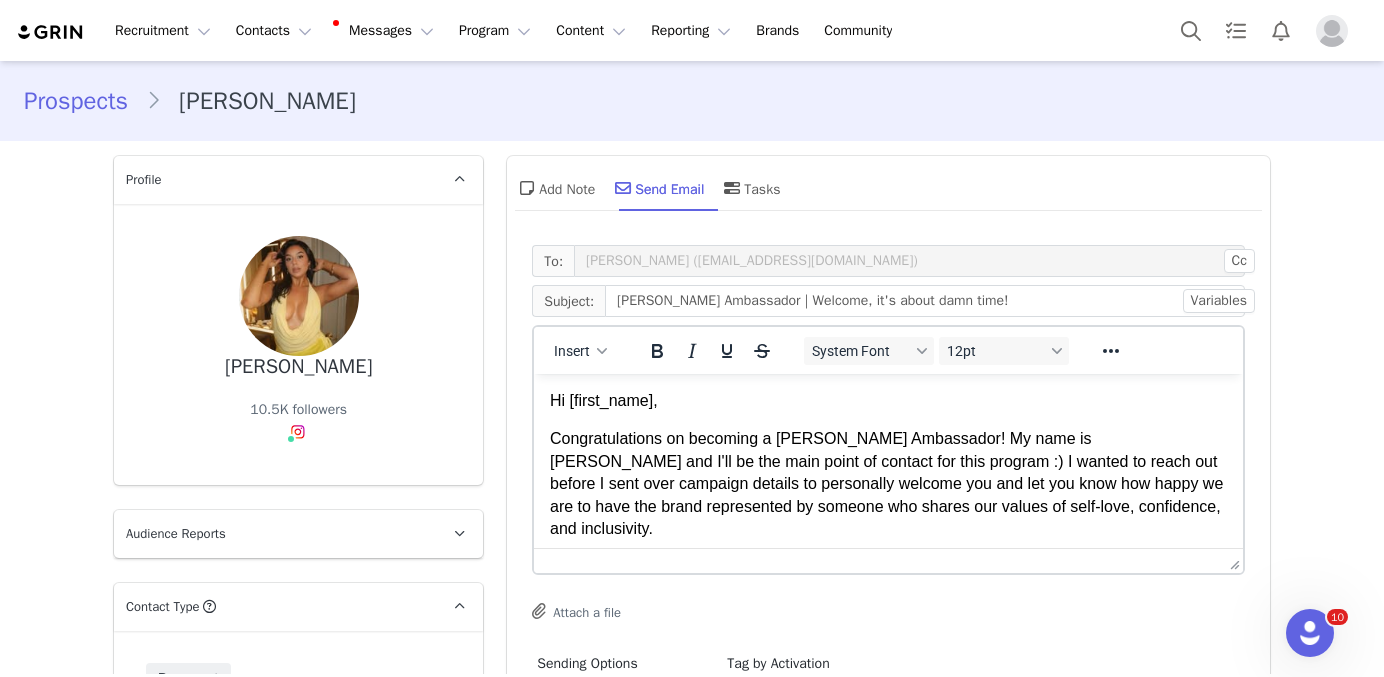 click on "Congratulations on becoming a YITTY Ambassador! My name is Melissa and I'll be the main point of contact for this program :) I wanted to reach out before I sent over campaign details to personally welcome you and let you know how happy we are to have the brand represented by someone who shares our values of self-love, confidence, and inclusivity." at bounding box center (888, 484) 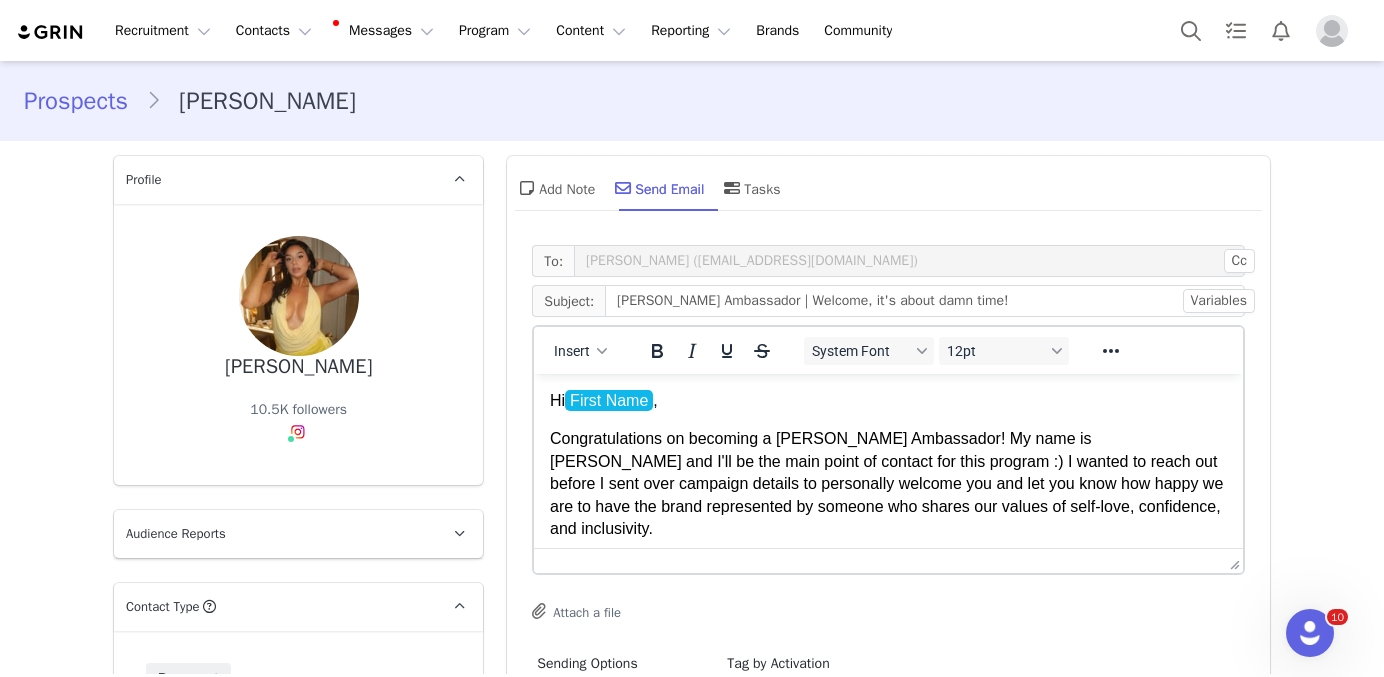 scroll, scrollTop: 107, scrollLeft: 0, axis: vertical 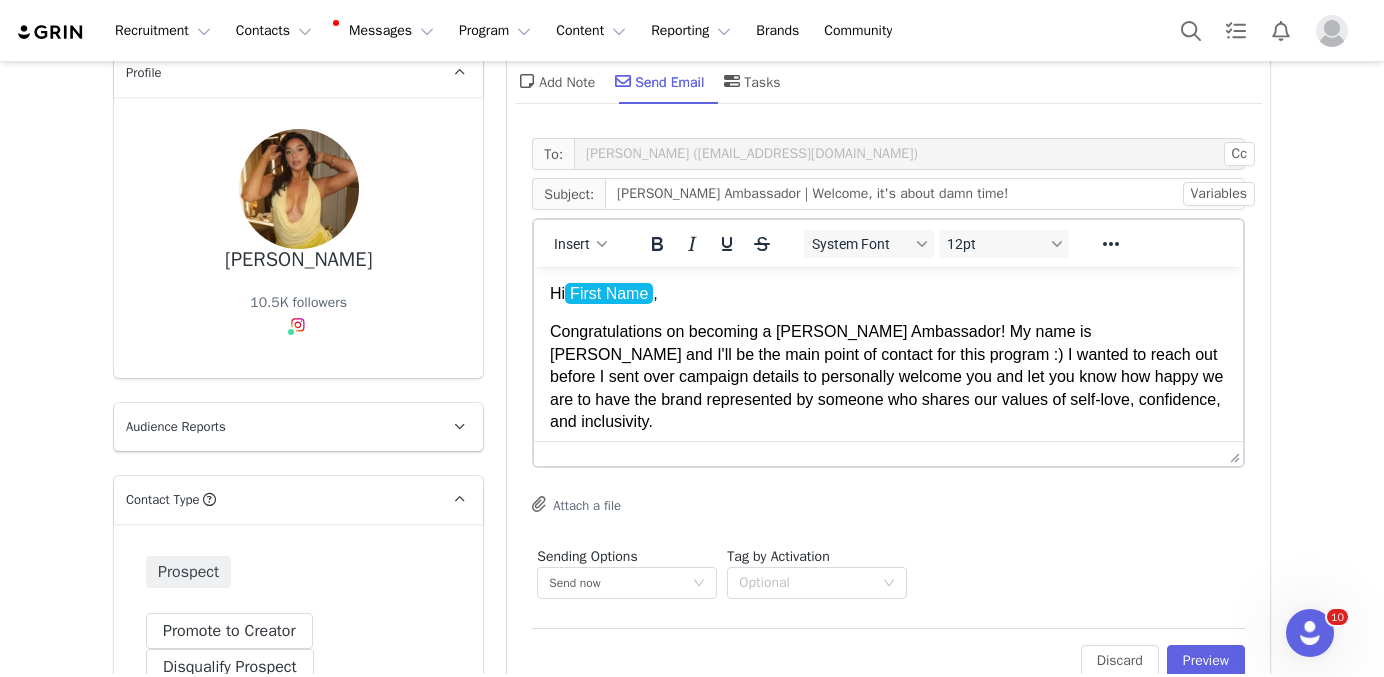 click on "Edit     Discard Preview" at bounding box center [888, 652] 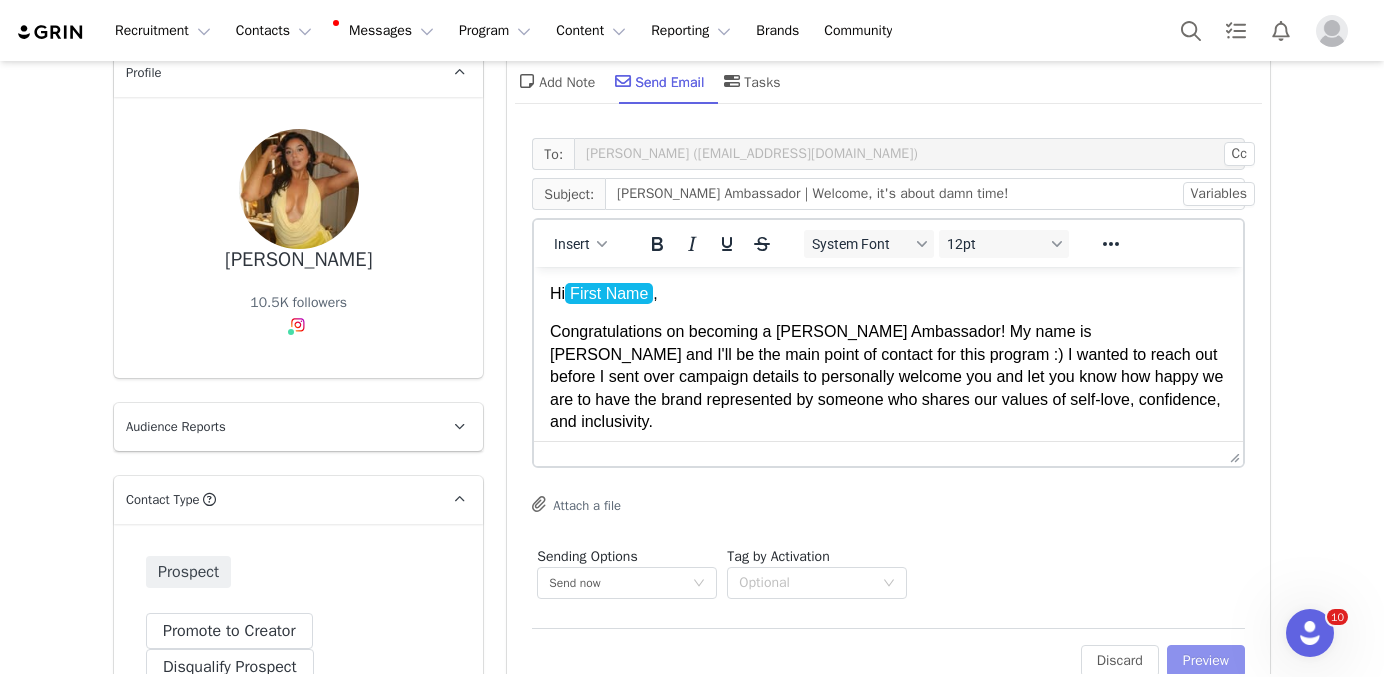 click on "Preview" at bounding box center (1206, 661) 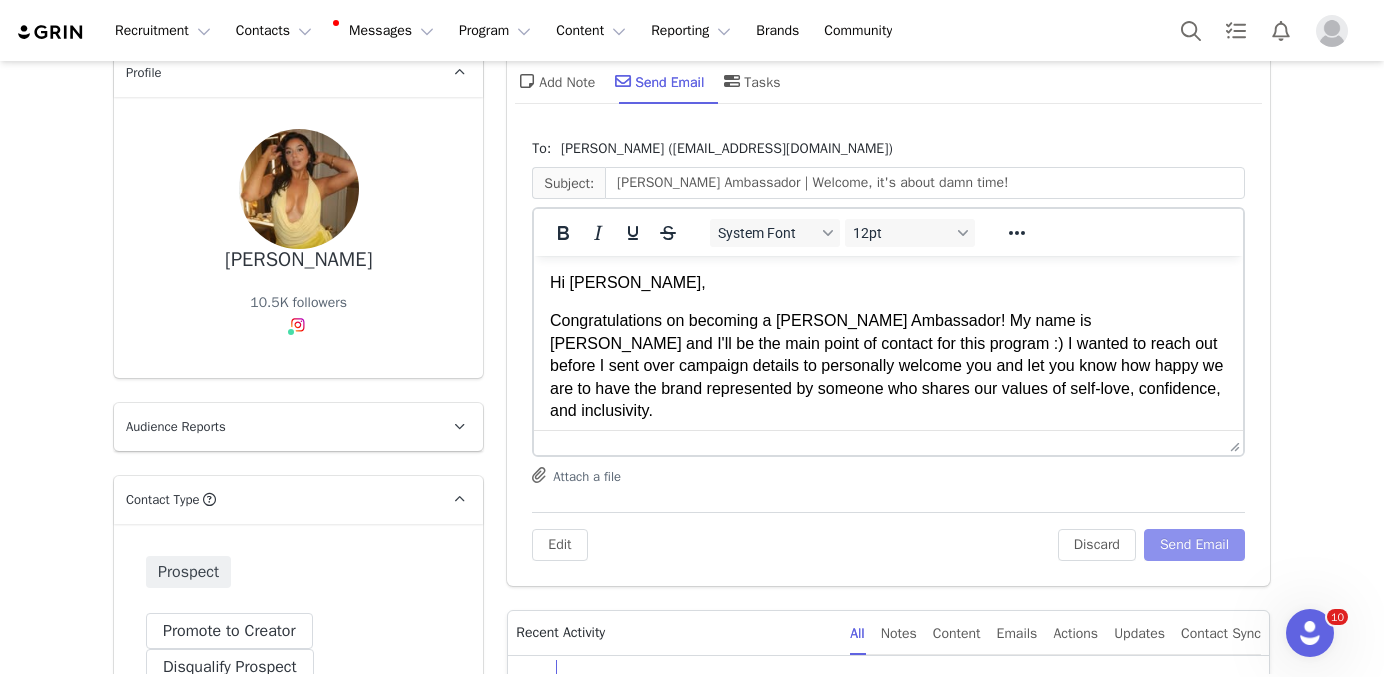 scroll, scrollTop: 0, scrollLeft: 0, axis: both 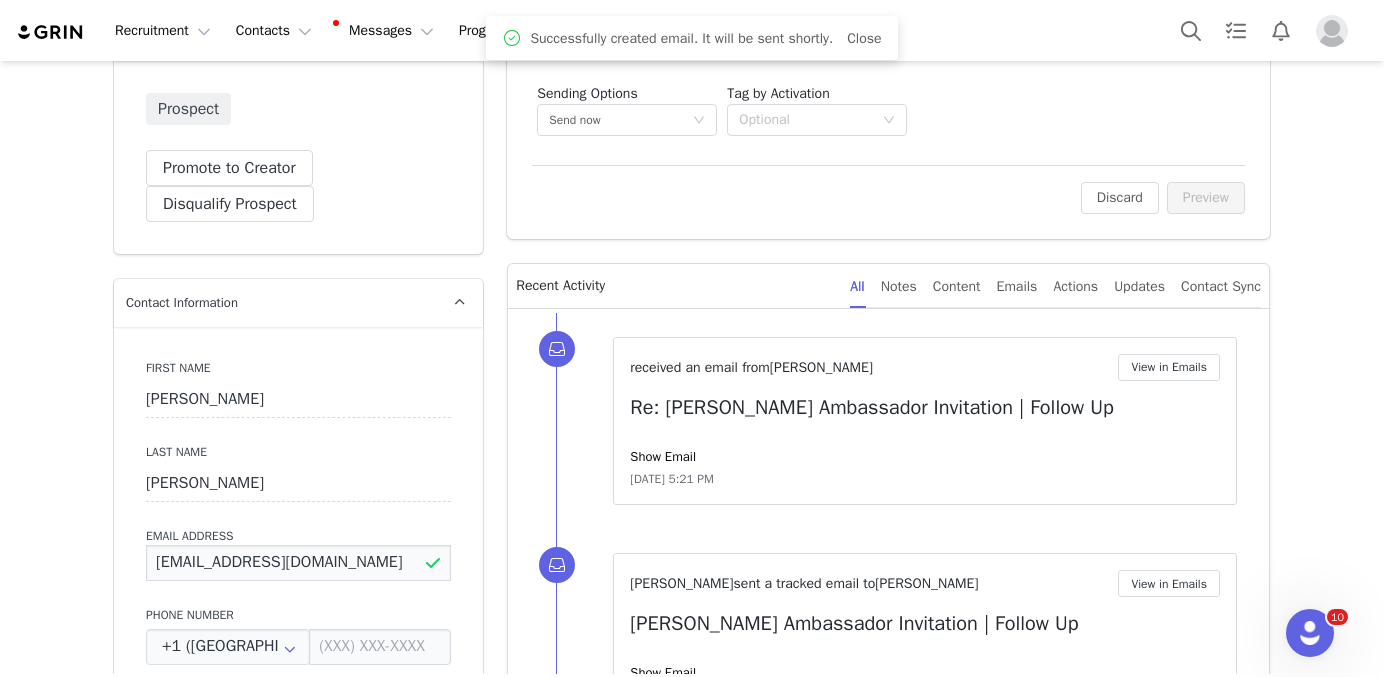 click on "bellarosas765@yahoo.com" at bounding box center (298, 563) 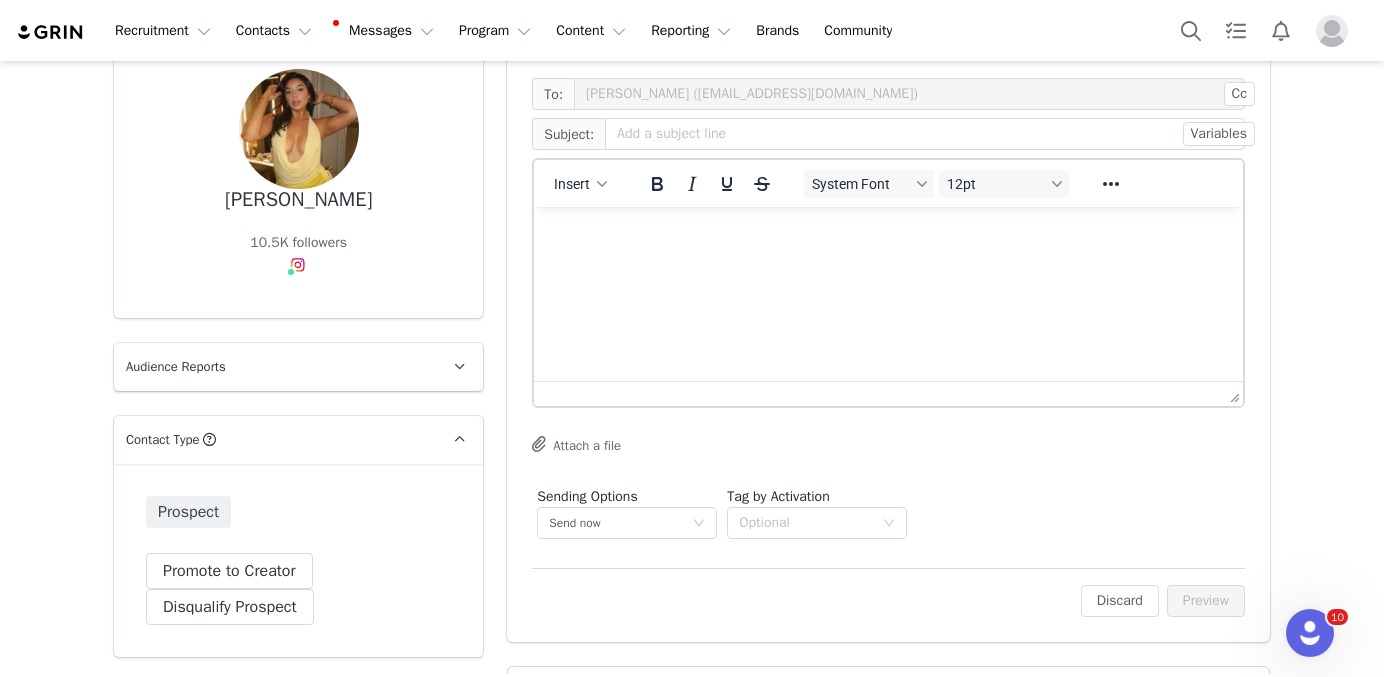 scroll, scrollTop: 168, scrollLeft: 0, axis: vertical 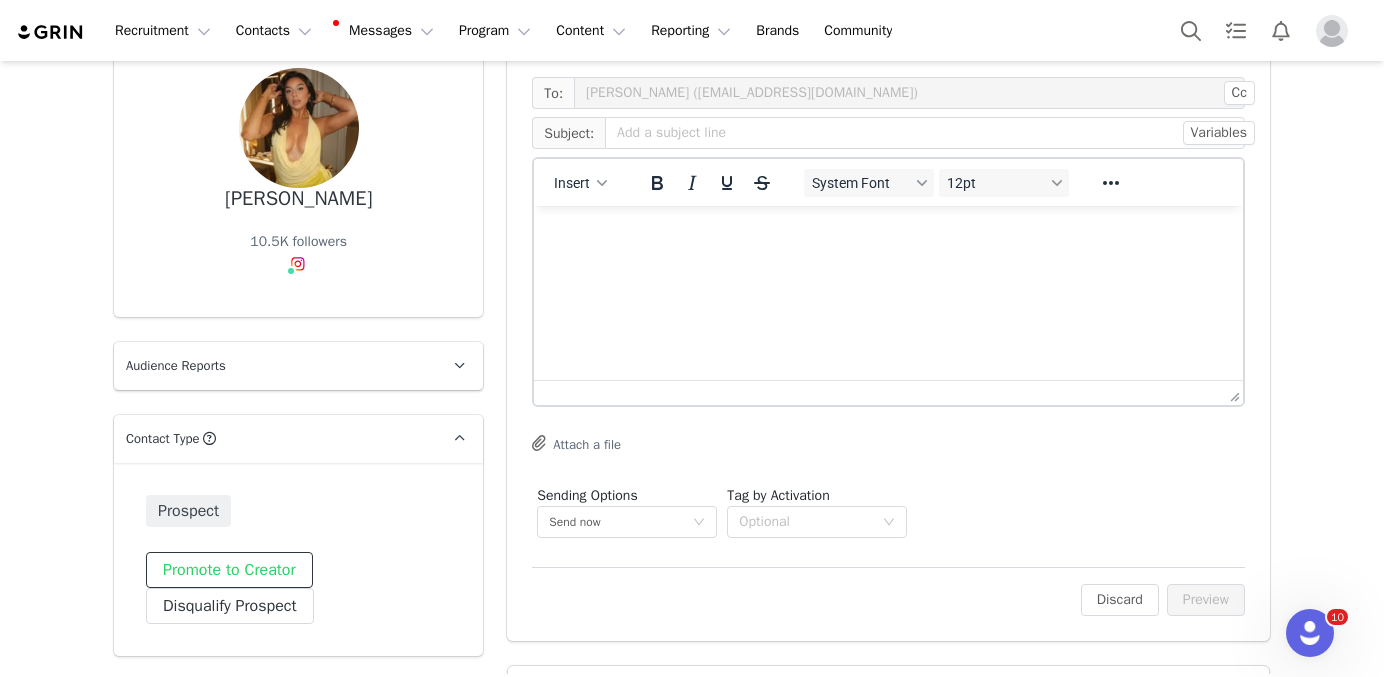 click on "Promote to Creator" at bounding box center [229, 570] 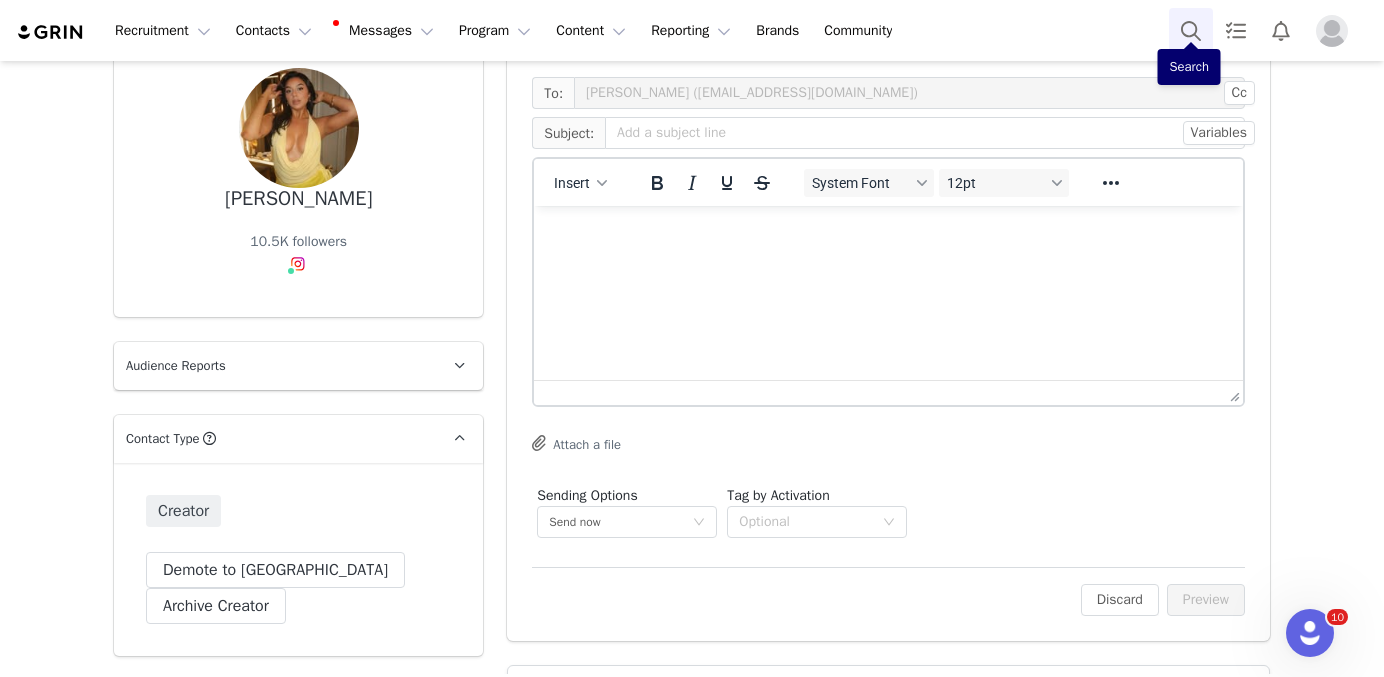 click at bounding box center [1191, 30] 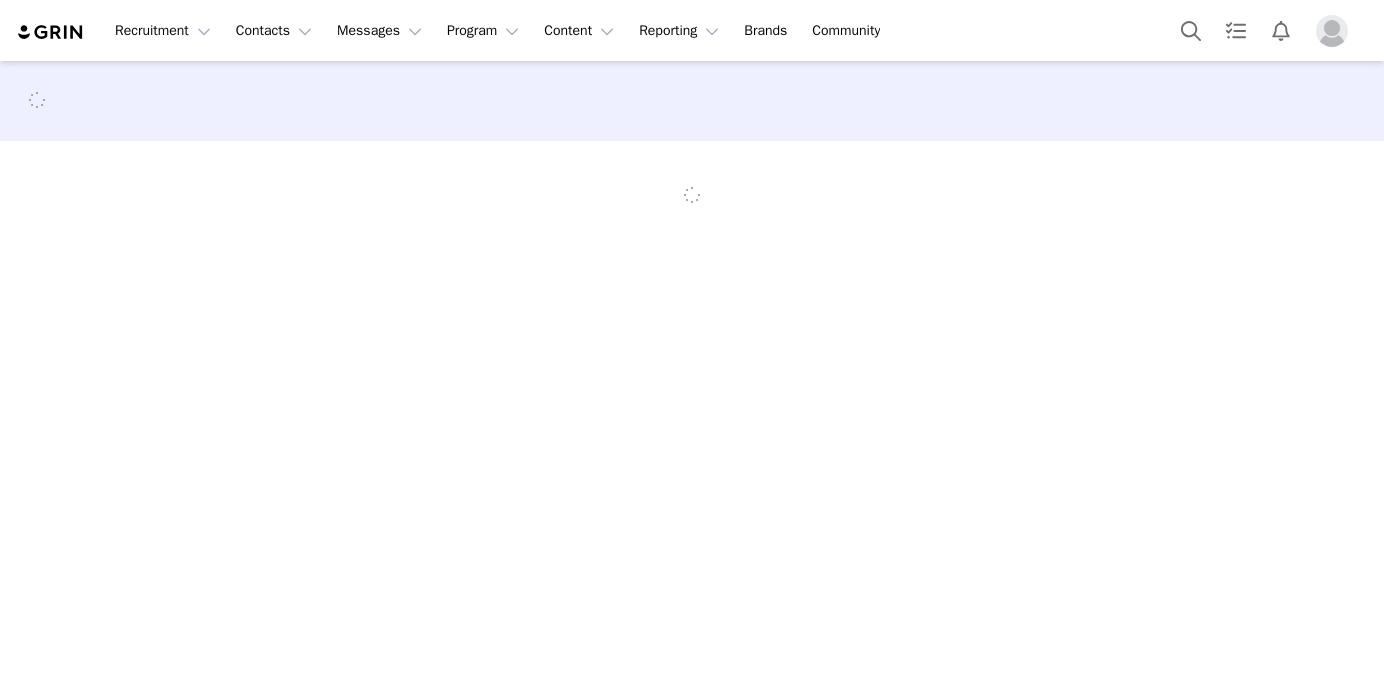 scroll, scrollTop: 0, scrollLeft: 0, axis: both 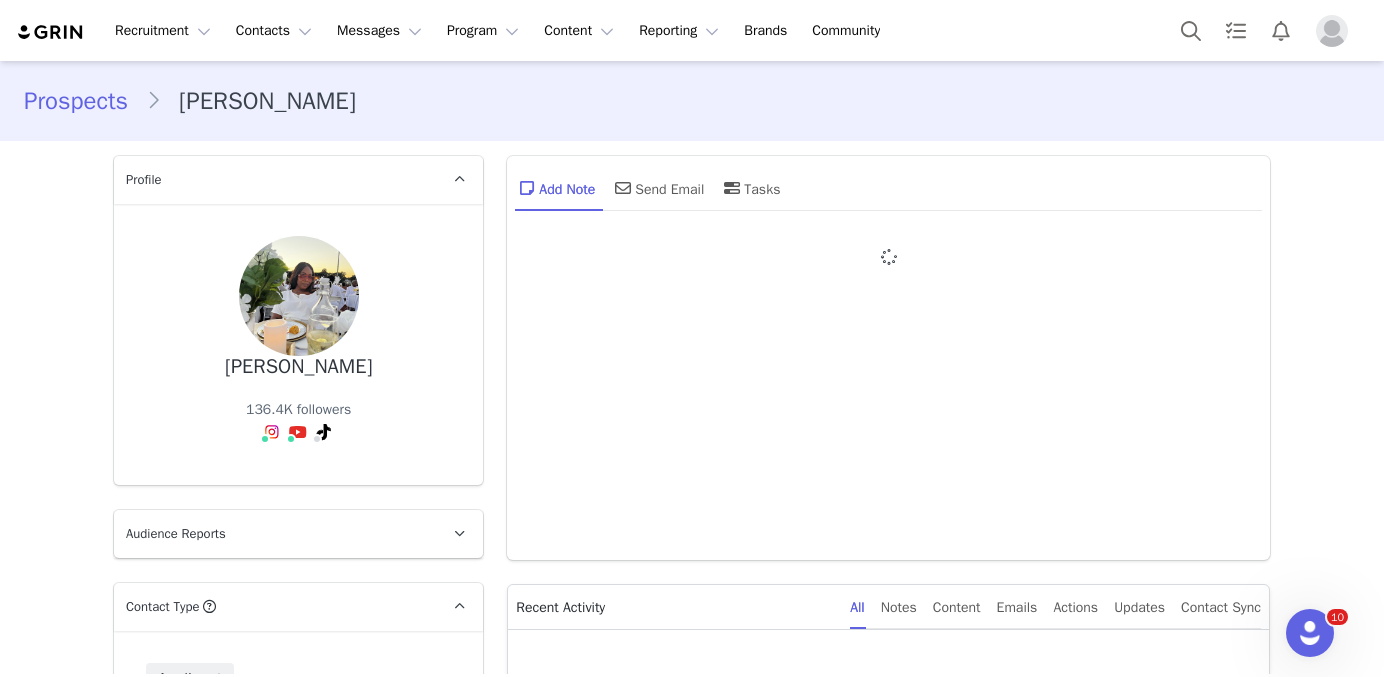 type on "+1 ([GEOGRAPHIC_DATA])" 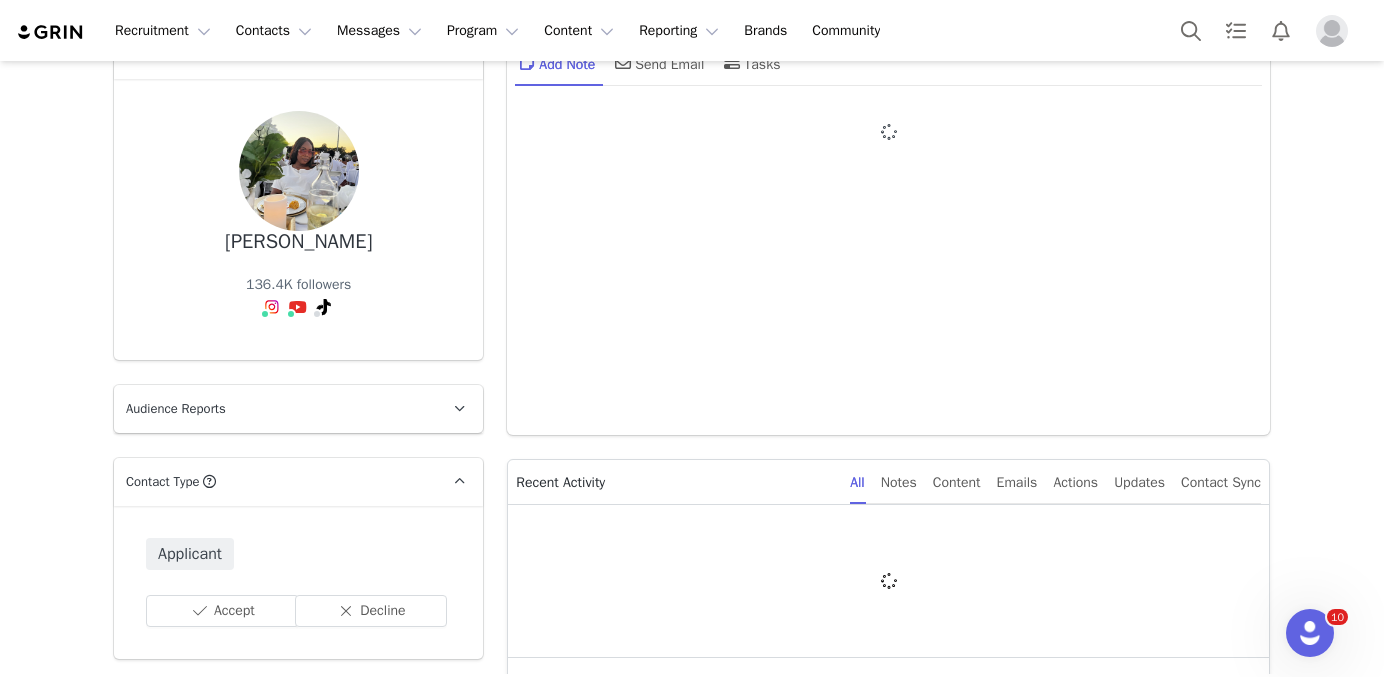 scroll, scrollTop: 159, scrollLeft: 0, axis: vertical 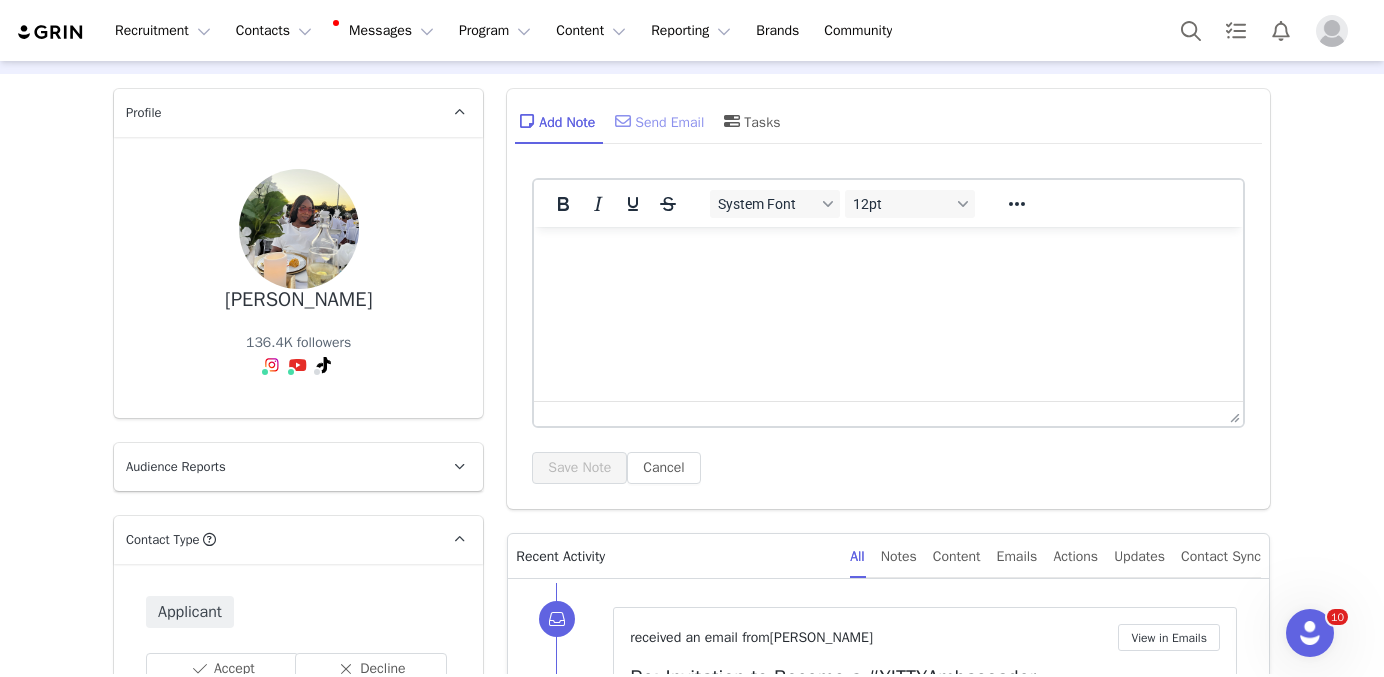 click on "Send Email" at bounding box center [657, 121] 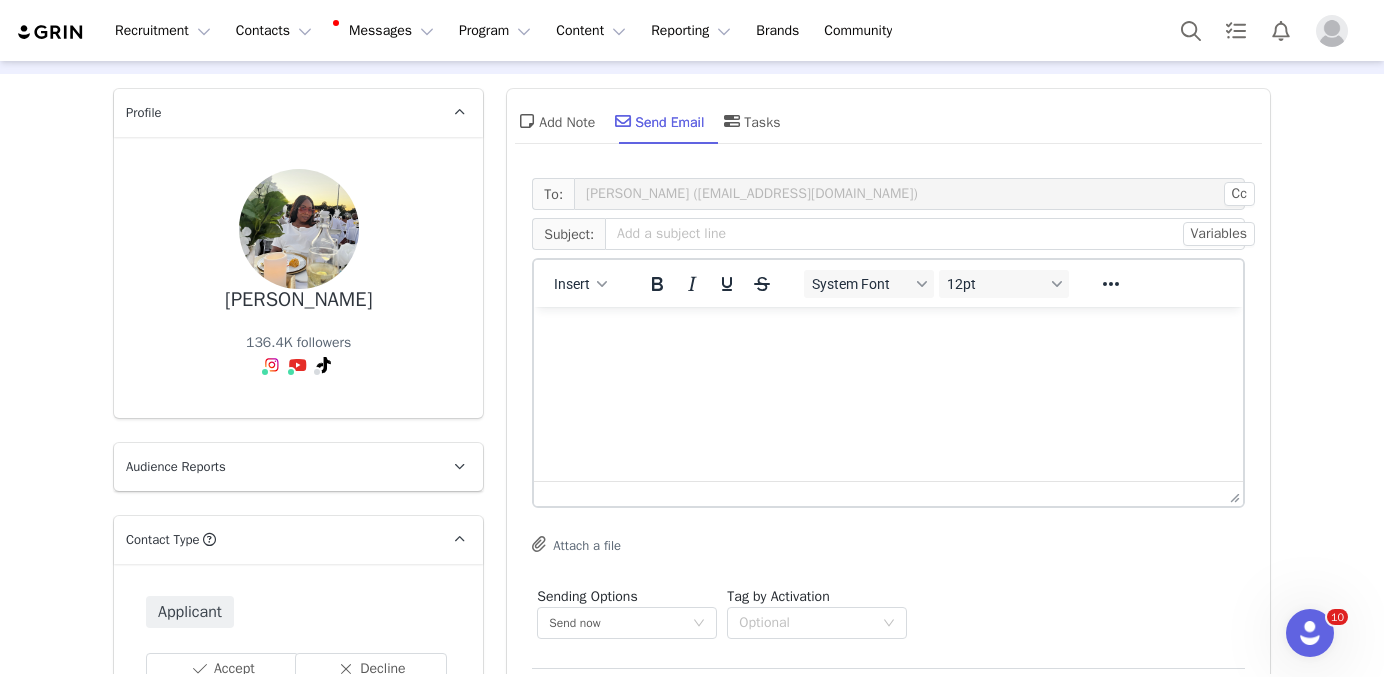 scroll, scrollTop: 0, scrollLeft: 0, axis: both 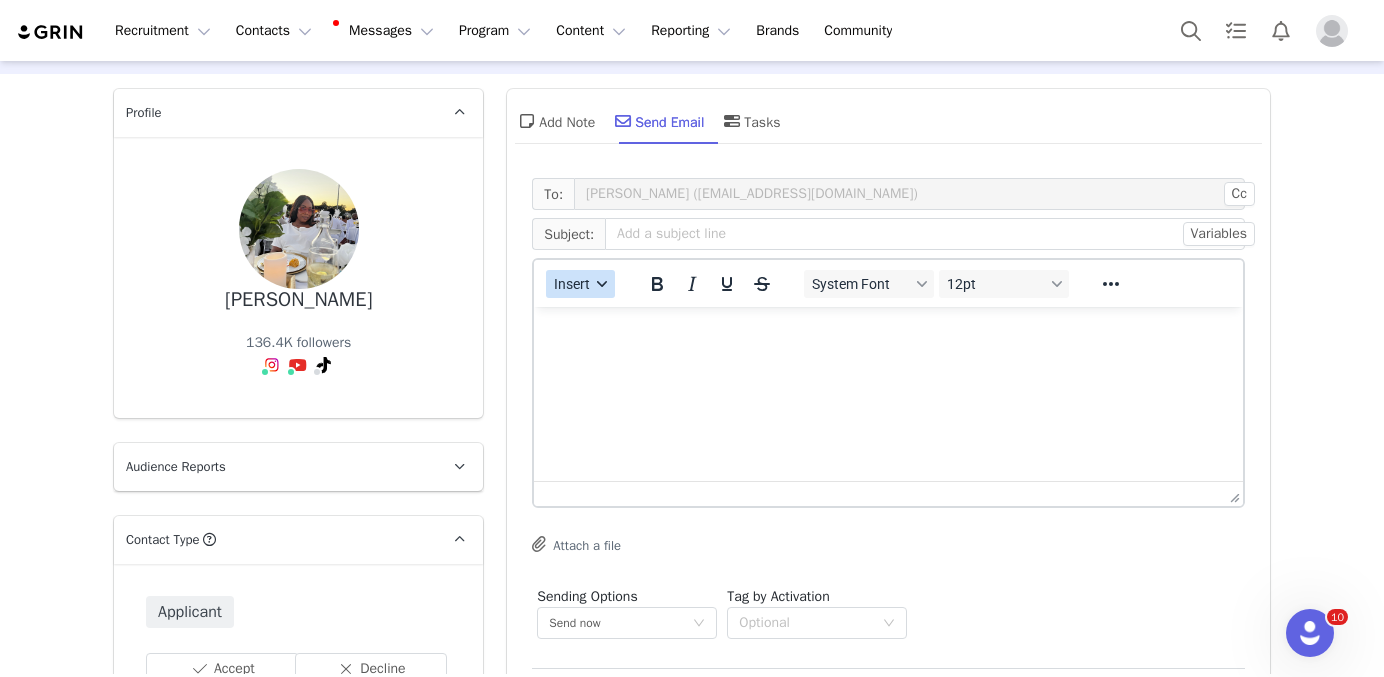 click on "Insert" at bounding box center [580, 284] 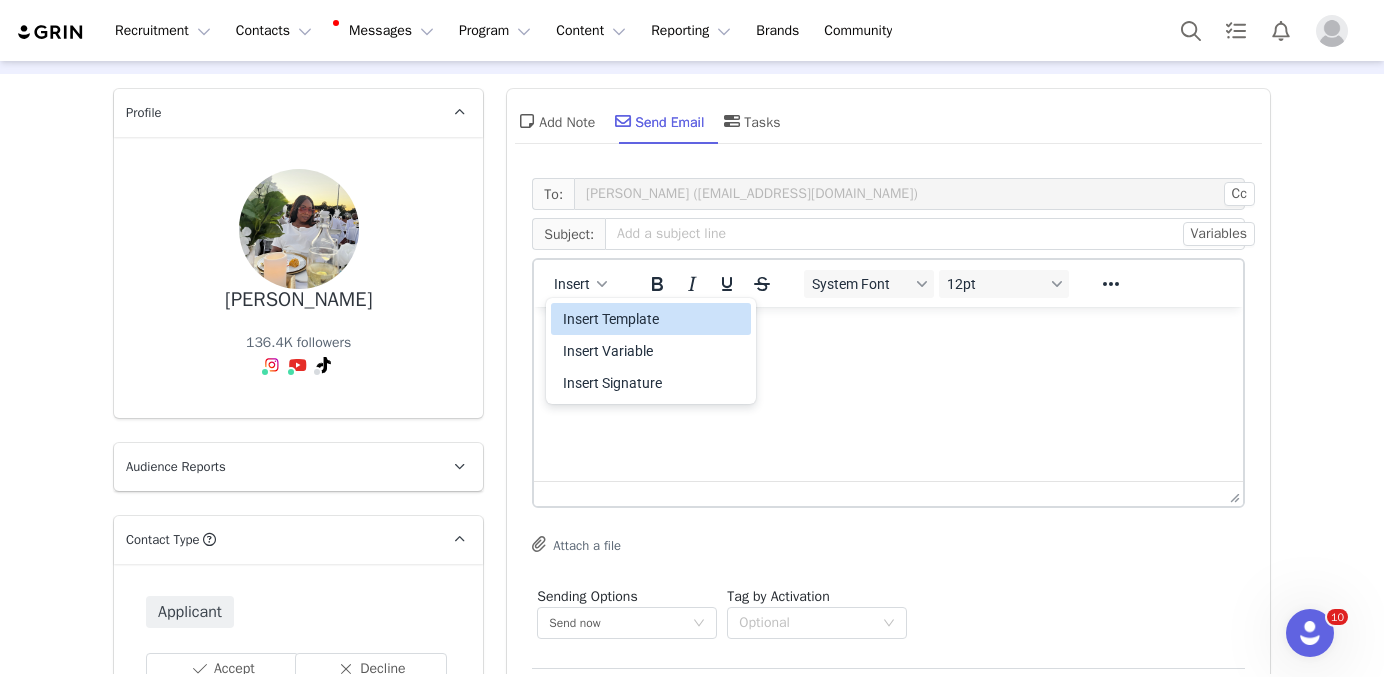 click on "Insert Template" at bounding box center [653, 319] 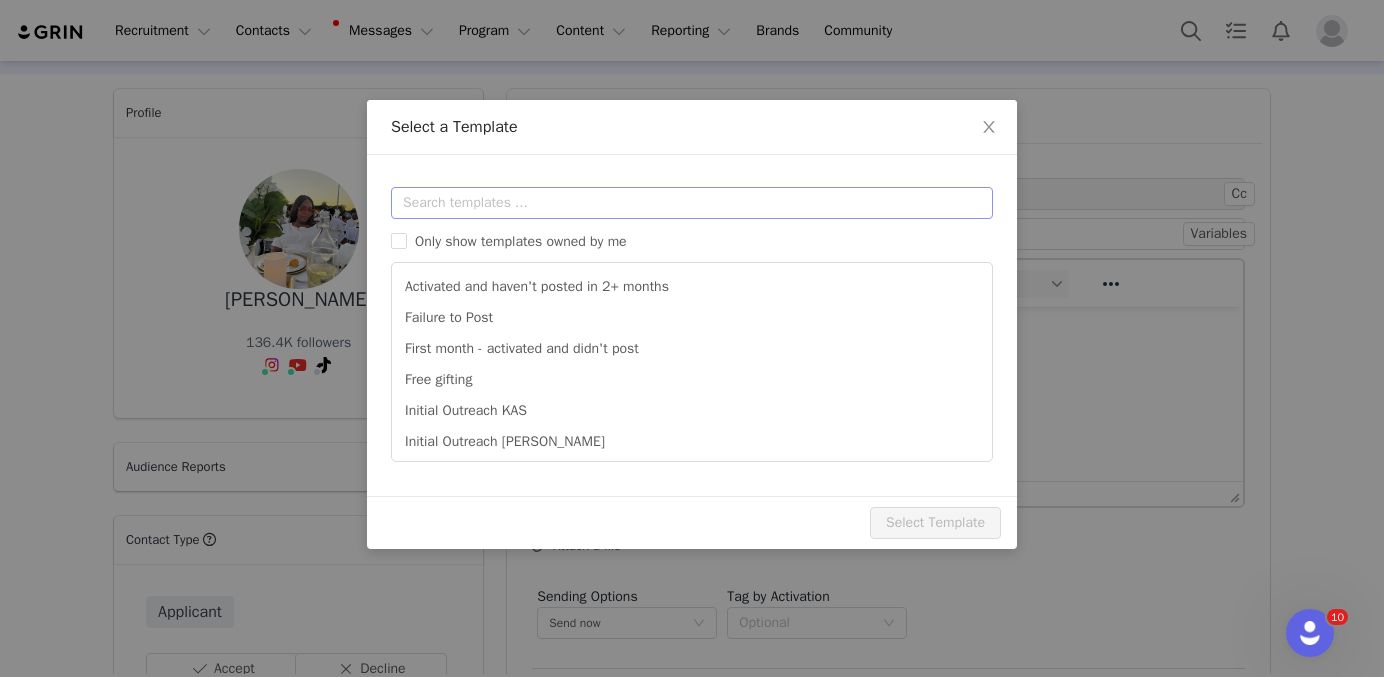 scroll, scrollTop: 0, scrollLeft: 0, axis: both 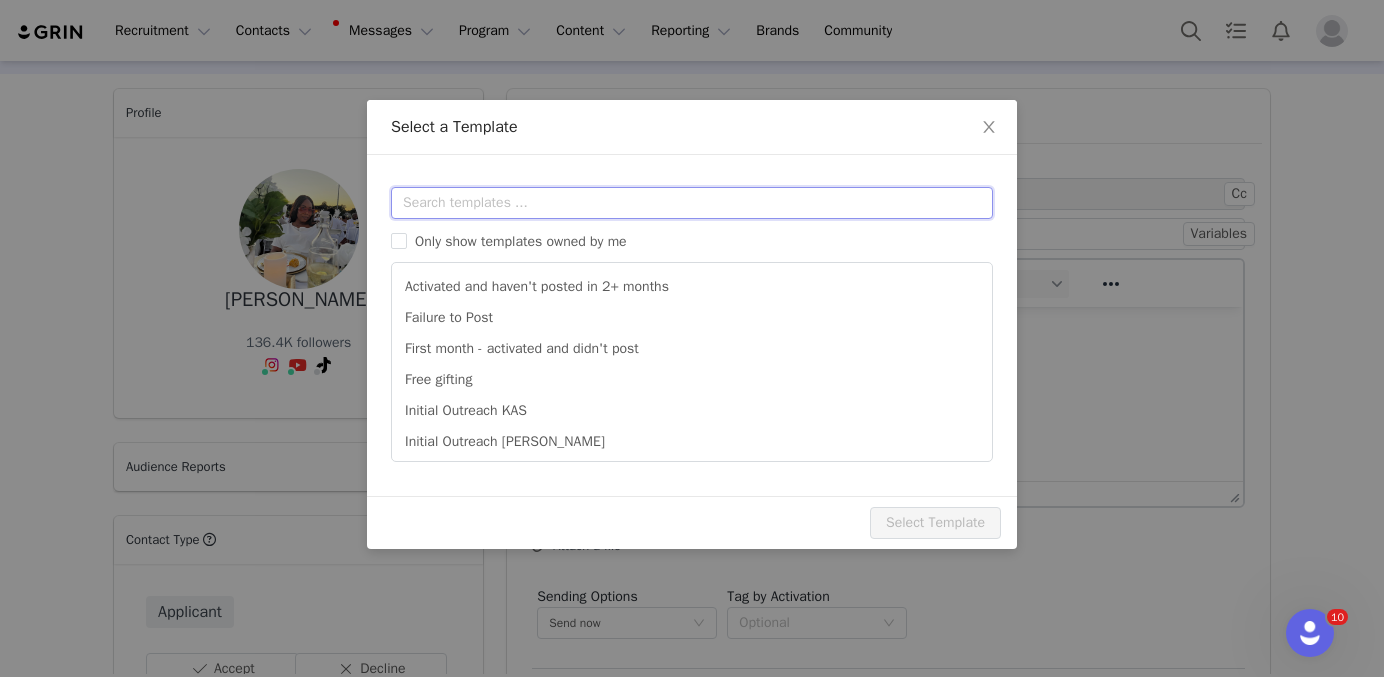 click at bounding box center (692, 203) 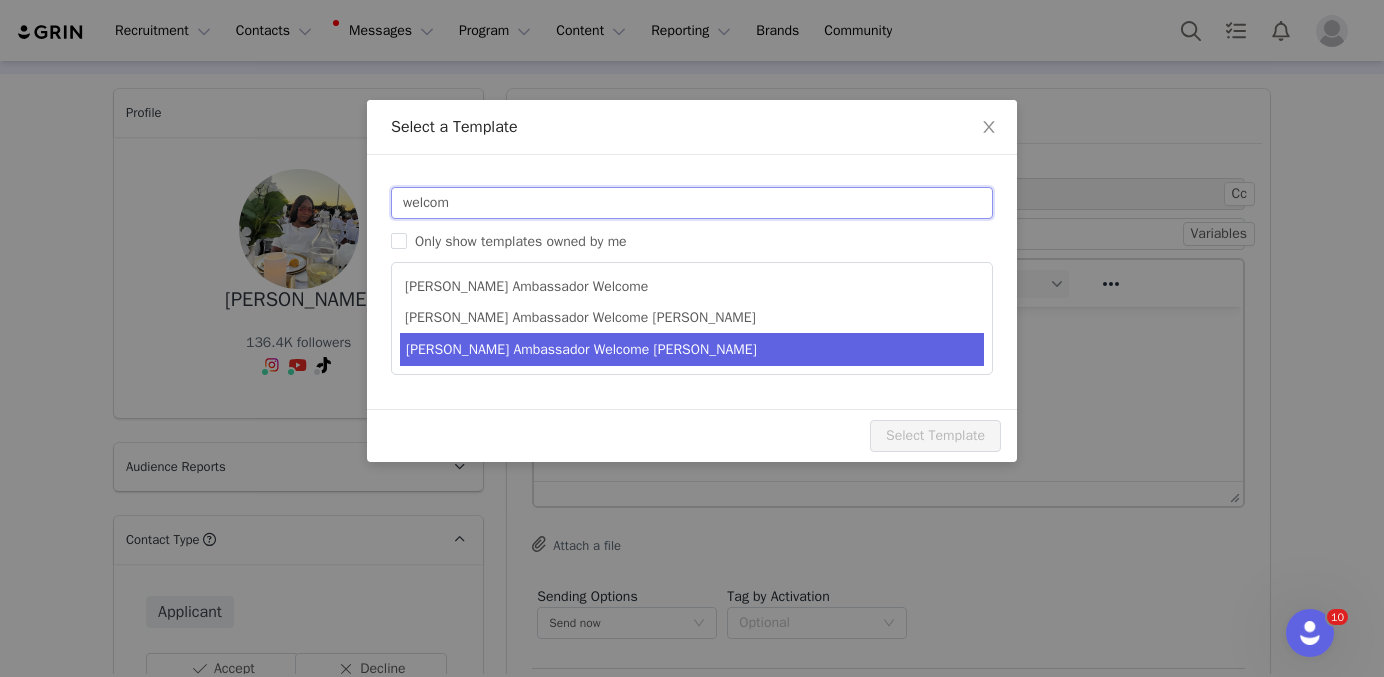 type on "welcom" 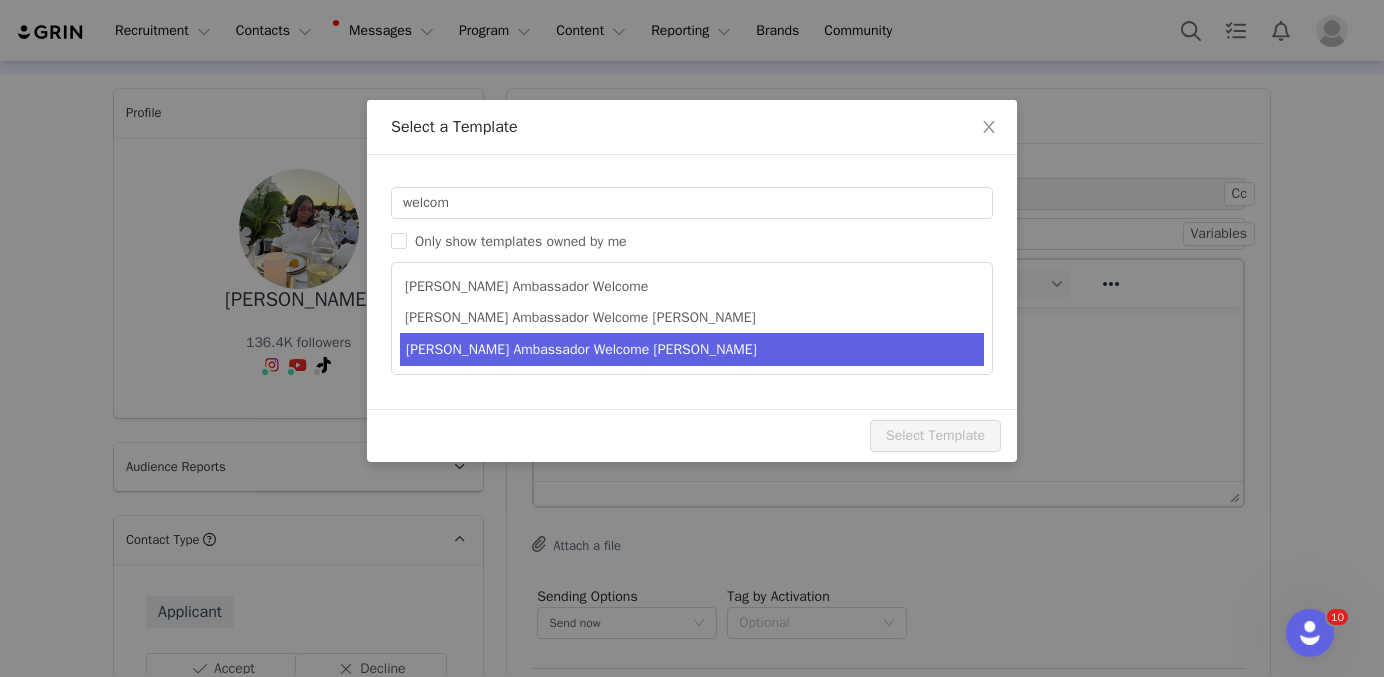 click on "Yitty Ambassador Welcome MELISSA" at bounding box center [692, 349] 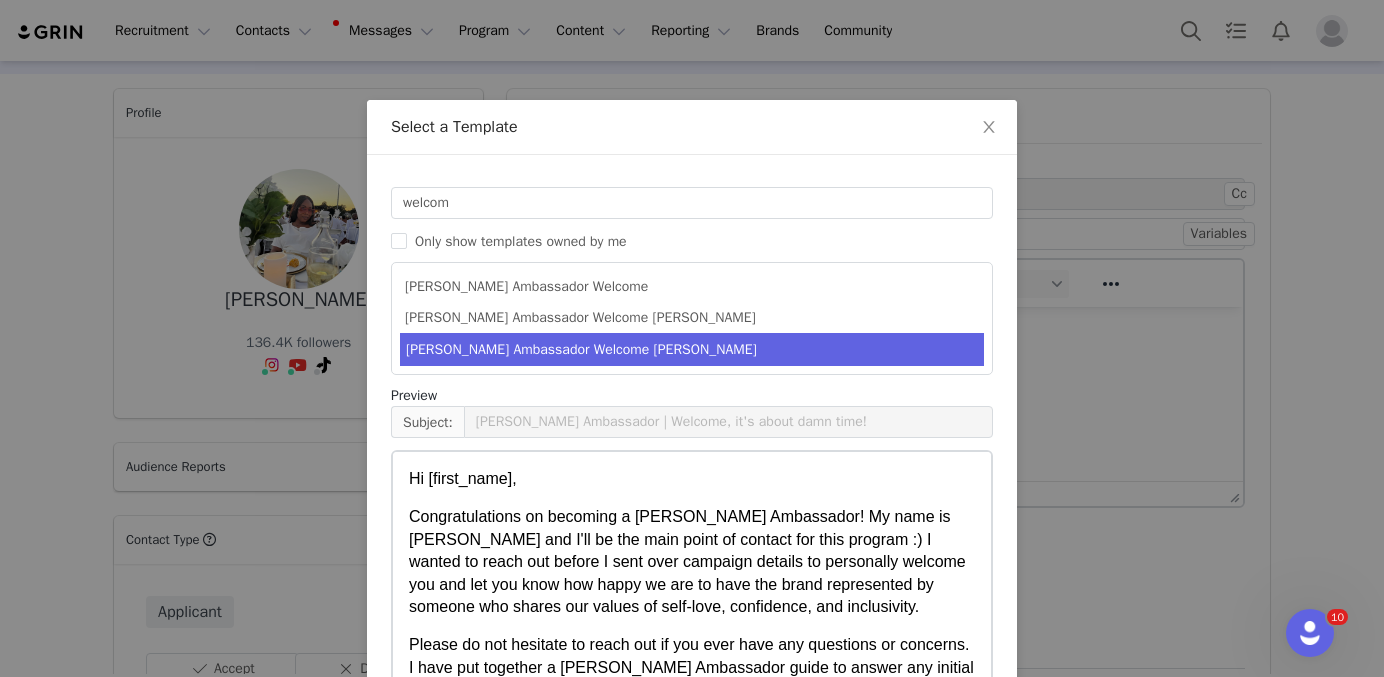 scroll, scrollTop: 124, scrollLeft: 0, axis: vertical 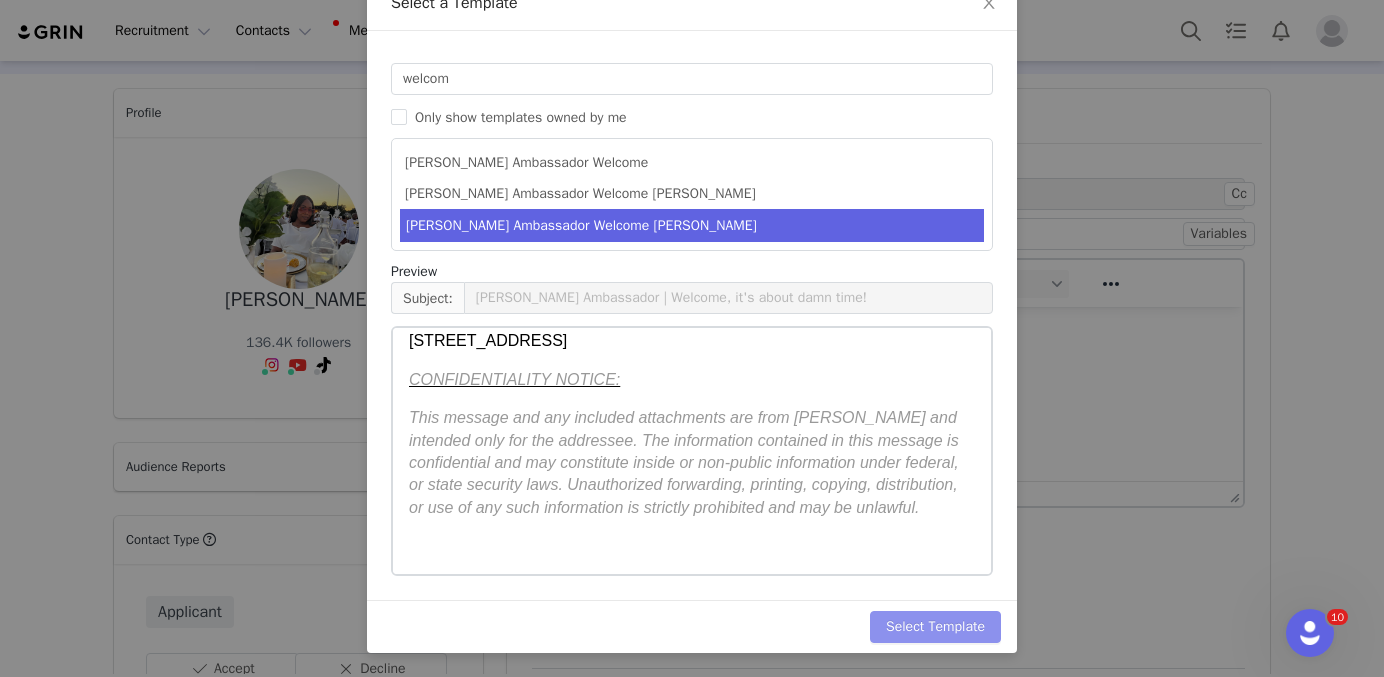 click on "Select Template" at bounding box center (935, 627) 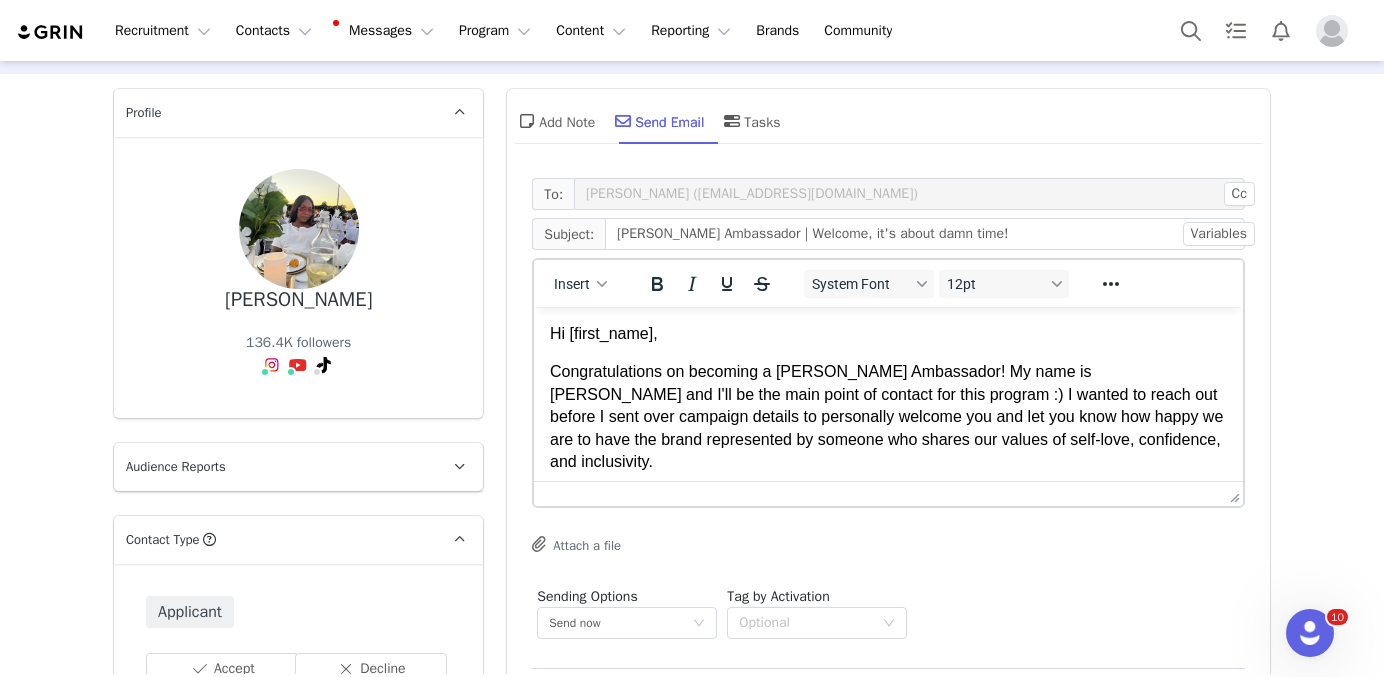scroll, scrollTop: 0, scrollLeft: 0, axis: both 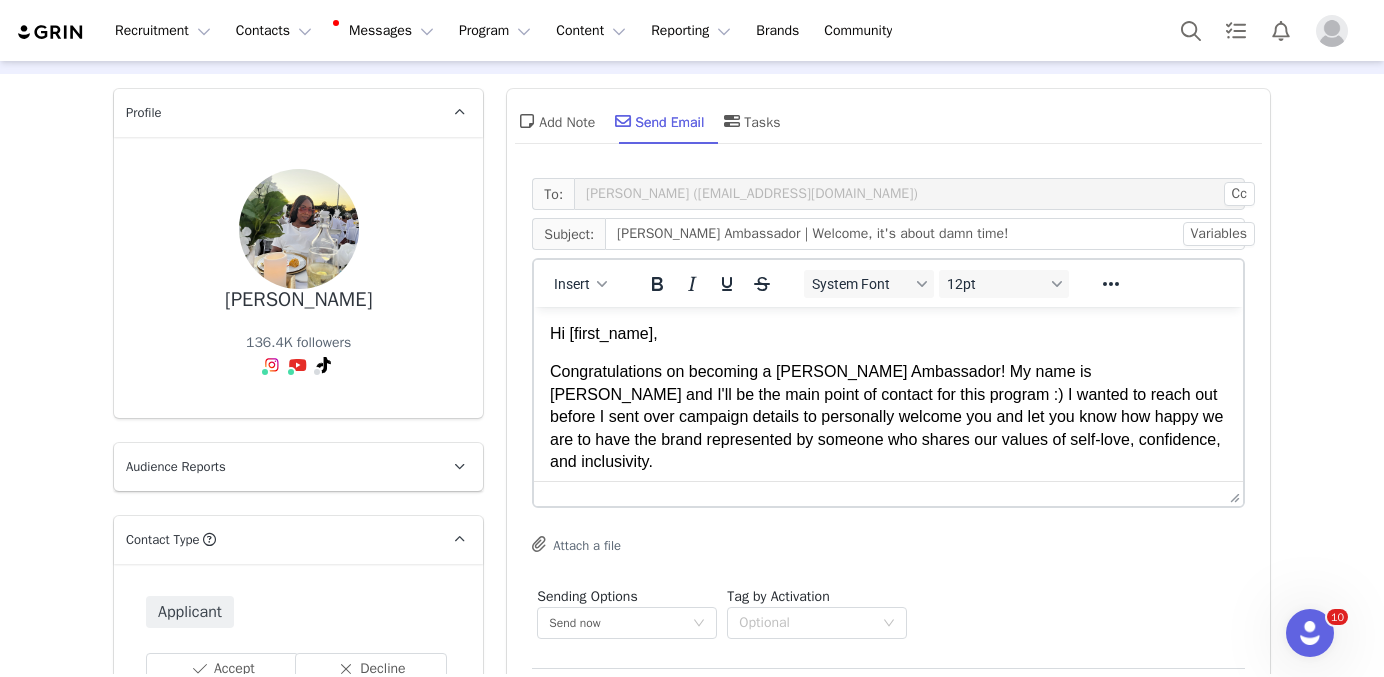 click on "Congratulations on becoming a YITTY Ambassador! My name is Melissa and I'll be the main point of contact for this program :) I wanted to reach out before I sent over campaign details to personally welcome you and let you know how happy we are to have the brand represented by someone who shares our values of self-love, confidence, and inclusivity." at bounding box center (888, 417) 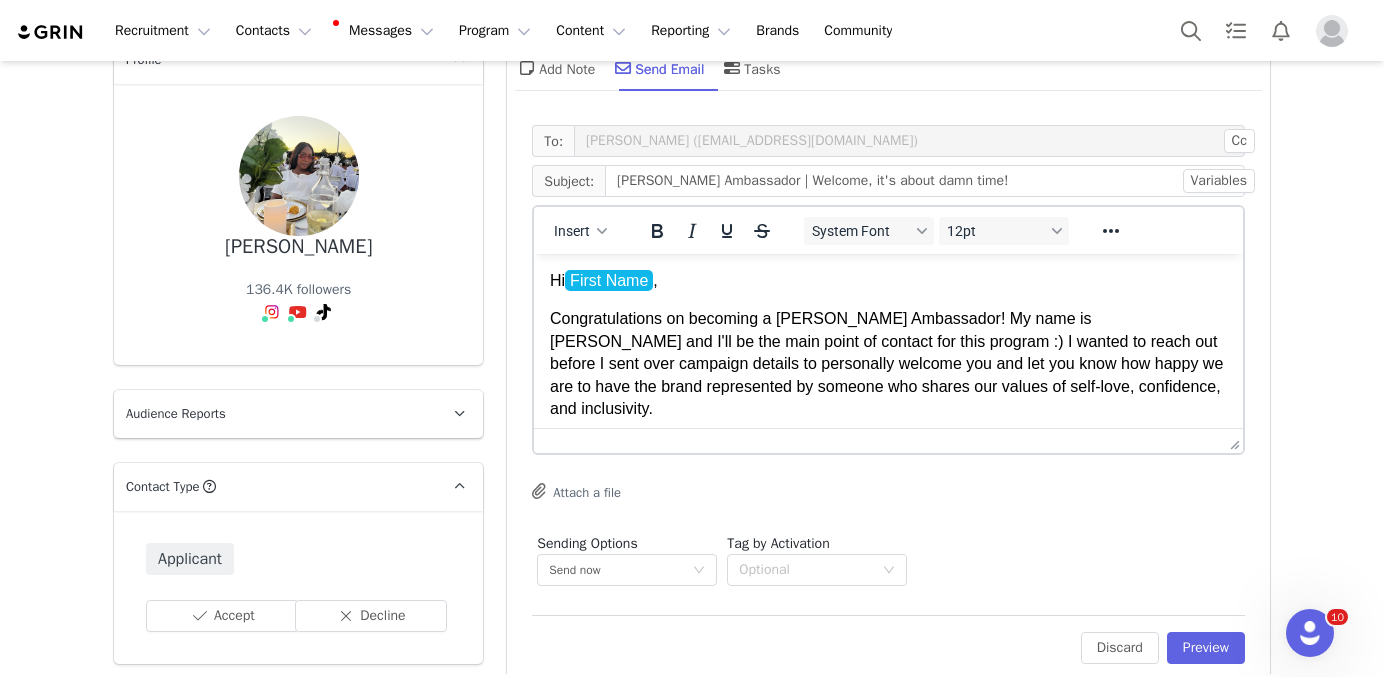 scroll, scrollTop: 145, scrollLeft: 0, axis: vertical 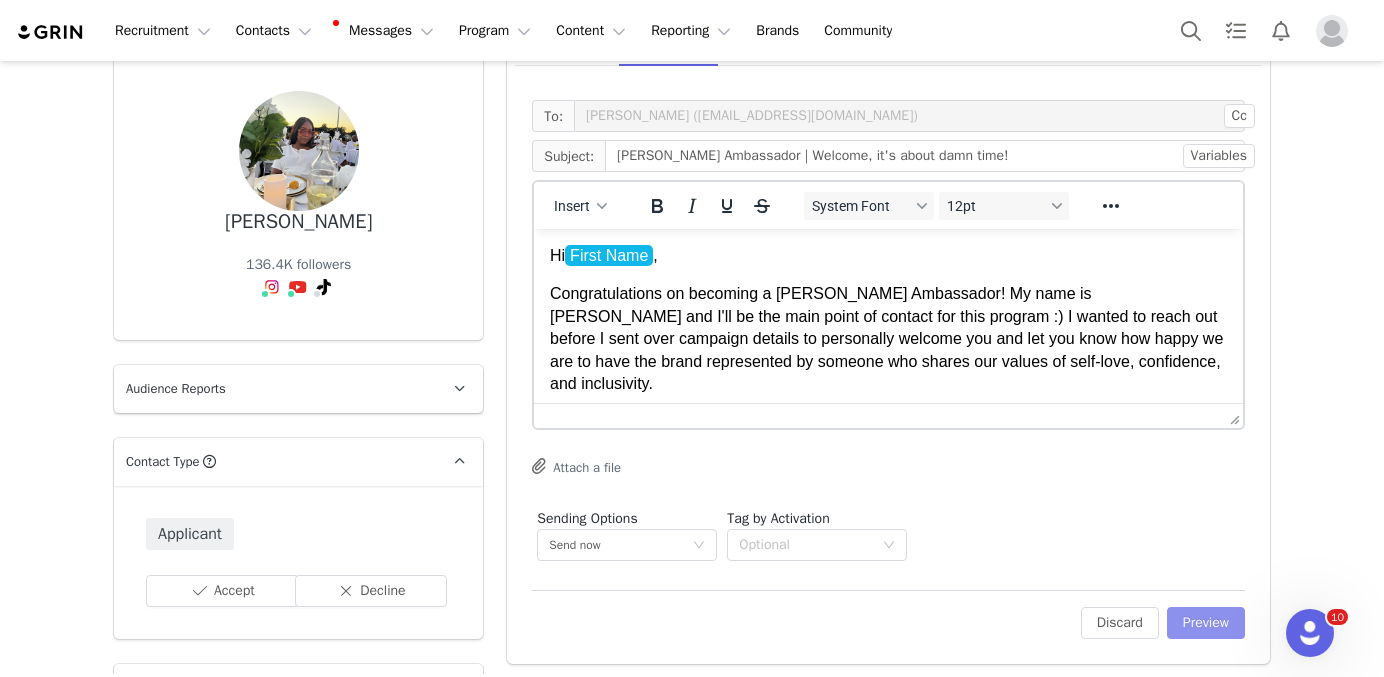 click on "Preview" at bounding box center [1206, 623] 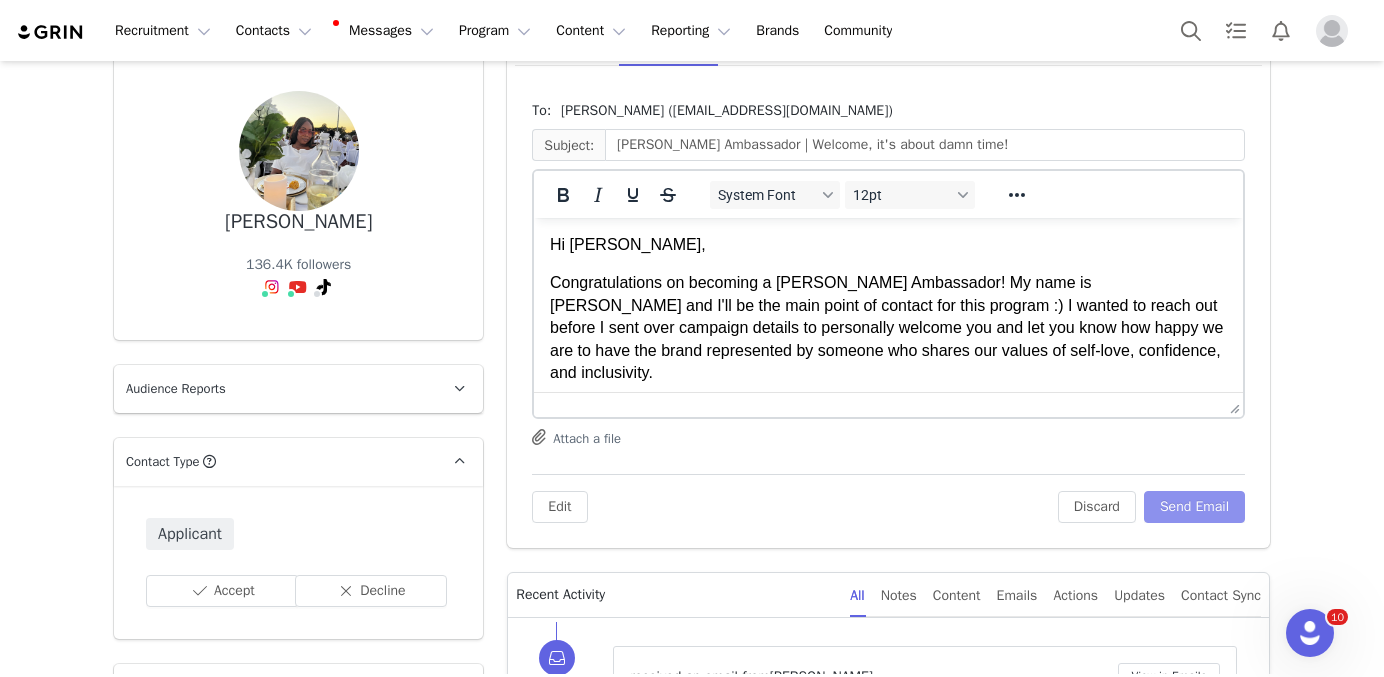 scroll, scrollTop: 0, scrollLeft: 0, axis: both 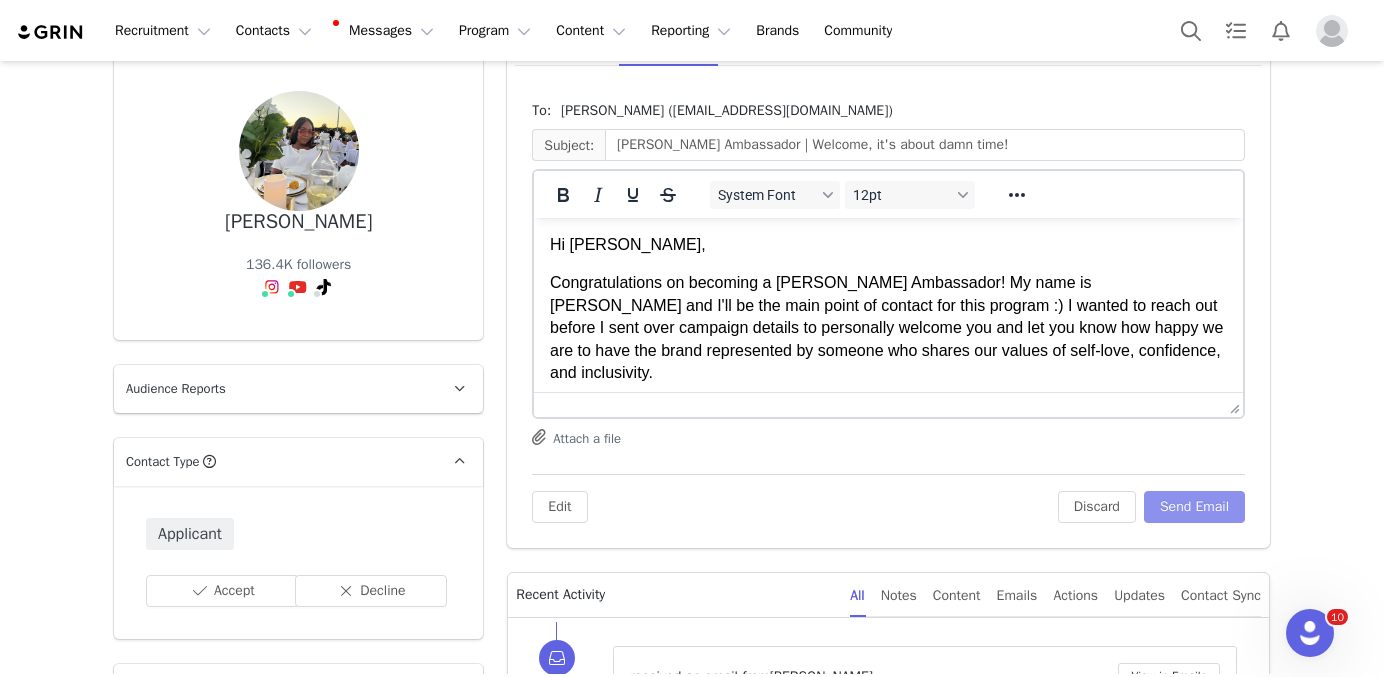 click on "Send Email" at bounding box center (1194, 507) 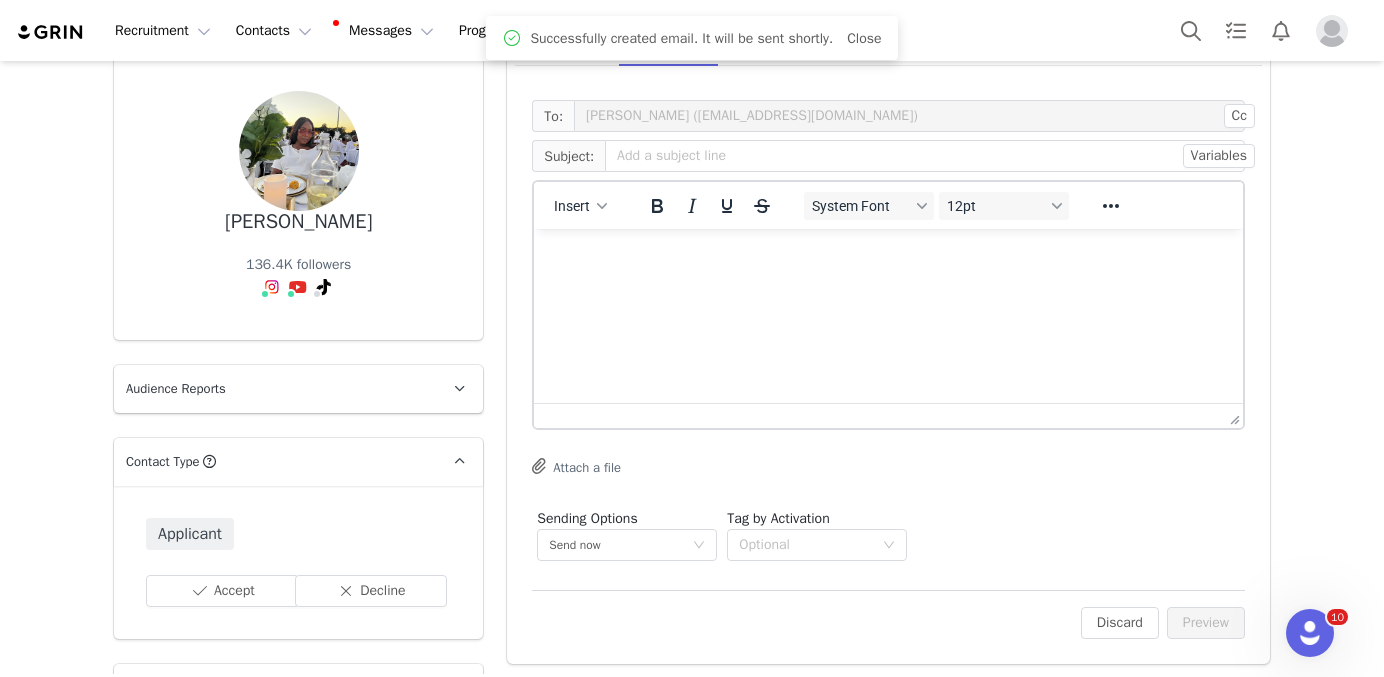 scroll, scrollTop: 0, scrollLeft: 0, axis: both 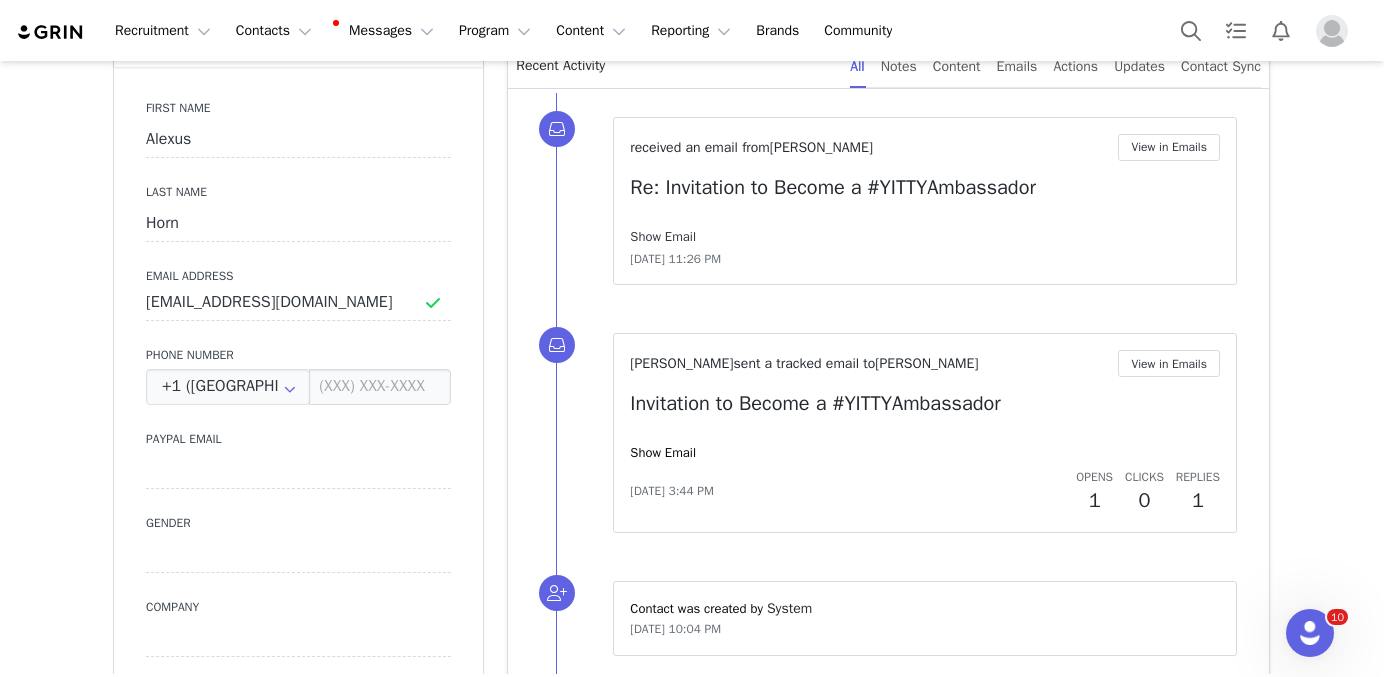 click on "Show Email" at bounding box center (663, 236) 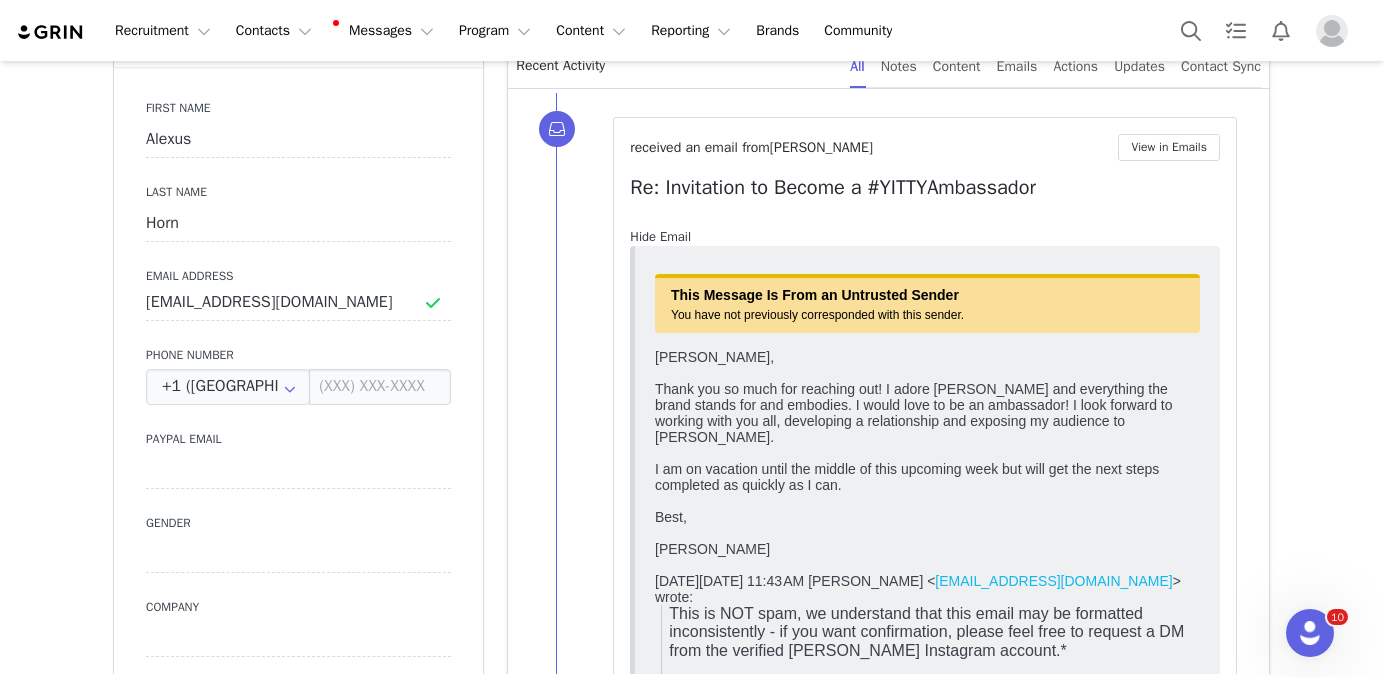 scroll, scrollTop: 0, scrollLeft: 0, axis: both 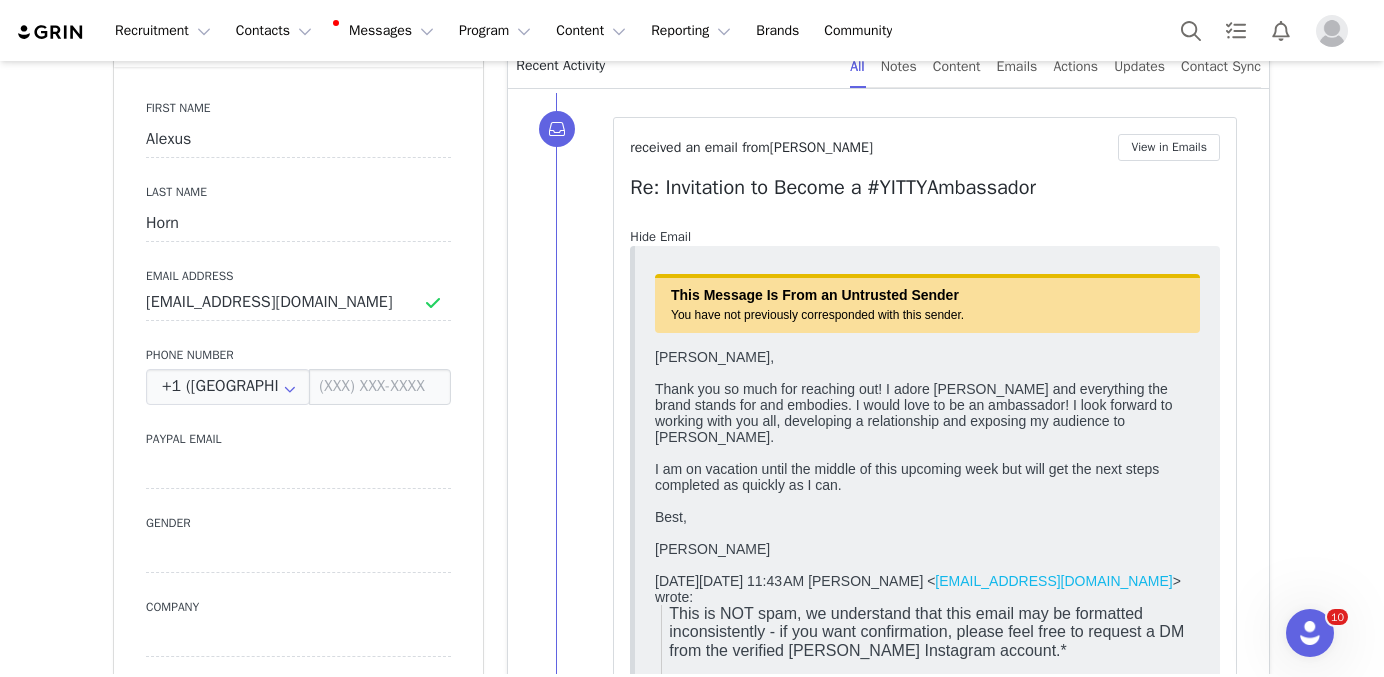 click on "Hide Email" at bounding box center (660, 236) 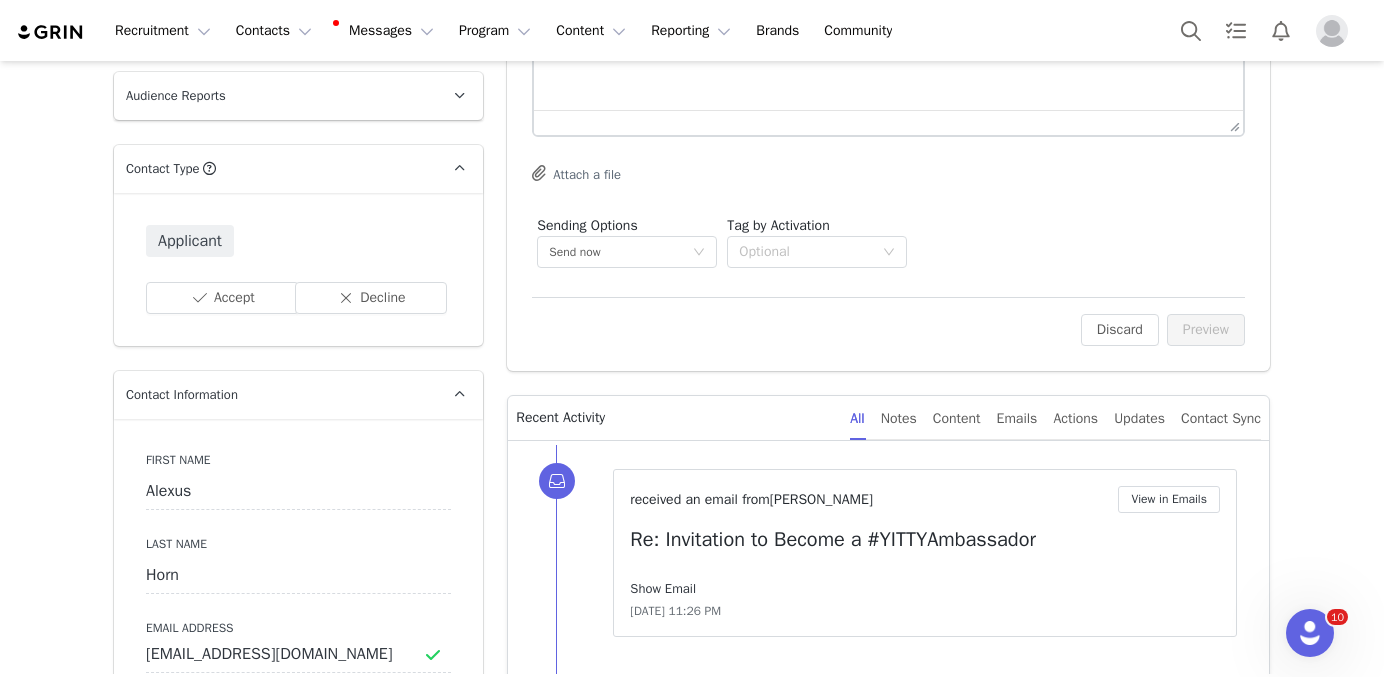 scroll, scrollTop: 434, scrollLeft: 0, axis: vertical 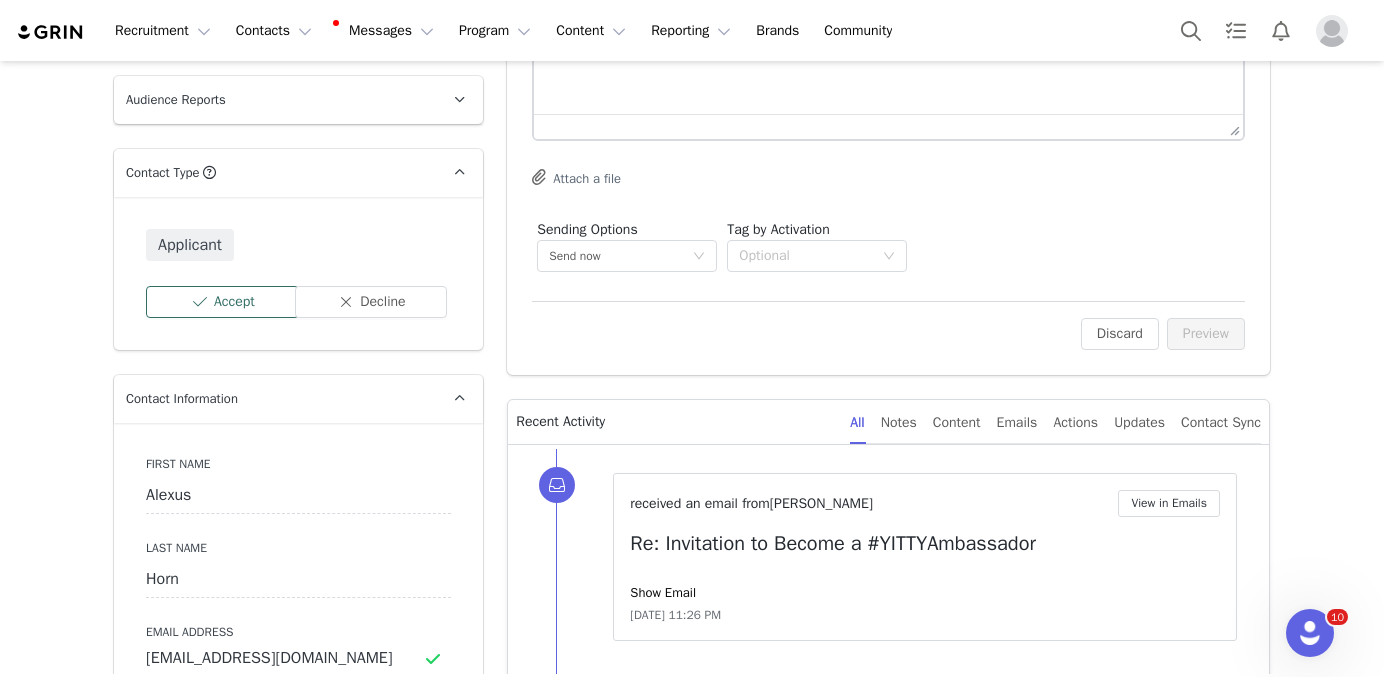 click on "Accept" at bounding box center (222, 302) 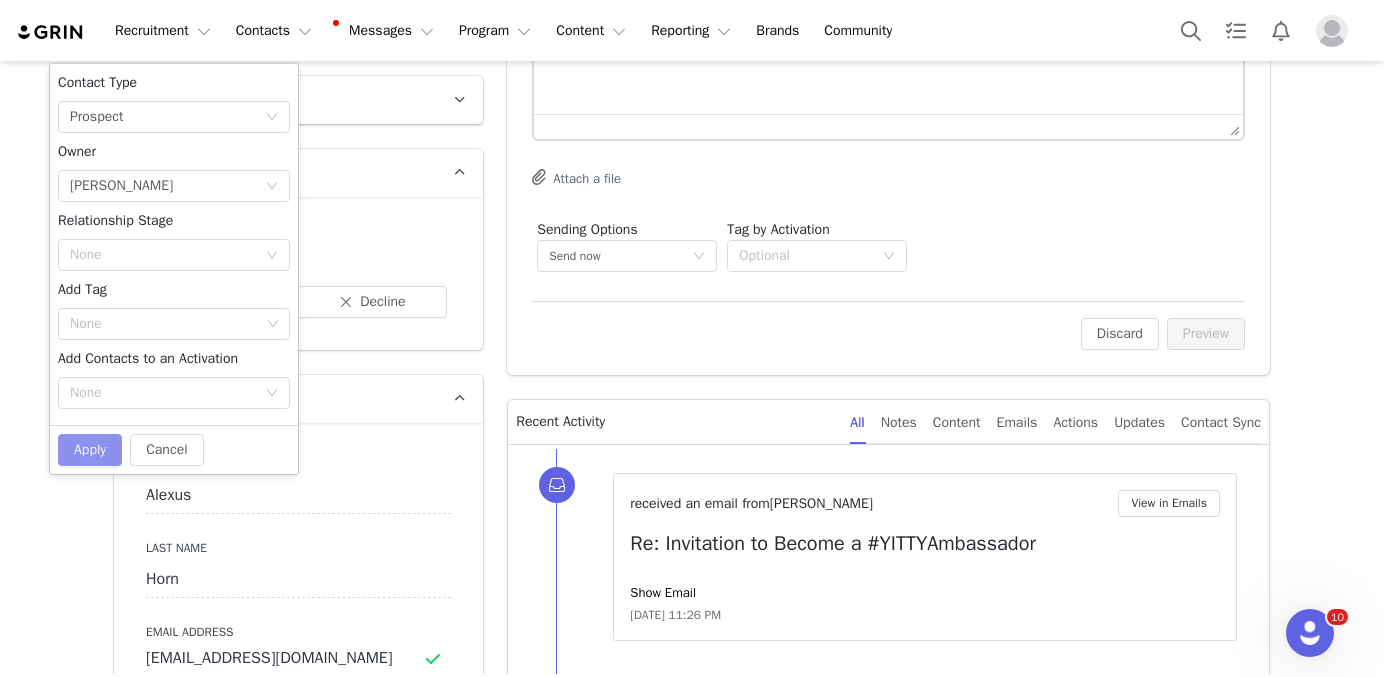 click on "Apply" at bounding box center [90, 450] 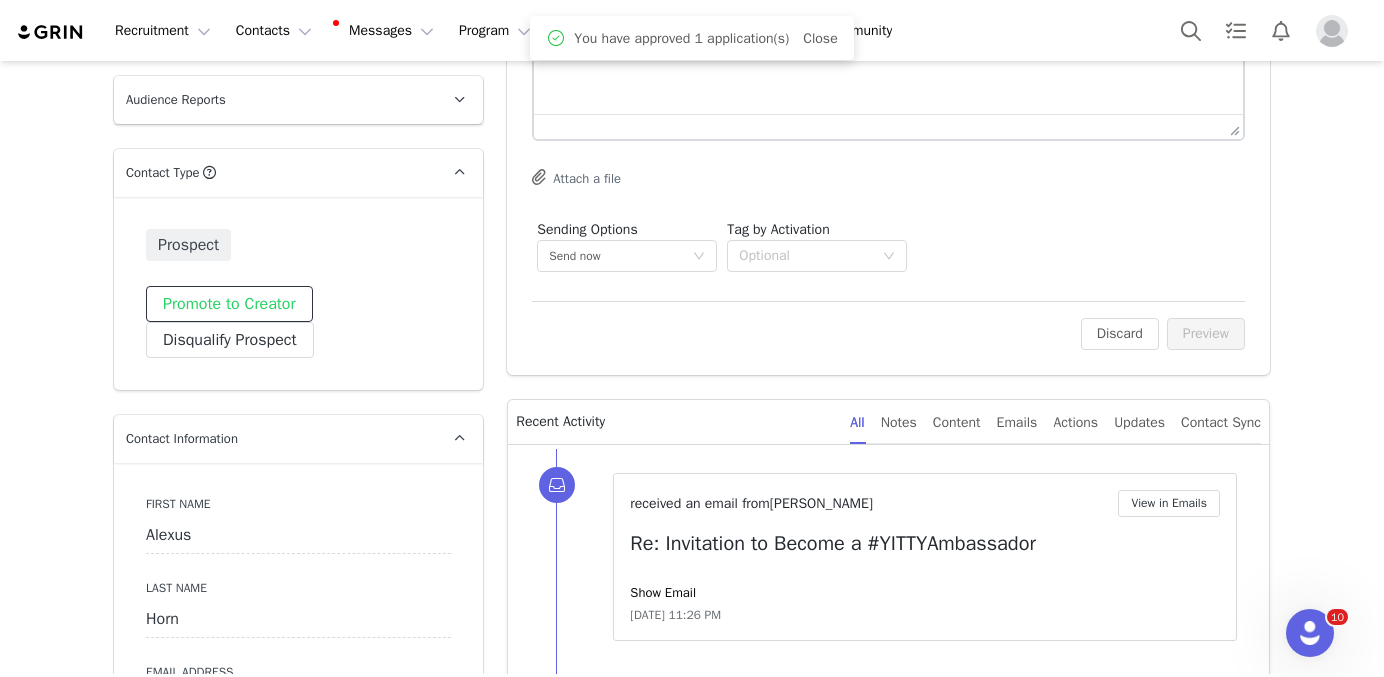 click on "Promote to Creator" at bounding box center [229, 304] 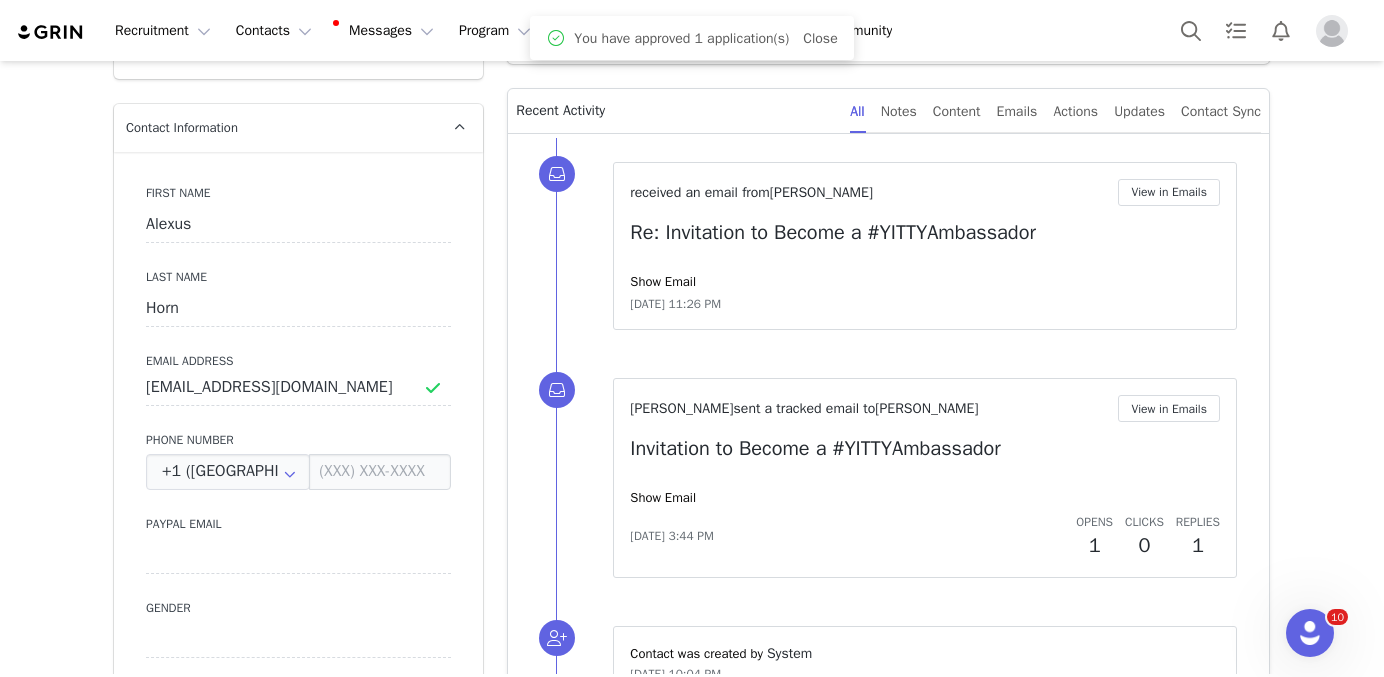 scroll, scrollTop: 779, scrollLeft: 0, axis: vertical 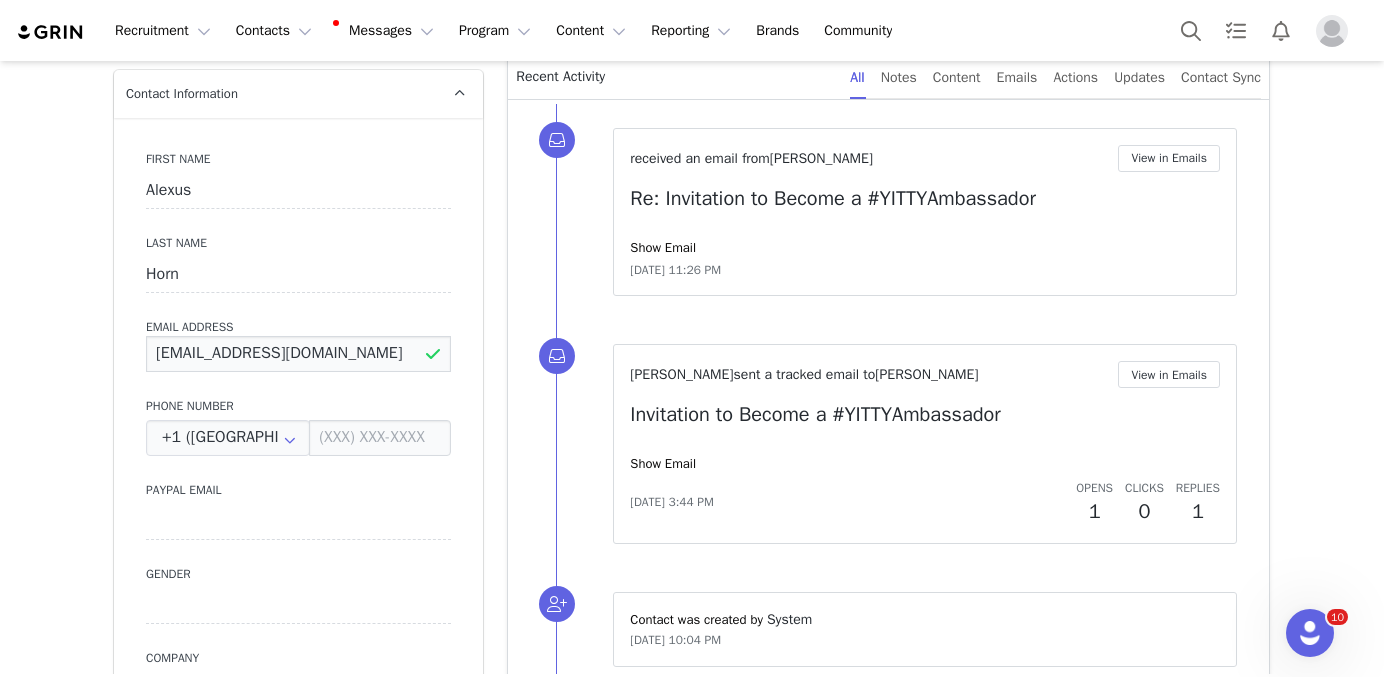 click on "Dreamgirlnetwork@gmail.com" at bounding box center (298, 354) 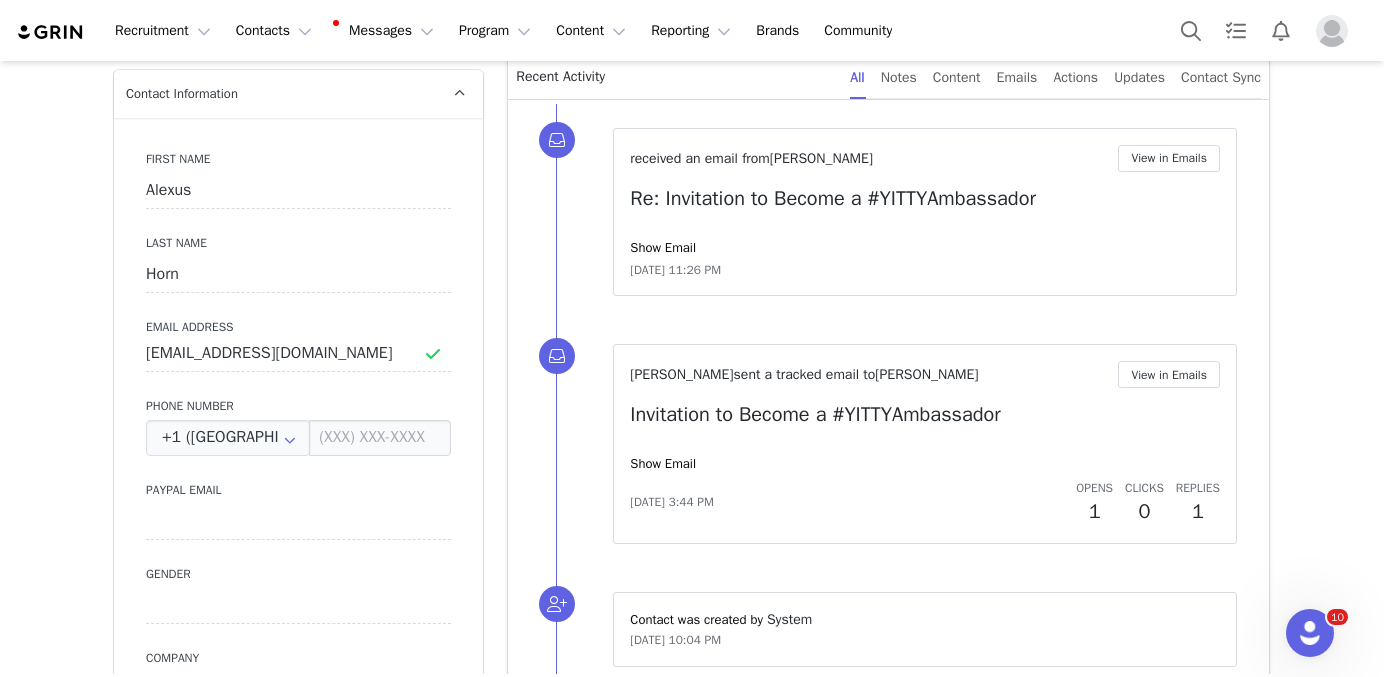 click on "First Name  Alexus  Last Name  Horn Email Address Dreamgirlnetwork@gmail.com  Phone Number  +1 (United States) +93 (Afghanistan) +358 (Aland Islands) +355 (Albania) +213 (Algeria) +376 (Andorra) +244 (Angola) +1264 (Anguilla) +1268 (Antigua And Barbuda) +54 (Argentina) +374 (Armenia) +297 (Aruba) +61 (Australia) +43 (Austria) +994 (Azerbaijan) +1242 (Bahamas) +973 (Bahrain) +880 (Bangladesh) +1246 (Barbados) +375 (Belarus) +32 (Belgium) +501 (Belize) +229 (Benin) +1441 (Bermuda) +975 (Bhutan) +591 (Bolivia) +599 (Bonaire, Sint Eustatius and Saba) +387 (Bosnia And Herzegovina) +267 (Botswana) +0 (Bouvet Island) +55 (Brazil) +673 (Brunei) +359 (Bulgaria) +226 (Burkina Faso) +257 (Burundi) +855 (Cambodia) +1 (Canada) +238 (Cape Verde) +1345 (Cayman Islands) +236 (Central African Republic) +235 (Chad) +56 (Chile) +86 (China) +61 (Christmas Island) +672 (Cocos (Keeling) Islands) +57 (Colombia) +269 (Comoros) +242 (Congo) +243 (Congo, The Democratic Republic Of The) +682 (Cook Islands) +506 (Costa Rica) +53 (Cuba)" at bounding box center (298, 483) 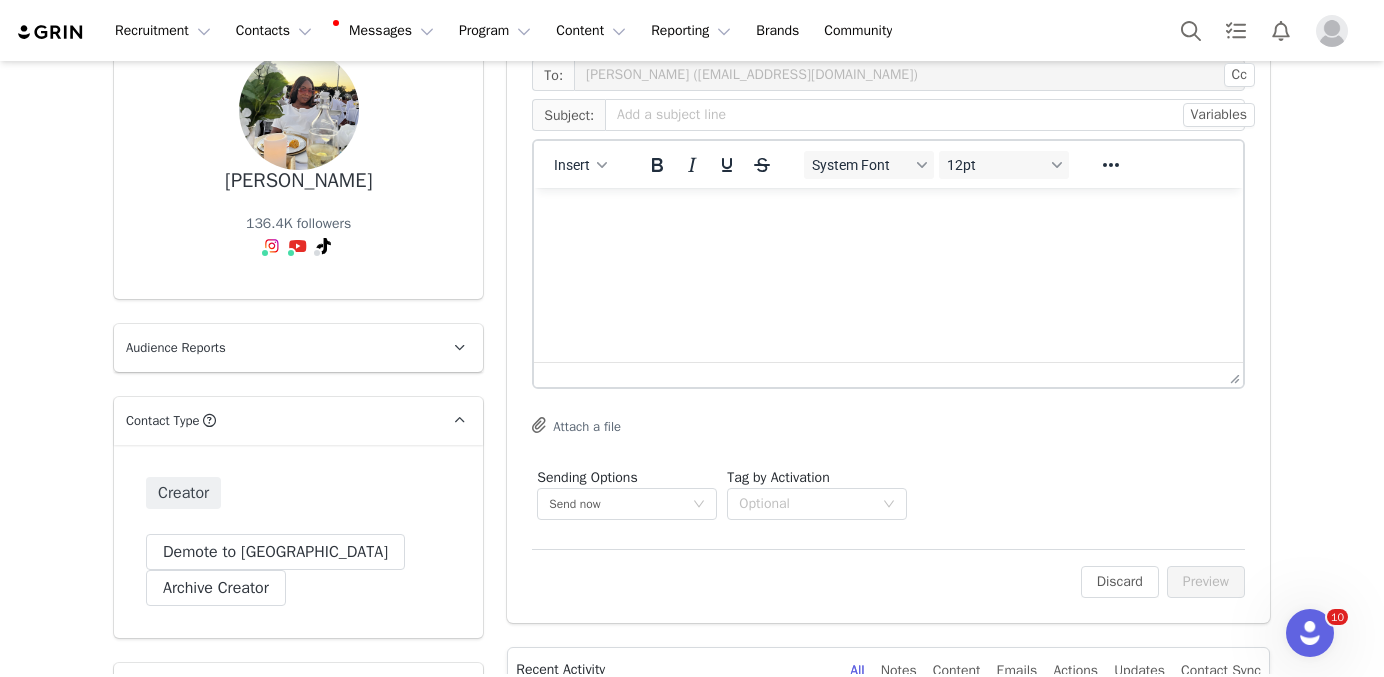 scroll, scrollTop: 0, scrollLeft: 0, axis: both 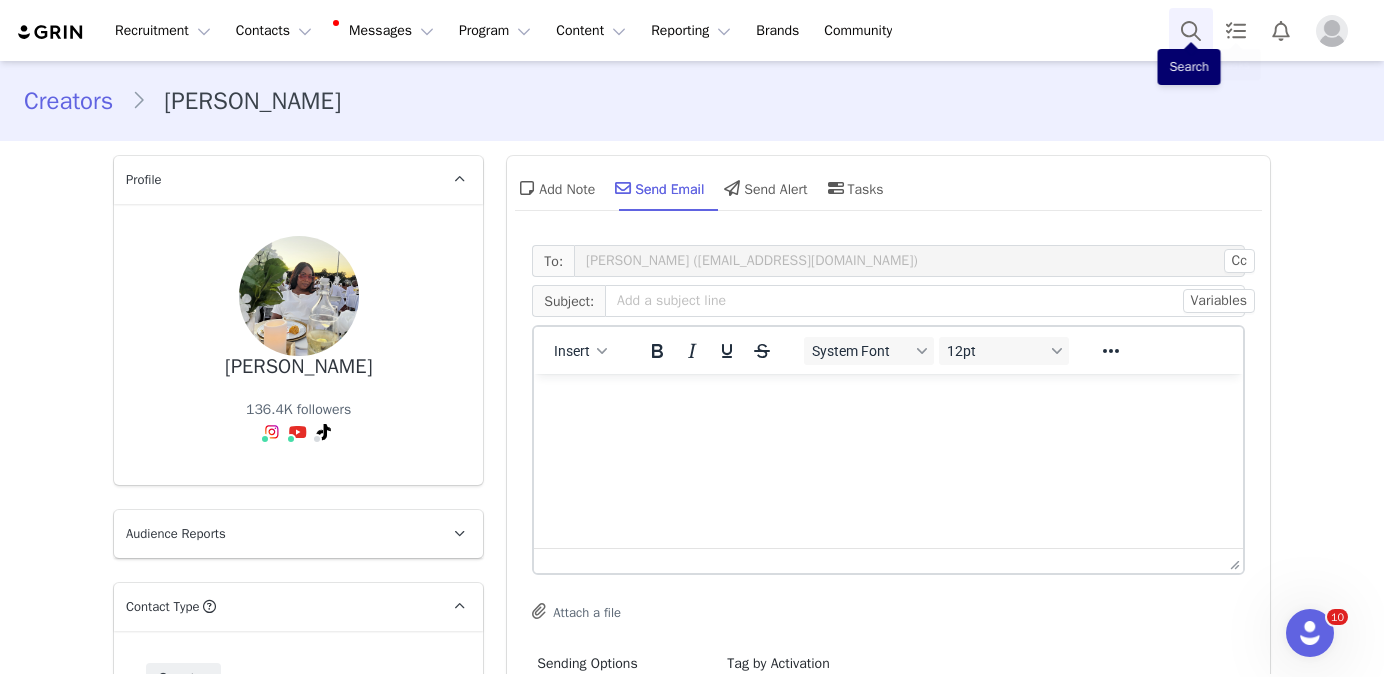 click at bounding box center (1191, 30) 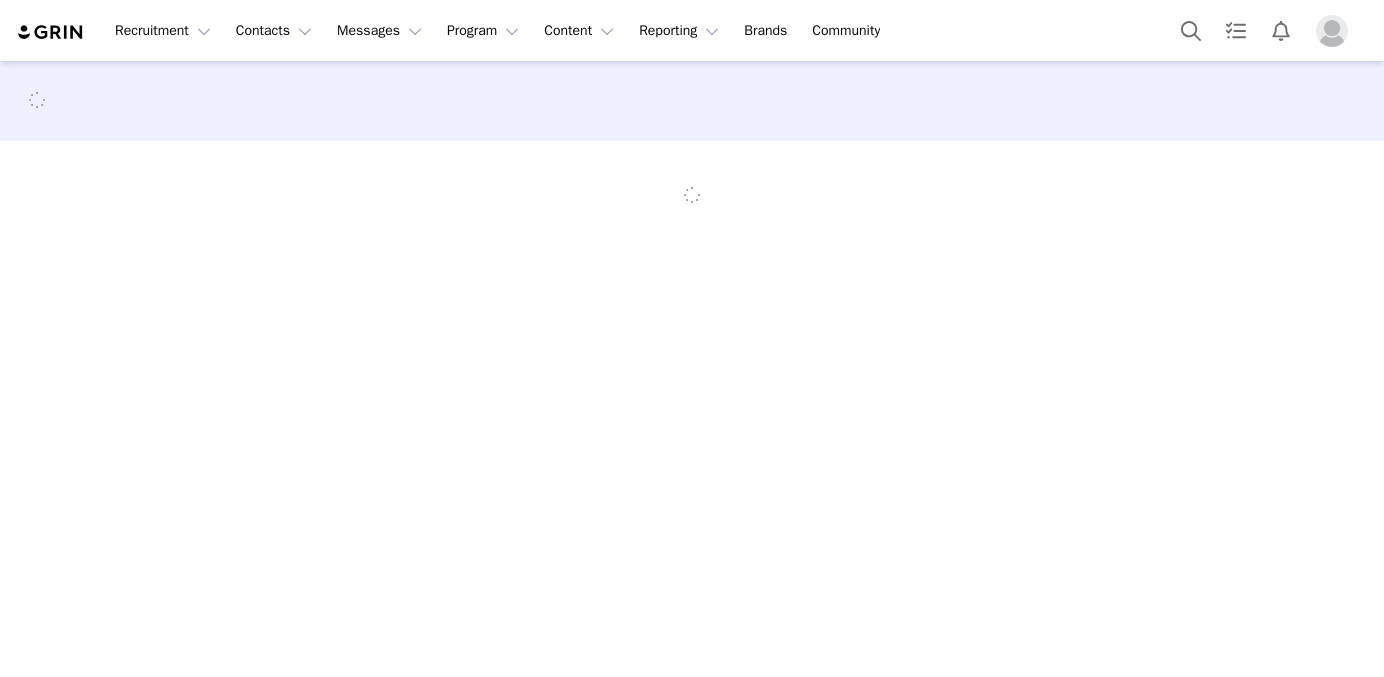 scroll, scrollTop: 0, scrollLeft: 0, axis: both 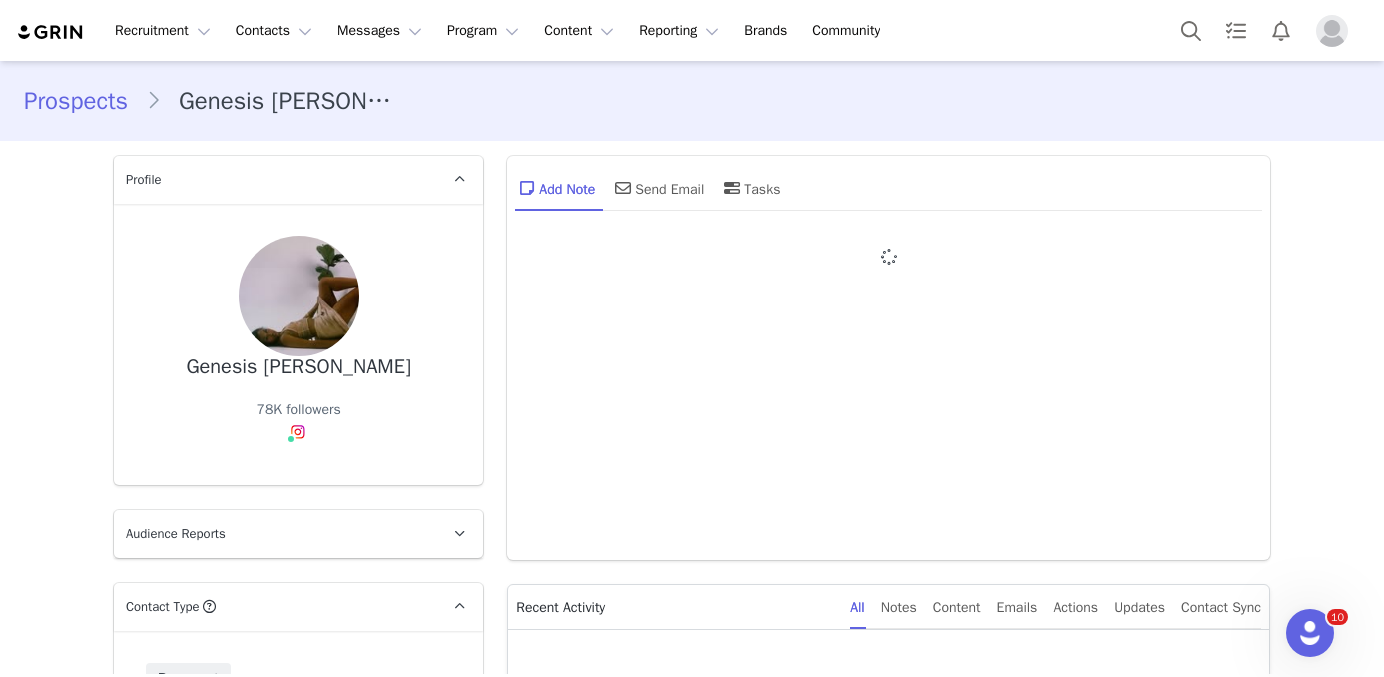 type on "+1 ([GEOGRAPHIC_DATA])" 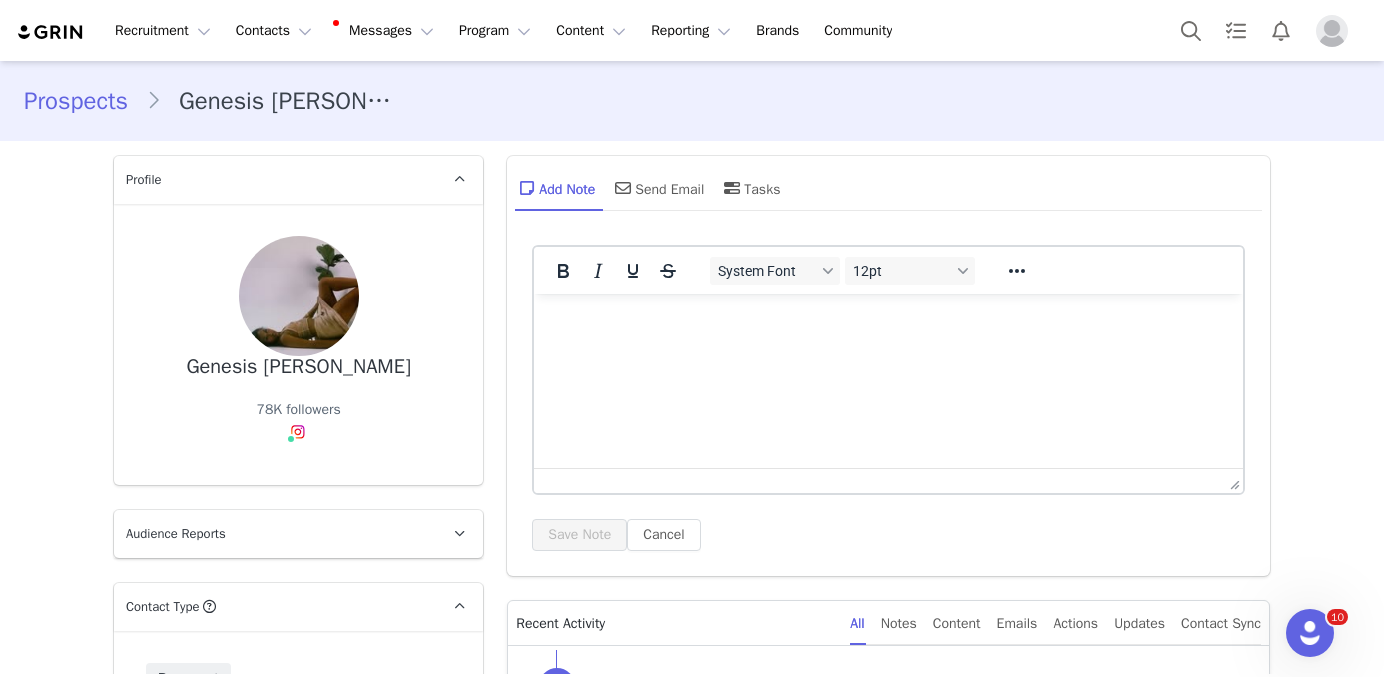 scroll, scrollTop: 0, scrollLeft: 0, axis: both 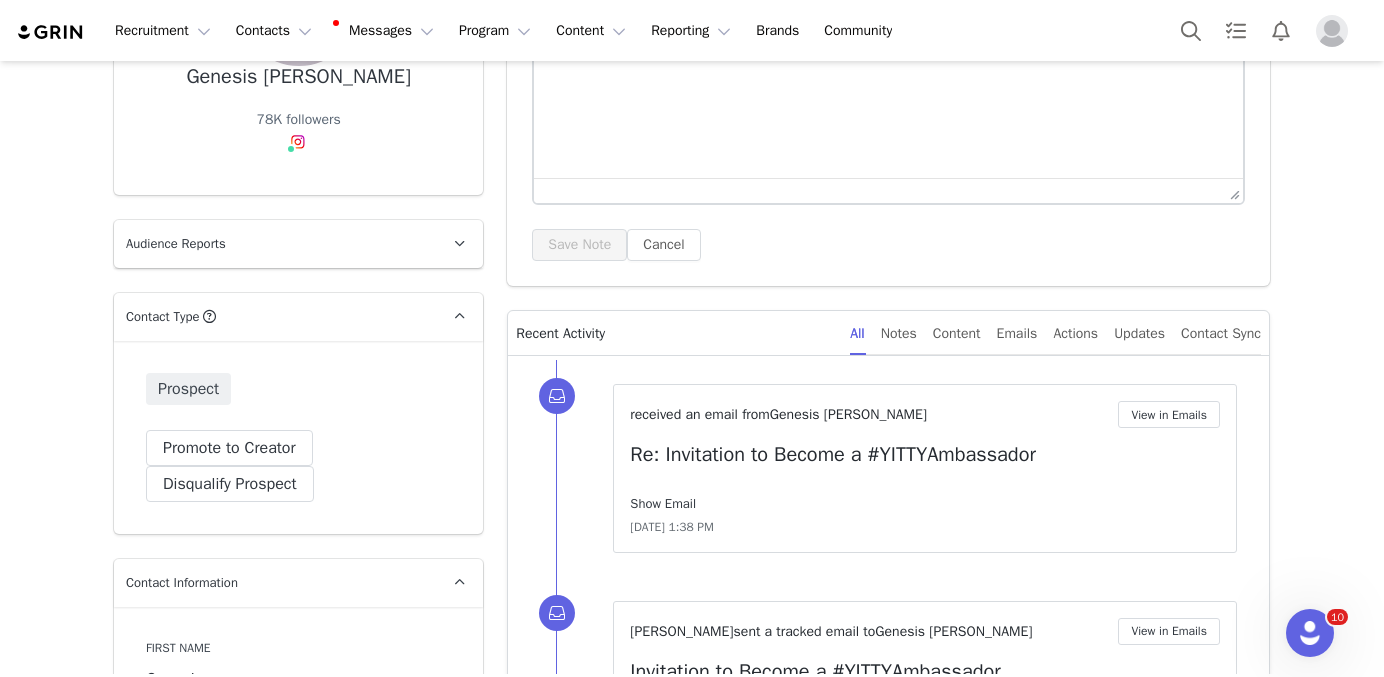 click on "Show Email" at bounding box center (663, 503) 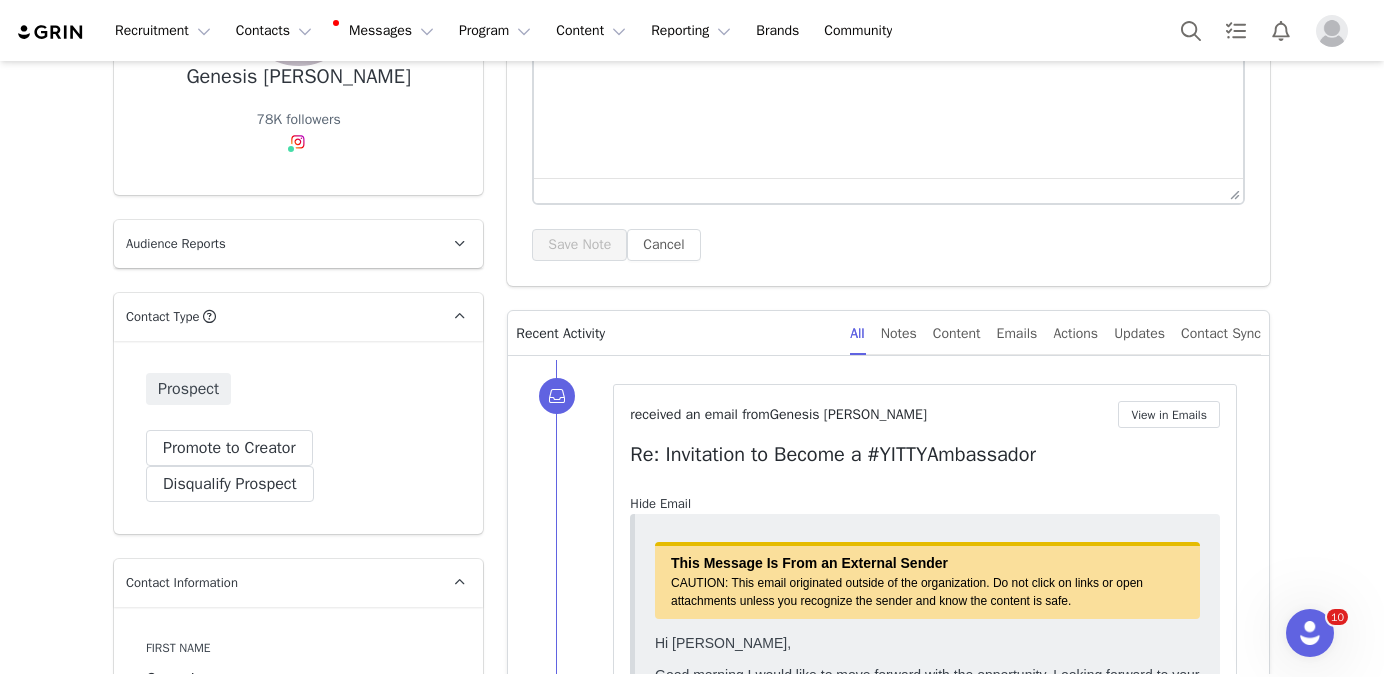 scroll, scrollTop: 0, scrollLeft: 0, axis: both 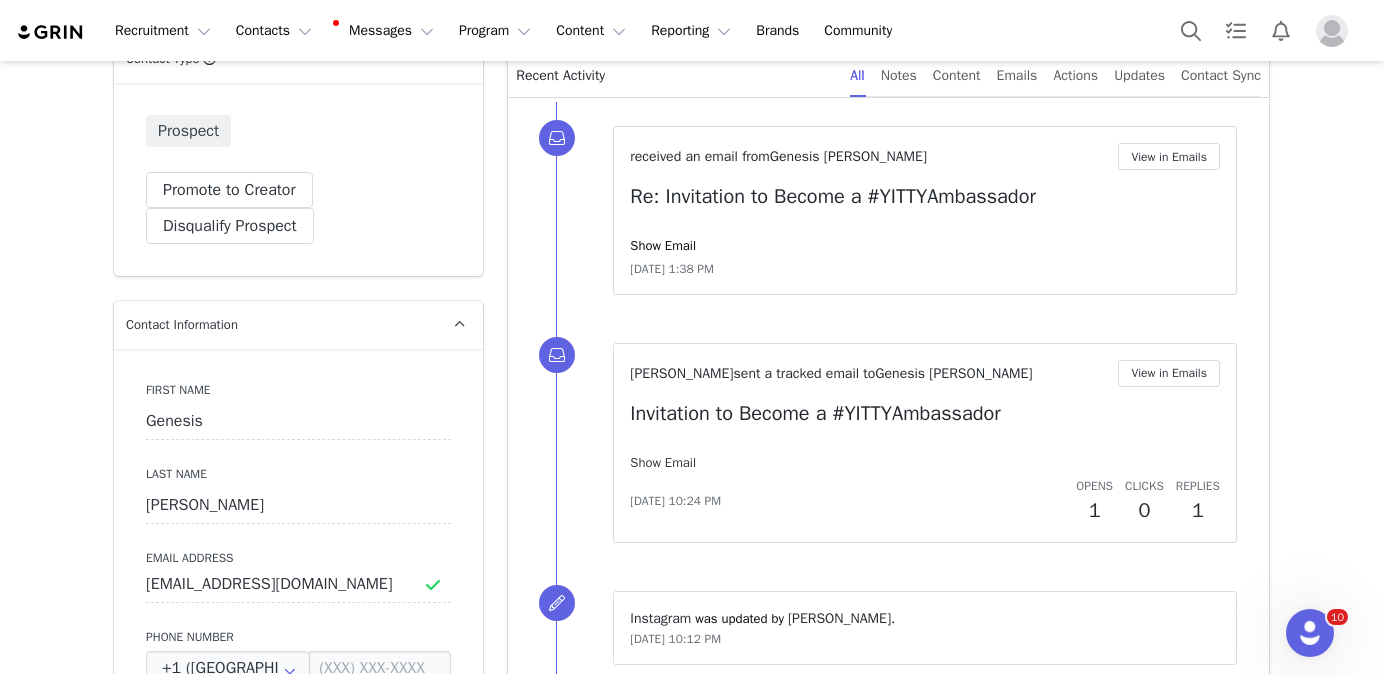 click on "Show Email" at bounding box center [663, 462] 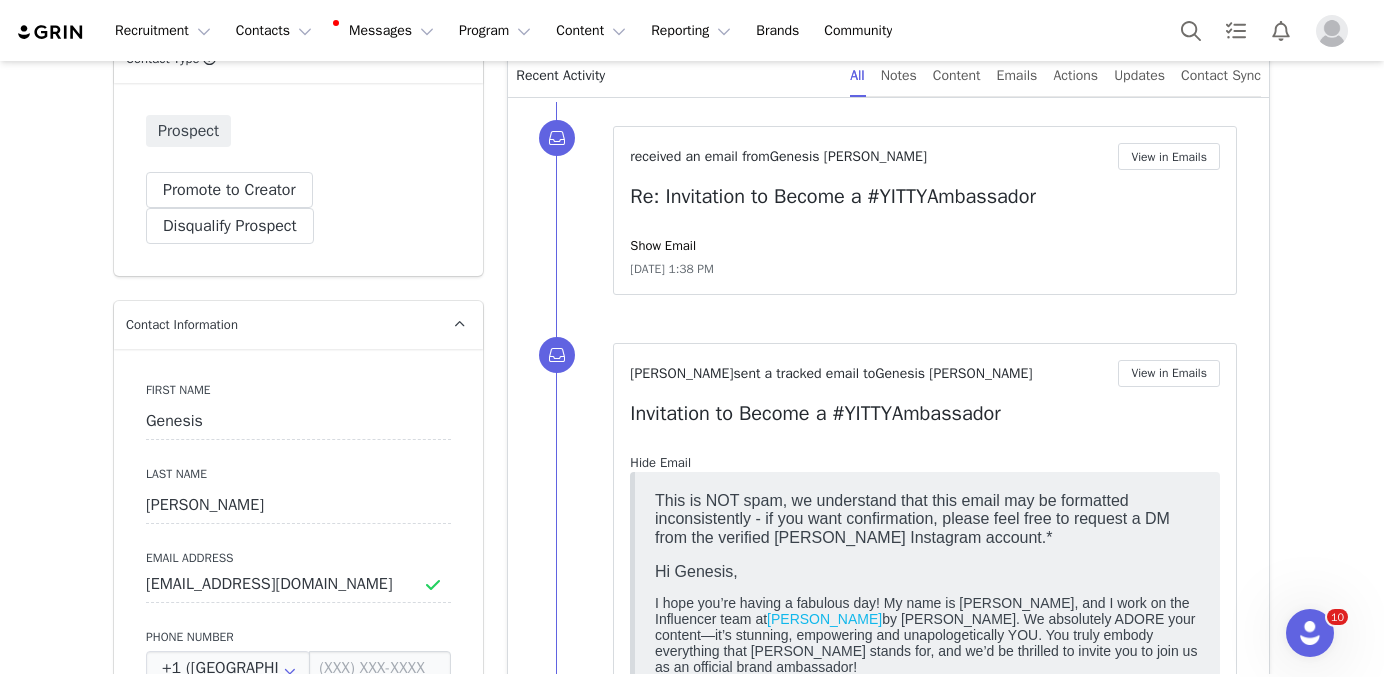 scroll, scrollTop: 0, scrollLeft: 0, axis: both 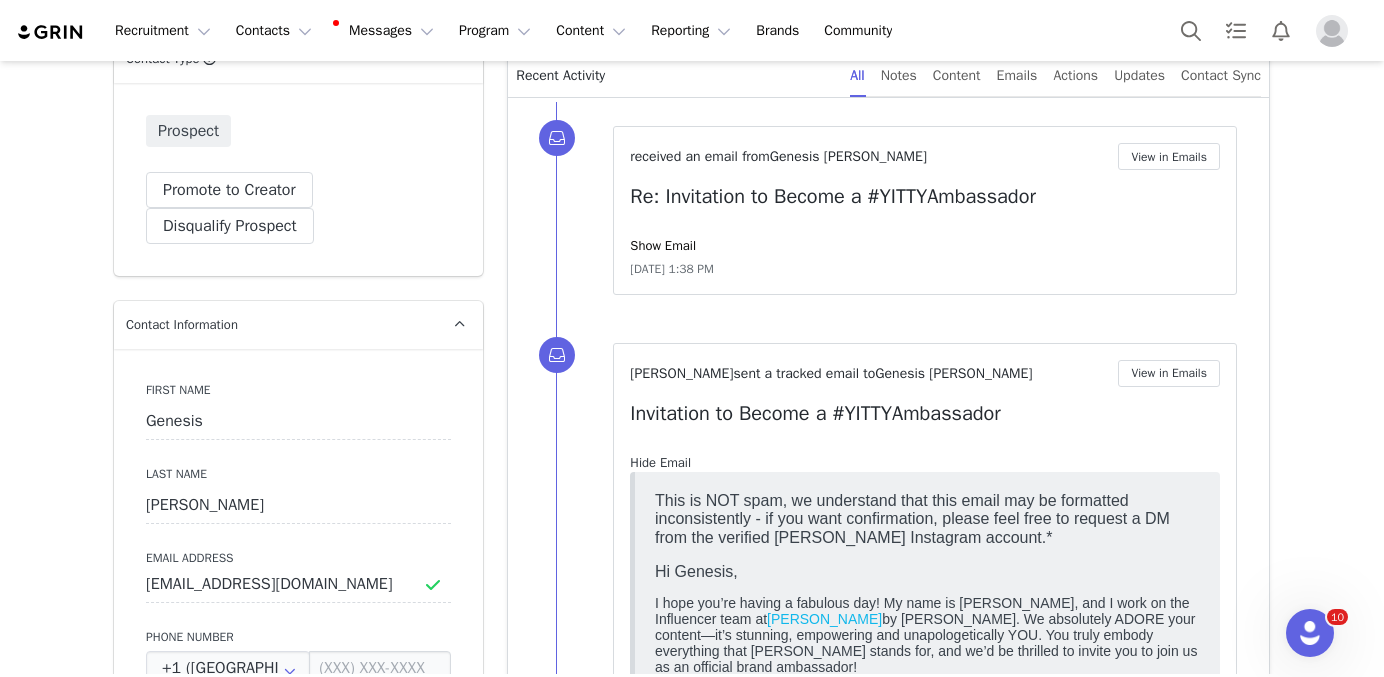 click on "Hide Email" at bounding box center (660, 462) 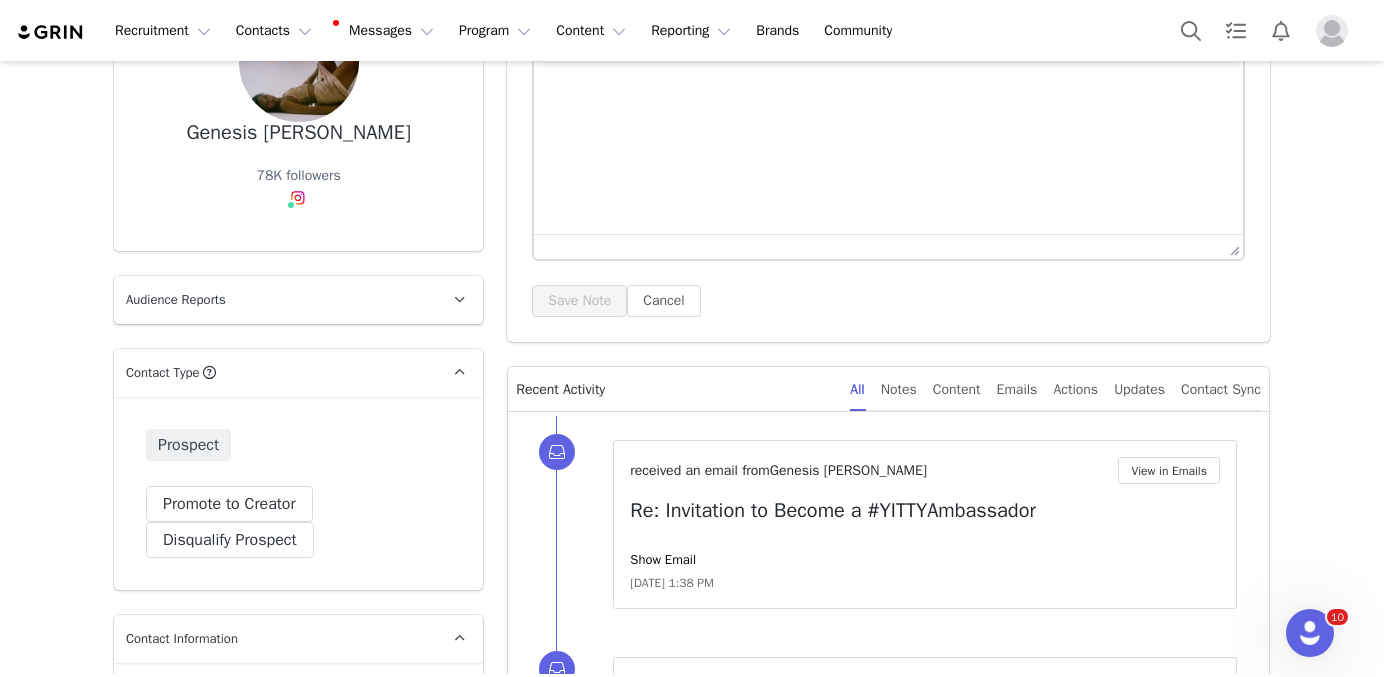 scroll, scrollTop: 0, scrollLeft: 0, axis: both 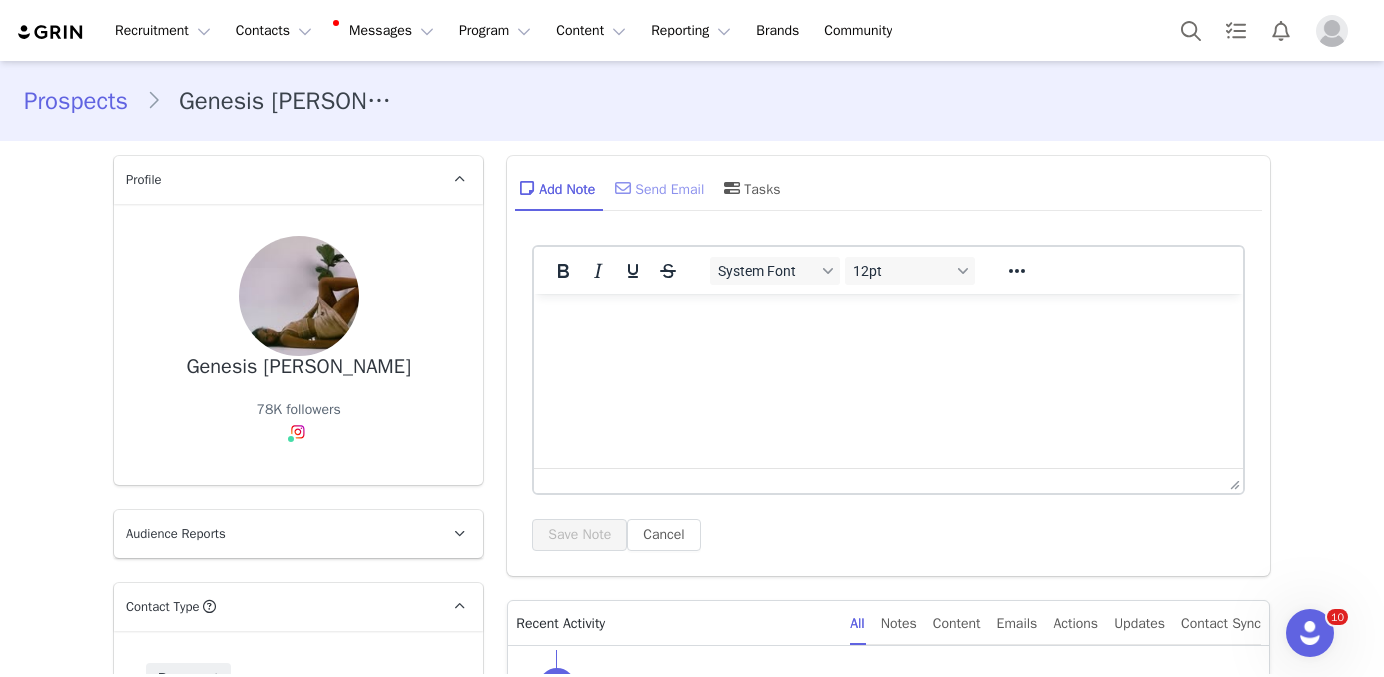 click on "Send Email" at bounding box center [657, 188] 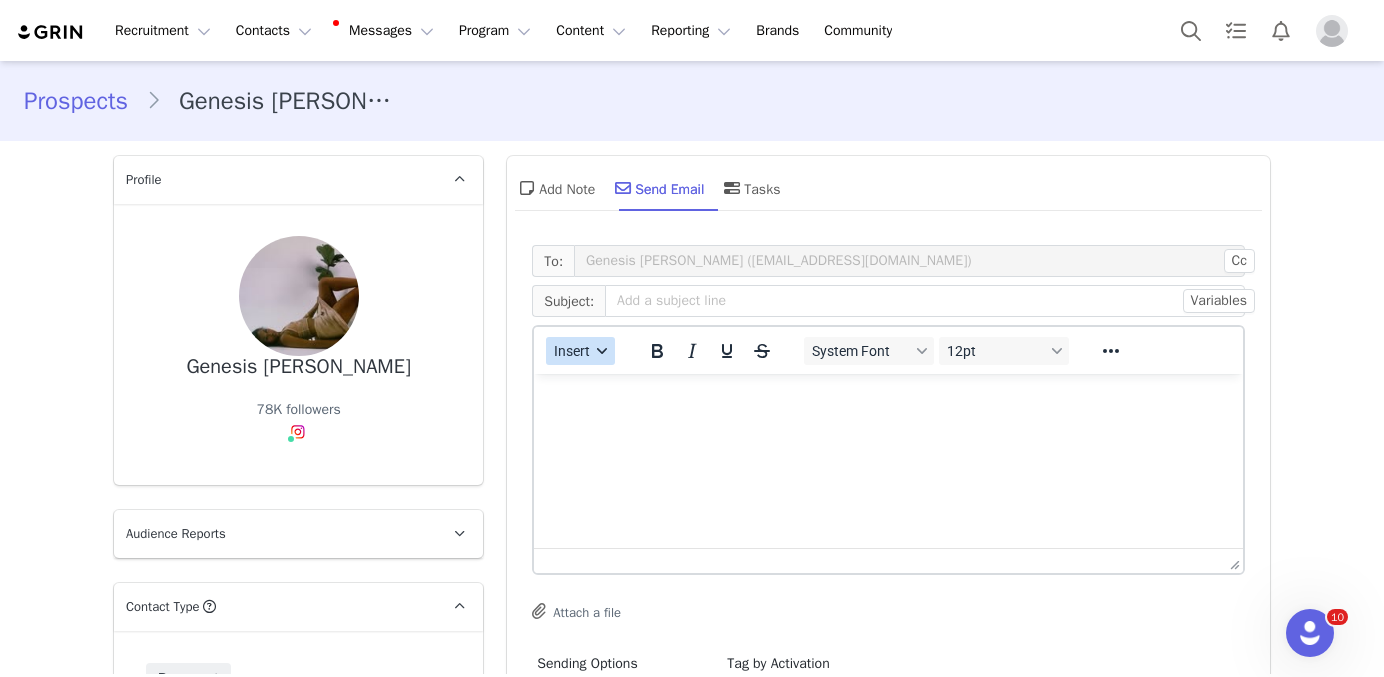 scroll, scrollTop: 0, scrollLeft: 0, axis: both 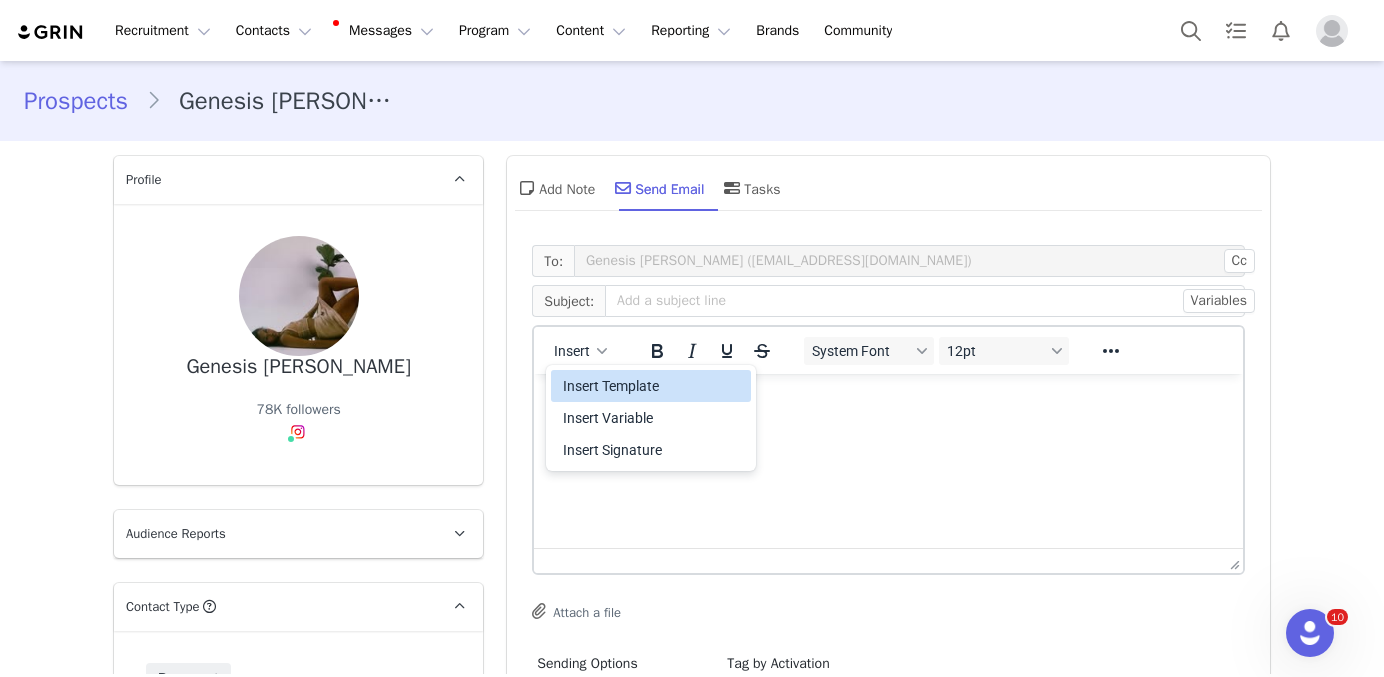 click on "Insert Template" at bounding box center (653, 386) 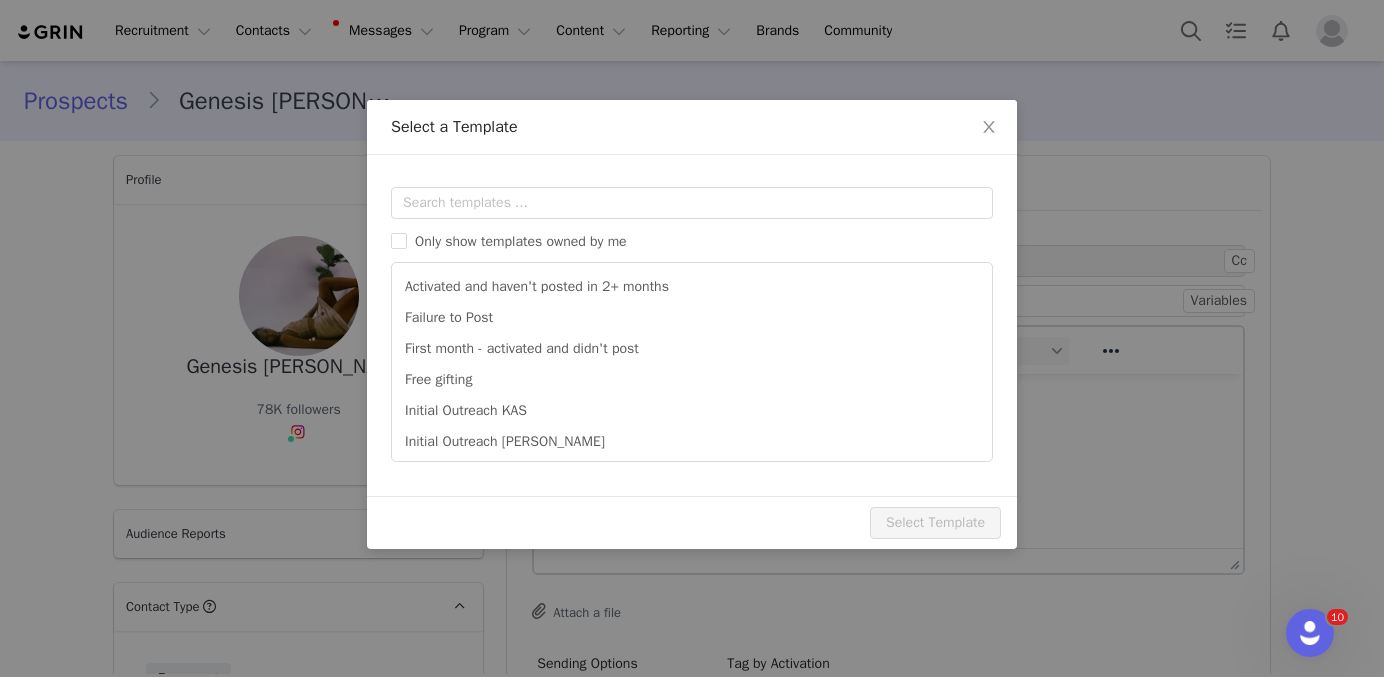 scroll, scrollTop: 0, scrollLeft: 0, axis: both 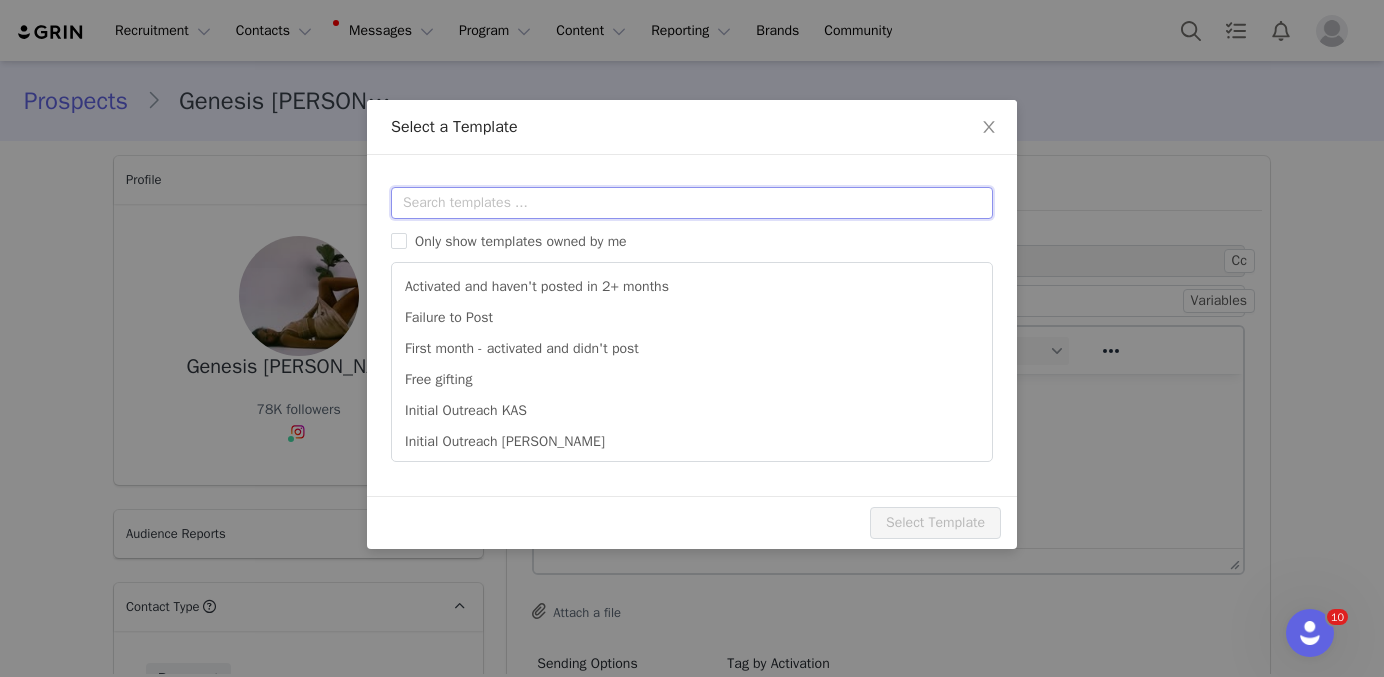 click at bounding box center [692, 203] 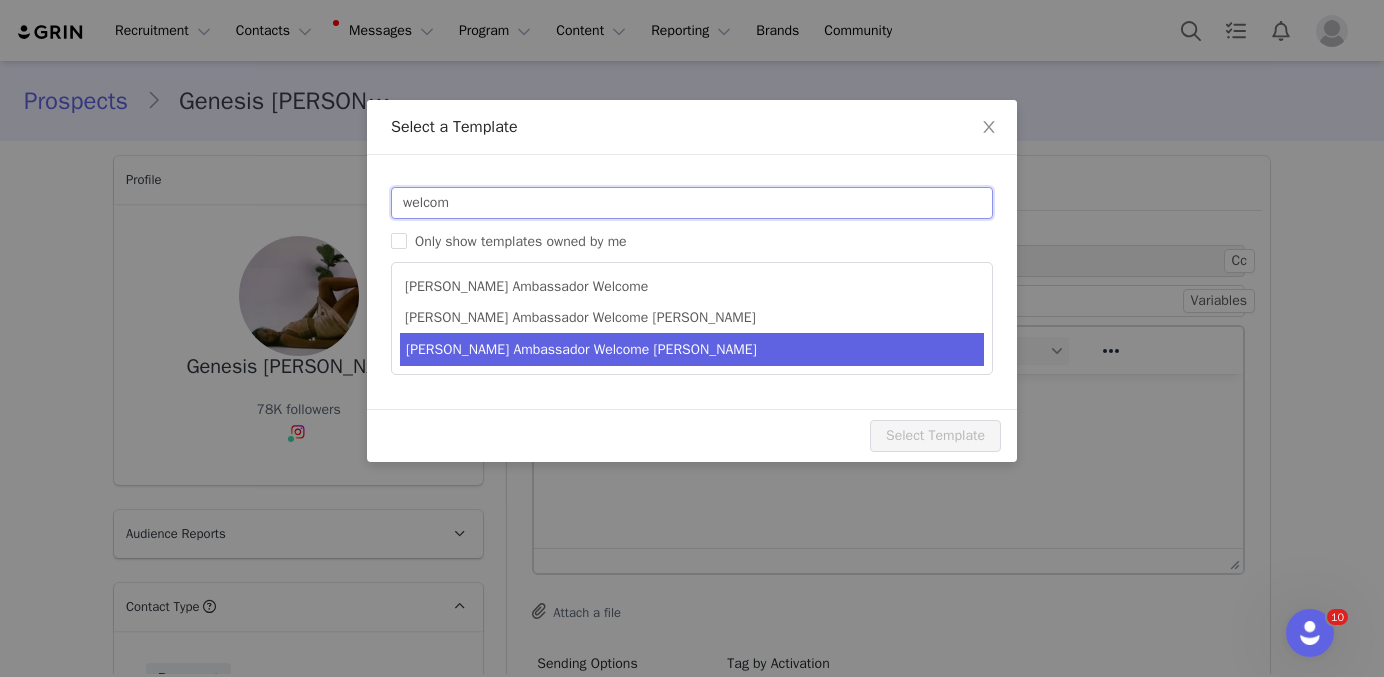 type on "welcom" 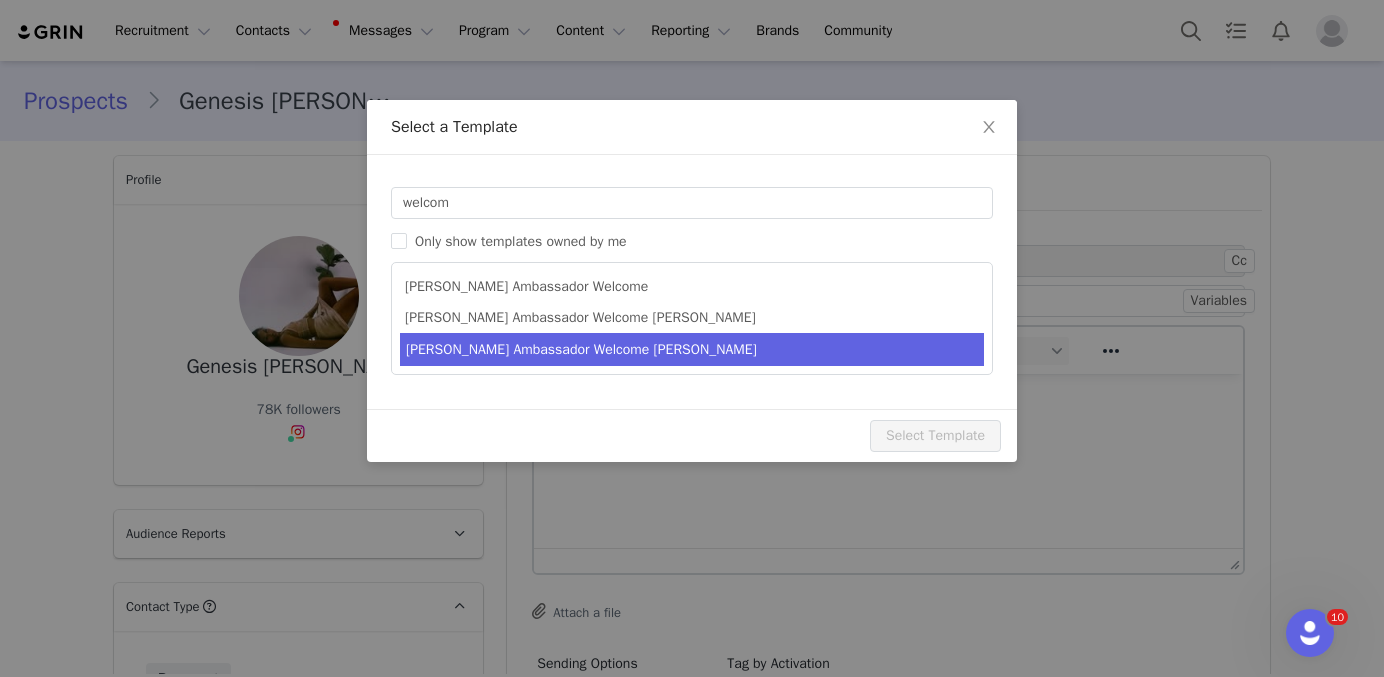 click on "[PERSON_NAME] Ambassador Welcome [PERSON_NAME]" at bounding box center [692, 349] 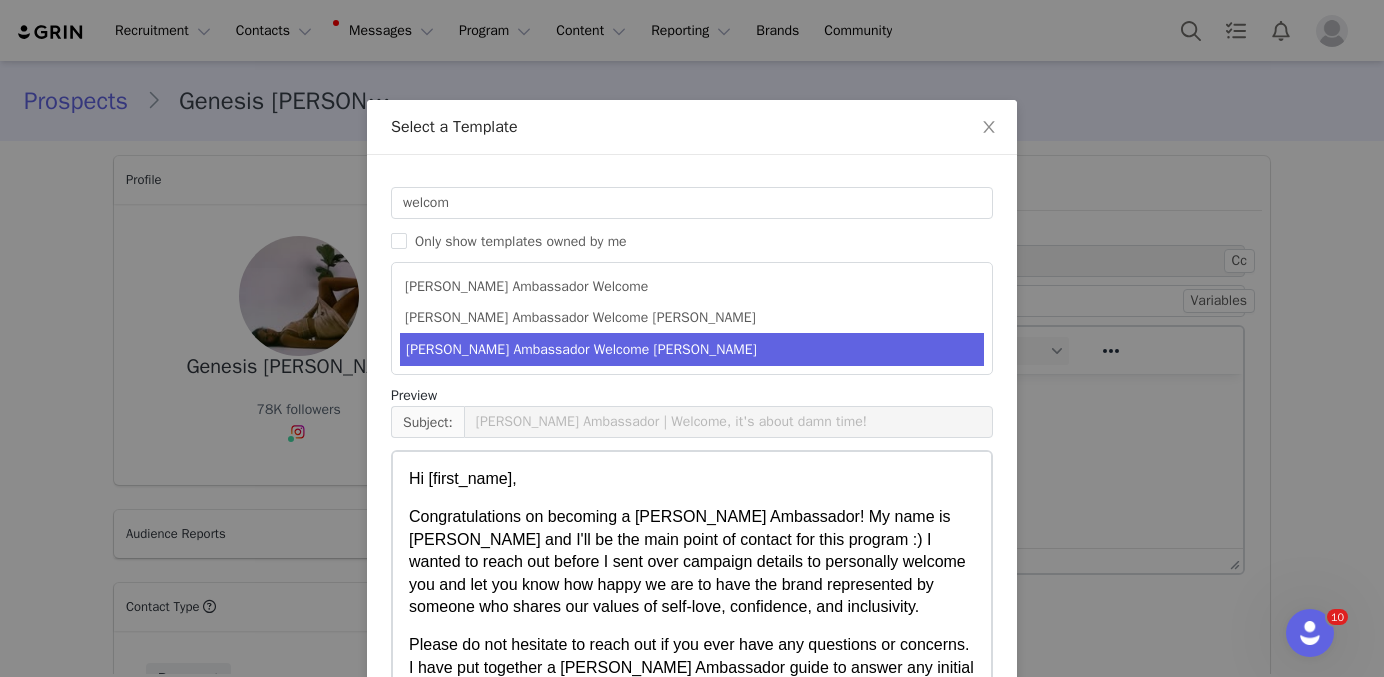 scroll, scrollTop: 621, scrollLeft: 0, axis: vertical 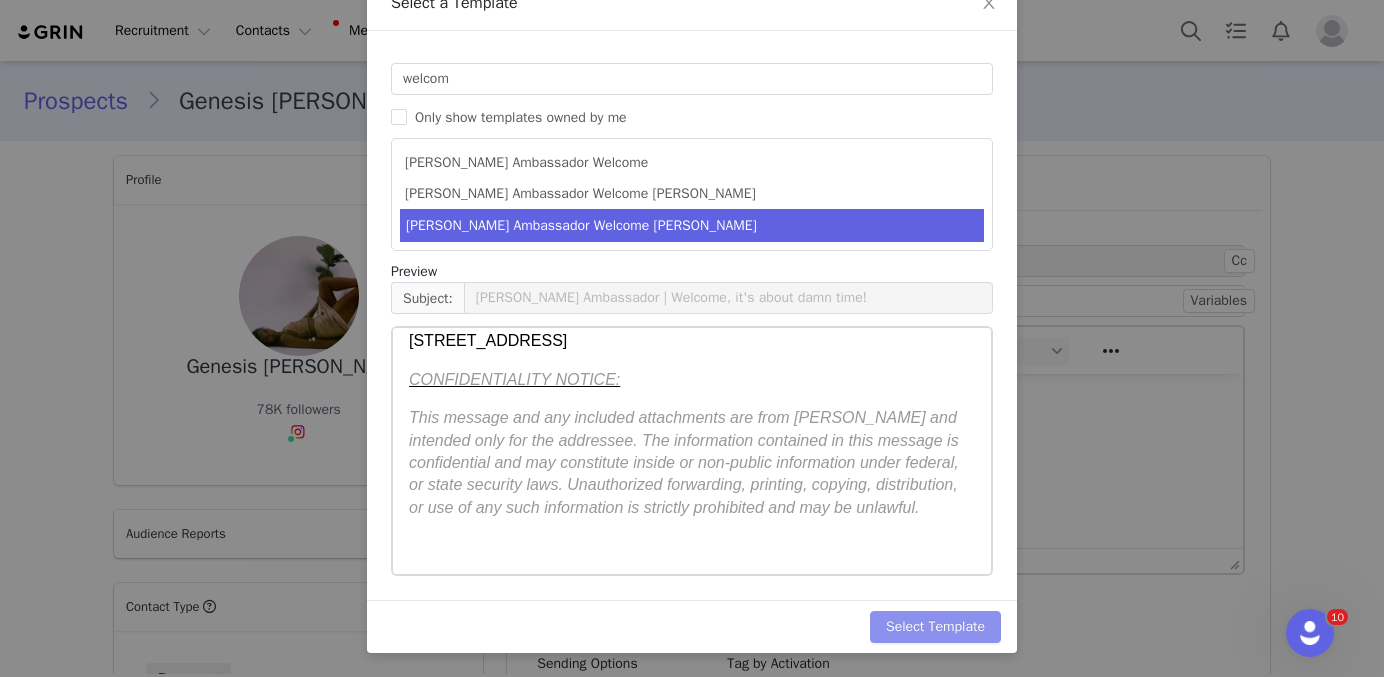 click on "Select Template" at bounding box center [935, 627] 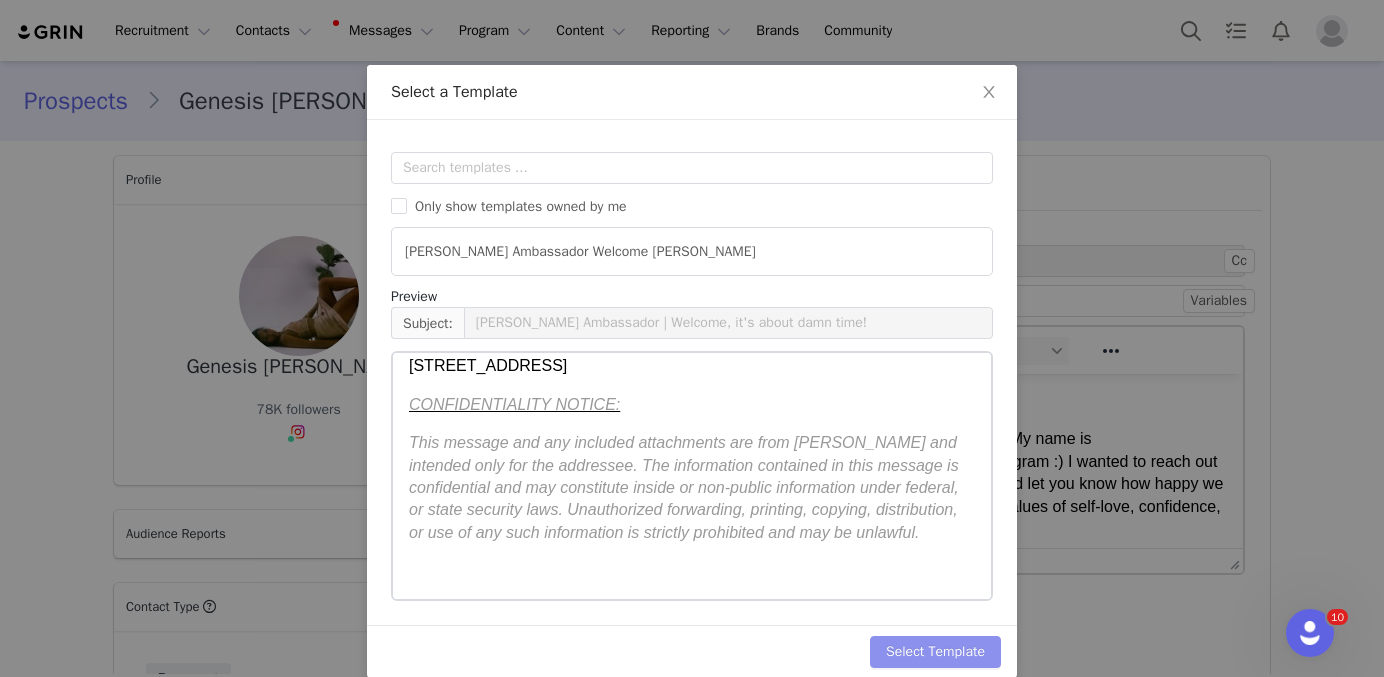 scroll, scrollTop: 0, scrollLeft: 0, axis: both 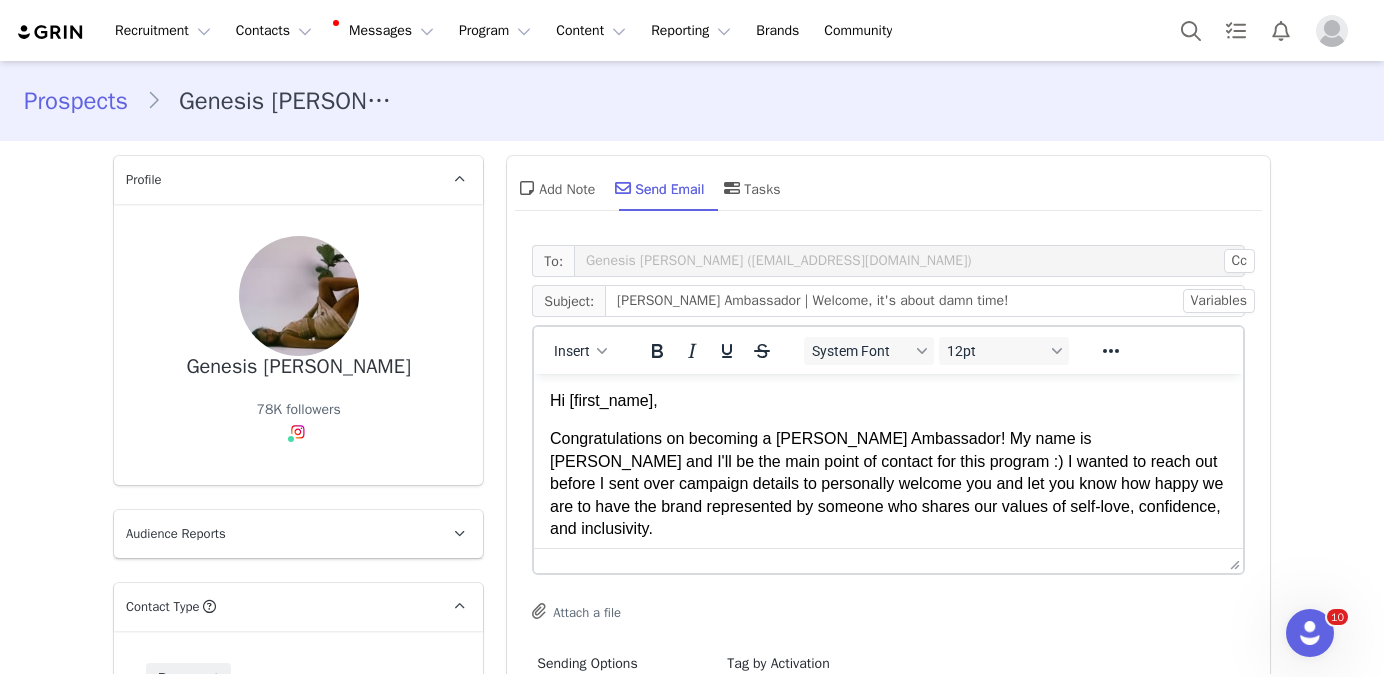 drag, startPoint x: 1603, startPoint y: 882, endPoint x: 1706, endPoint y: 999, distance: 155.87816 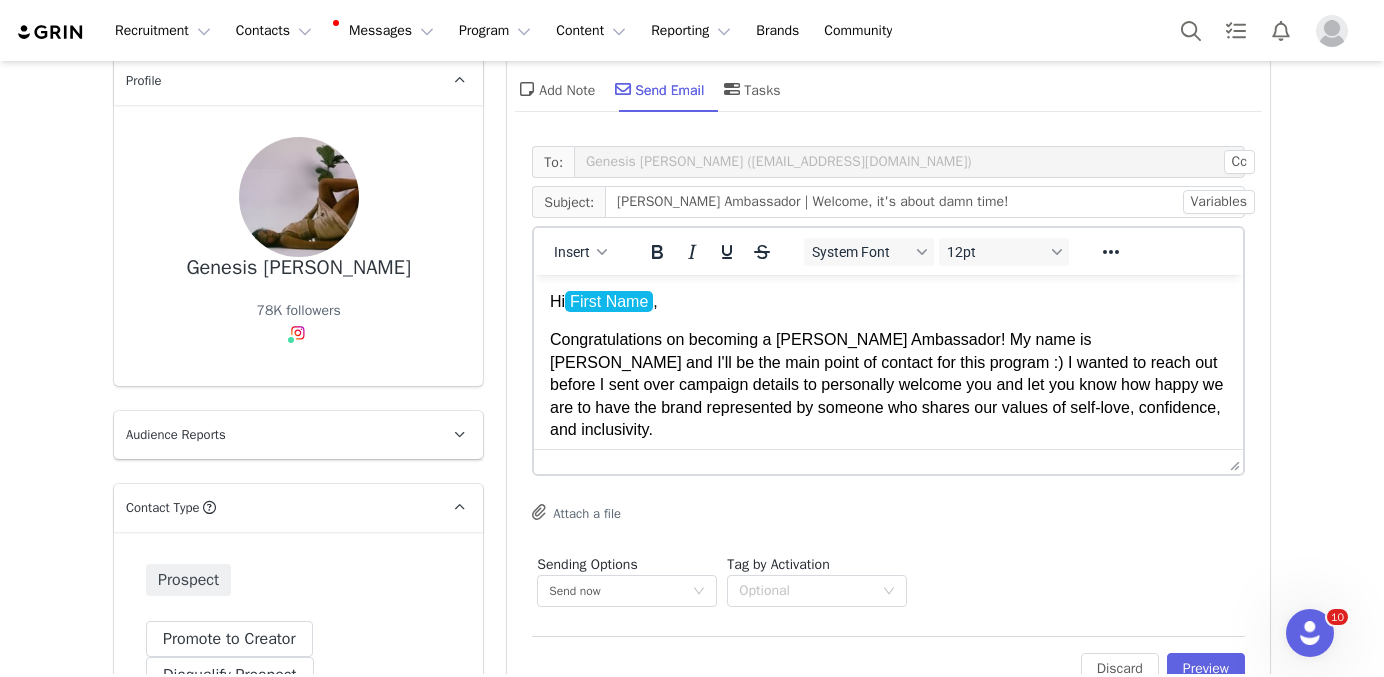 scroll, scrollTop: 128, scrollLeft: 0, axis: vertical 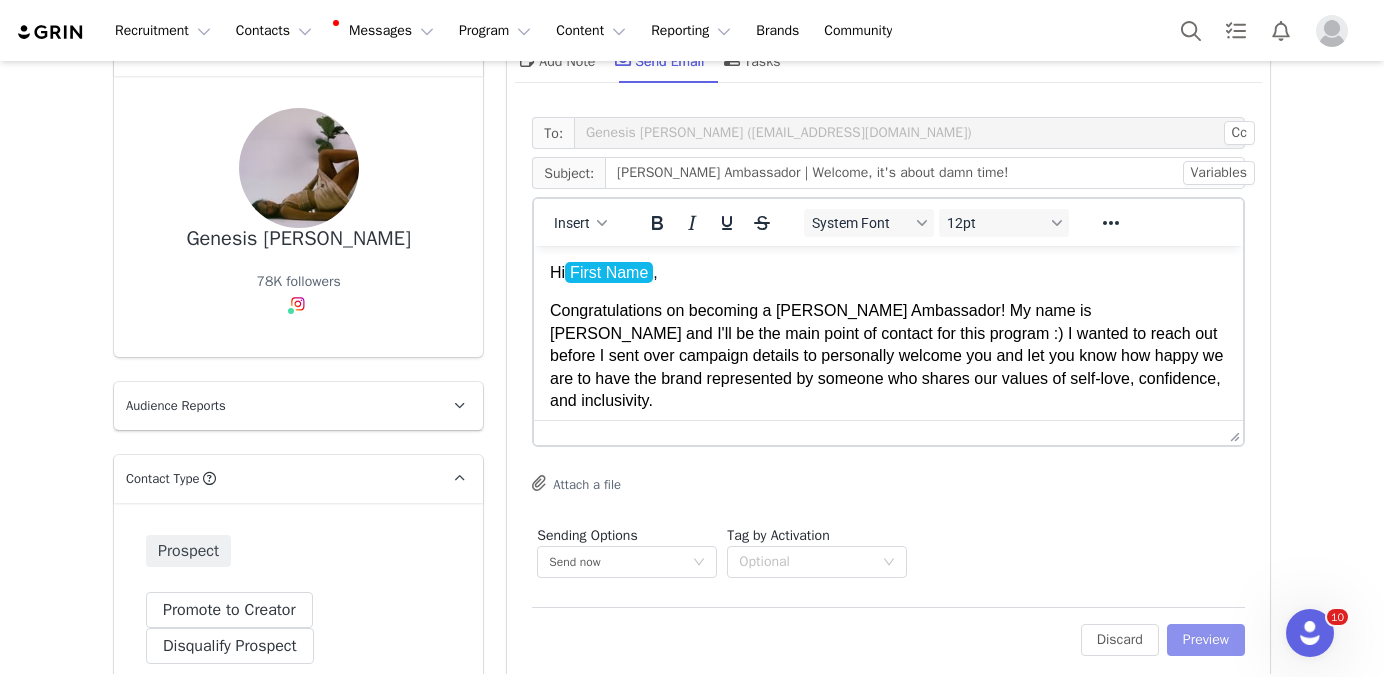click on "Preview" at bounding box center (1206, 640) 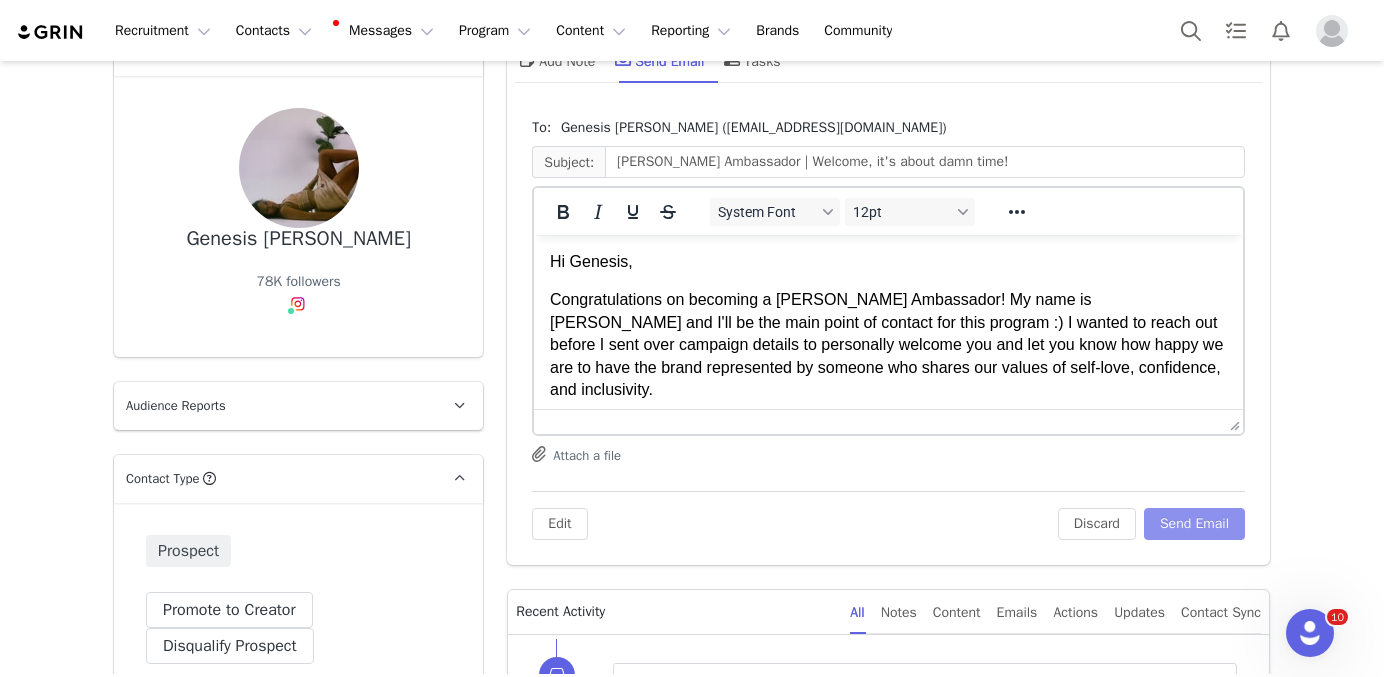 scroll, scrollTop: 0, scrollLeft: 0, axis: both 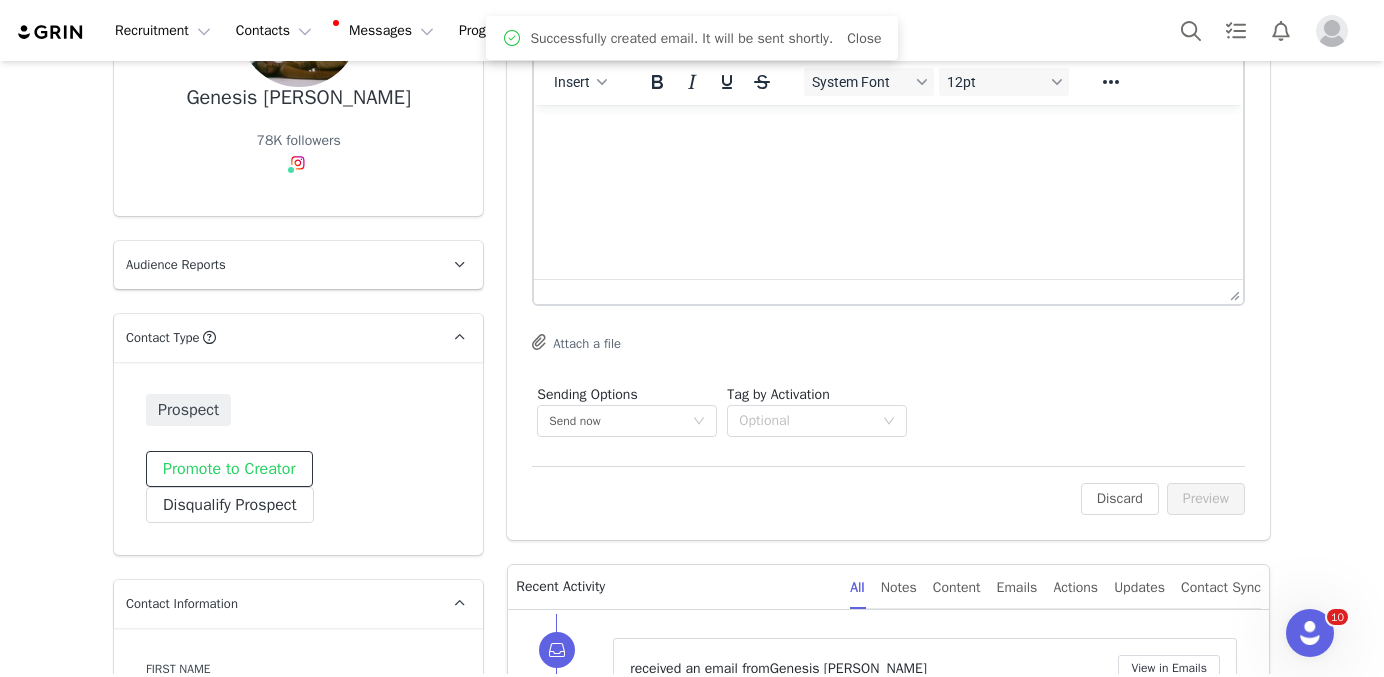 click on "Promote to Creator" at bounding box center (229, 469) 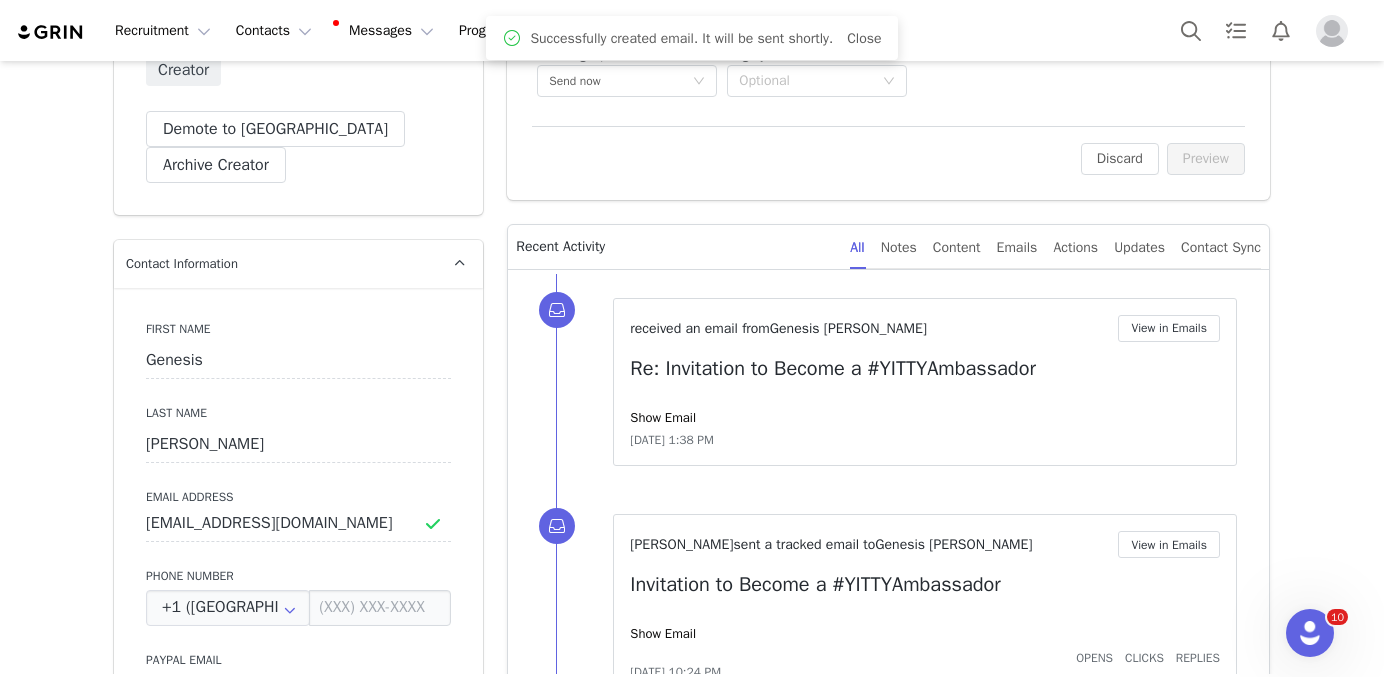 scroll, scrollTop: 623, scrollLeft: 0, axis: vertical 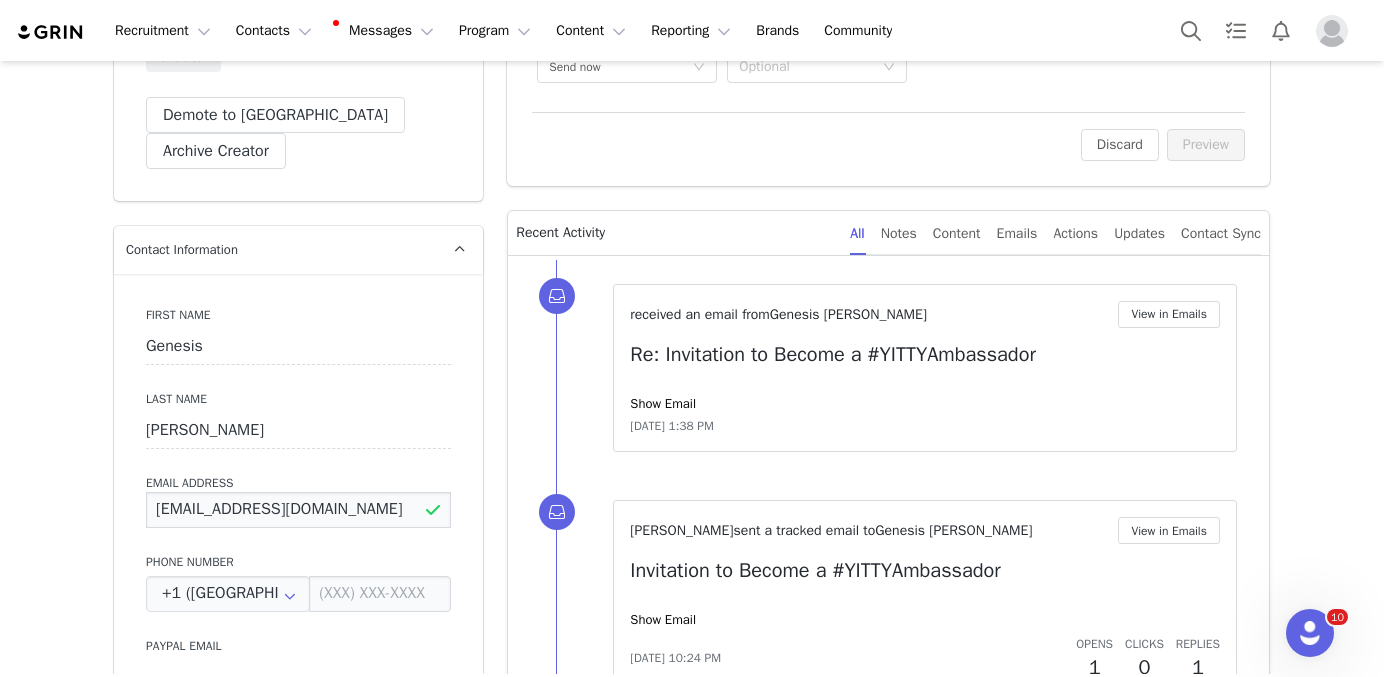 click on "bookgenvega@gmail.com" at bounding box center [298, 510] 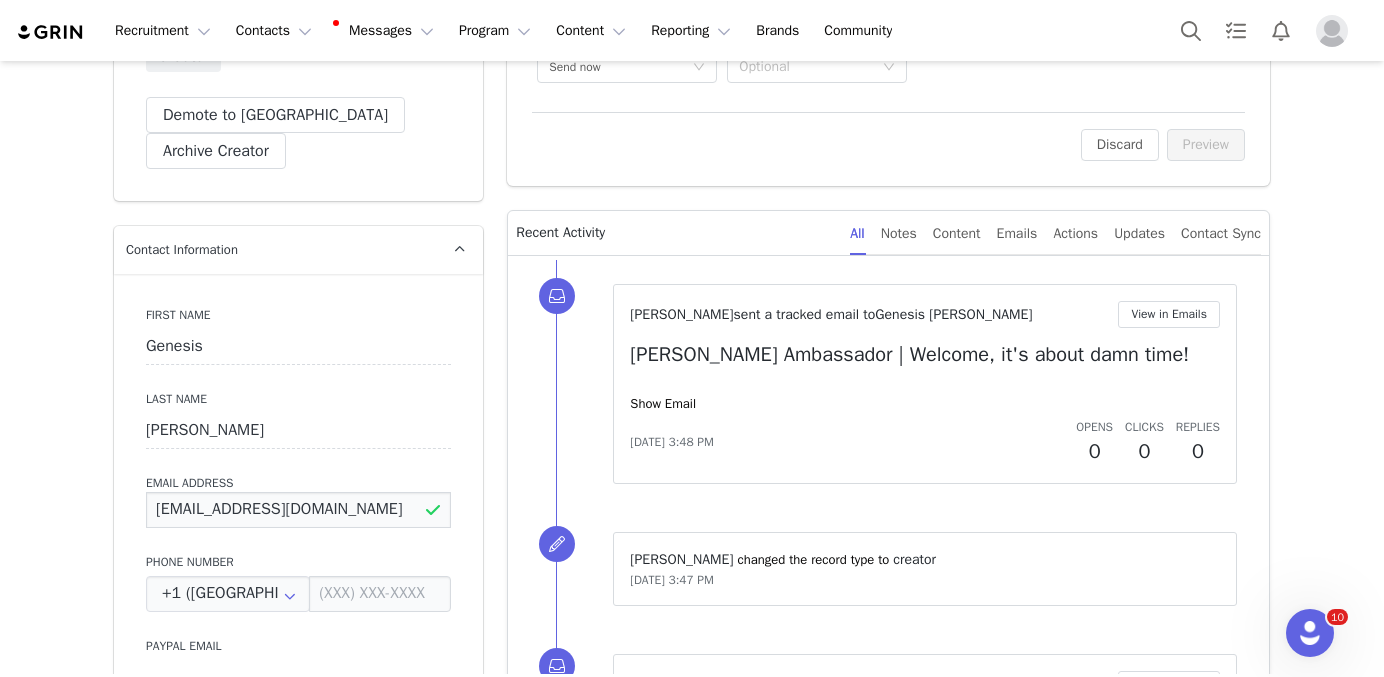 scroll, scrollTop: 0, scrollLeft: 0, axis: both 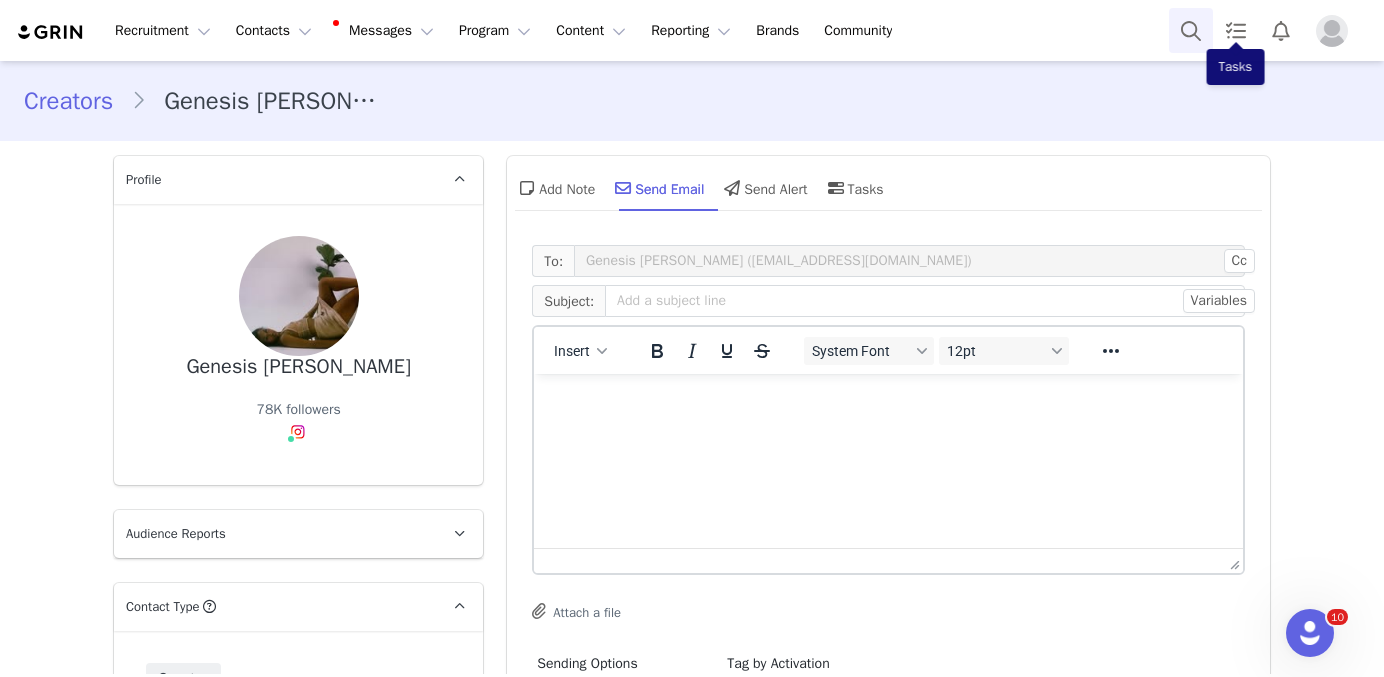 click at bounding box center (1191, 30) 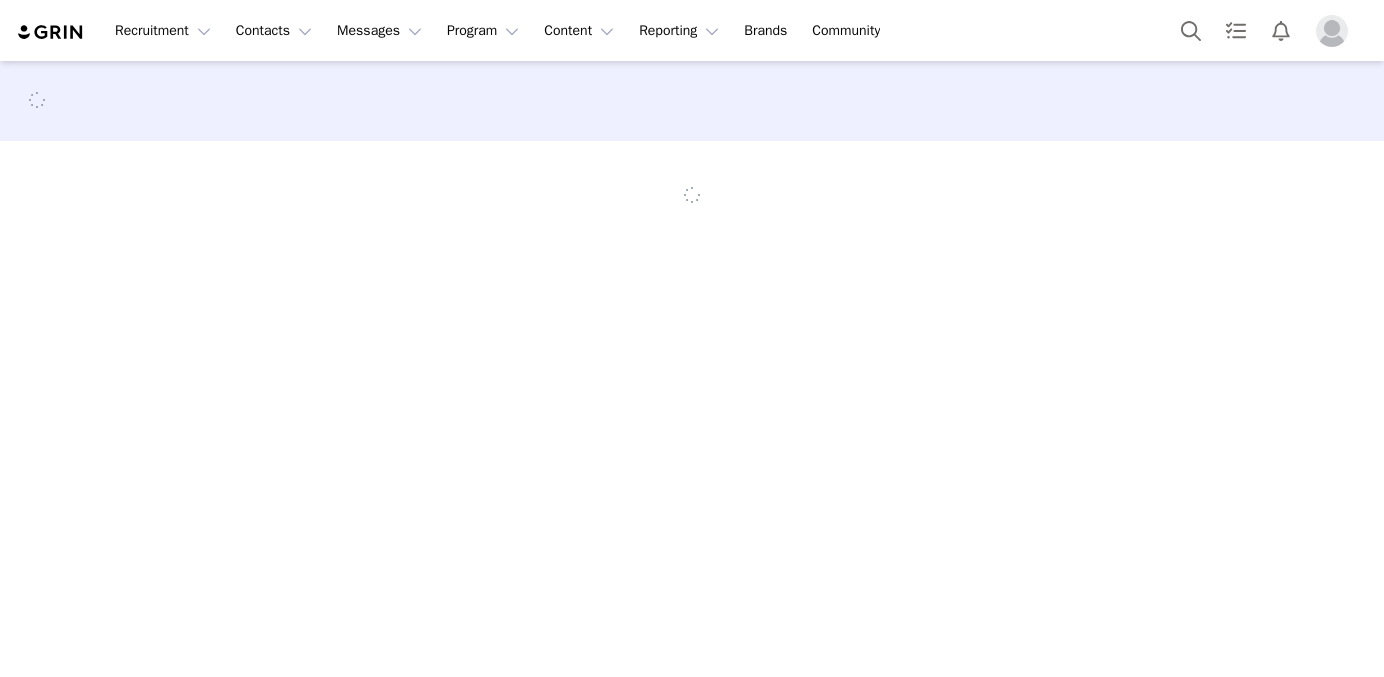 scroll, scrollTop: 0, scrollLeft: 0, axis: both 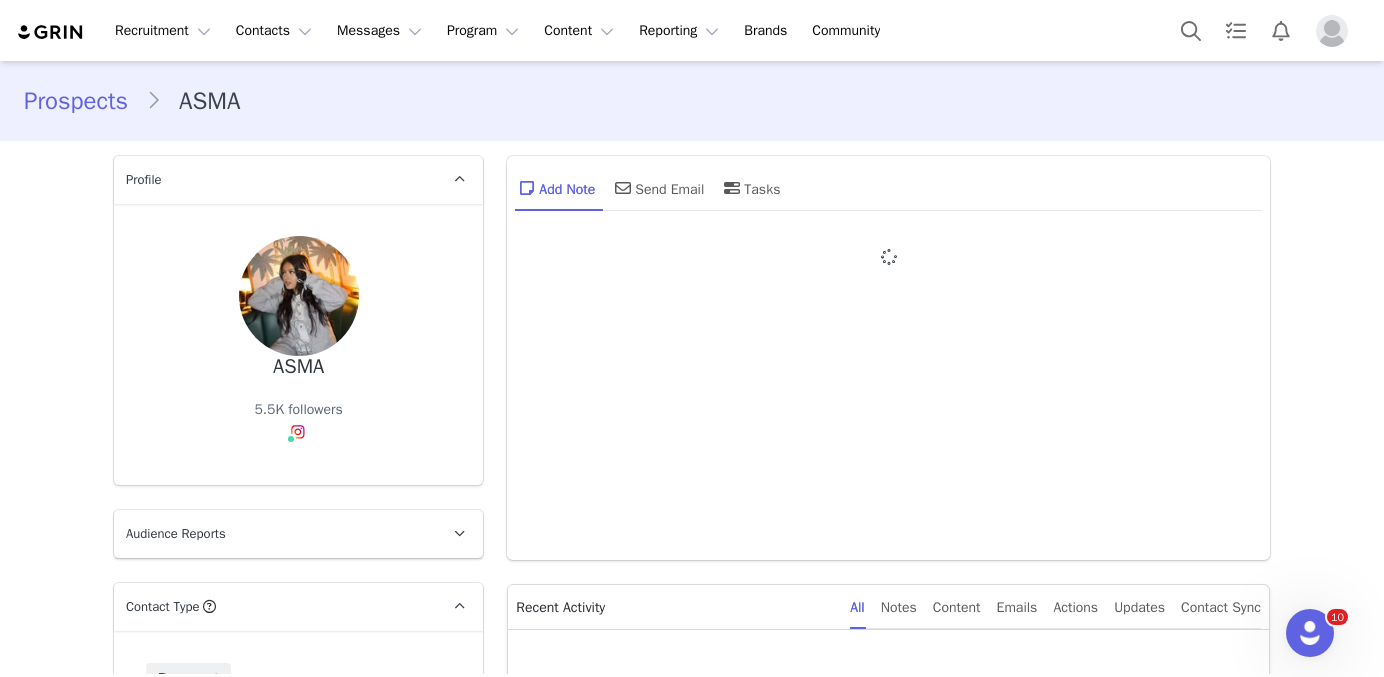 type on "+1 ([GEOGRAPHIC_DATA])" 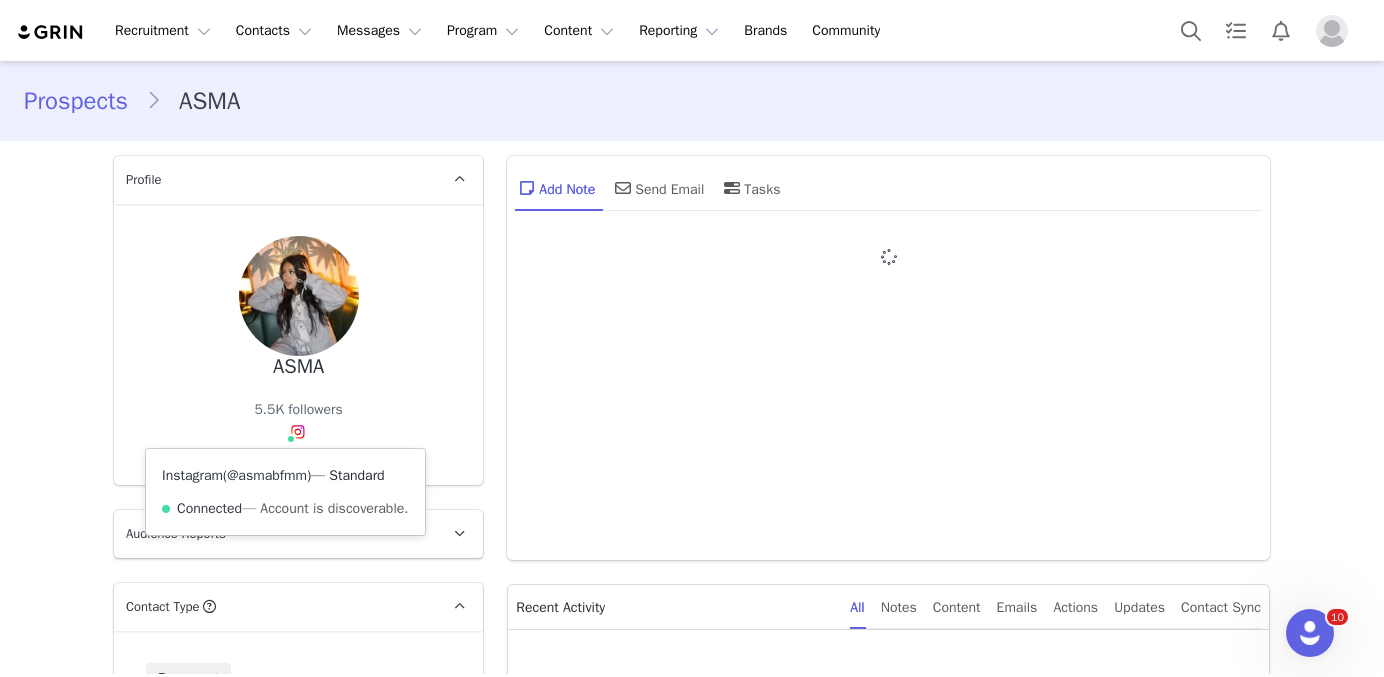 click on "@asmabfmm" at bounding box center (267, 475) 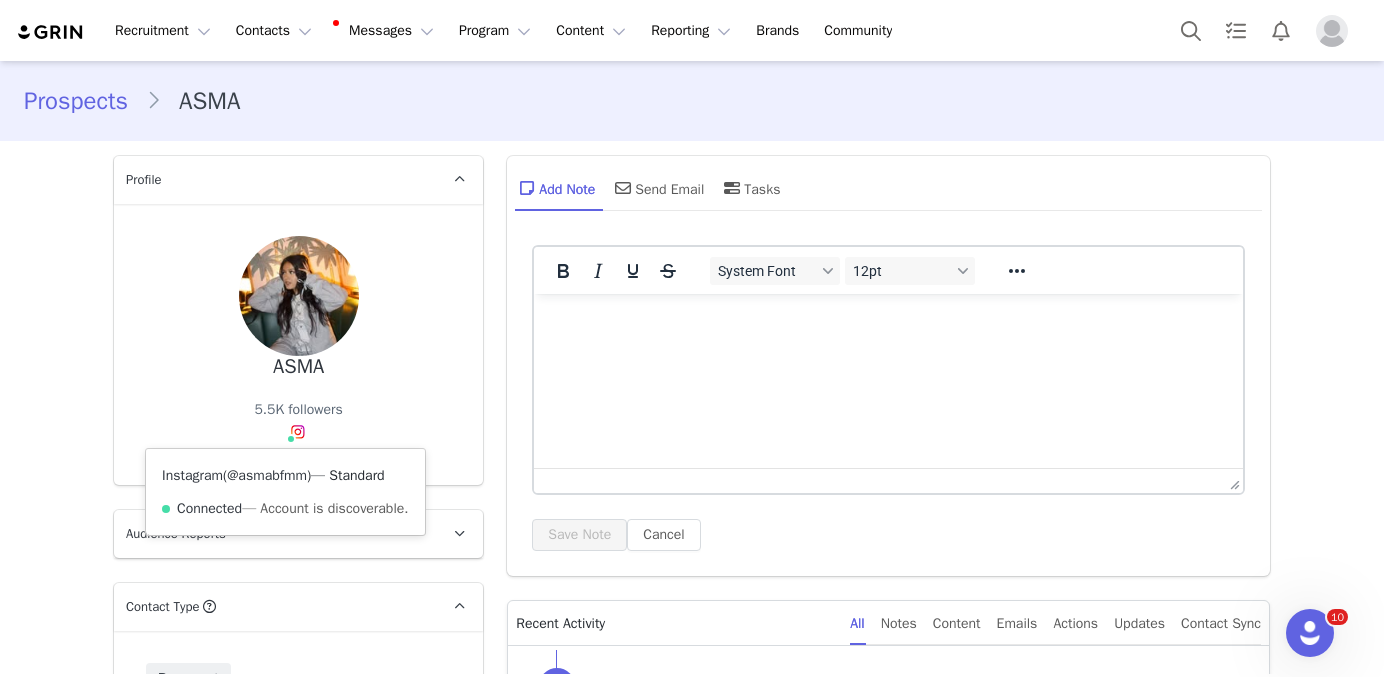 scroll, scrollTop: 0, scrollLeft: 0, axis: both 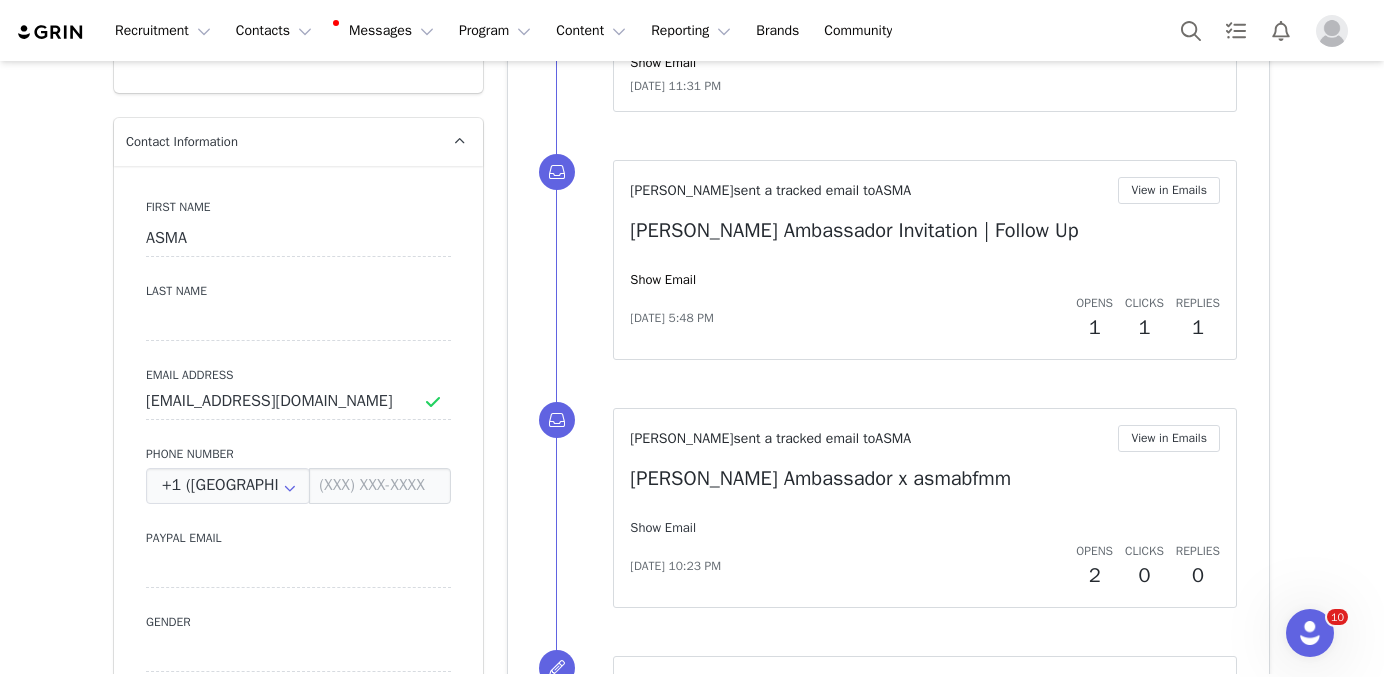 click on "Show Email" at bounding box center [663, 527] 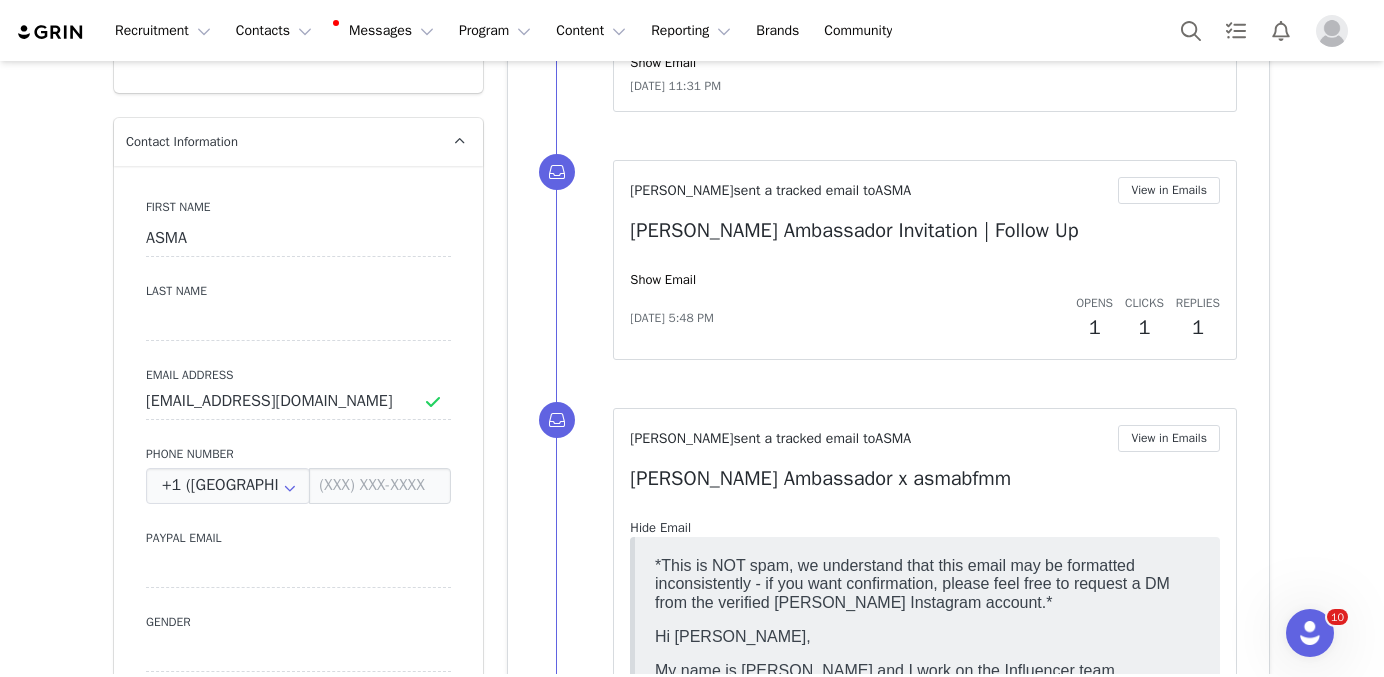 scroll, scrollTop: 0, scrollLeft: 0, axis: both 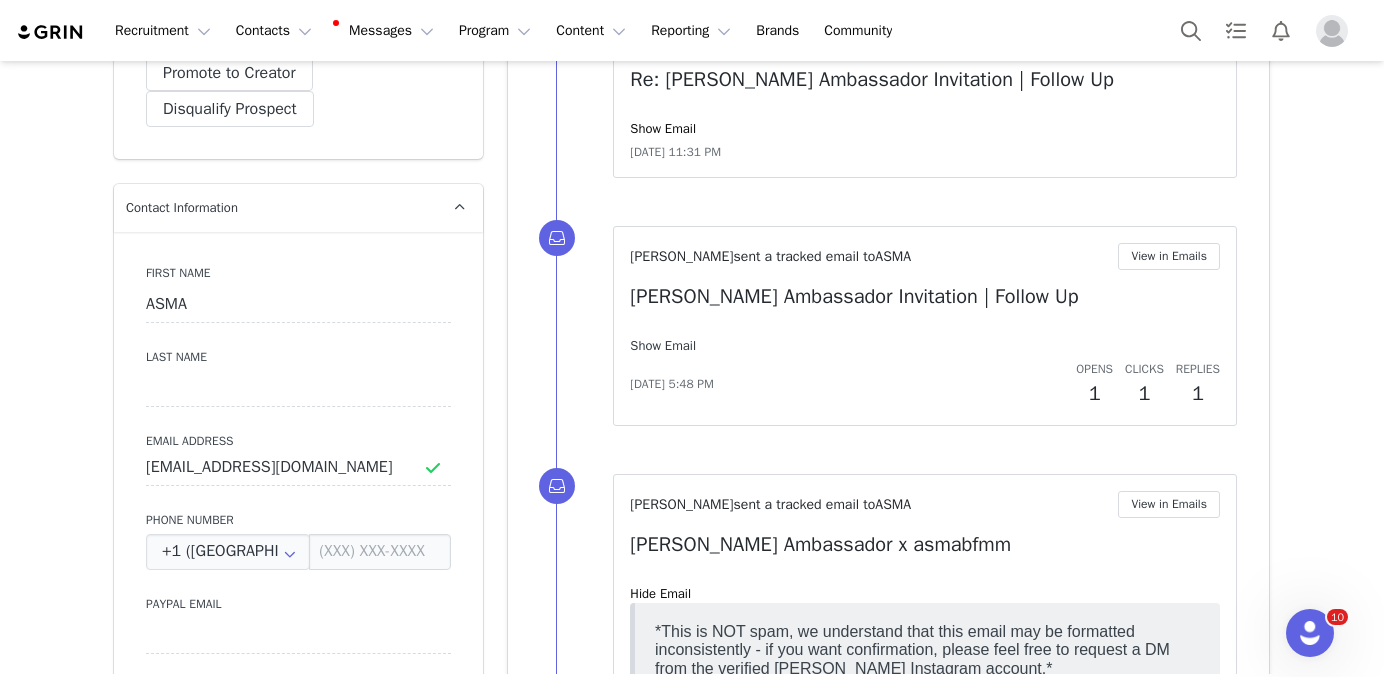 click on "Show Email" at bounding box center [663, 345] 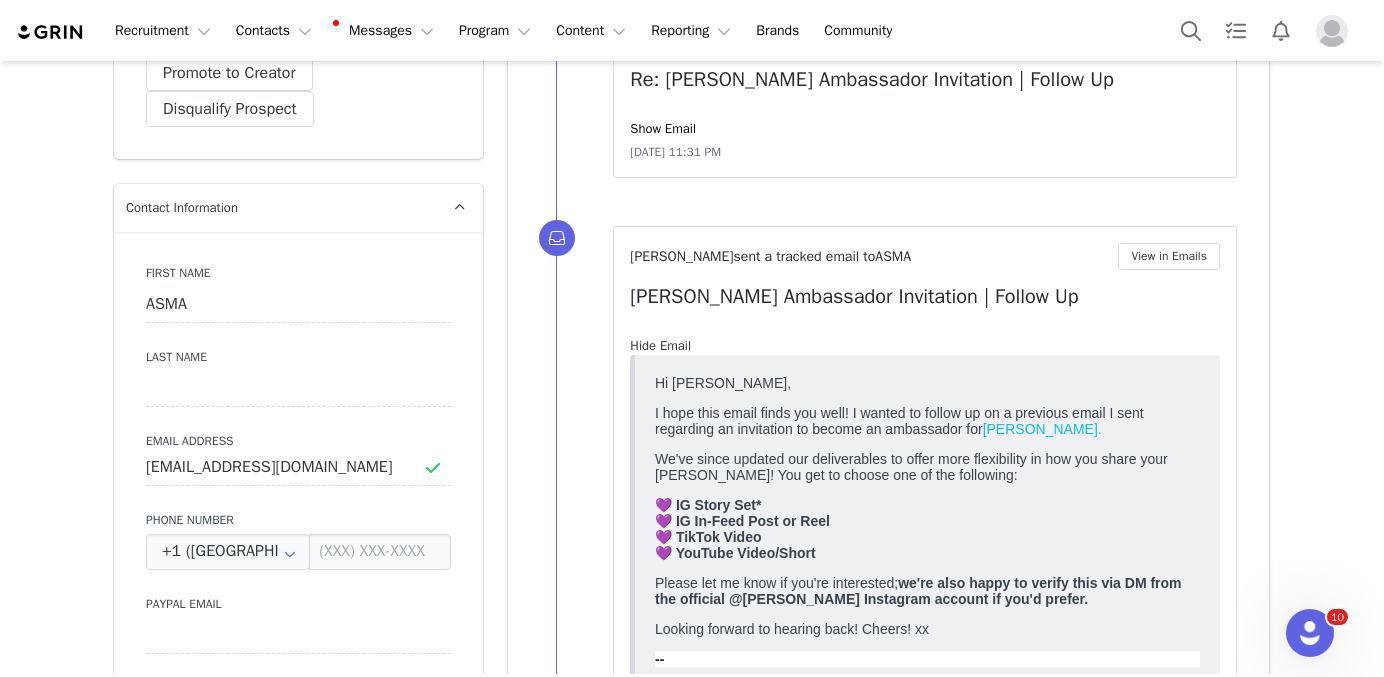 scroll, scrollTop: 0, scrollLeft: 0, axis: both 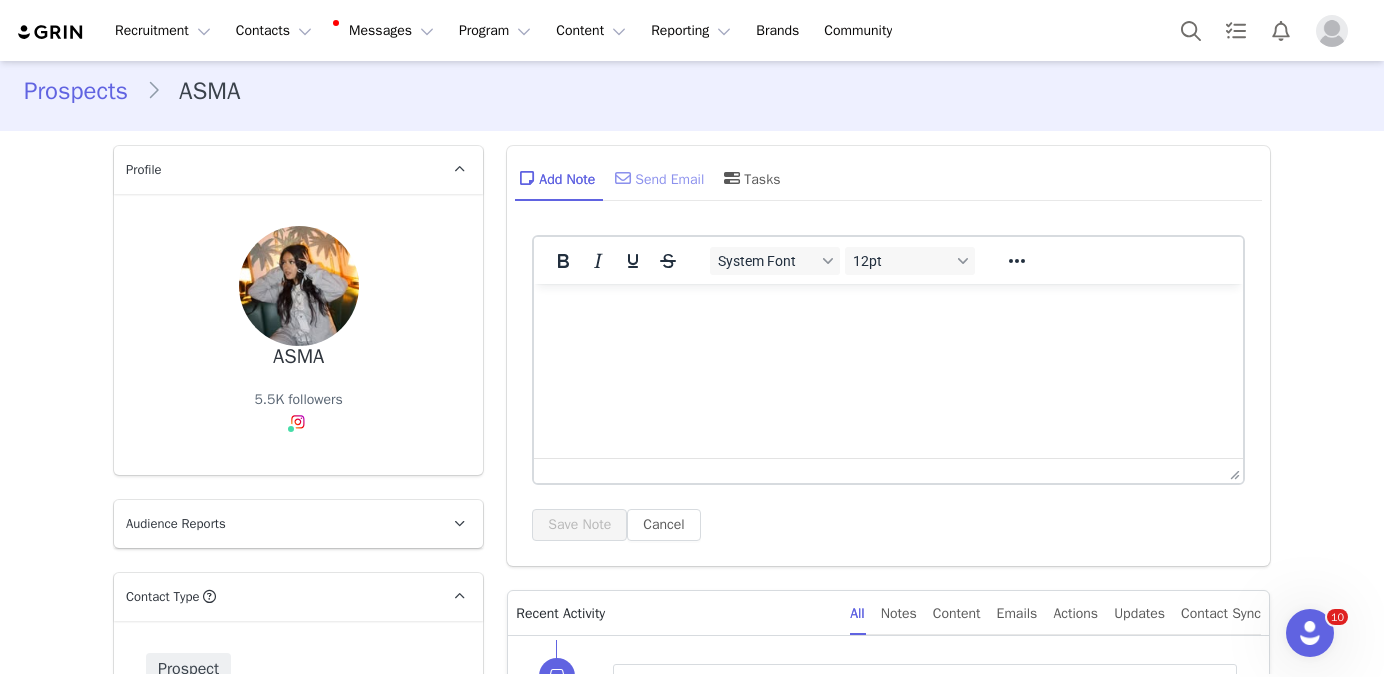 click on "Send Email" at bounding box center (657, 178) 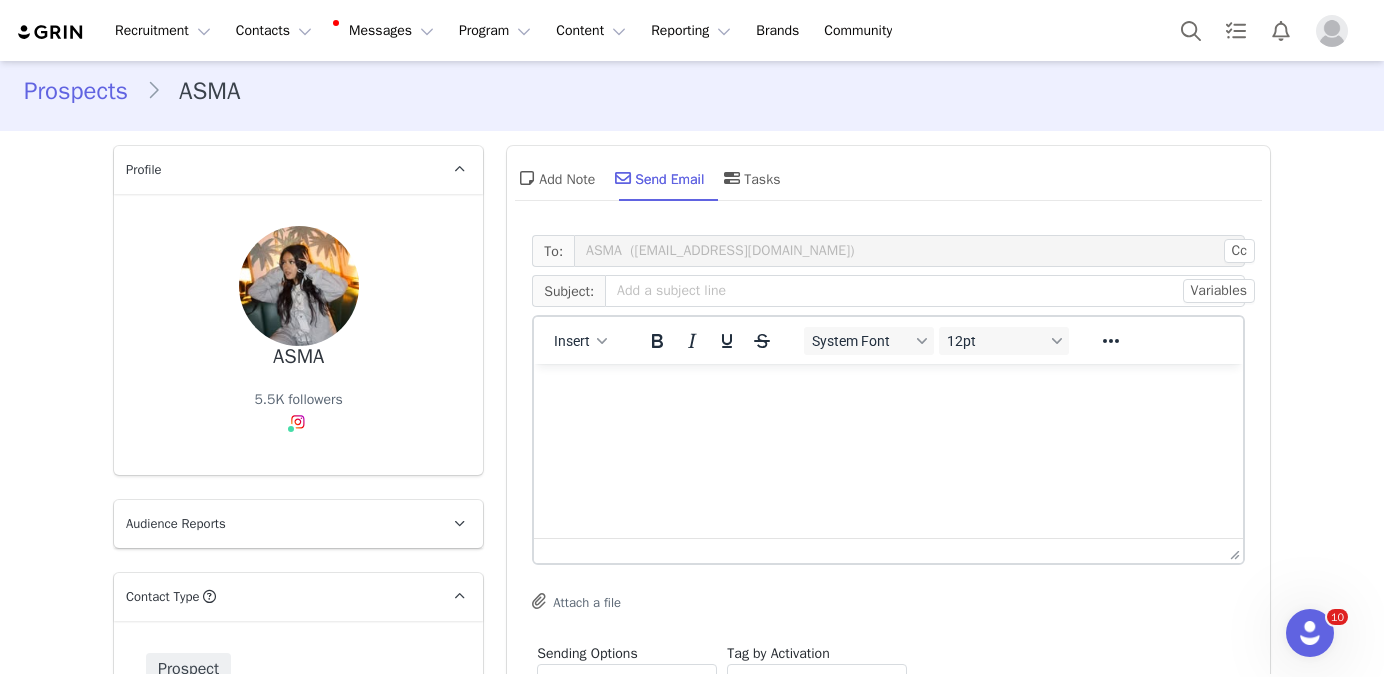 scroll, scrollTop: 0, scrollLeft: 0, axis: both 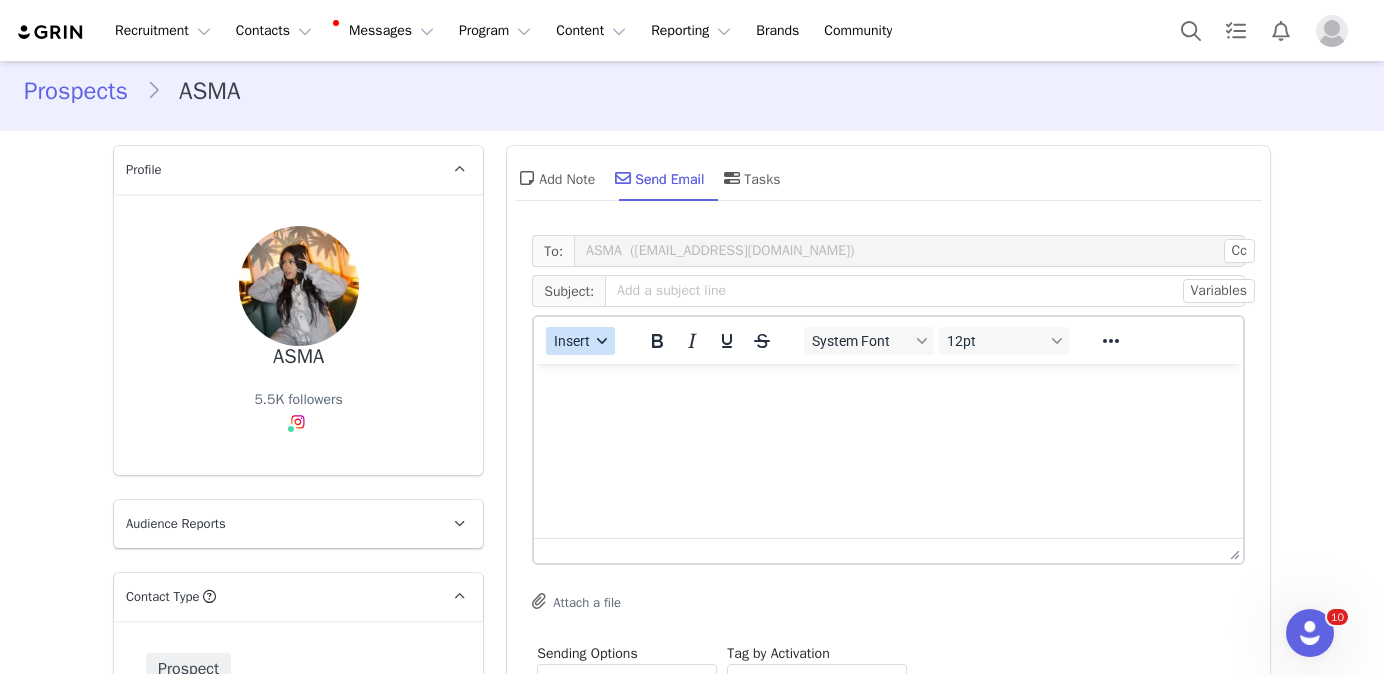 click on "Insert" at bounding box center [580, 341] 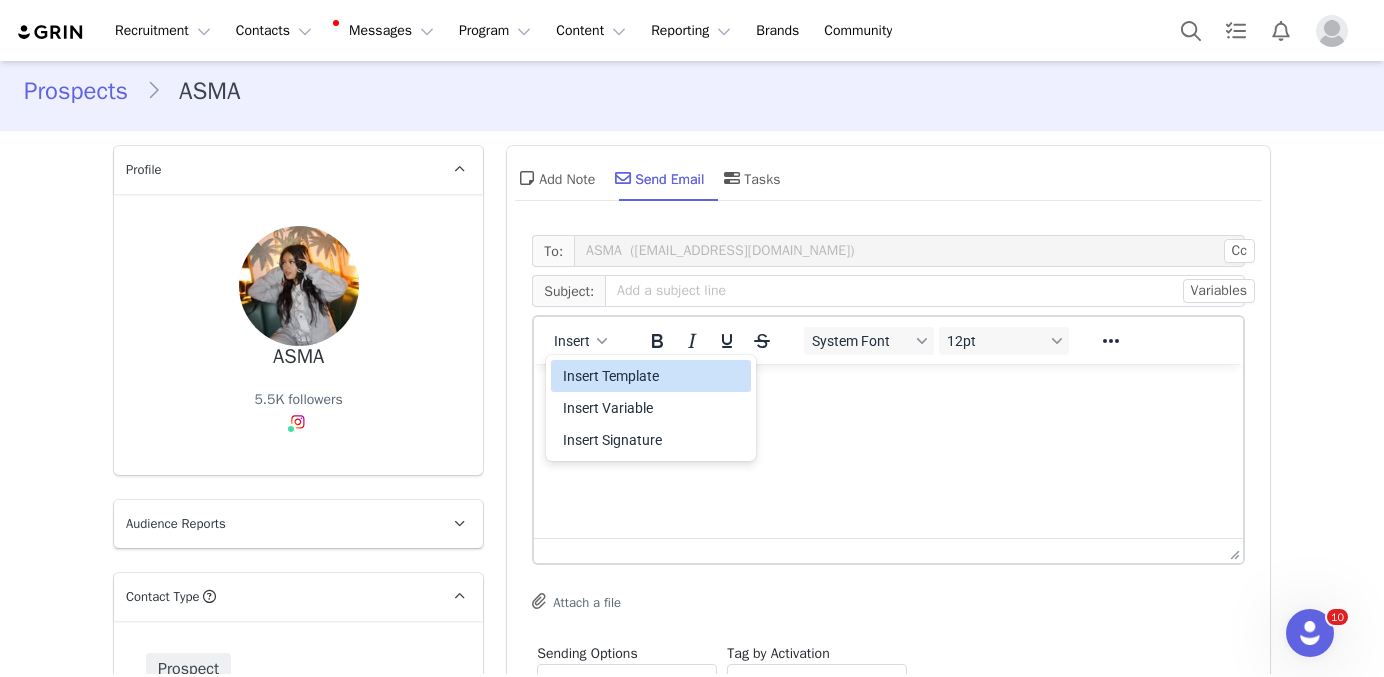 click on "Insert Template" at bounding box center (653, 376) 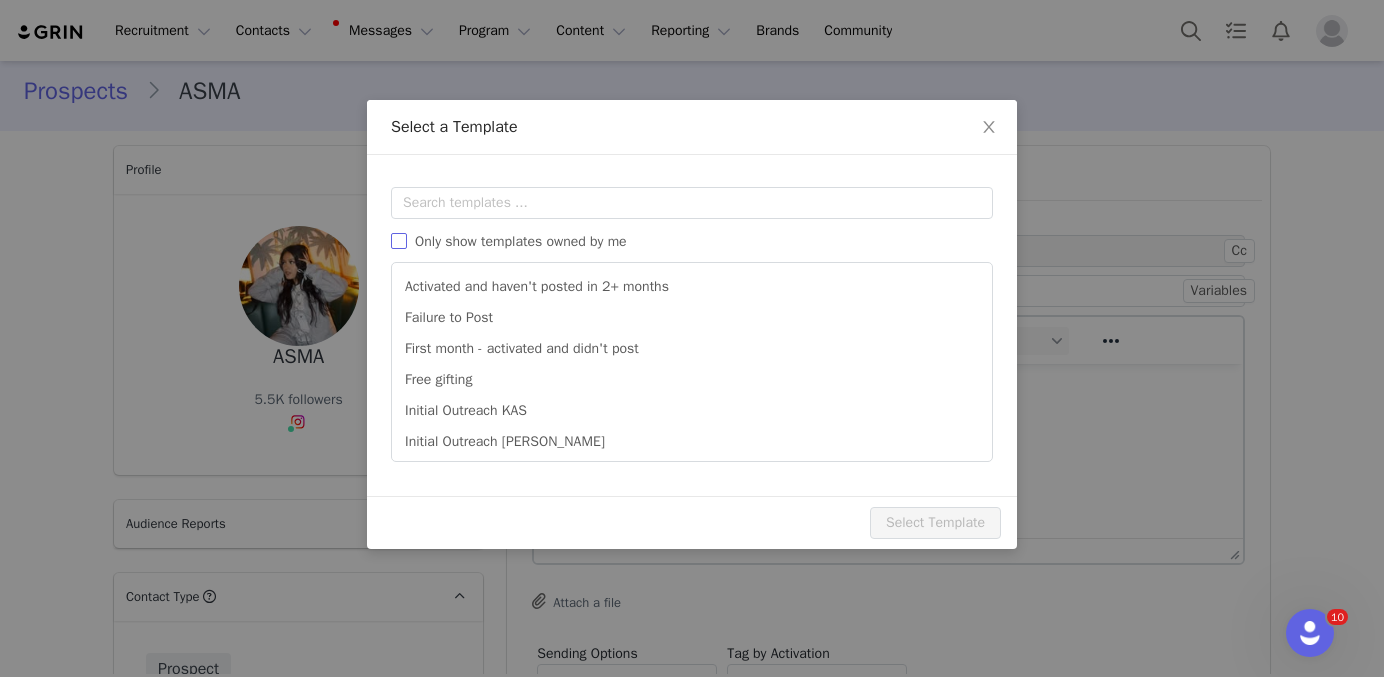 scroll, scrollTop: 0, scrollLeft: 0, axis: both 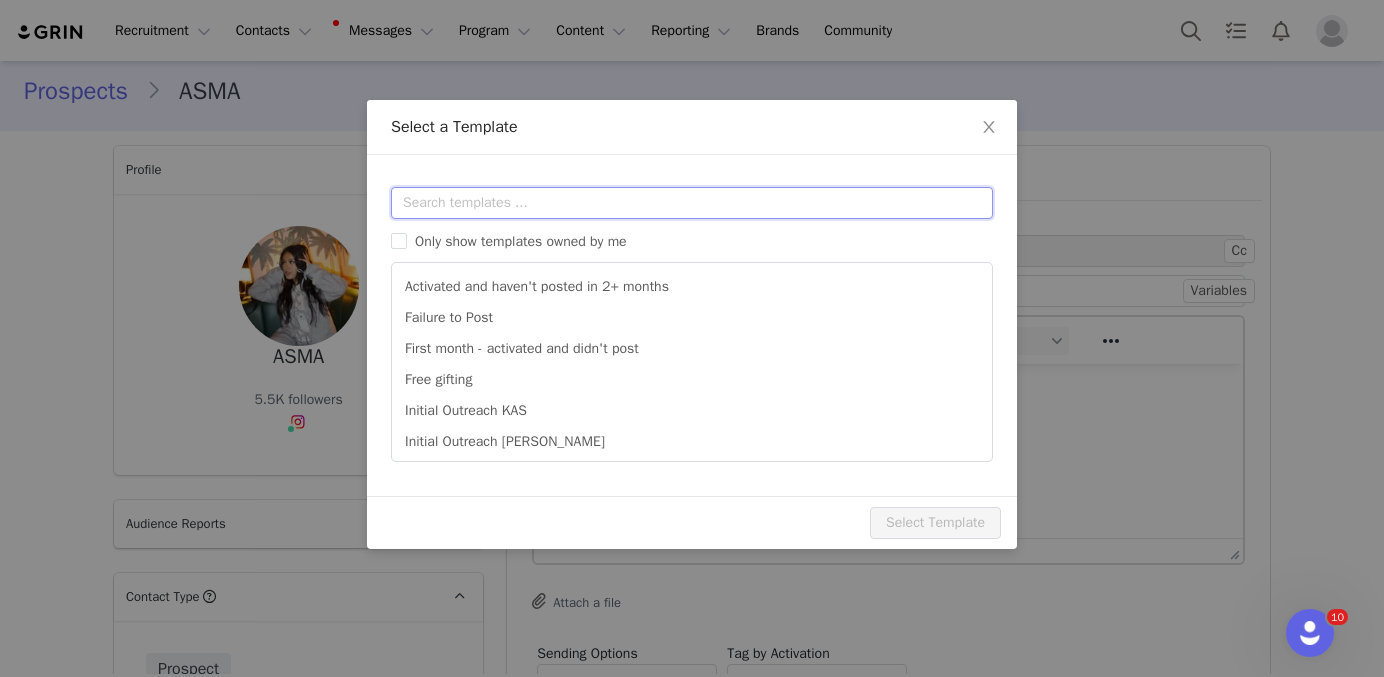click at bounding box center [692, 203] 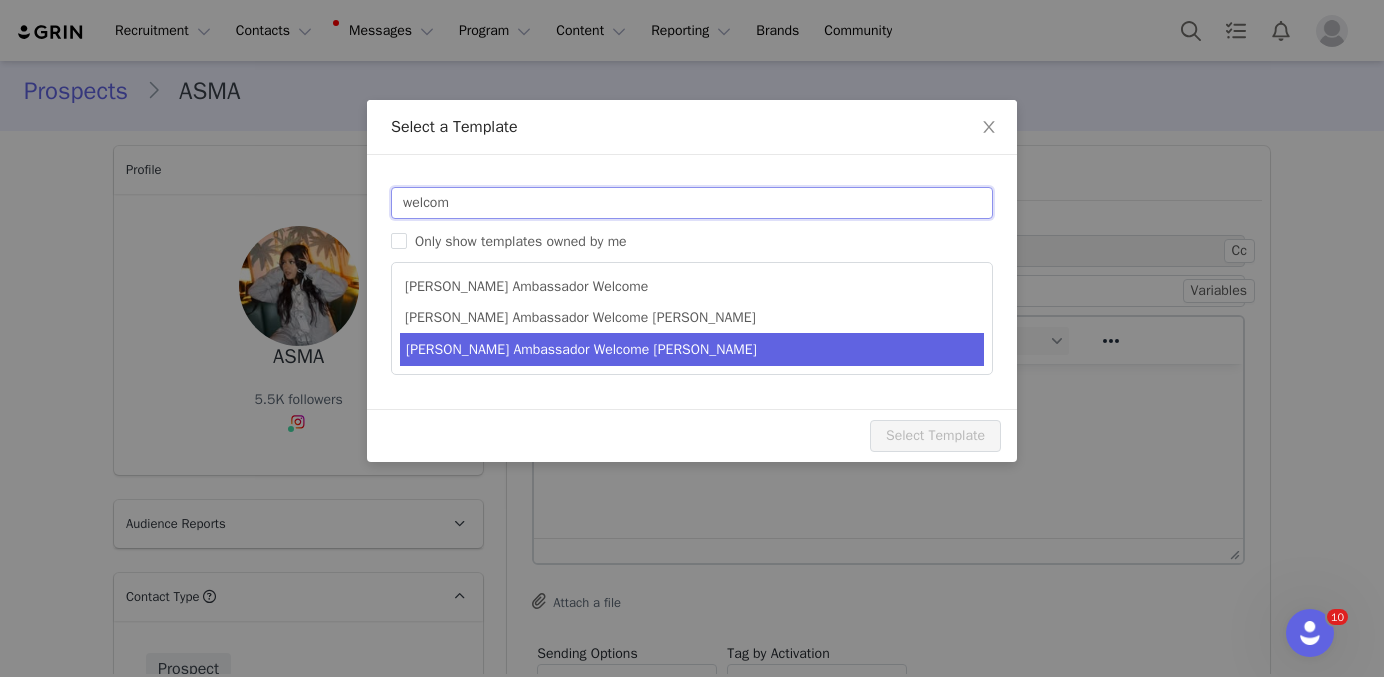 type on "welcom" 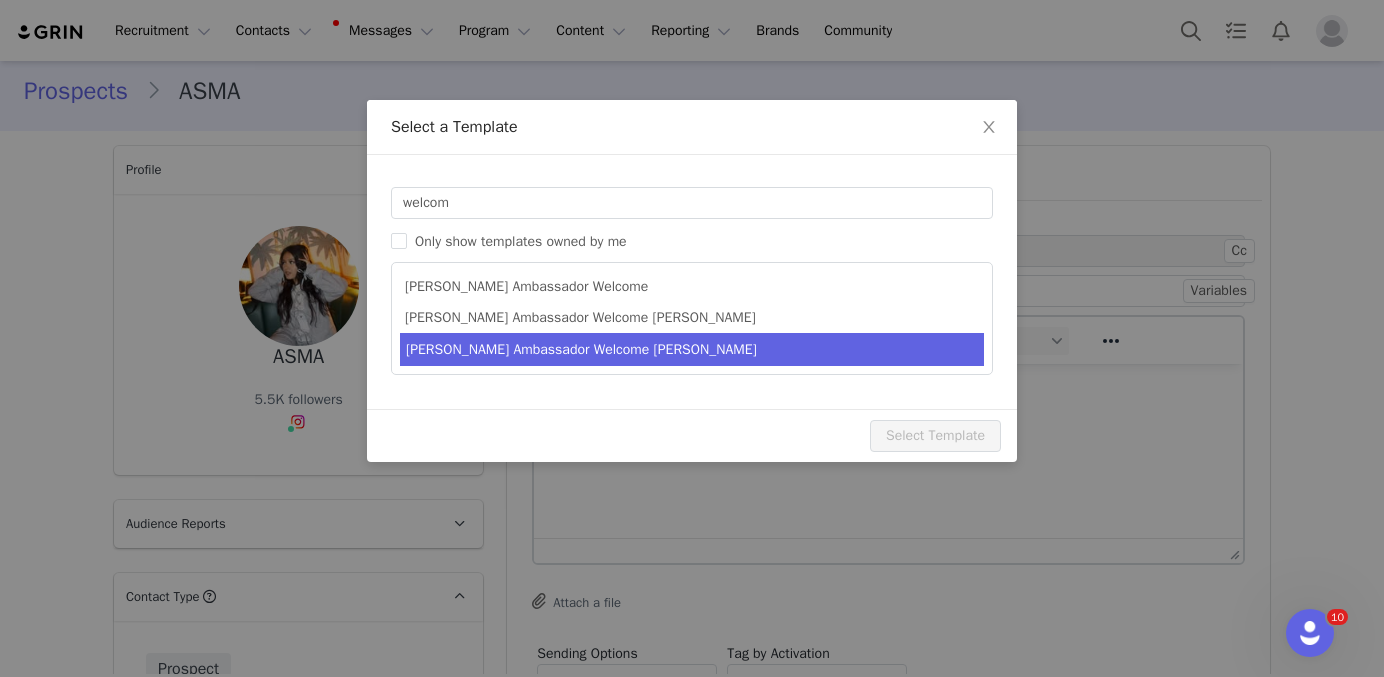 click on "[PERSON_NAME] Ambassador Welcome [PERSON_NAME]" at bounding box center (692, 349) 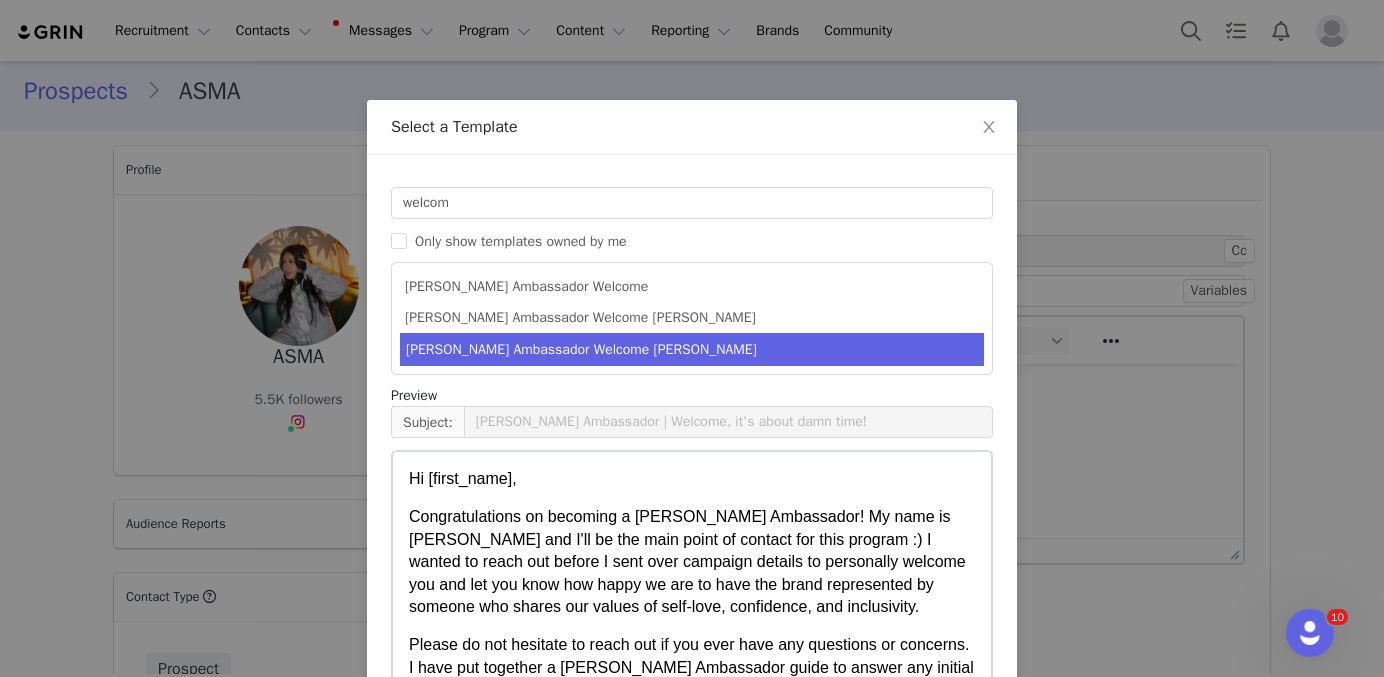 scroll, scrollTop: 621, scrollLeft: 0, axis: vertical 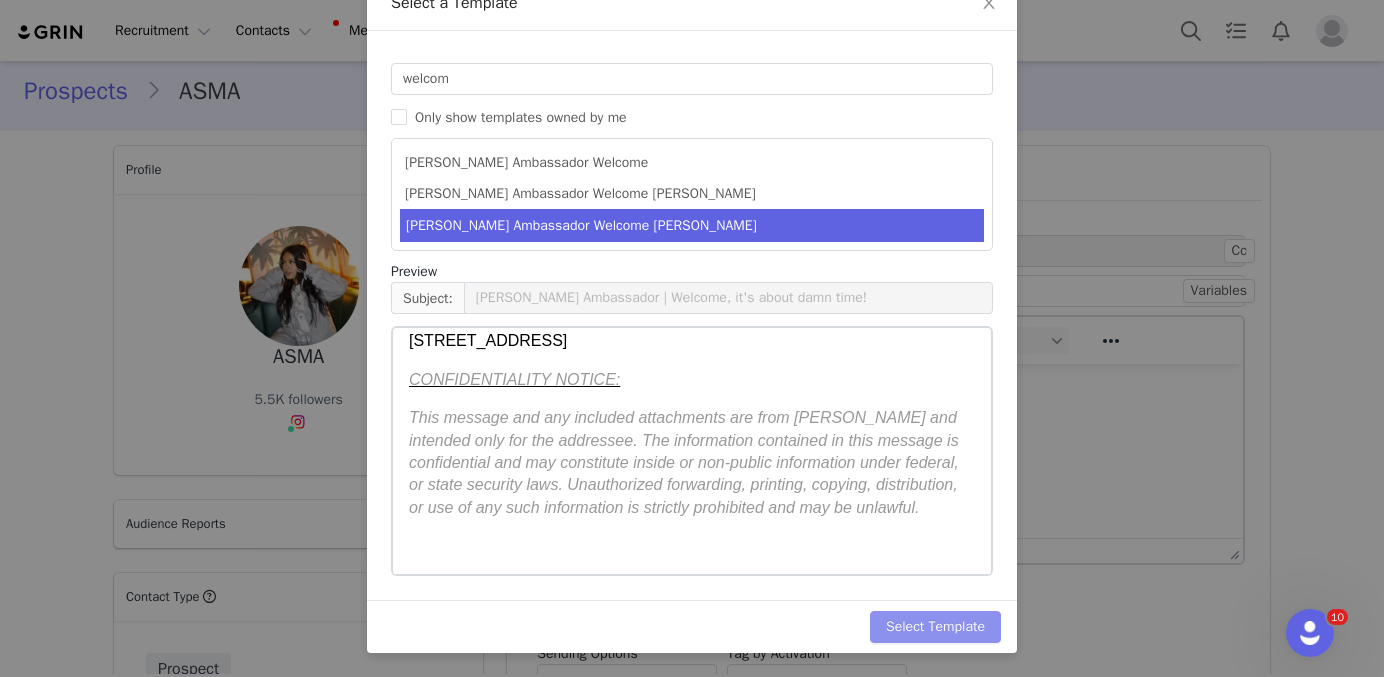click on "Select Template" at bounding box center (935, 627) 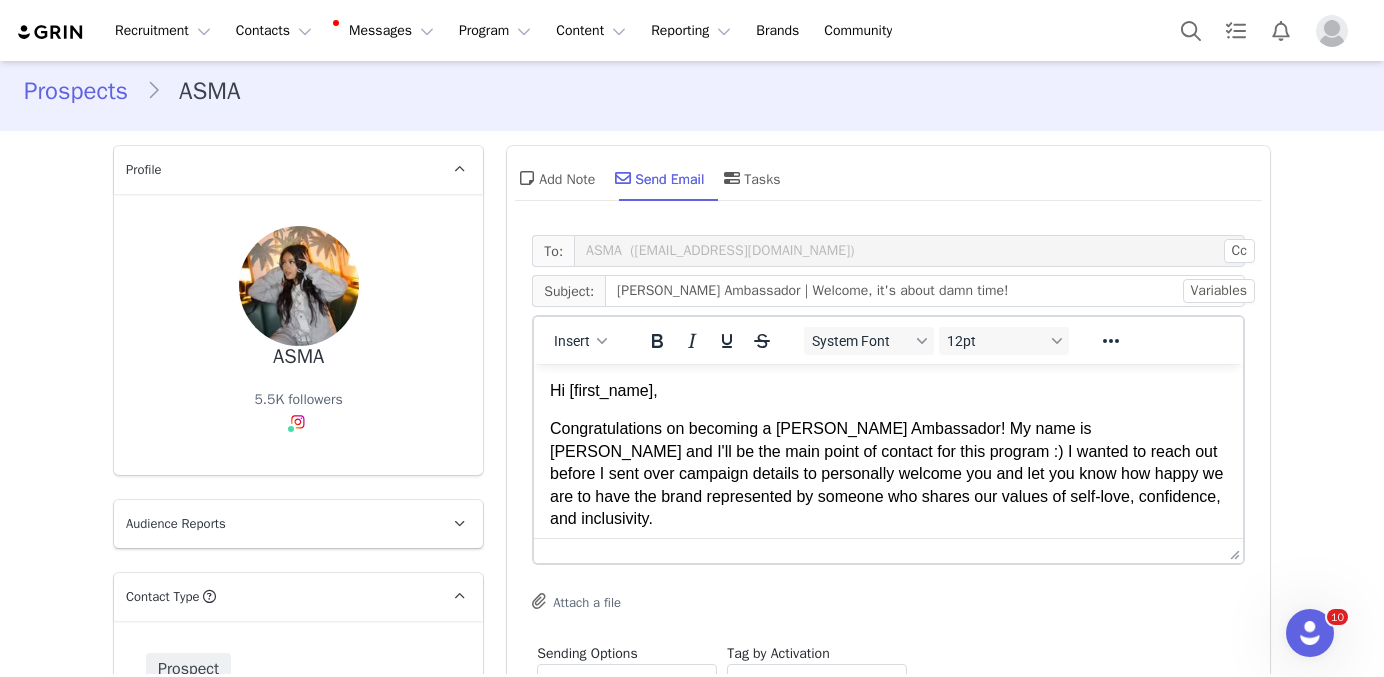 scroll, scrollTop: 0, scrollLeft: 0, axis: both 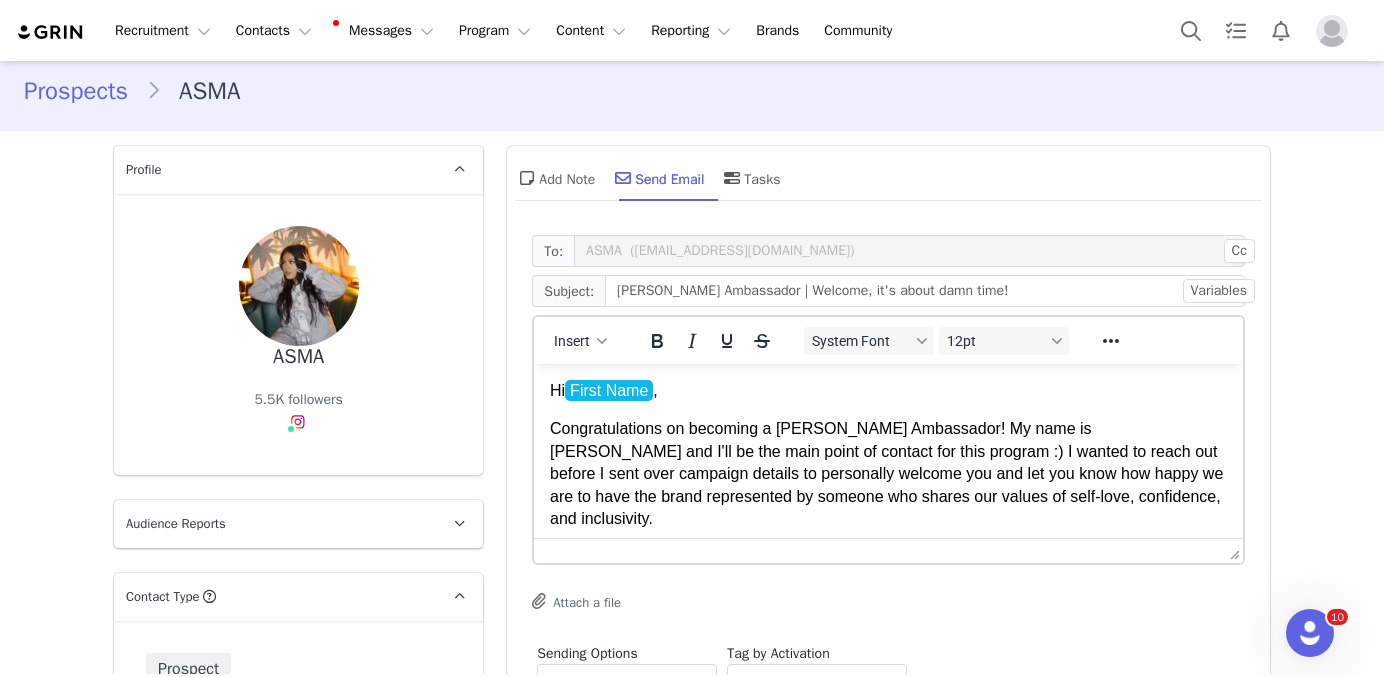 drag, startPoint x: 1077, startPoint y: 462, endPoint x: 1736, endPoint y: 935, distance: 811.17816 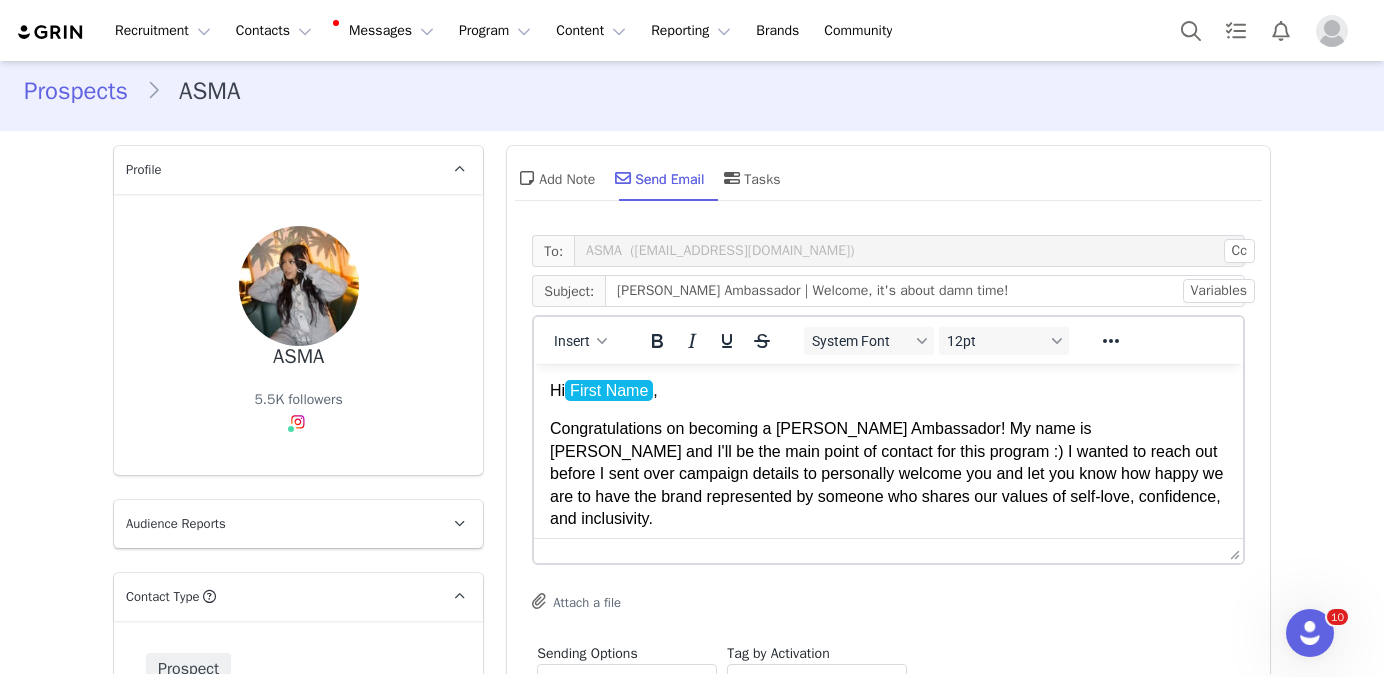 click on "Congratulations on becoming a [PERSON_NAME] Ambassador! My name is [PERSON_NAME] and I'll be the main point of contact for this program :) I wanted to reach out before I sent over campaign details to personally welcome you and let you know how happy we are to have the brand represented by someone who shares our values of self-love, confidence, and inclusivity." at bounding box center [888, 474] 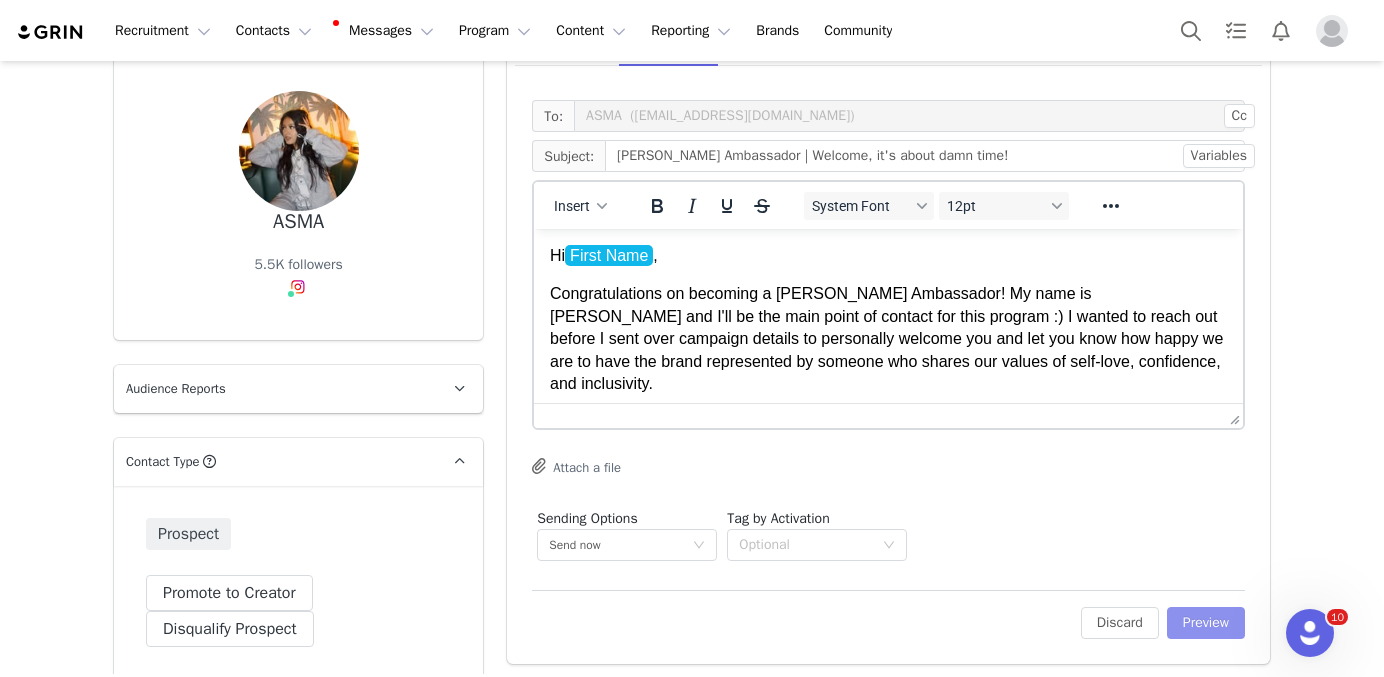 scroll, scrollTop: 150, scrollLeft: 0, axis: vertical 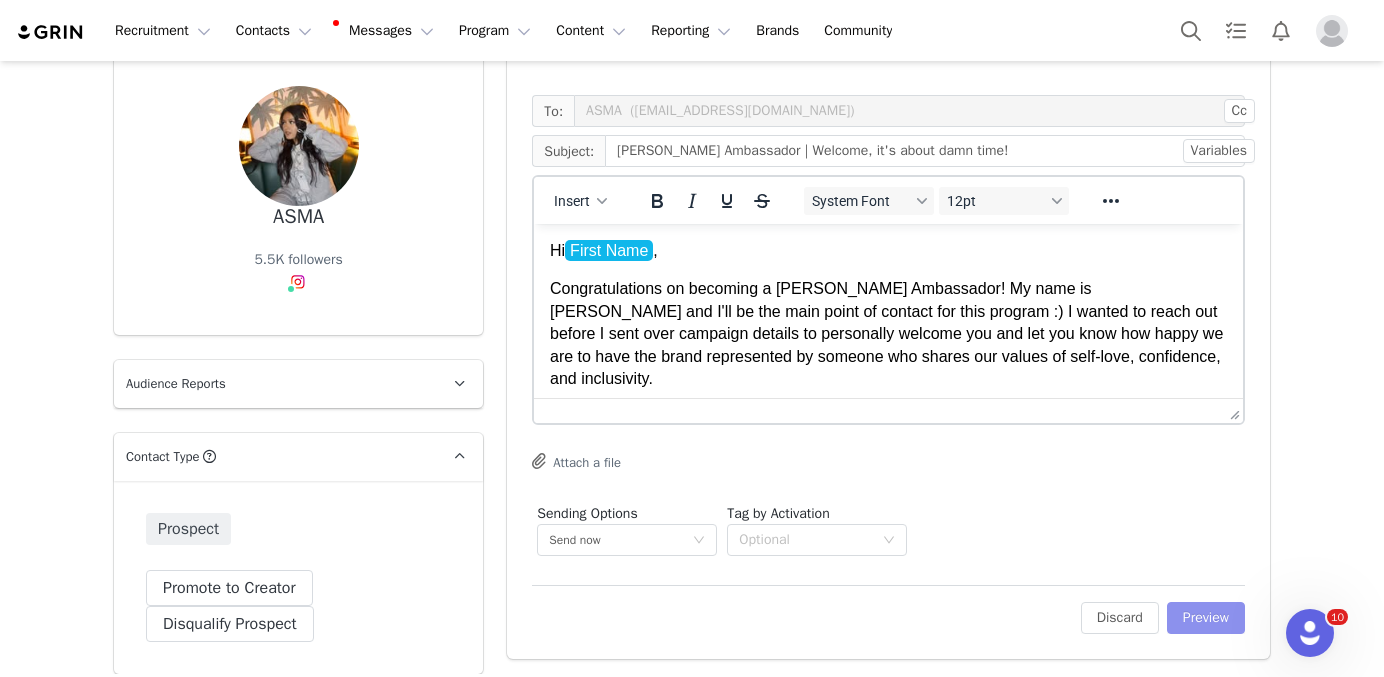click on "Preview" at bounding box center (1206, 618) 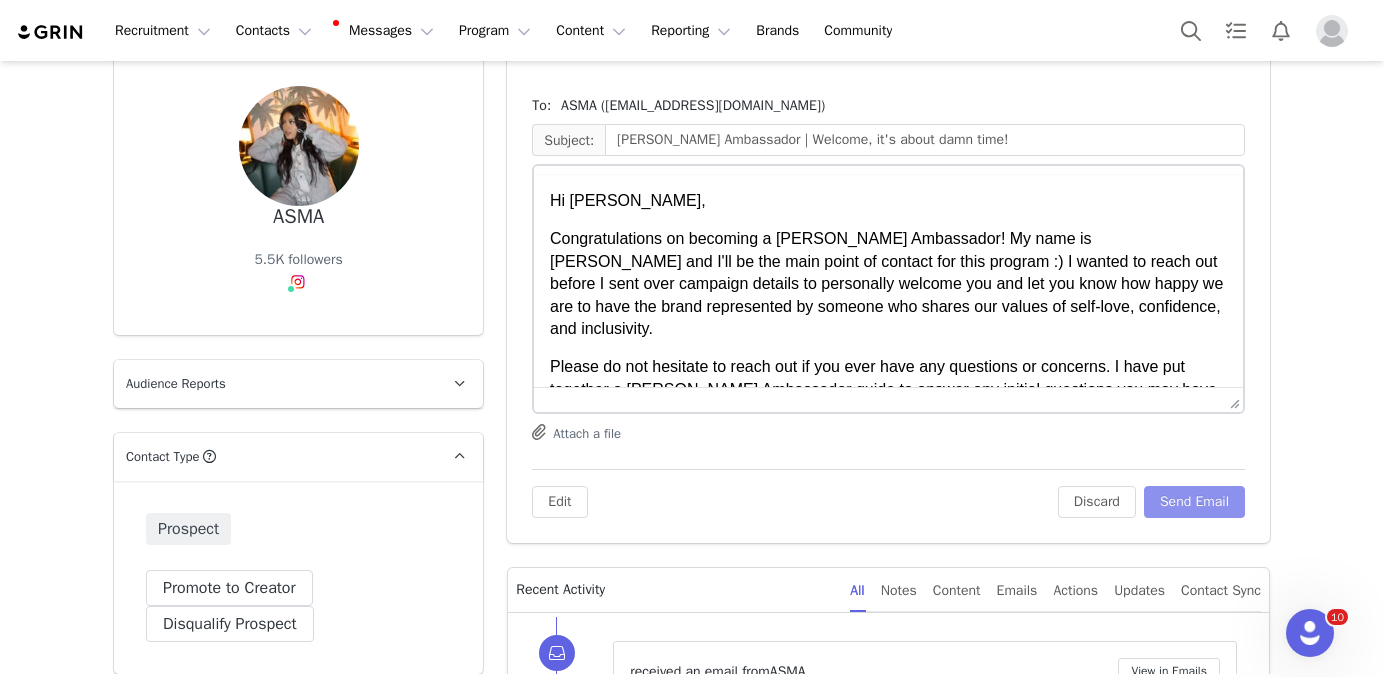 scroll, scrollTop: 0, scrollLeft: 0, axis: both 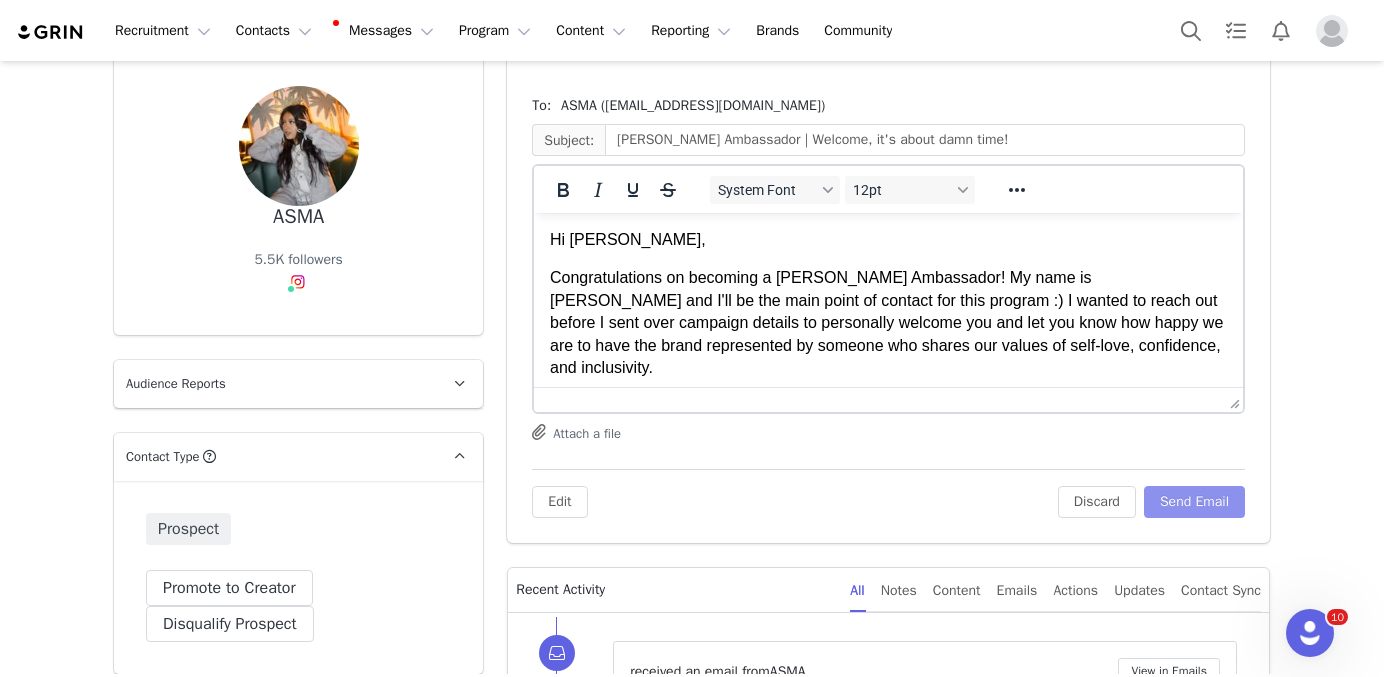click on "Send Email" at bounding box center (1194, 502) 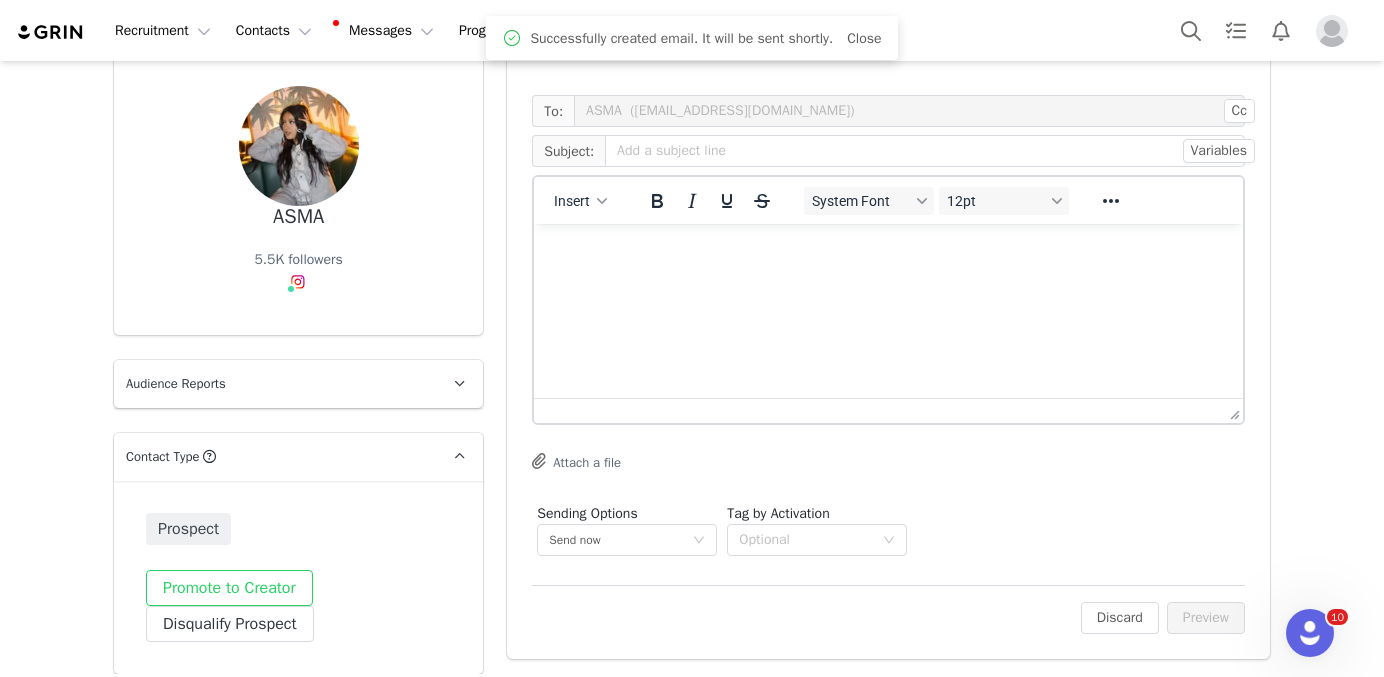 scroll, scrollTop: 0, scrollLeft: 0, axis: both 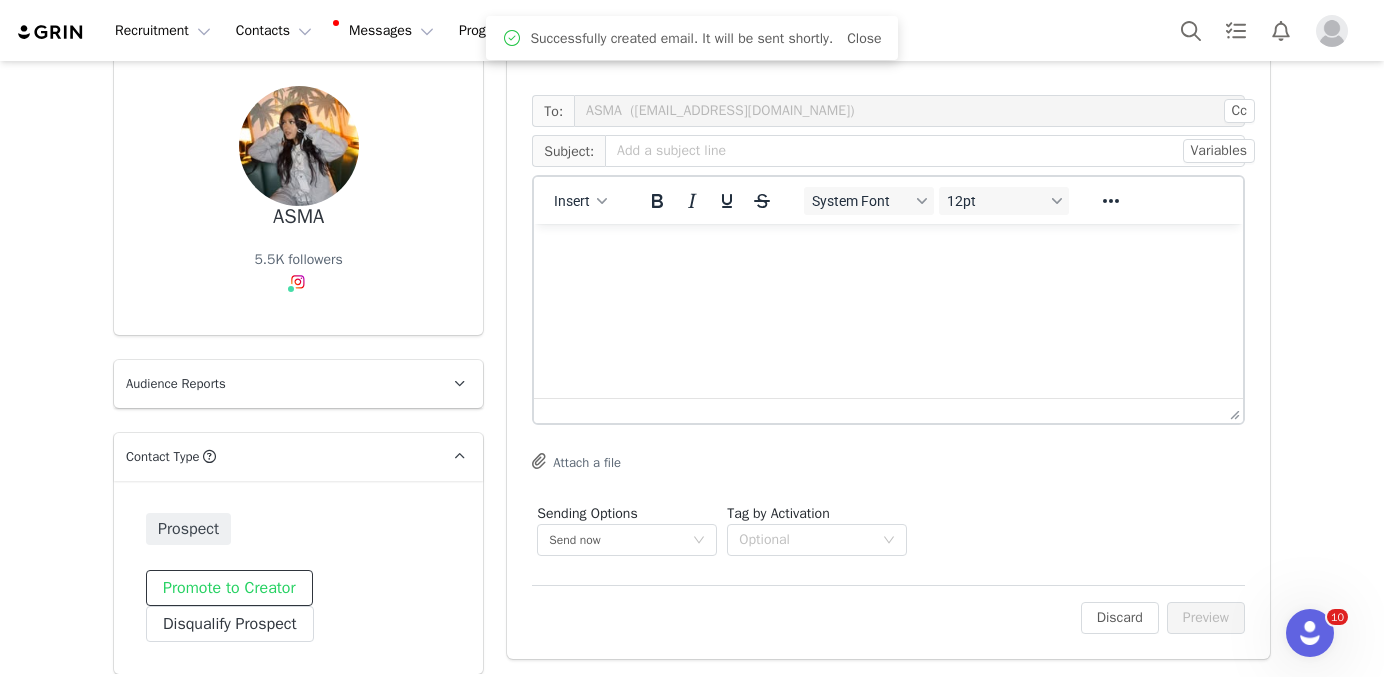 click on "Promote to Creator" at bounding box center (229, 588) 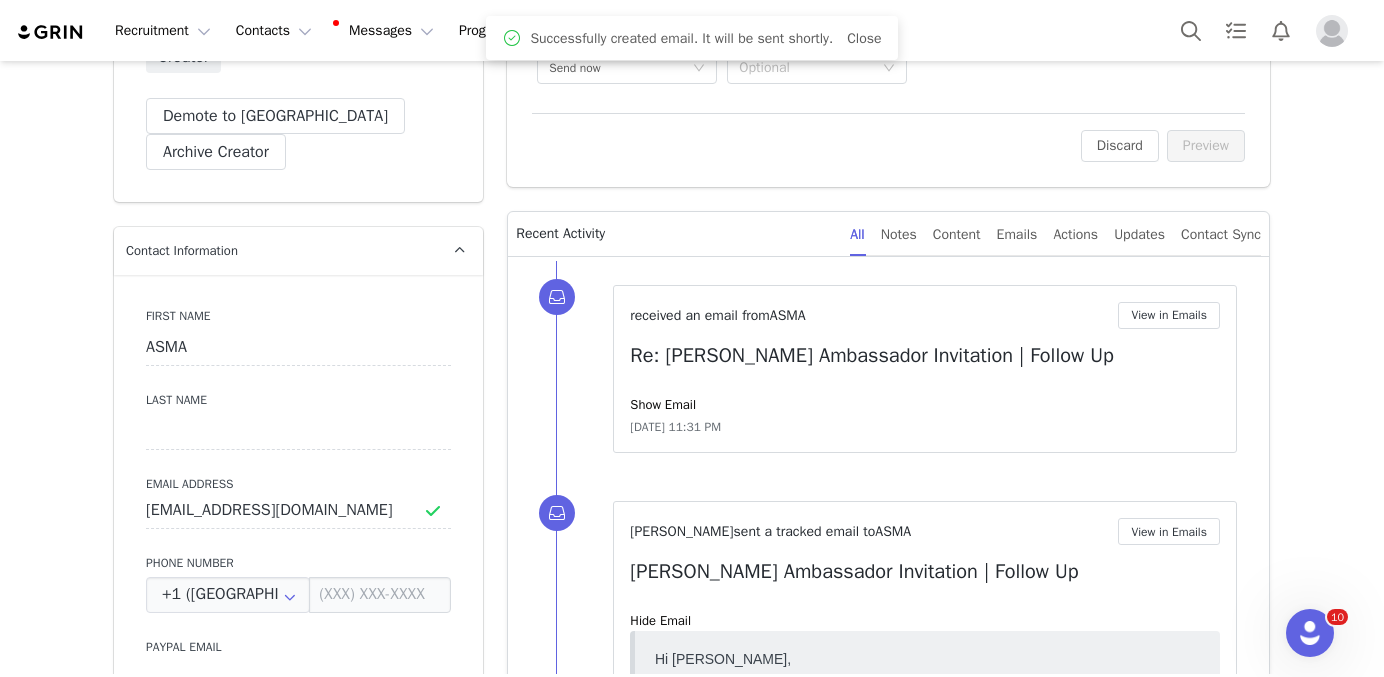 scroll, scrollTop: 679, scrollLeft: 0, axis: vertical 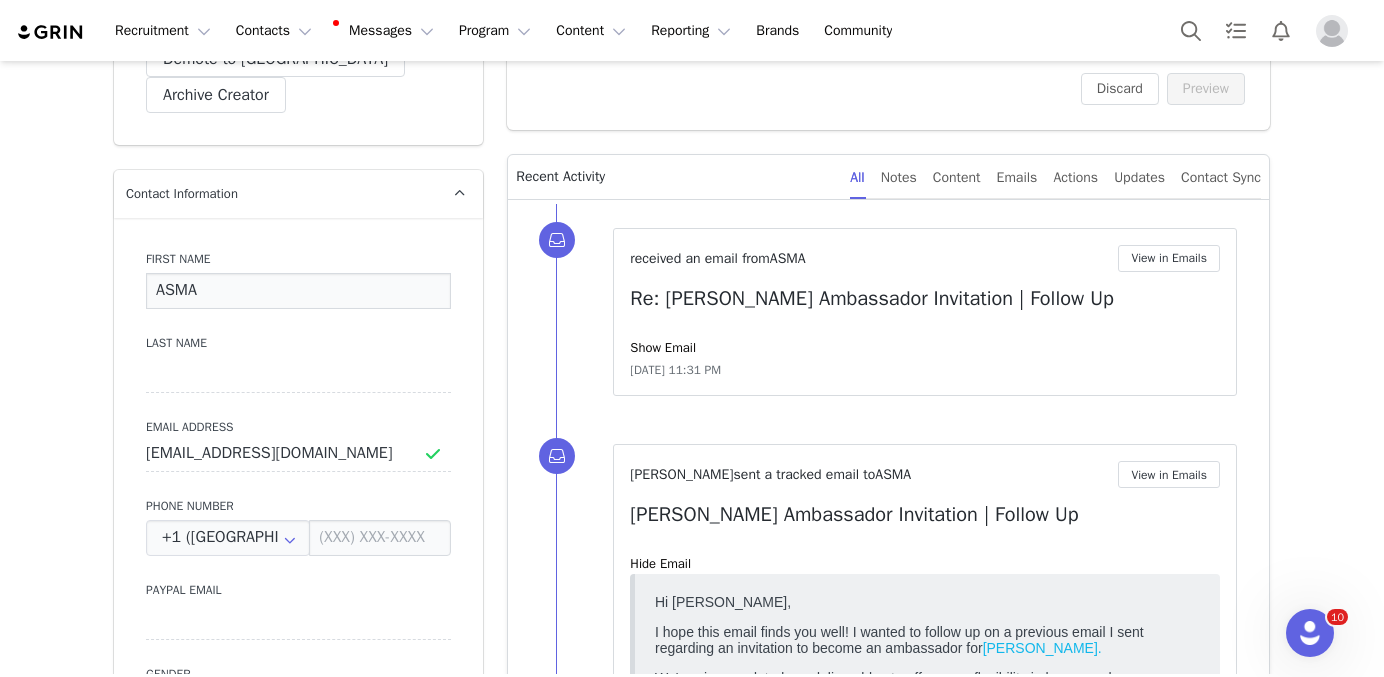 click on "ASMA" at bounding box center (298, 291) 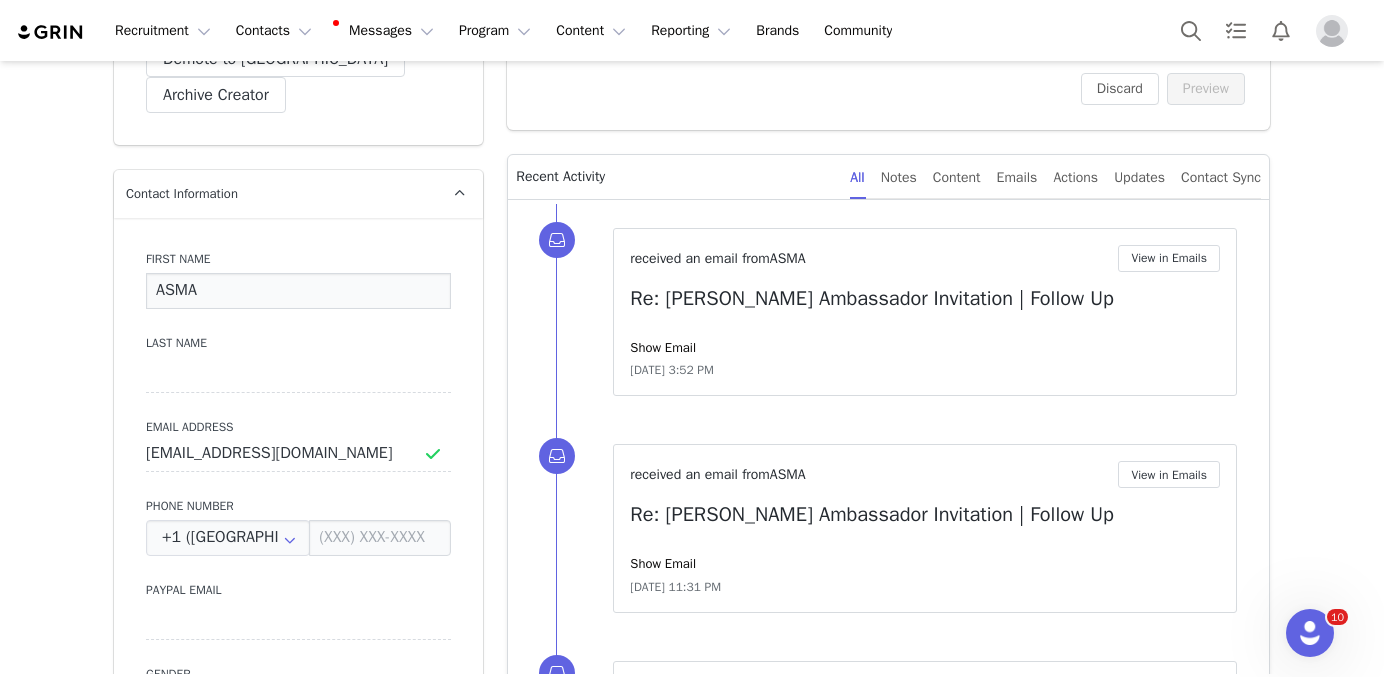 click on "ASMA" at bounding box center (298, 291) 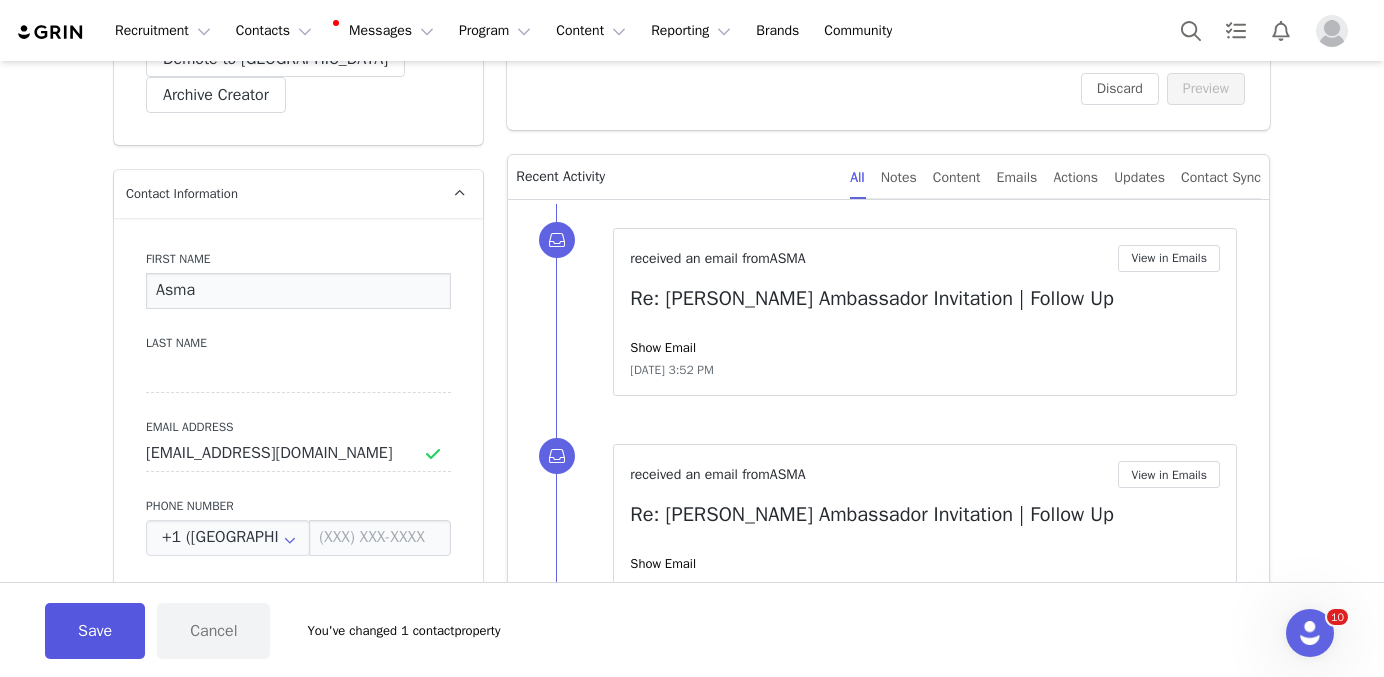 type on "Asma" 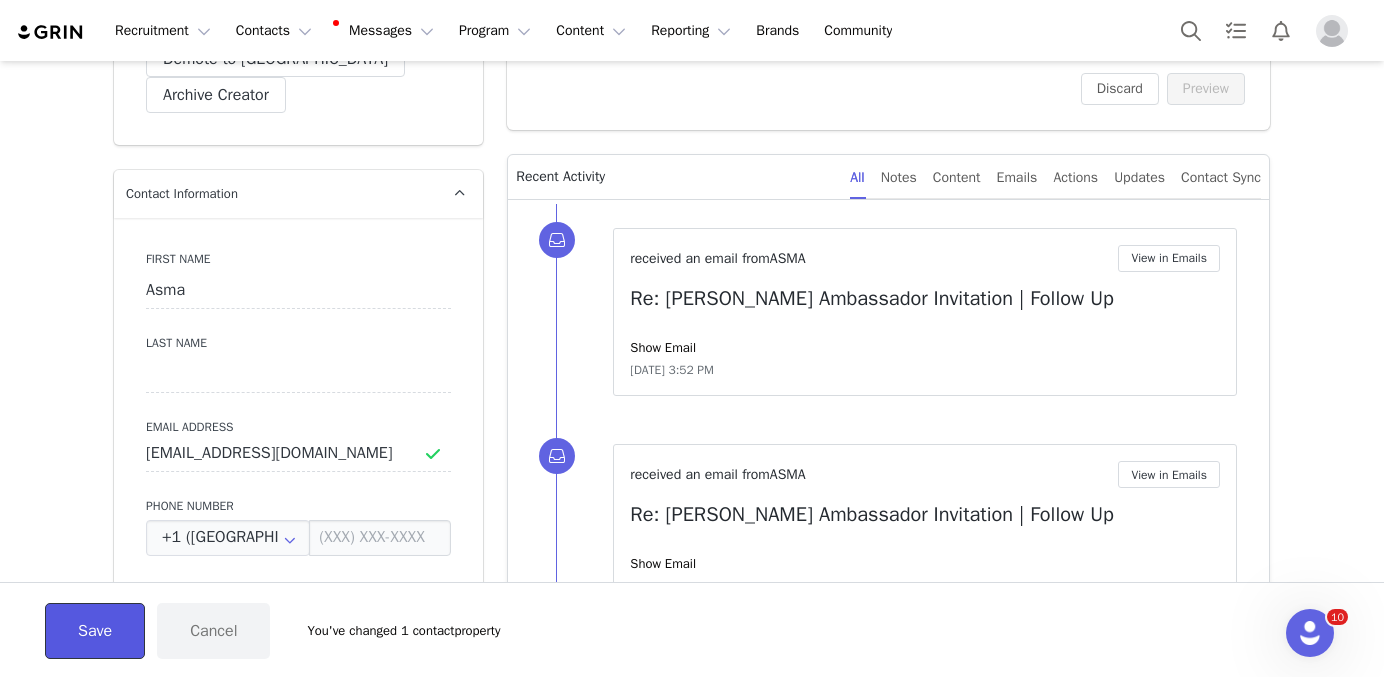 click on "Save" at bounding box center [95, 631] 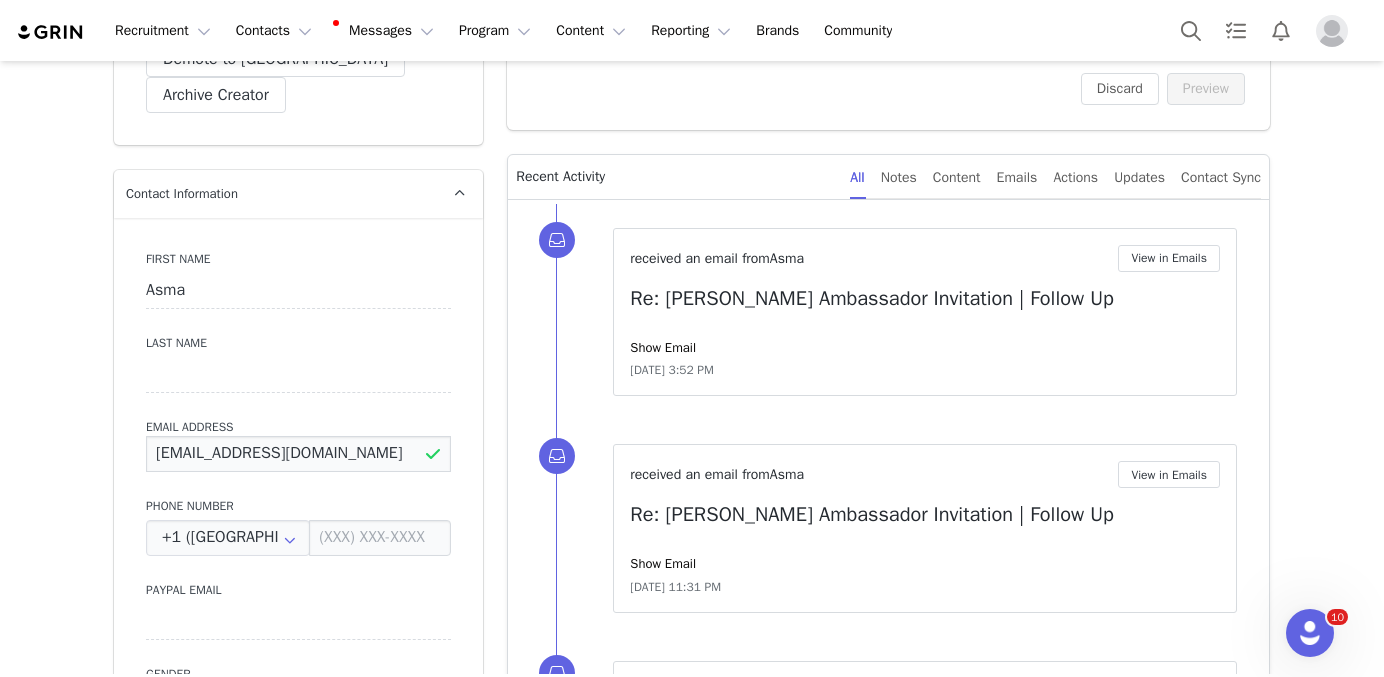 click on "businessherbrowneye@gmail.com" at bounding box center [298, 454] 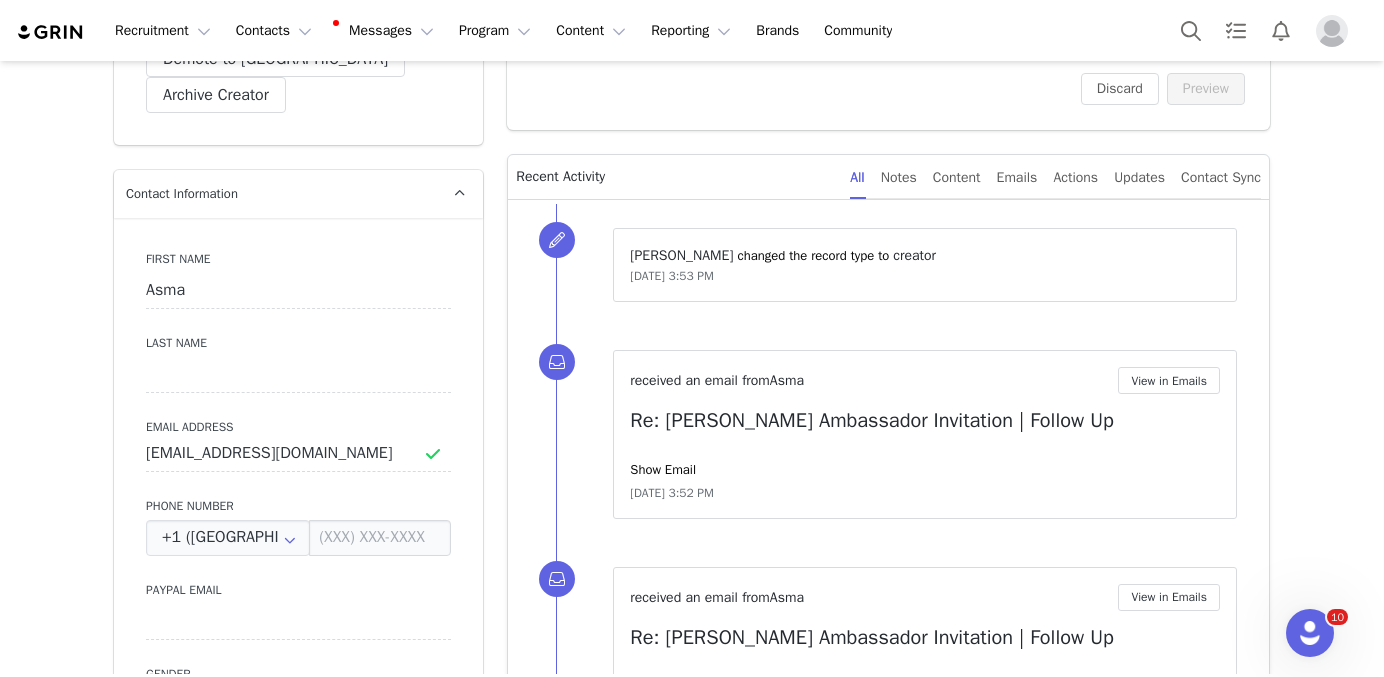 click on "⁨ Melissa Larson ⁩ changed the record type to ⁨ creator ⁩ Jul 14, 2025, 3:53 PM received an email from  Asma       View in Emails   Re: YITTY Ambassador Invitation | Follow Up   Show Email  Jul 14, 2025, 3:52 PM     received an email from  Asma       View in Emails   Re: YITTY Ambassador Invitation | Follow Up   Show Email  Jul 13, 2025, 11:31 PM     Melissa Larson sent a tracked email to  Asma       View in Emails   YITTY Ambassador Invitation | Follow Up   Hide Email  Jul 11, 2025, 5:48 PM      Opens  1  Clicks  1  Replies  1 Melissa Larson sent a tracked email to  Asma       View in Emails   Yitty Ambassador x asmabfmm   Hide Email  Feb 27, 2025, 10:23 PM      Opens  2  Clicks  0  Replies  0 ⁨ Instagram ⁩ was updated by ⁨ Melissa Larson ⁩. Feb 27, 2025, 7:00 PM ⁨ Instagram ⁩ was updated by ⁨ Melissa Larson ⁩. Feb 27, 2025, 7:00 PM" at bounding box center (888, 1877) 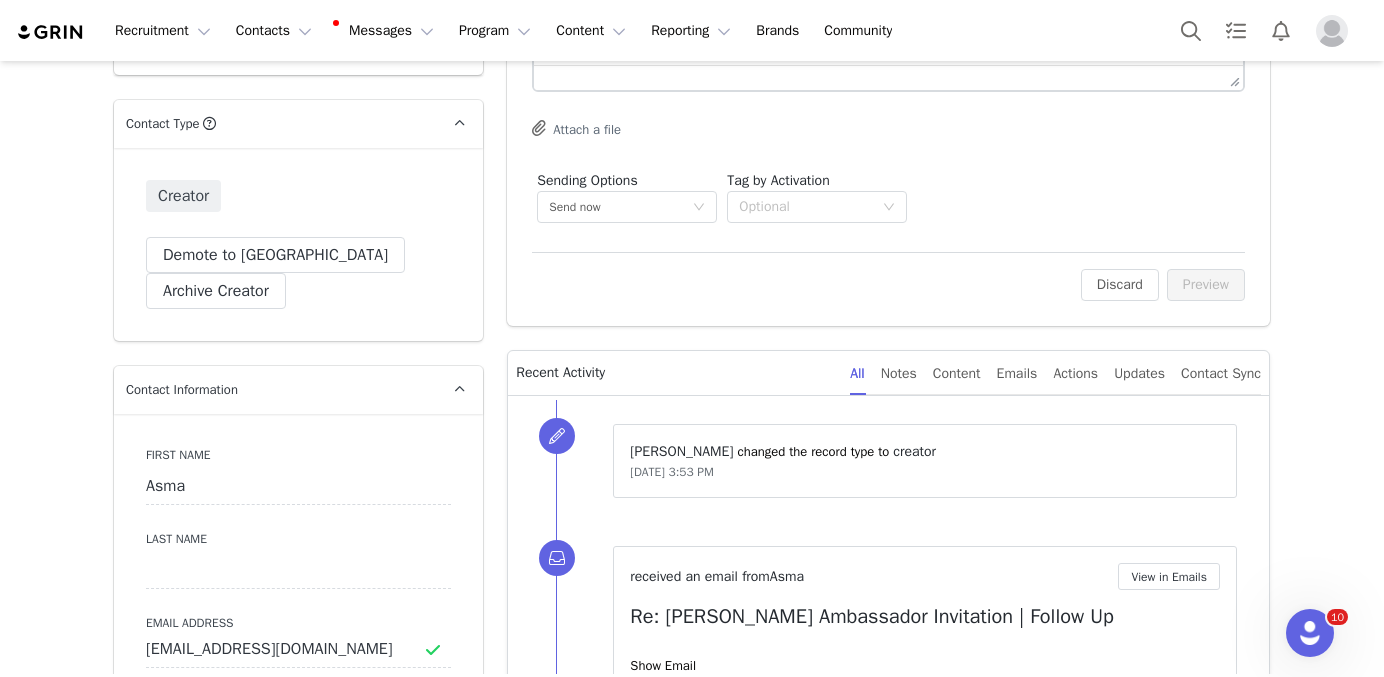scroll, scrollTop: 0, scrollLeft: 0, axis: both 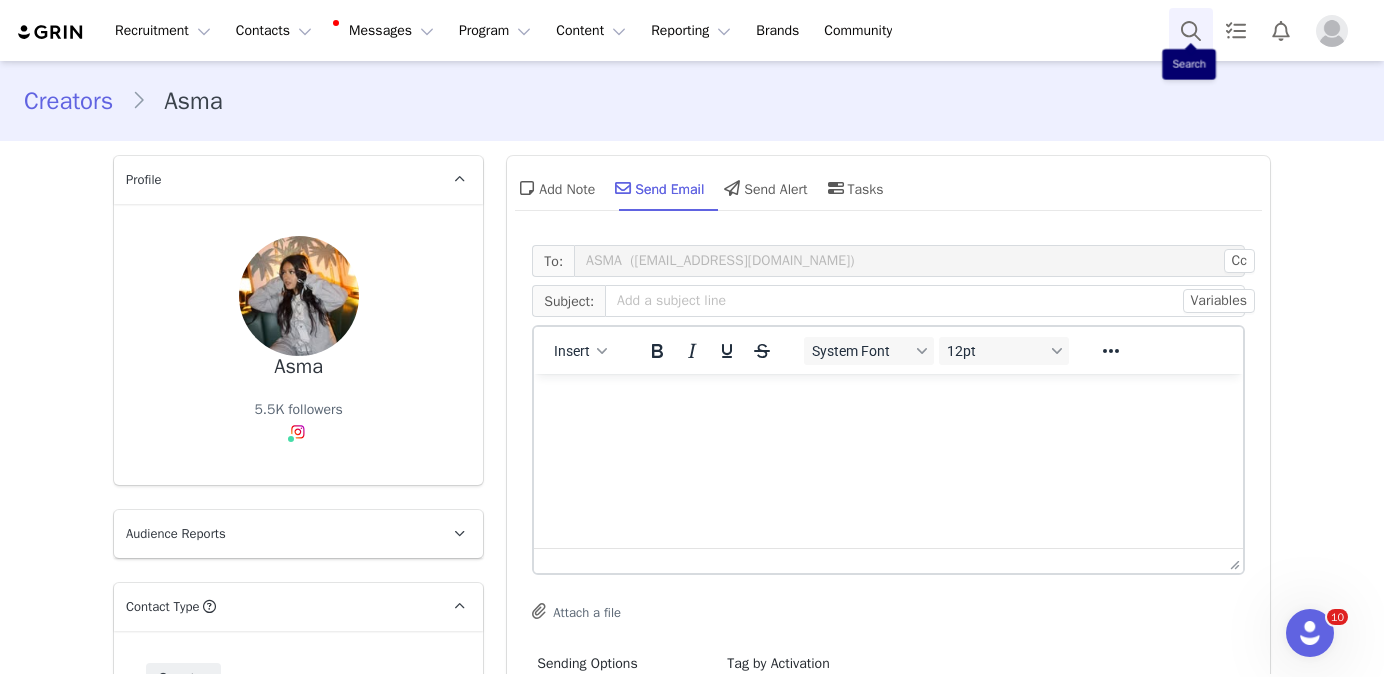 click at bounding box center (1191, 30) 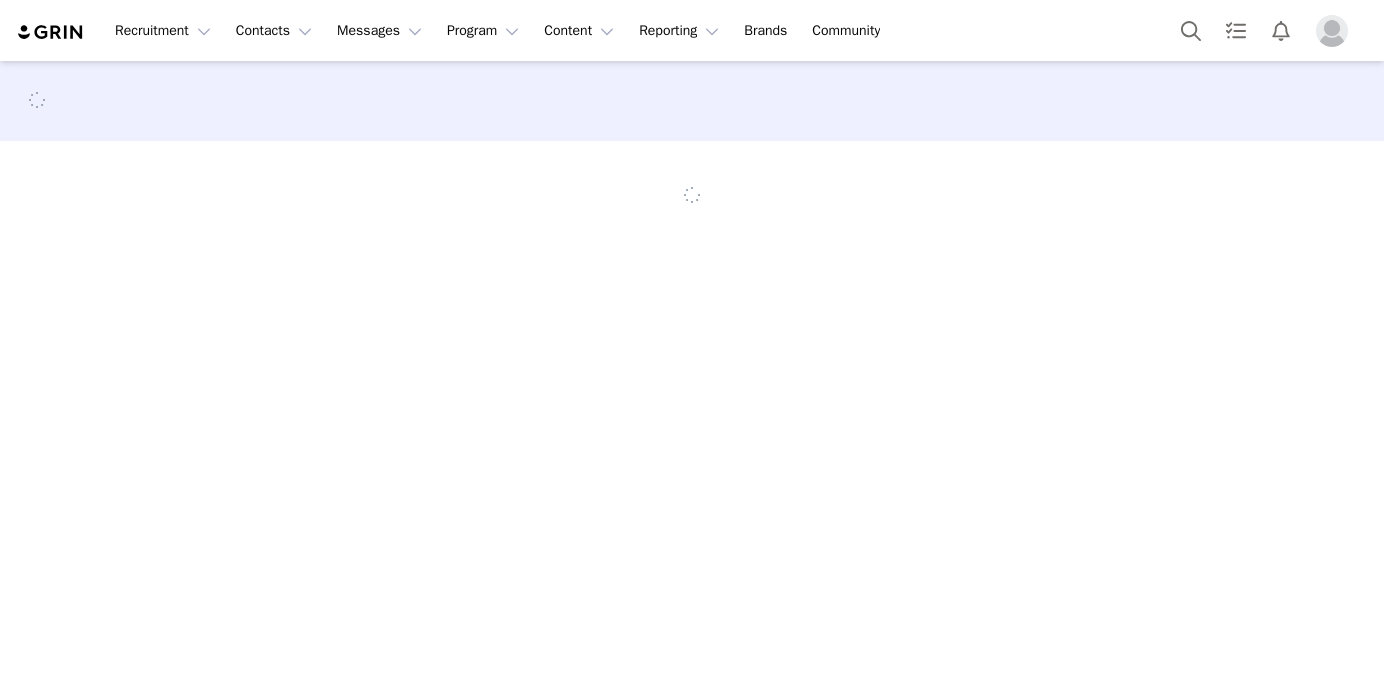 scroll, scrollTop: 0, scrollLeft: 0, axis: both 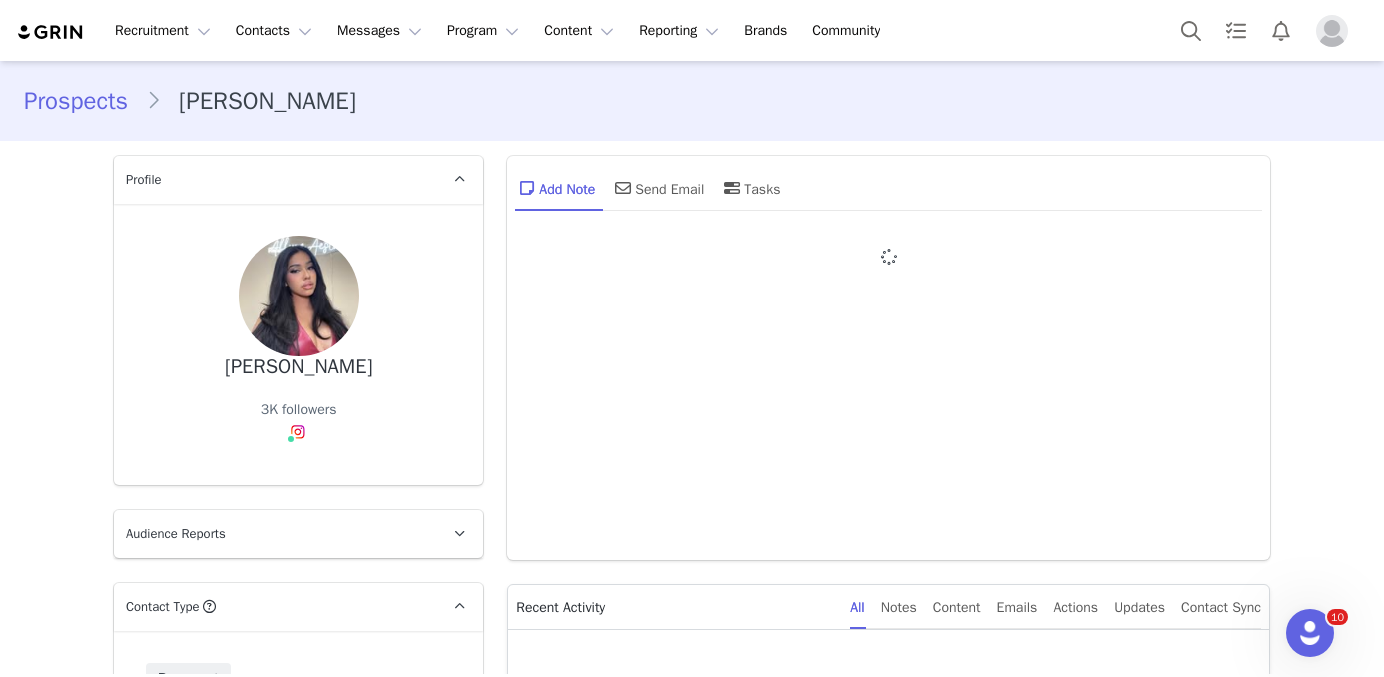 type on "+1 ([GEOGRAPHIC_DATA])" 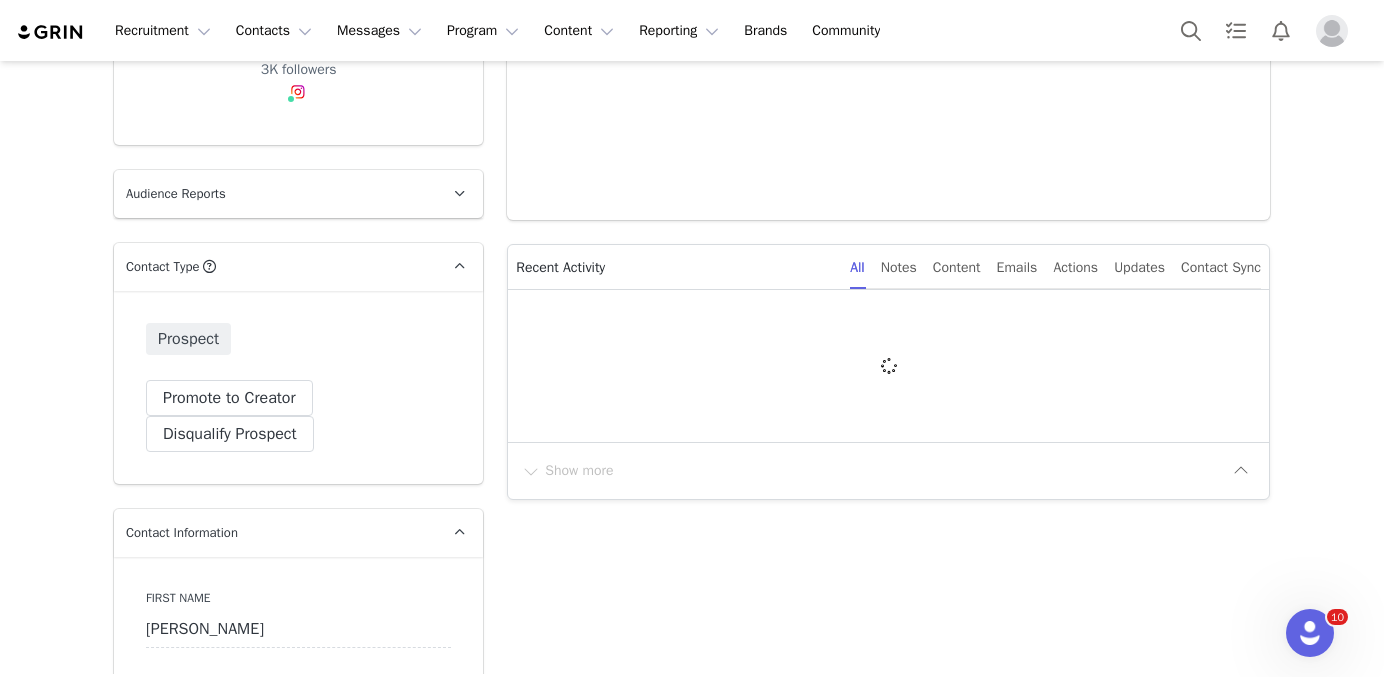 scroll, scrollTop: 344, scrollLeft: 0, axis: vertical 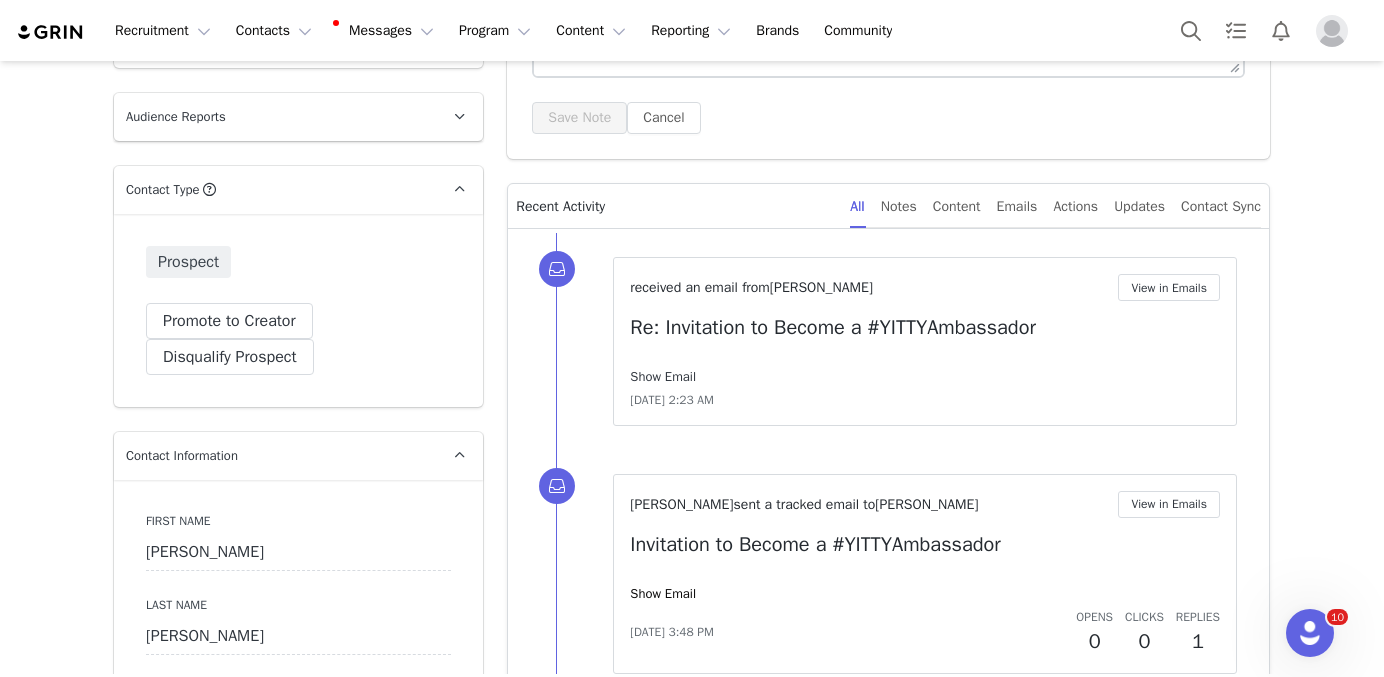 click on "Show Email" at bounding box center [663, 376] 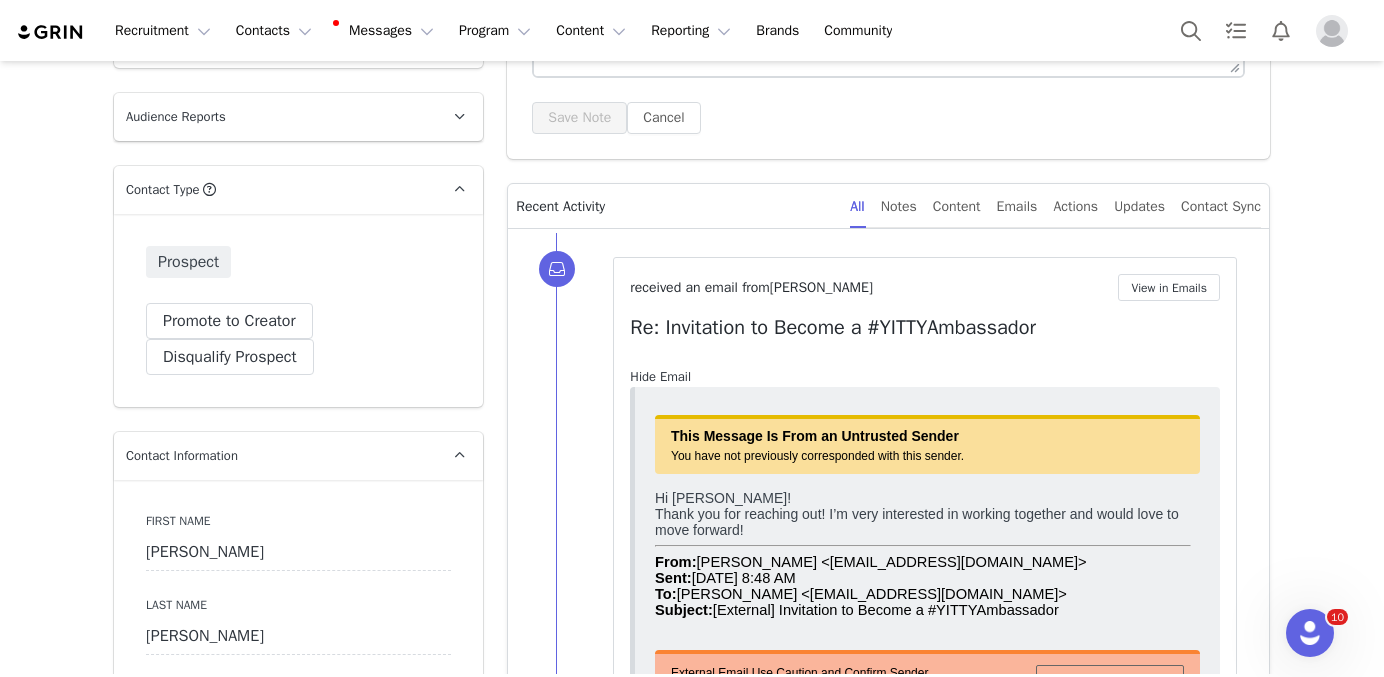 scroll, scrollTop: 0, scrollLeft: 0, axis: both 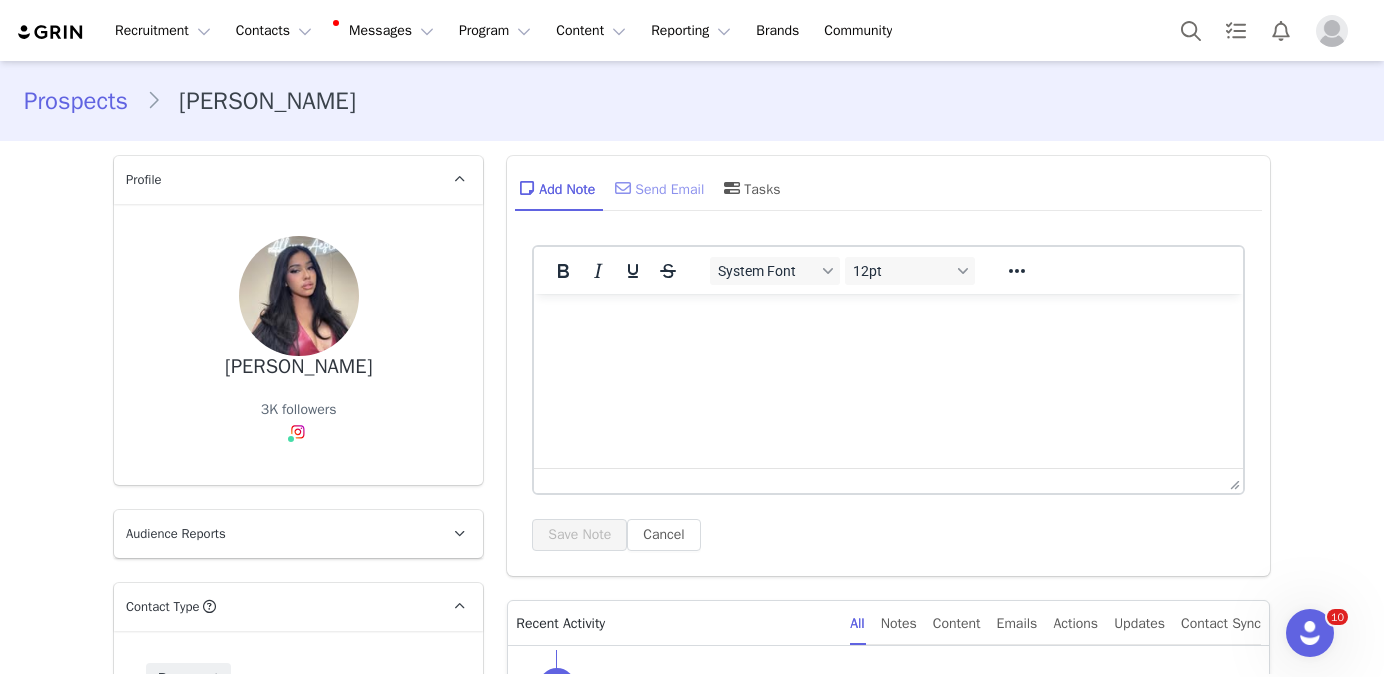 click on "Send Email" at bounding box center (657, 188) 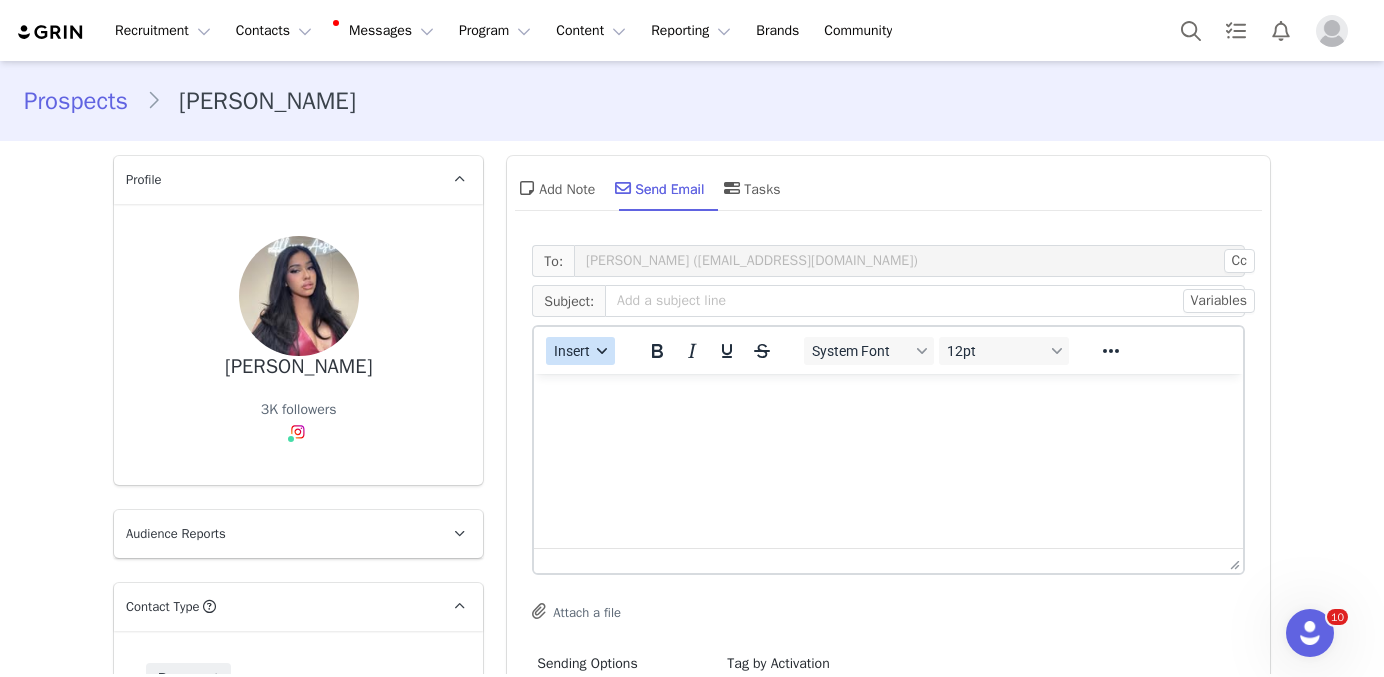 scroll, scrollTop: 0, scrollLeft: 0, axis: both 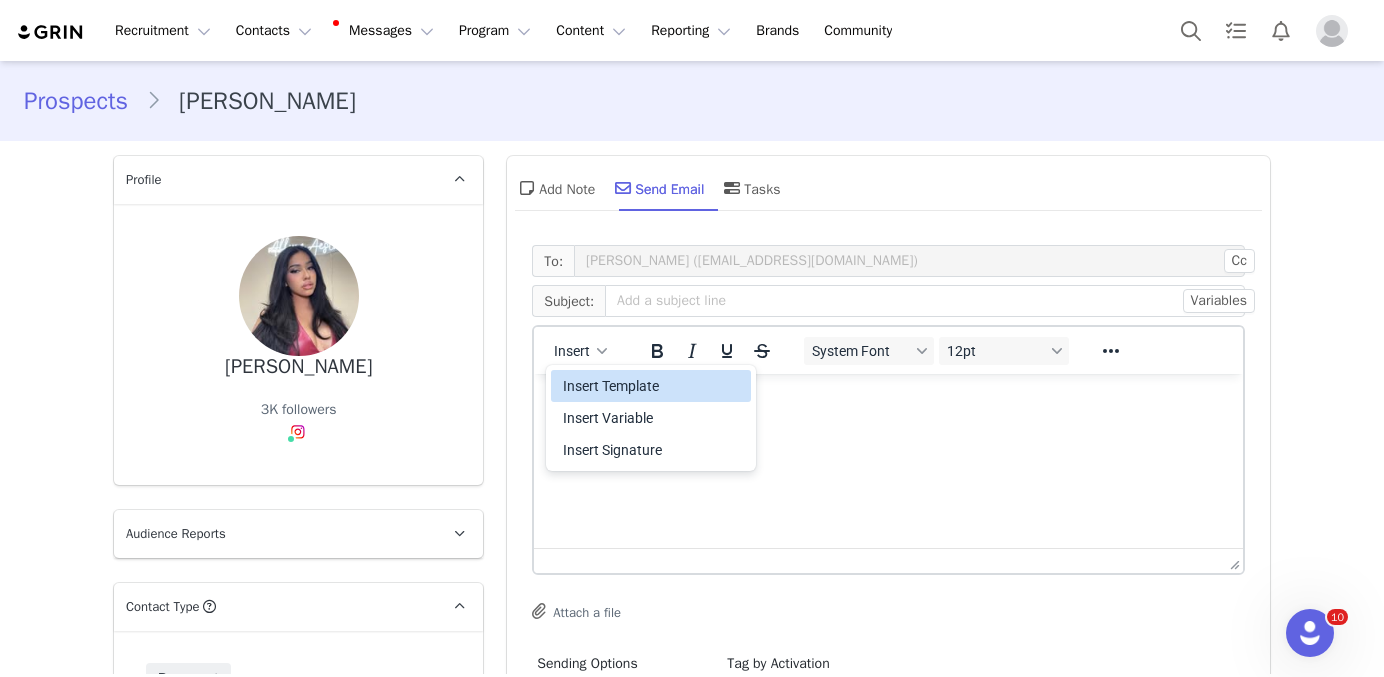 click on "Insert Template" at bounding box center (653, 386) 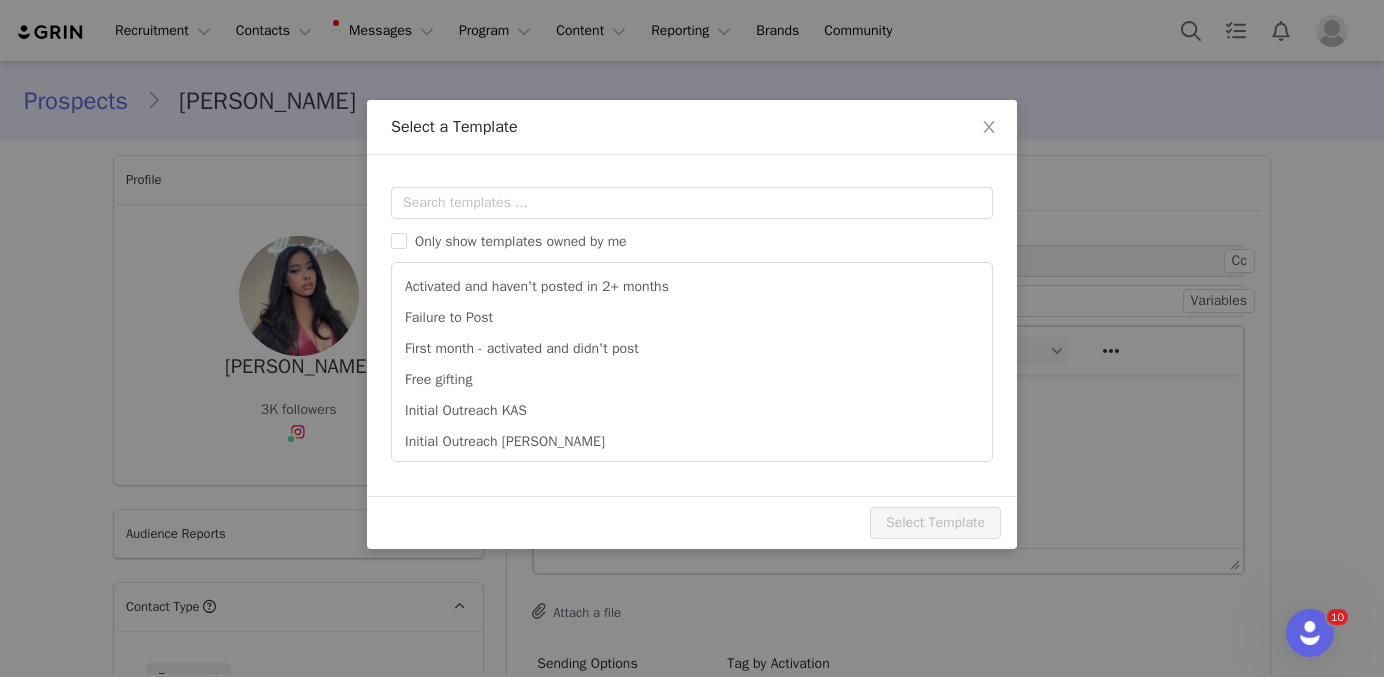 scroll, scrollTop: 0, scrollLeft: 0, axis: both 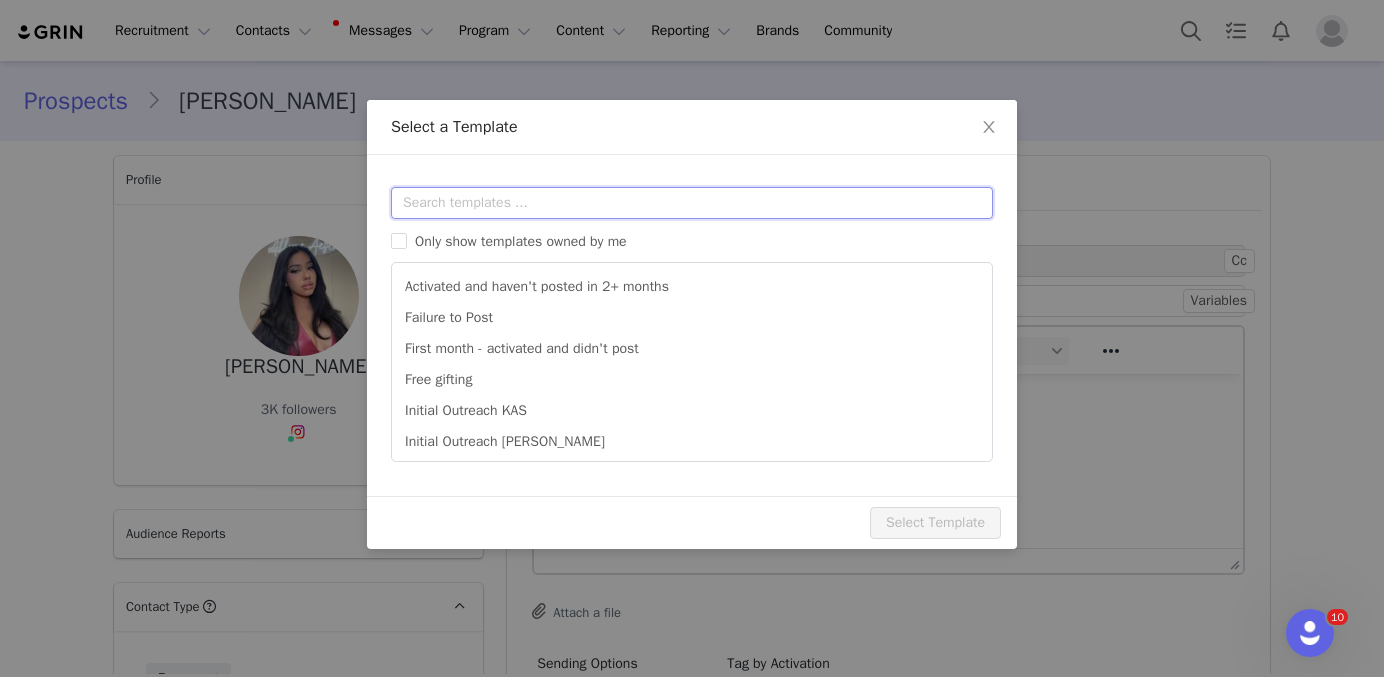 click at bounding box center (692, 203) 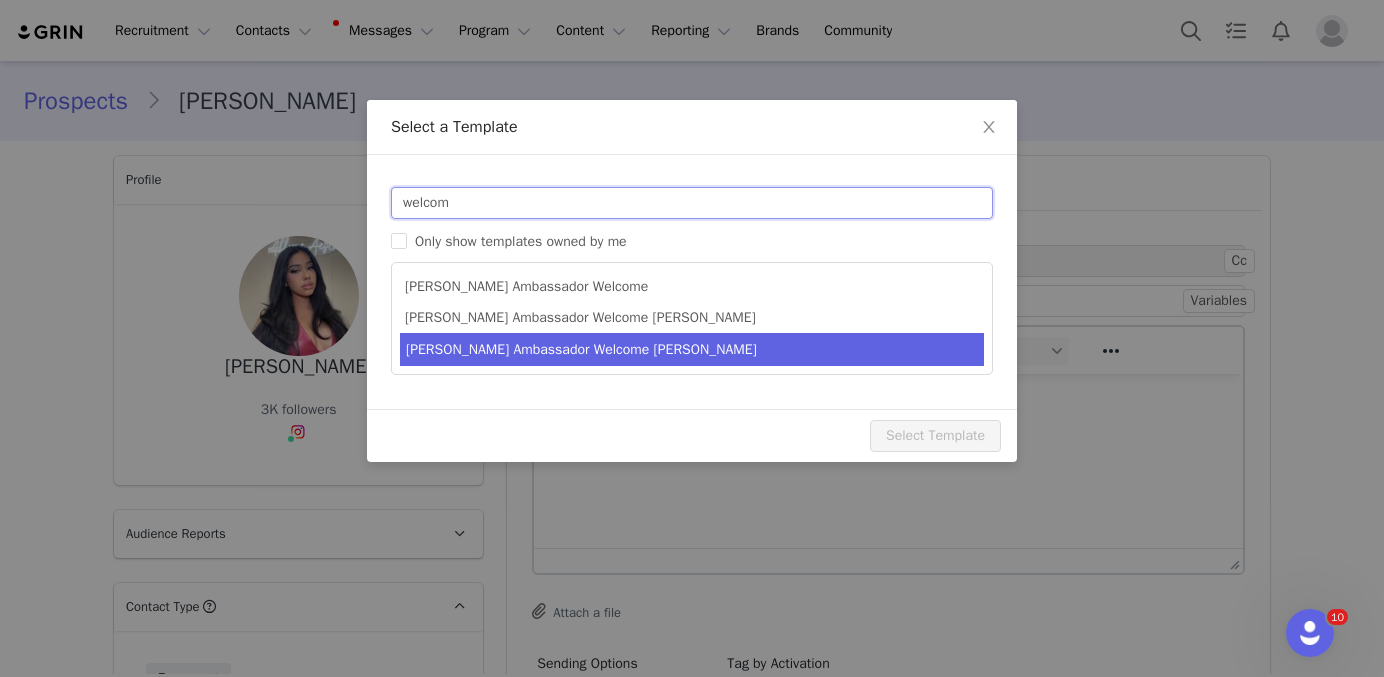 type on "welcom" 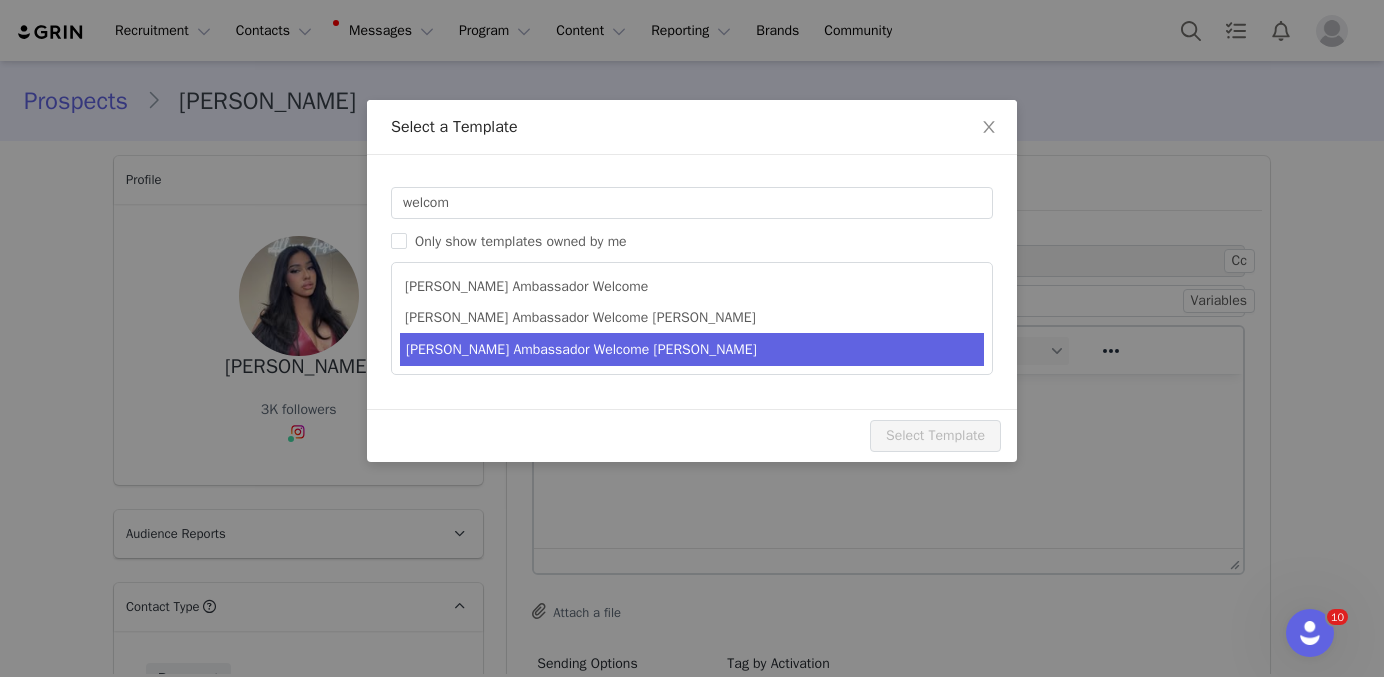 click on "[PERSON_NAME] Ambassador Welcome [PERSON_NAME]" at bounding box center [692, 349] 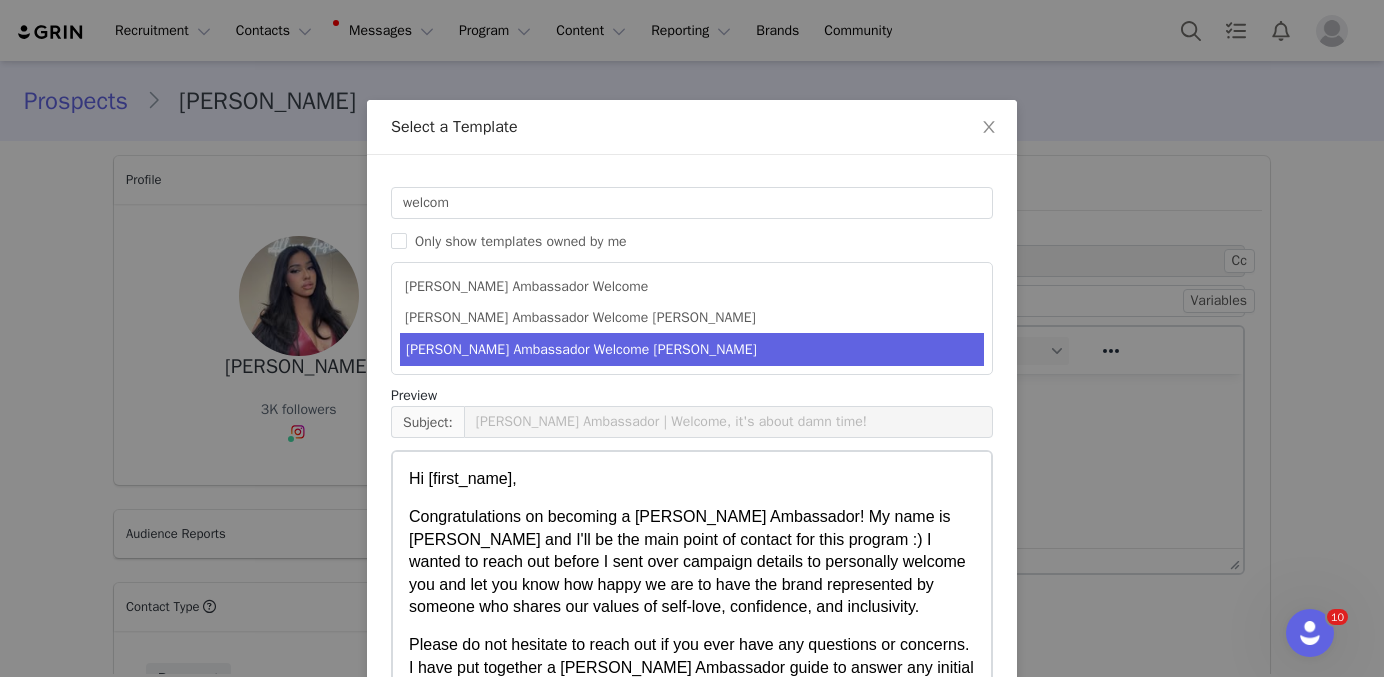 scroll, scrollTop: 621, scrollLeft: 0, axis: vertical 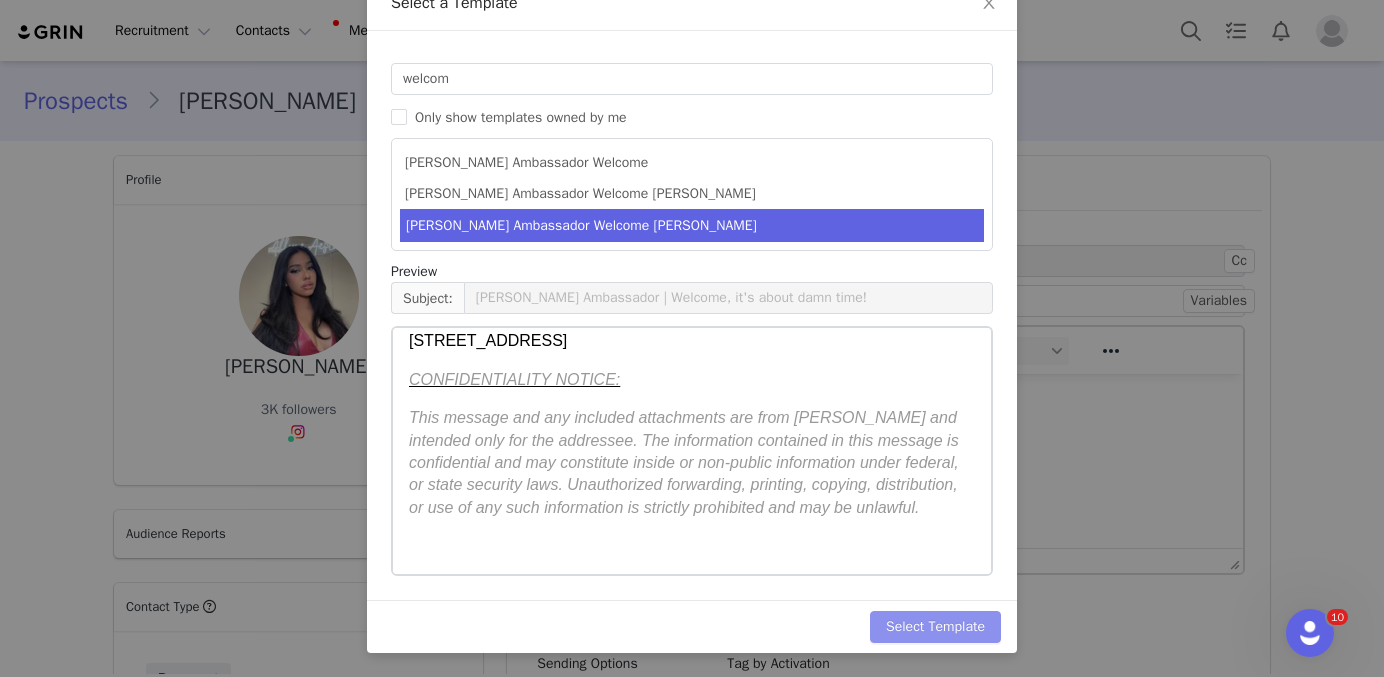 click on "Select Template" at bounding box center [935, 627] 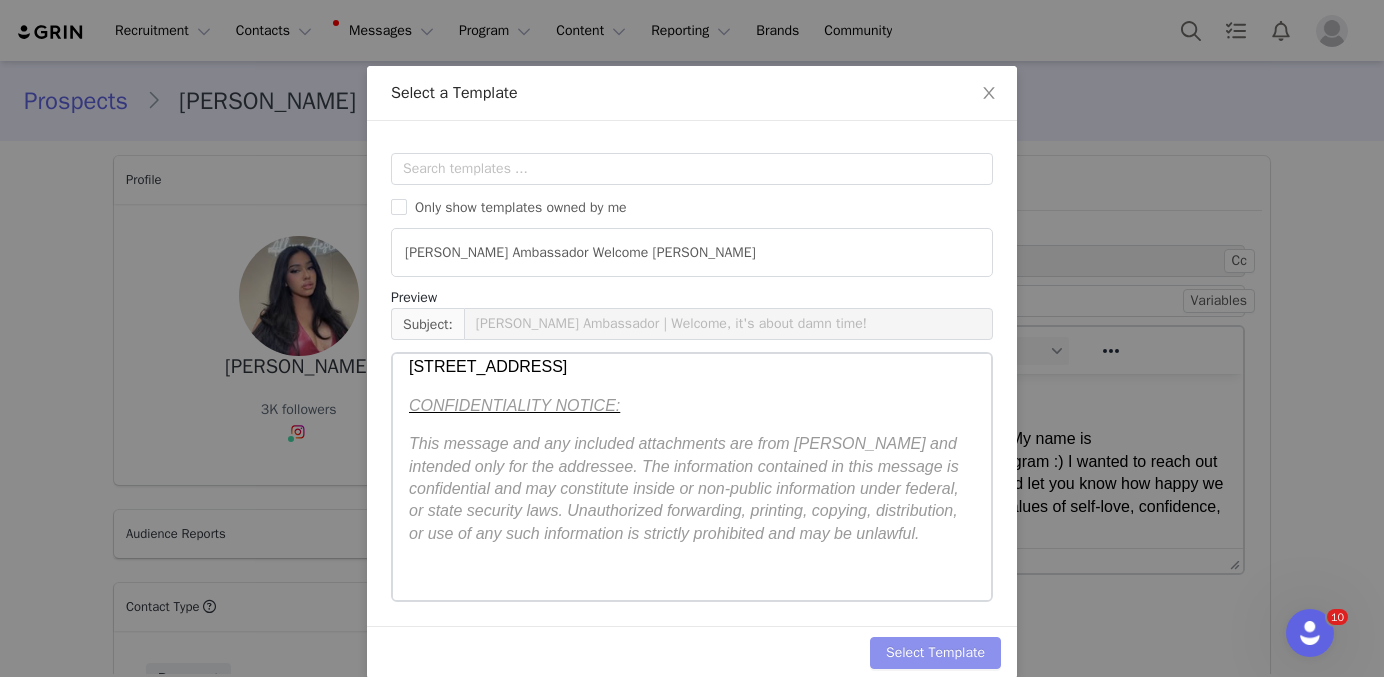 scroll, scrollTop: 0, scrollLeft: 0, axis: both 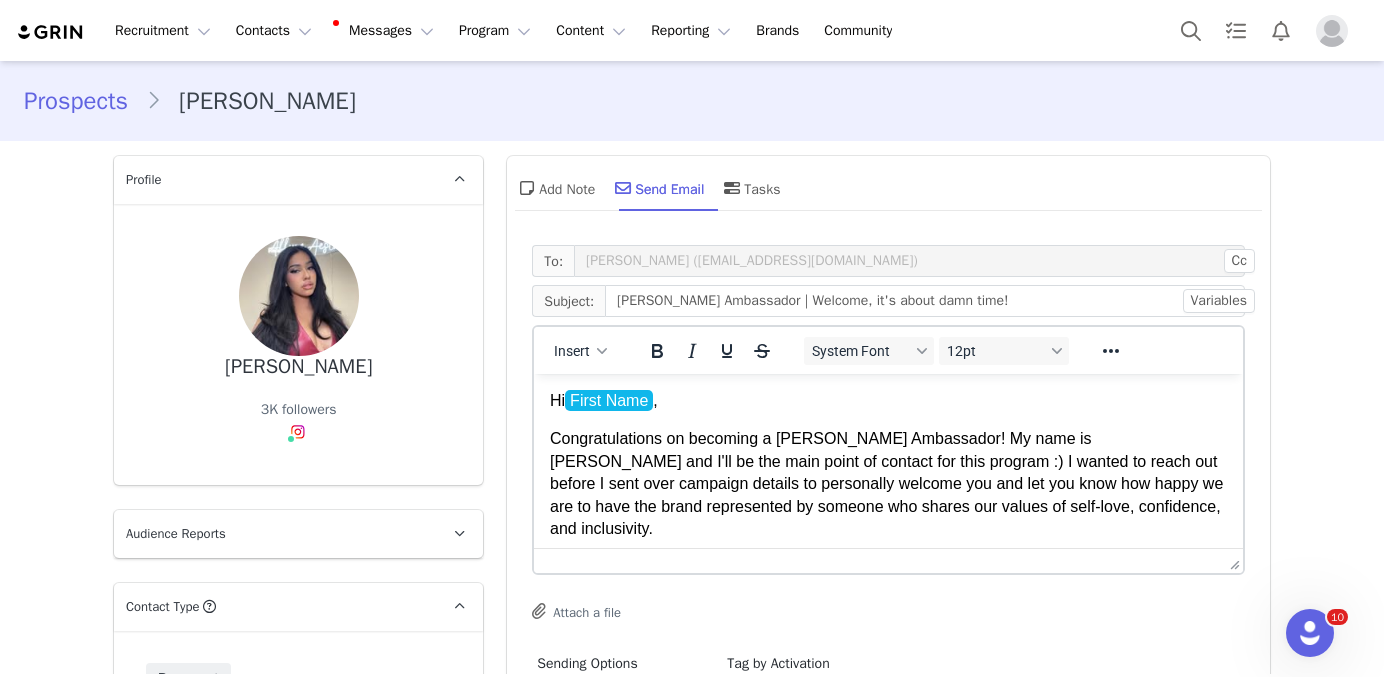 drag, startPoint x: 1610, startPoint y: 860, endPoint x: 1713, endPoint y: 942, distance: 131.65485 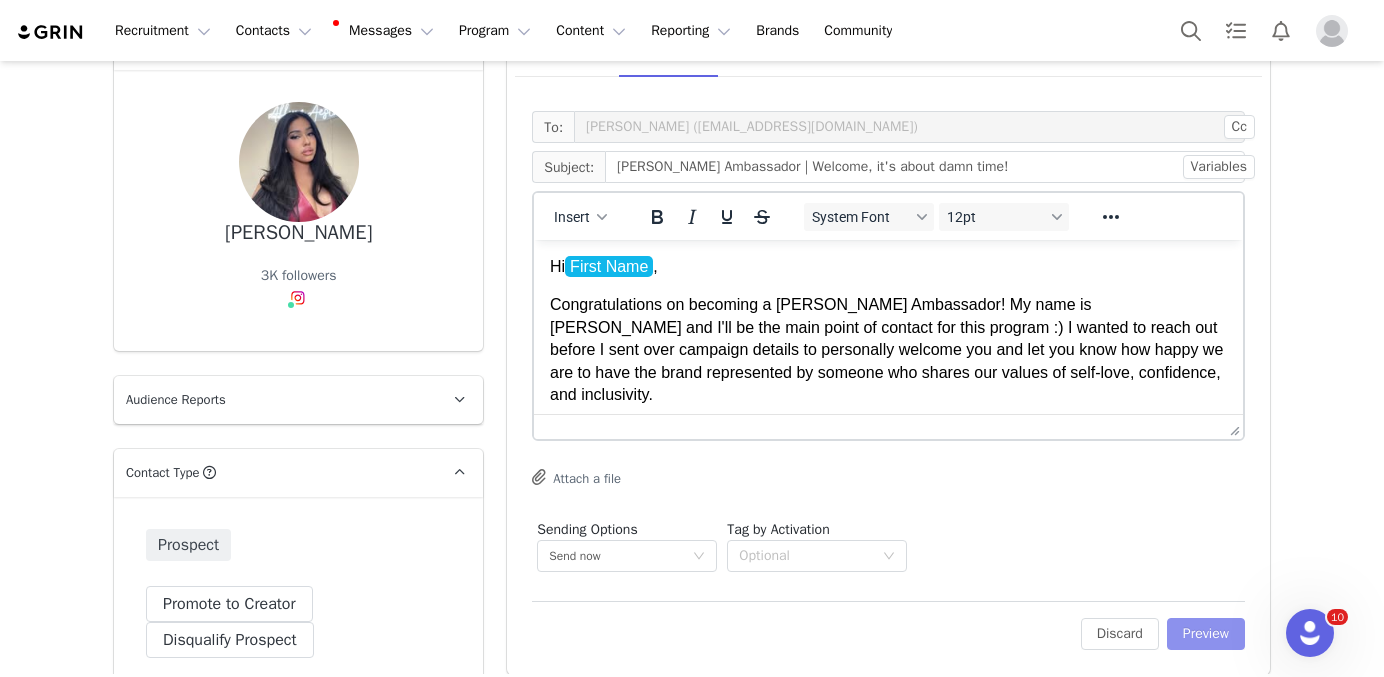 click on "Preview" at bounding box center (1206, 634) 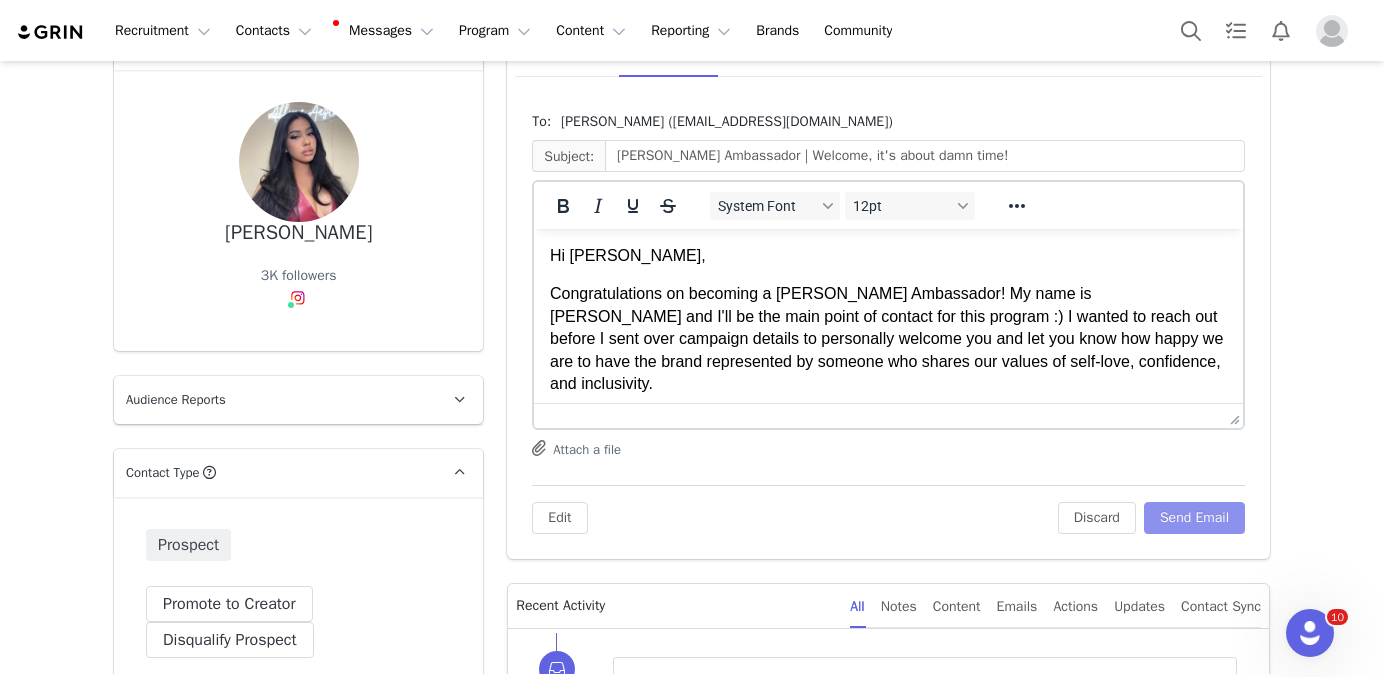 scroll, scrollTop: 0, scrollLeft: 0, axis: both 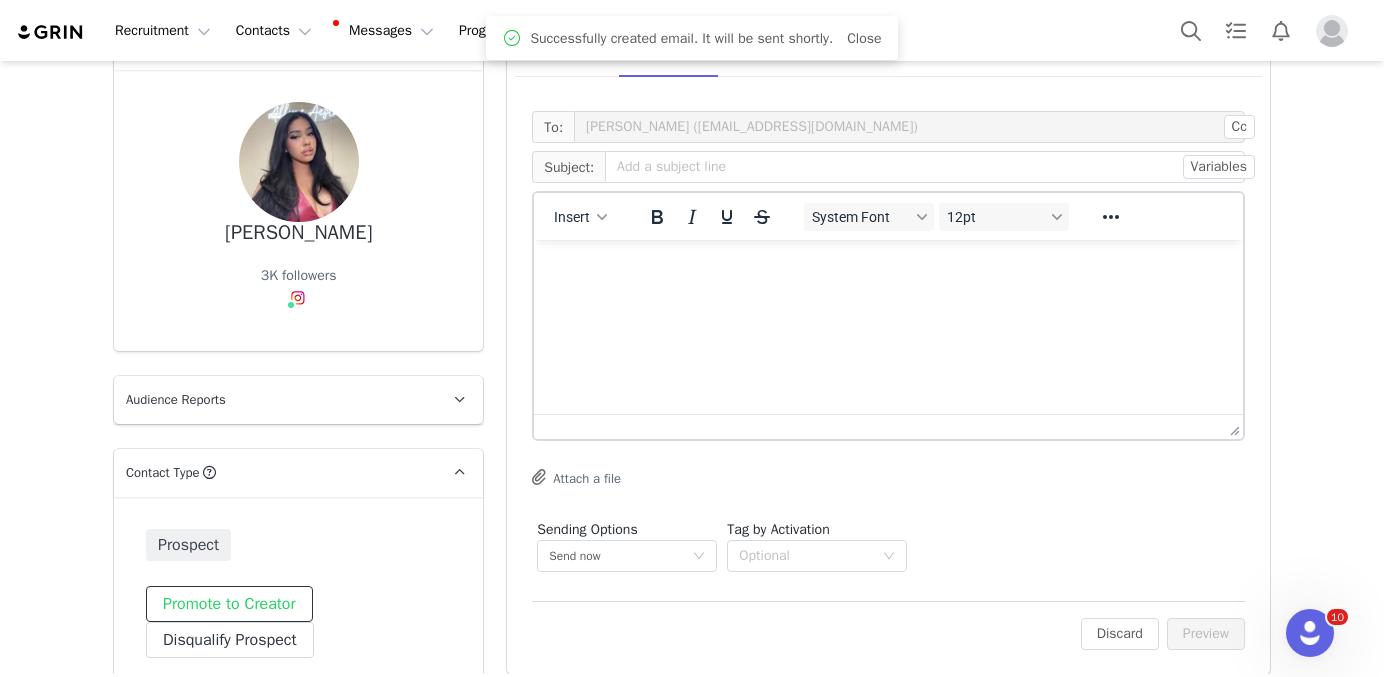 click on "Promote to Creator" at bounding box center (229, 604) 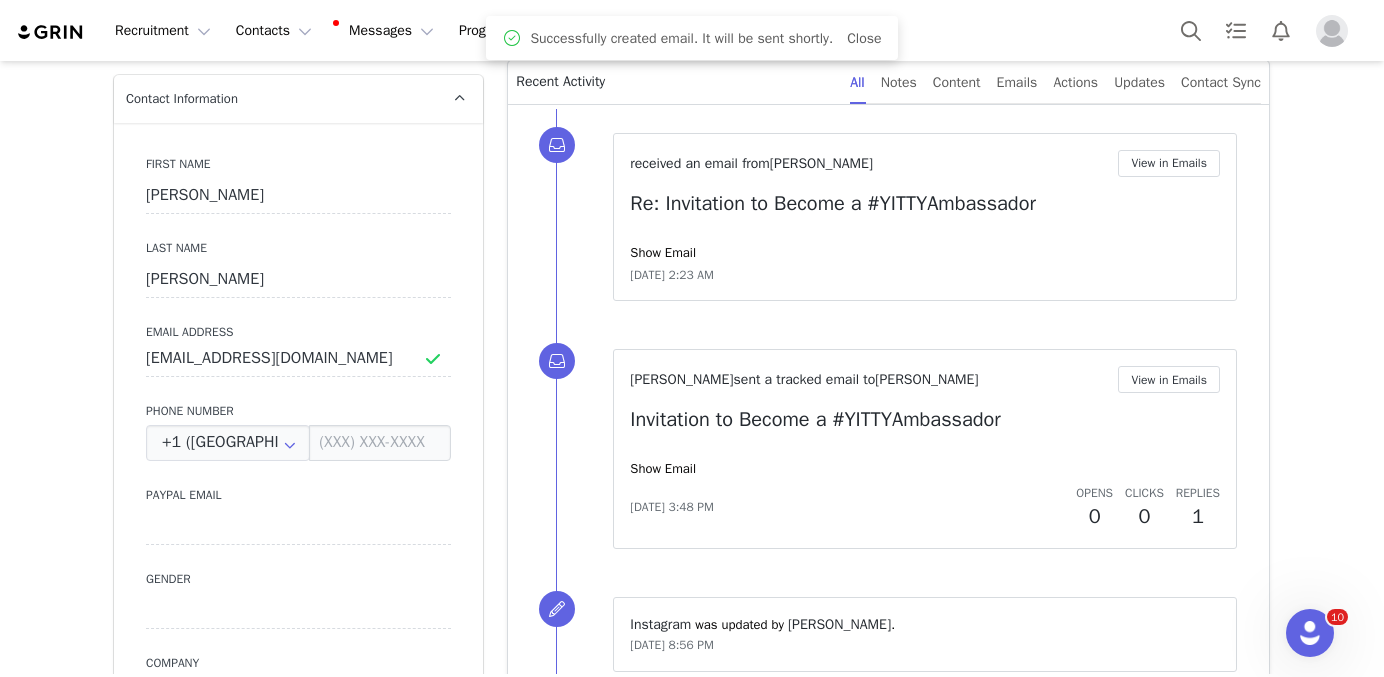 scroll, scrollTop: 780, scrollLeft: 0, axis: vertical 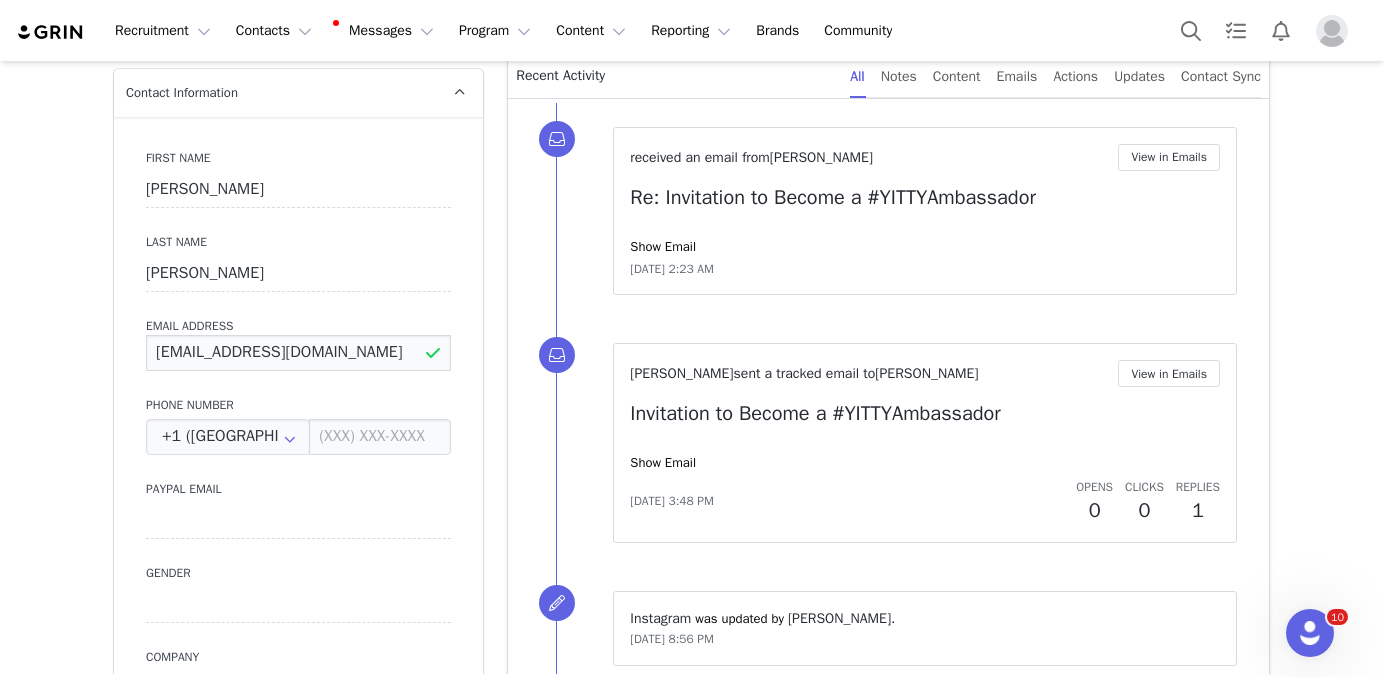 click on "DenisseRamirez97@csu.fullerton.edu" at bounding box center (298, 353) 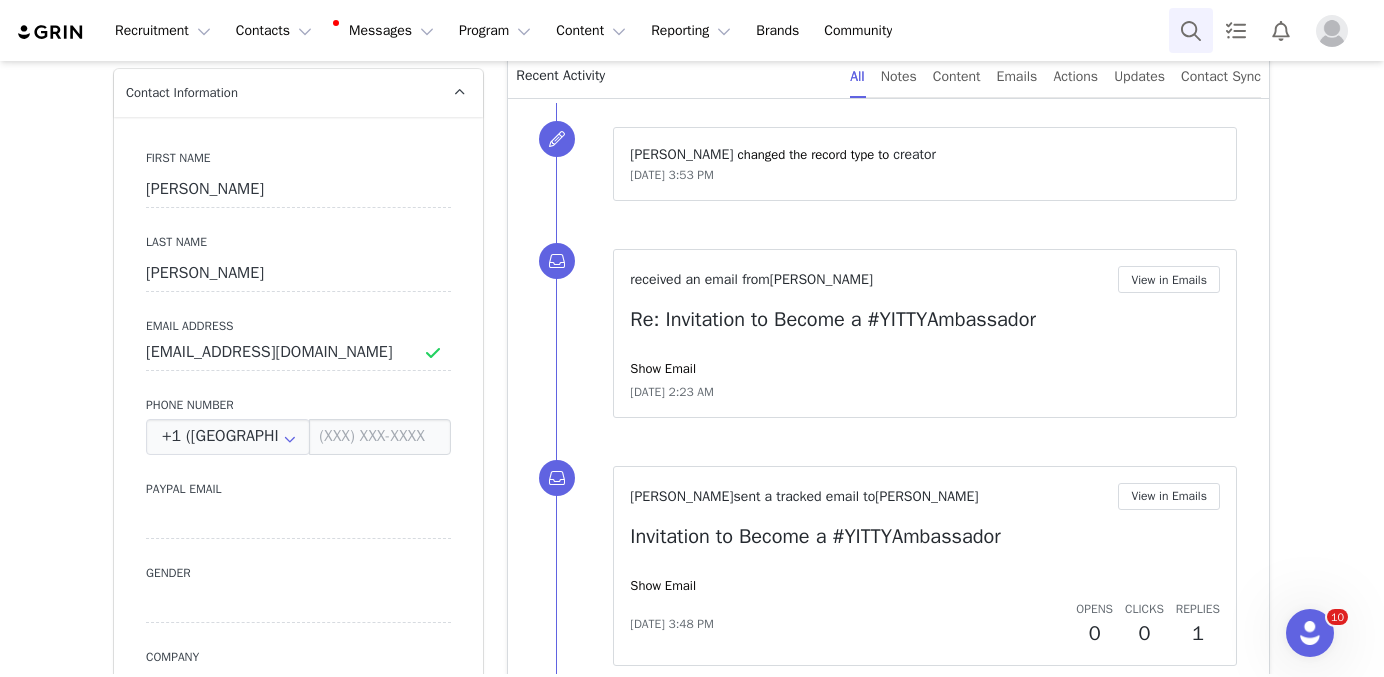 click at bounding box center [1191, 30] 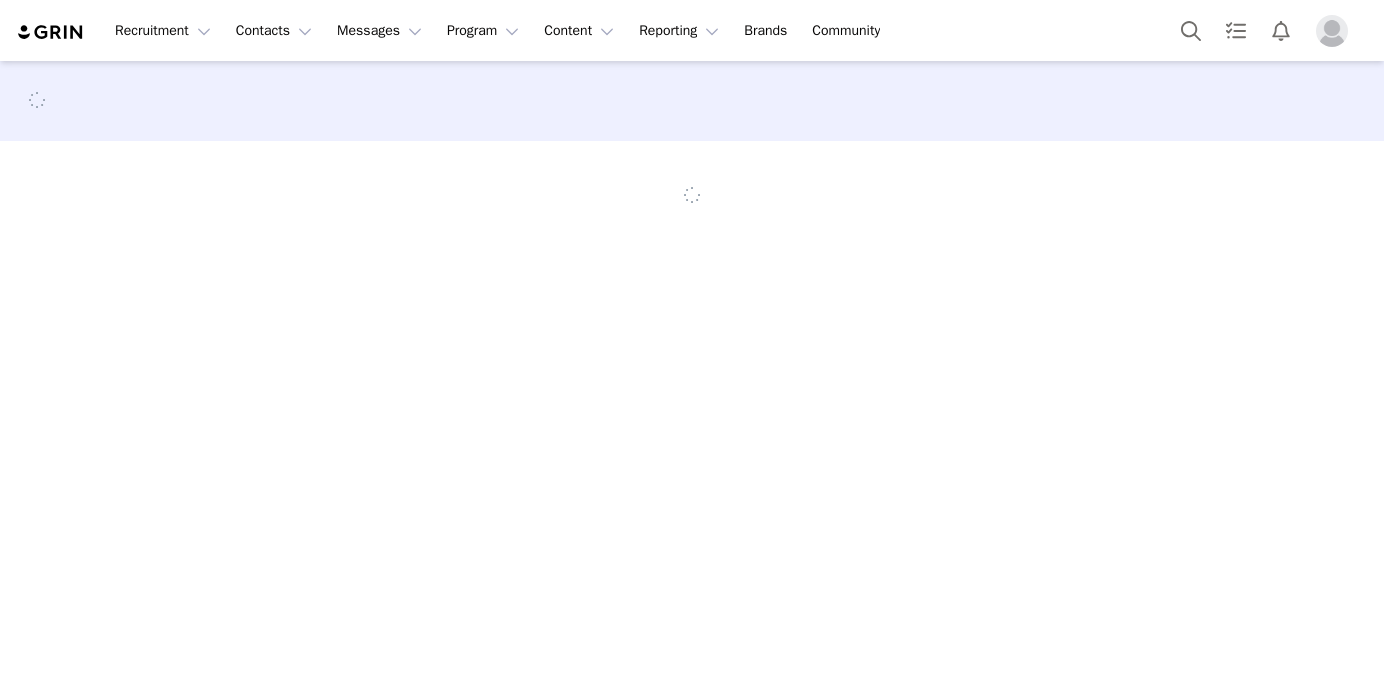 scroll, scrollTop: 0, scrollLeft: 0, axis: both 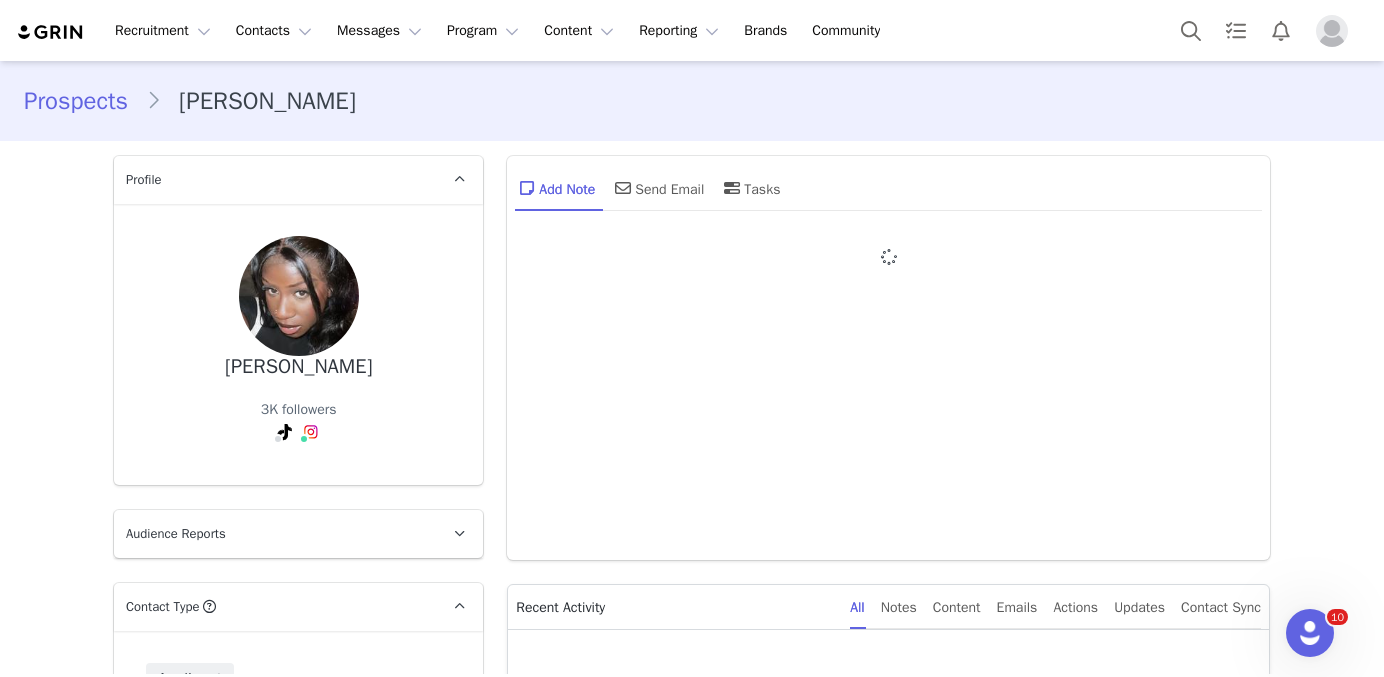 type on "+1 ([GEOGRAPHIC_DATA])" 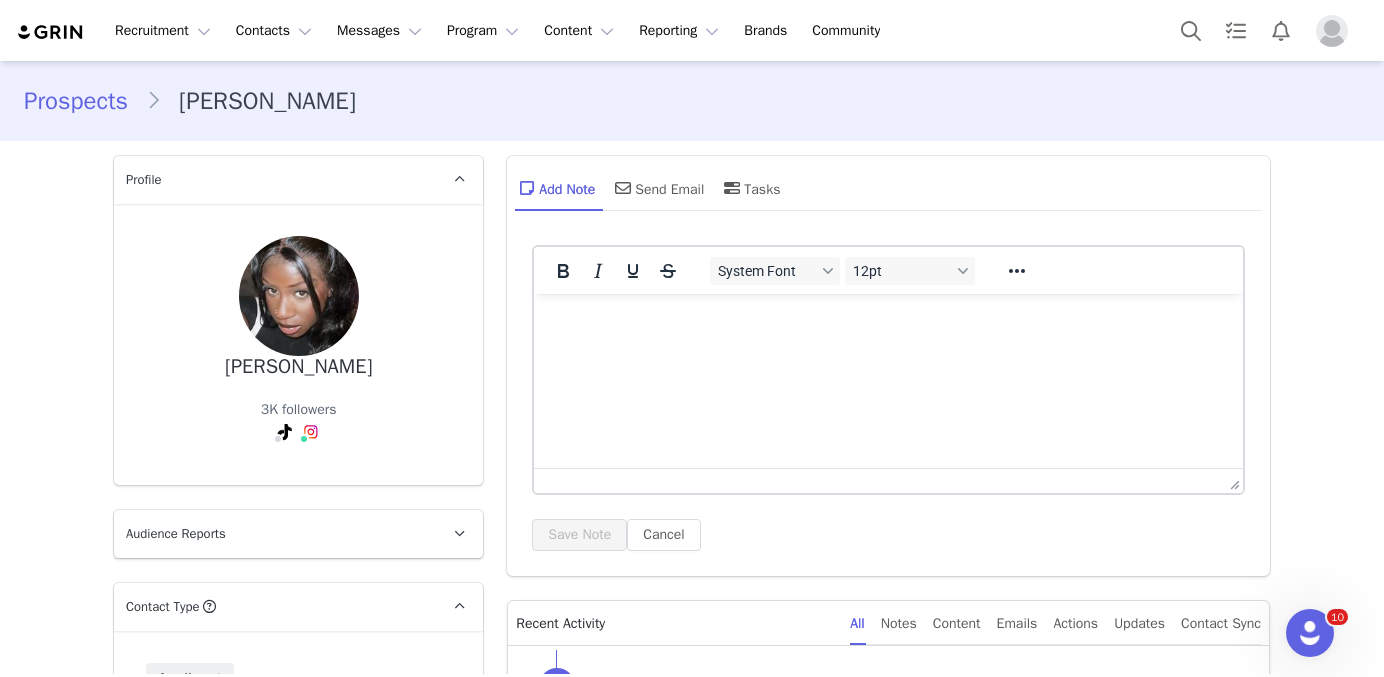 scroll, scrollTop: 0, scrollLeft: 0, axis: both 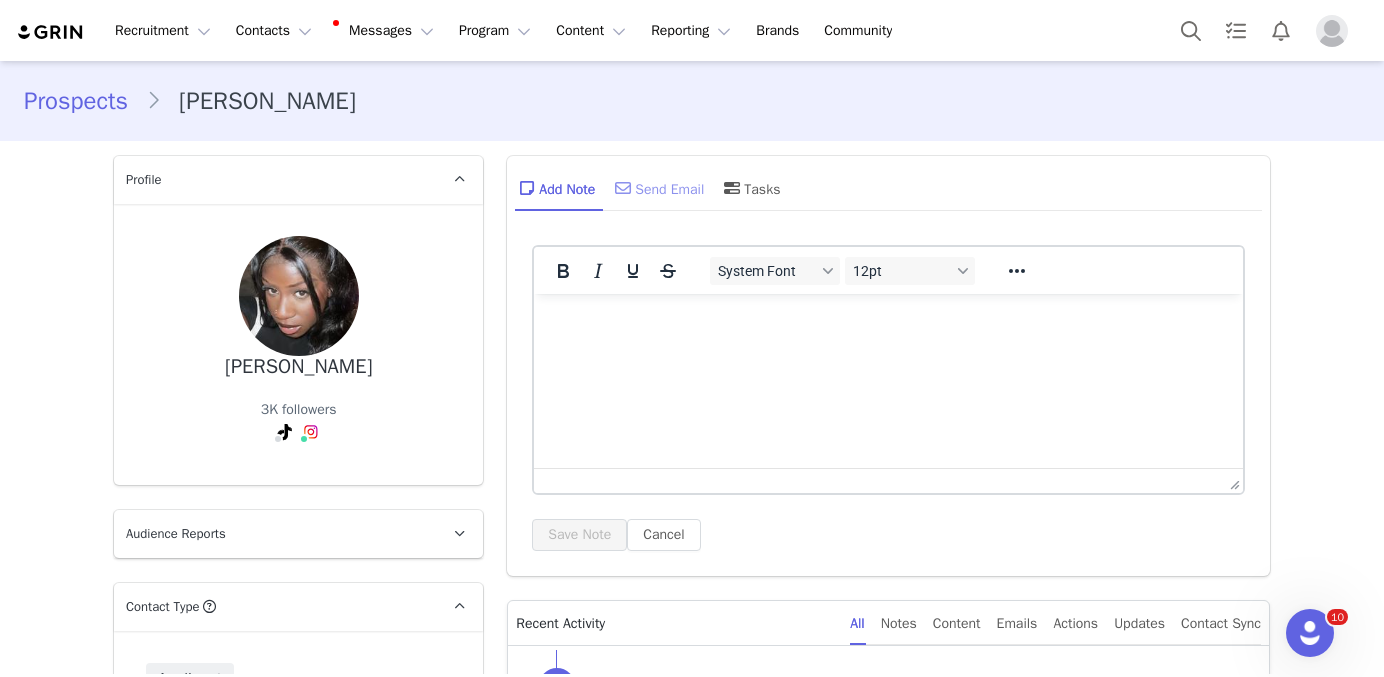 click on "Send Email" at bounding box center (657, 188) 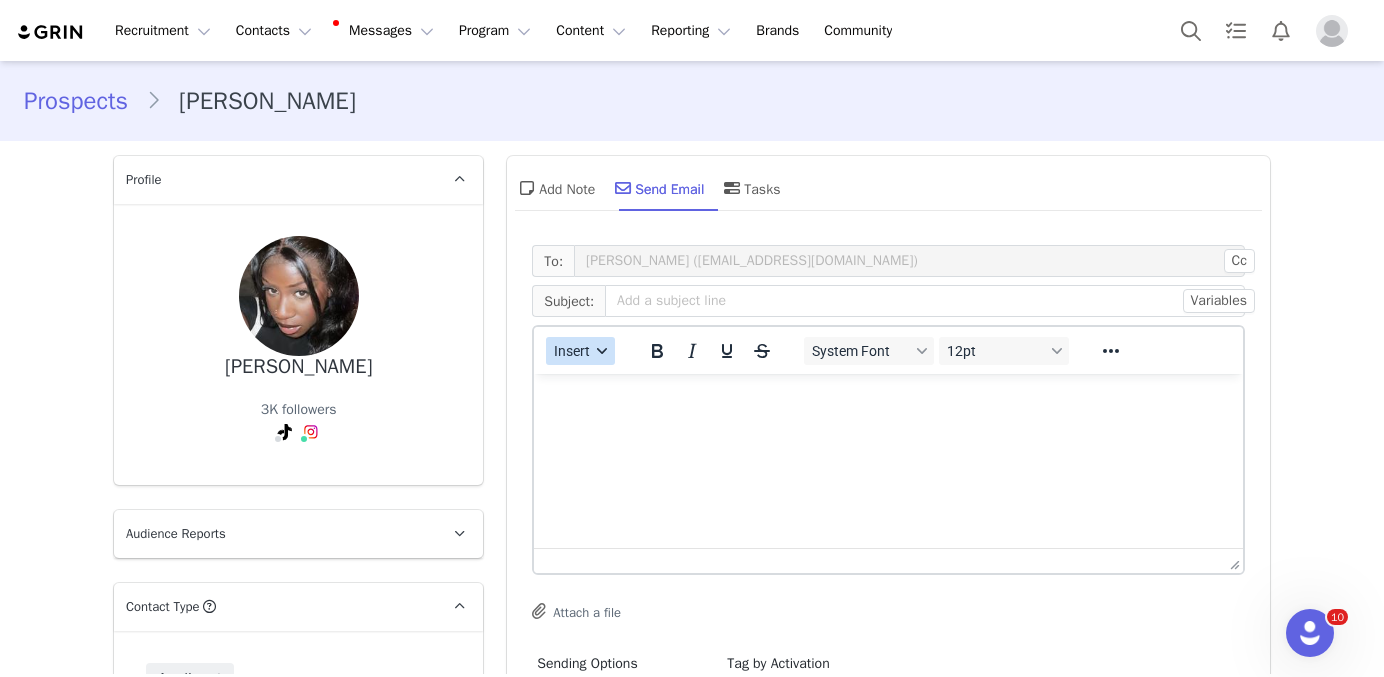 scroll, scrollTop: 0, scrollLeft: 0, axis: both 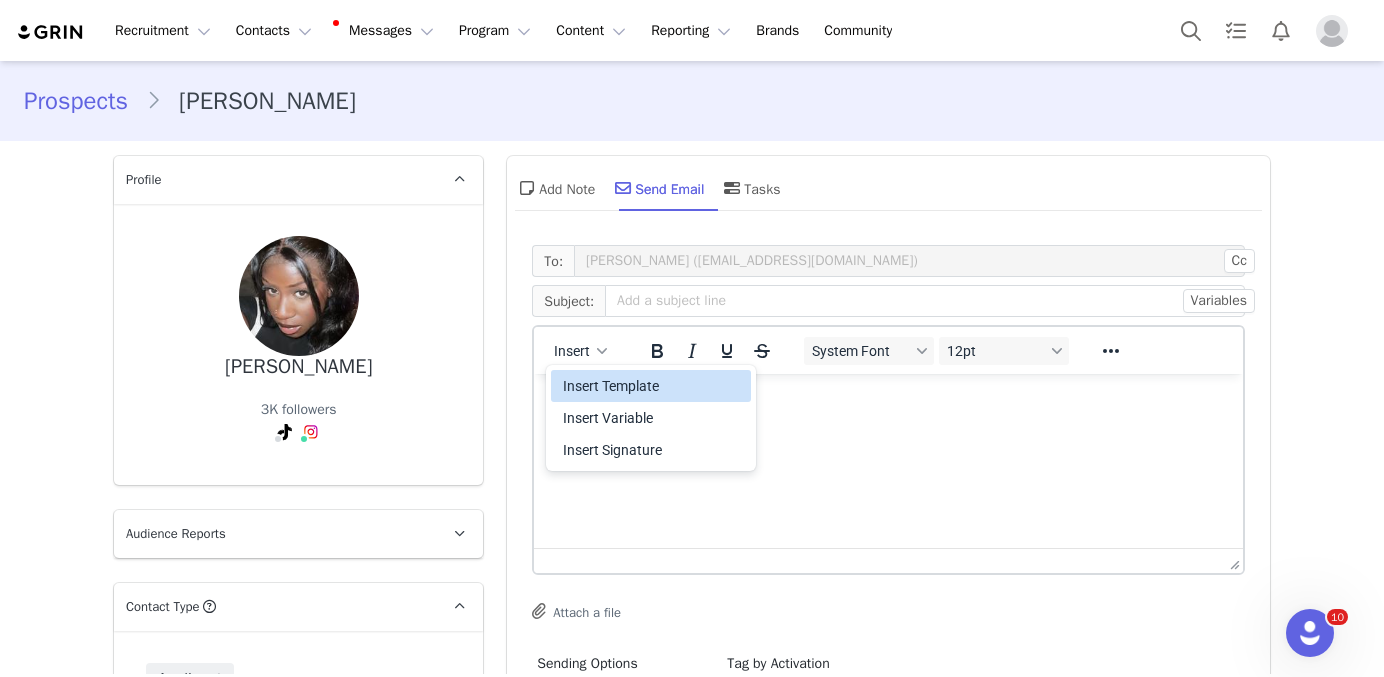 click on "Insert Template" at bounding box center (651, 386) 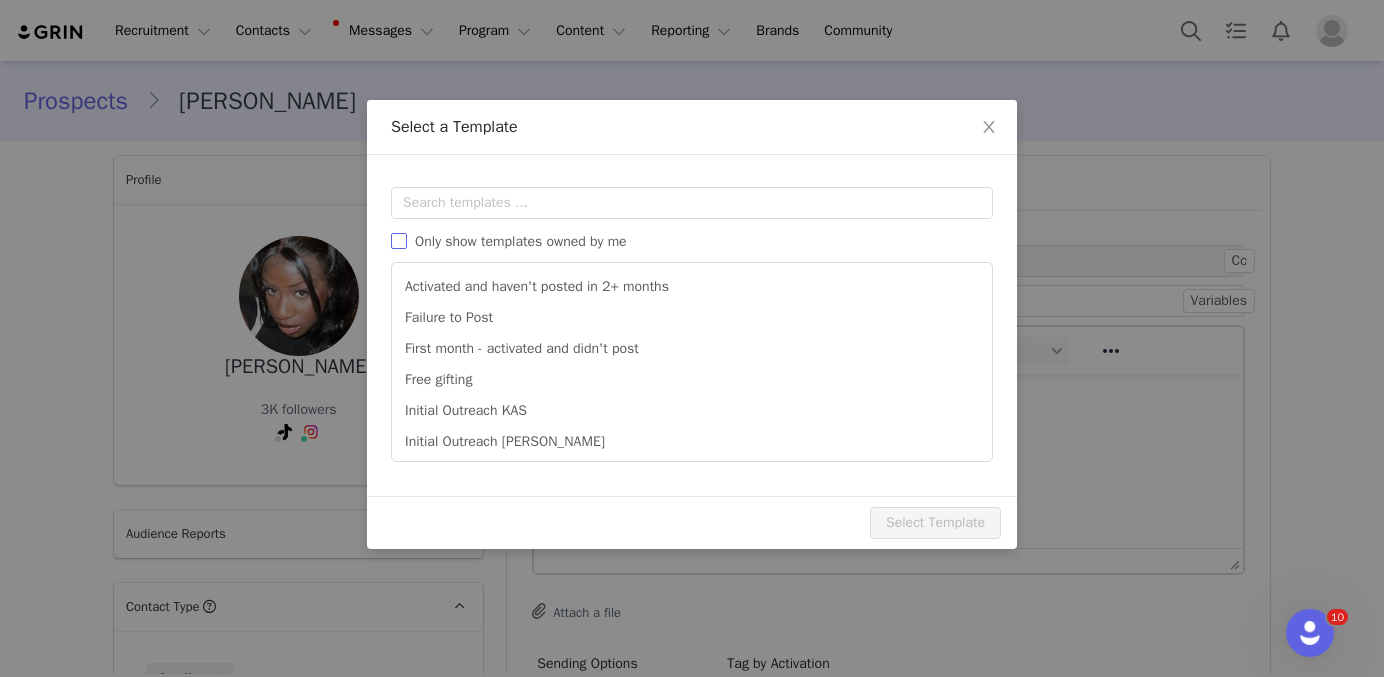scroll, scrollTop: 0, scrollLeft: 0, axis: both 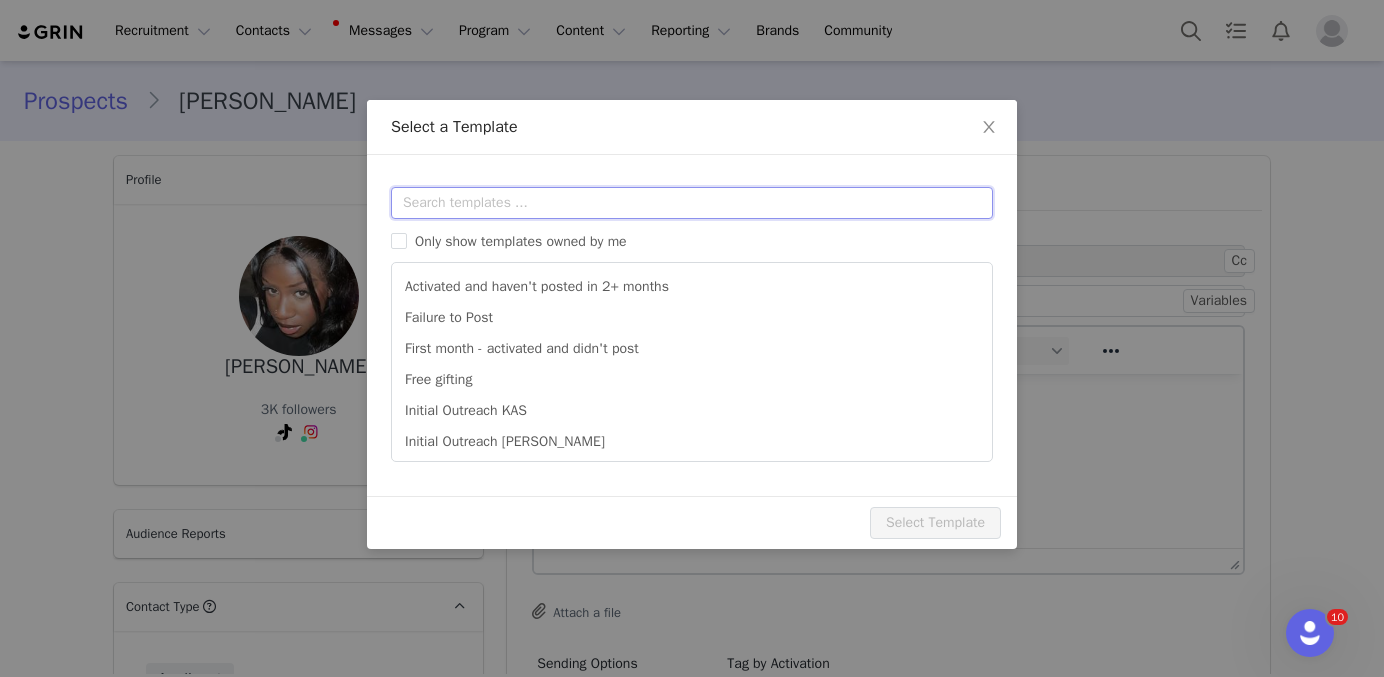 click at bounding box center [692, 203] 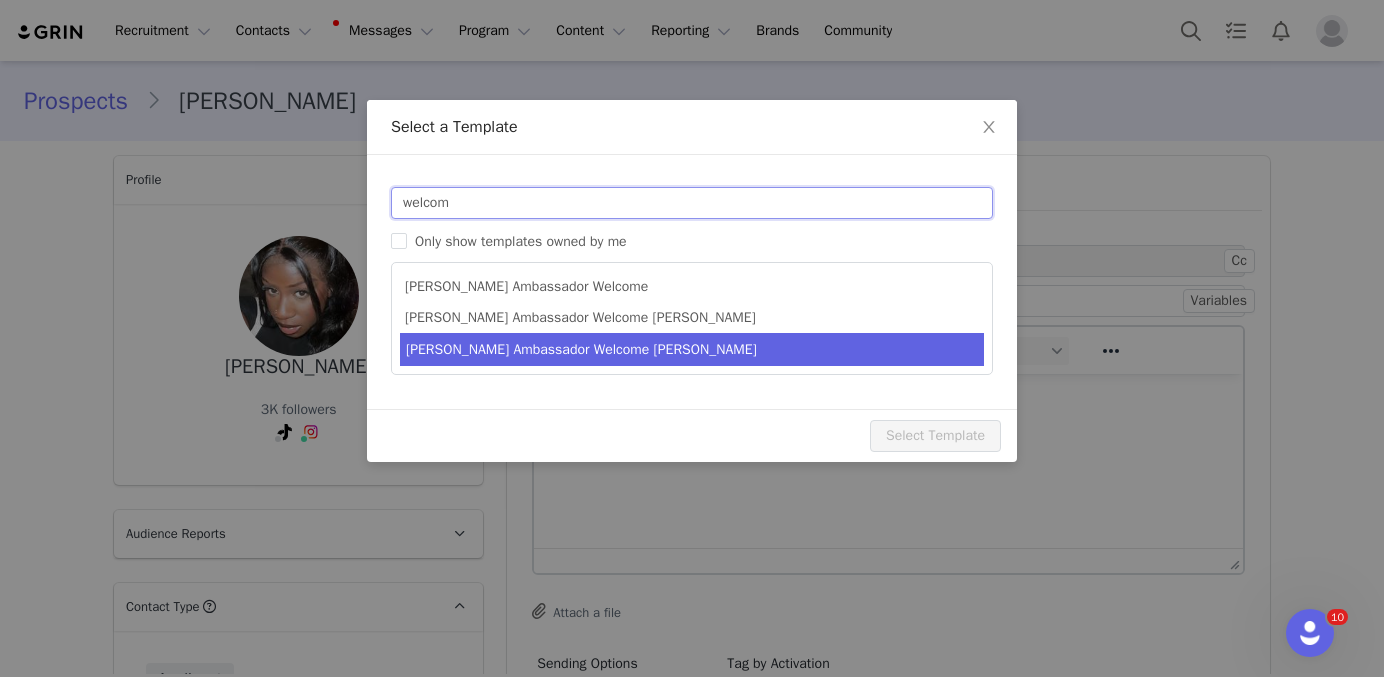 type on "welcom" 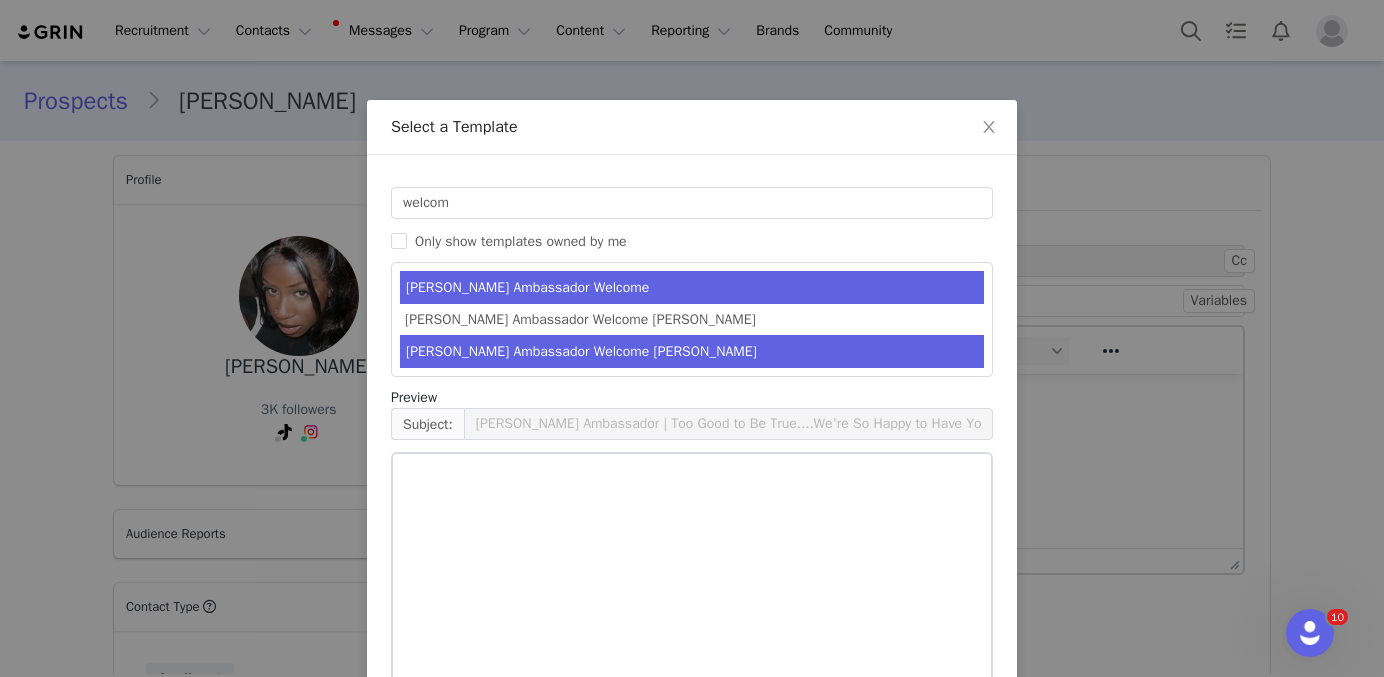 click on "[PERSON_NAME] Ambassador Welcome [PERSON_NAME]" at bounding box center [692, 351] 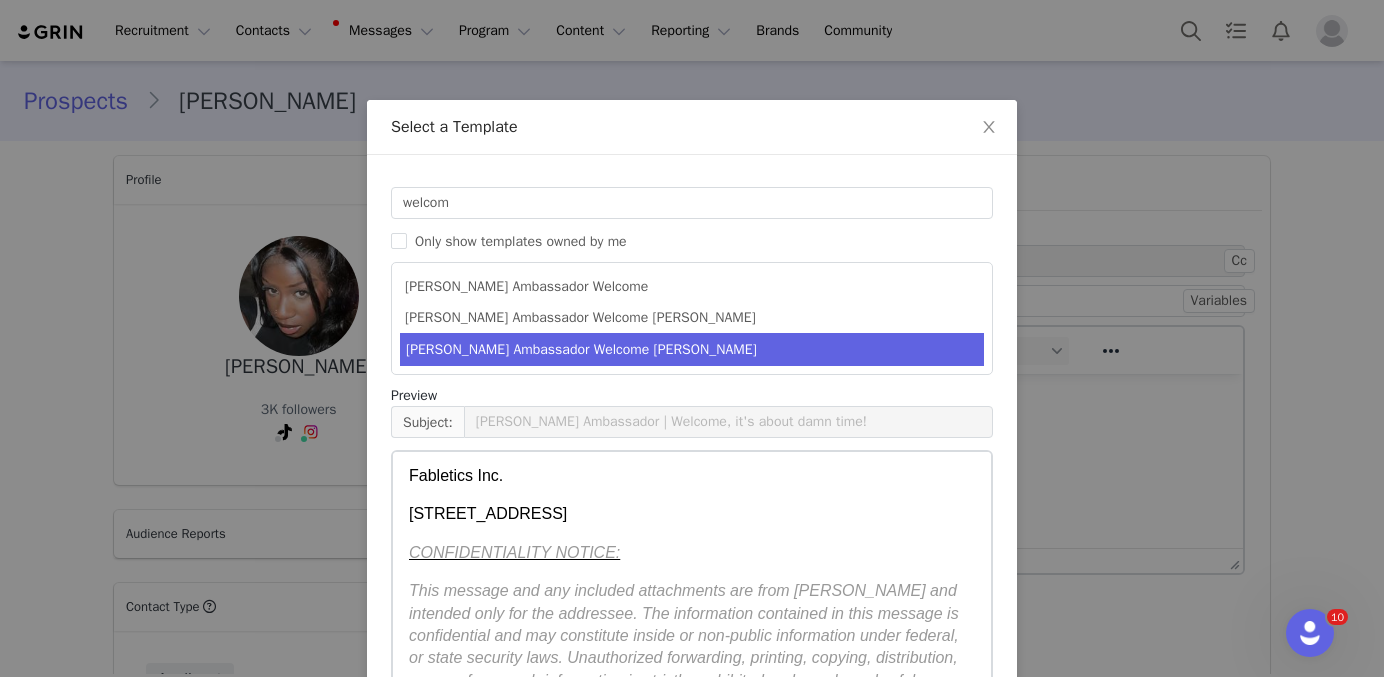 scroll, scrollTop: 621, scrollLeft: 0, axis: vertical 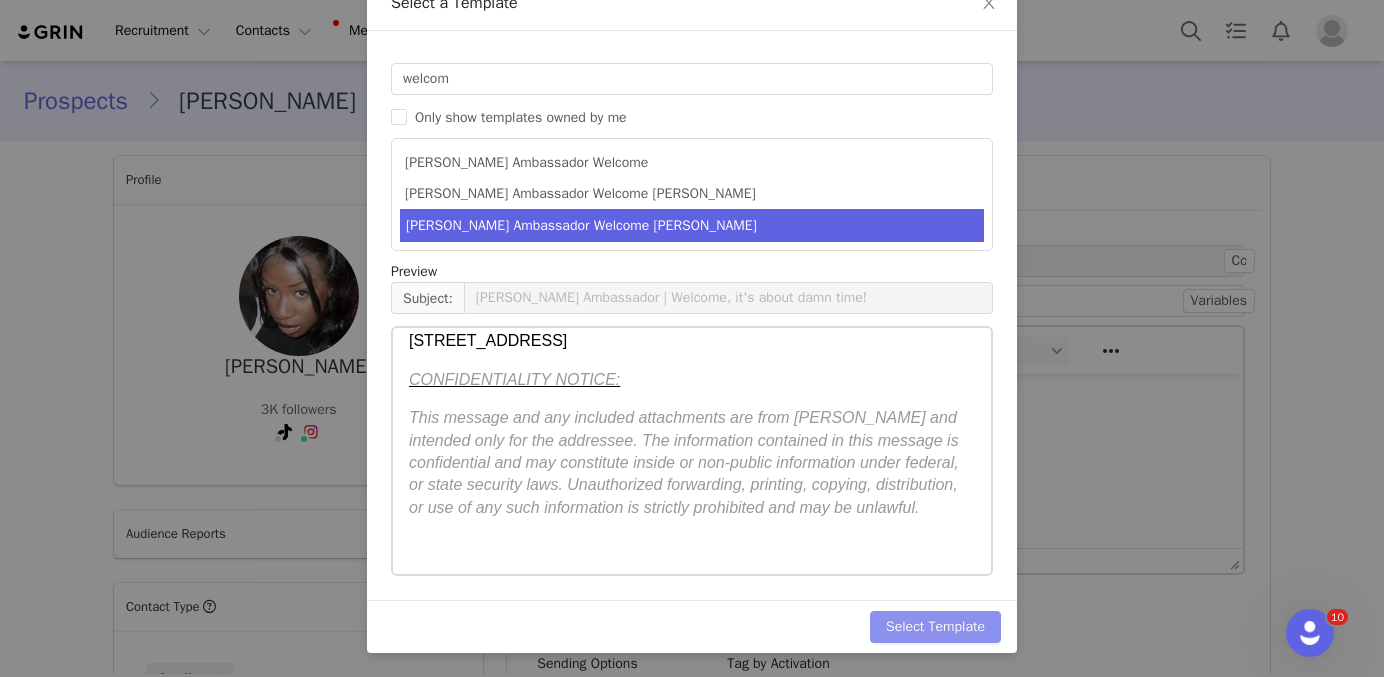 click on "Select Template" at bounding box center [935, 627] 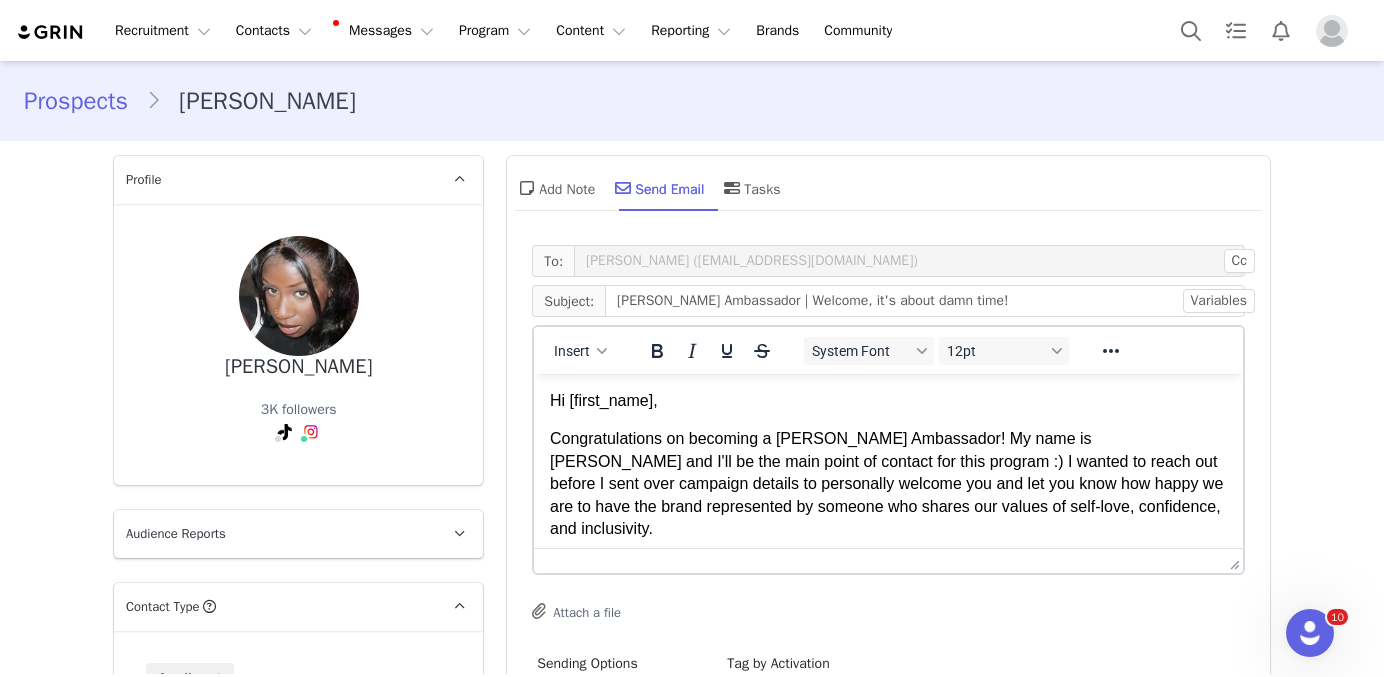 scroll, scrollTop: 0, scrollLeft: 0, axis: both 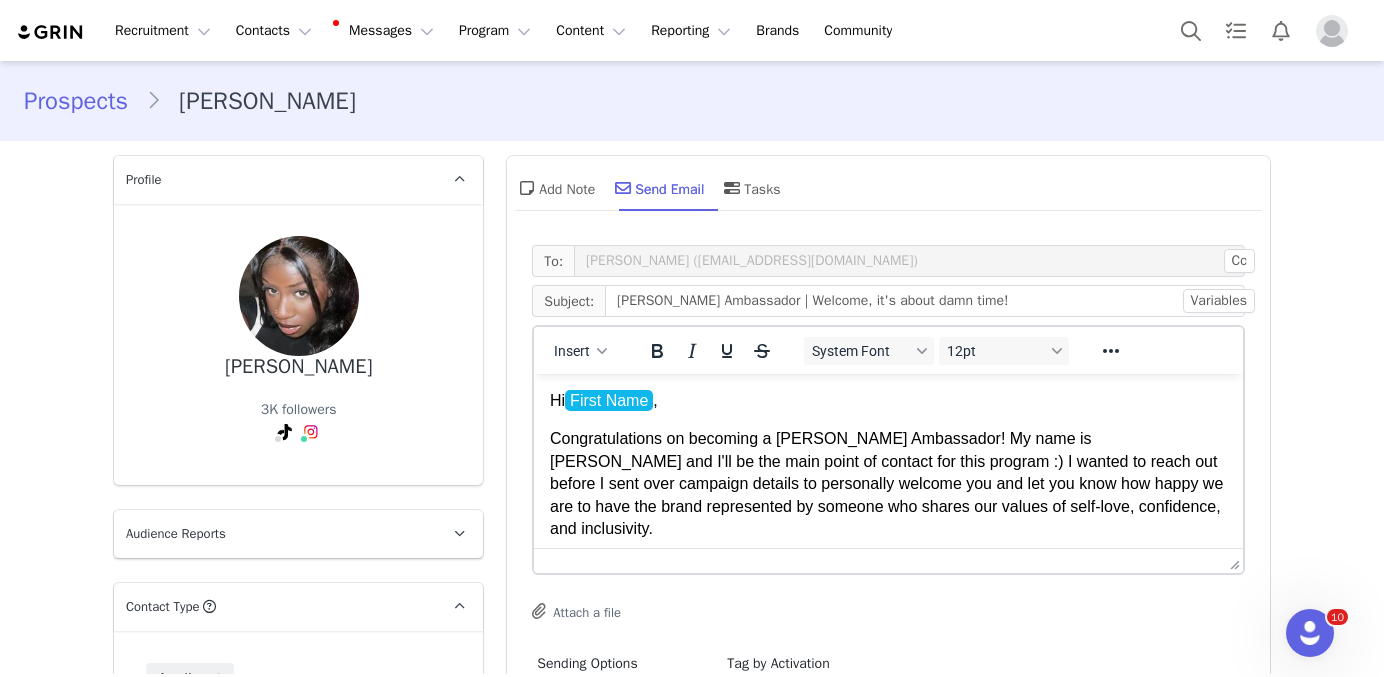 click on "Congratulations on becoming a [PERSON_NAME] Ambassador! My name is [PERSON_NAME] and I'll be the main point of contact for this program :) I wanted to reach out before I sent over campaign details to personally welcome you and let you know how happy we are to have the brand represented by someone who shares our values of self-love, confidence, and inclusivity." at bounding box center (888, 484) 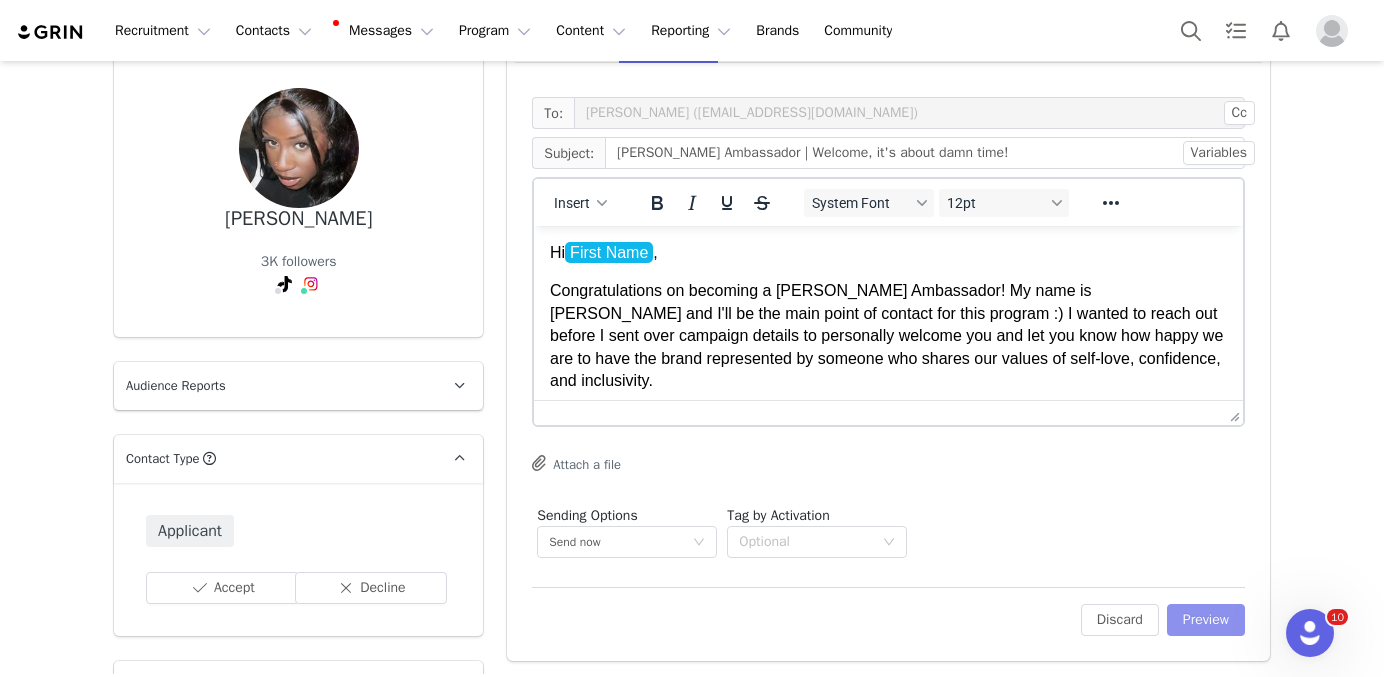 click on "Preview" at bounding box center (1206, 620) 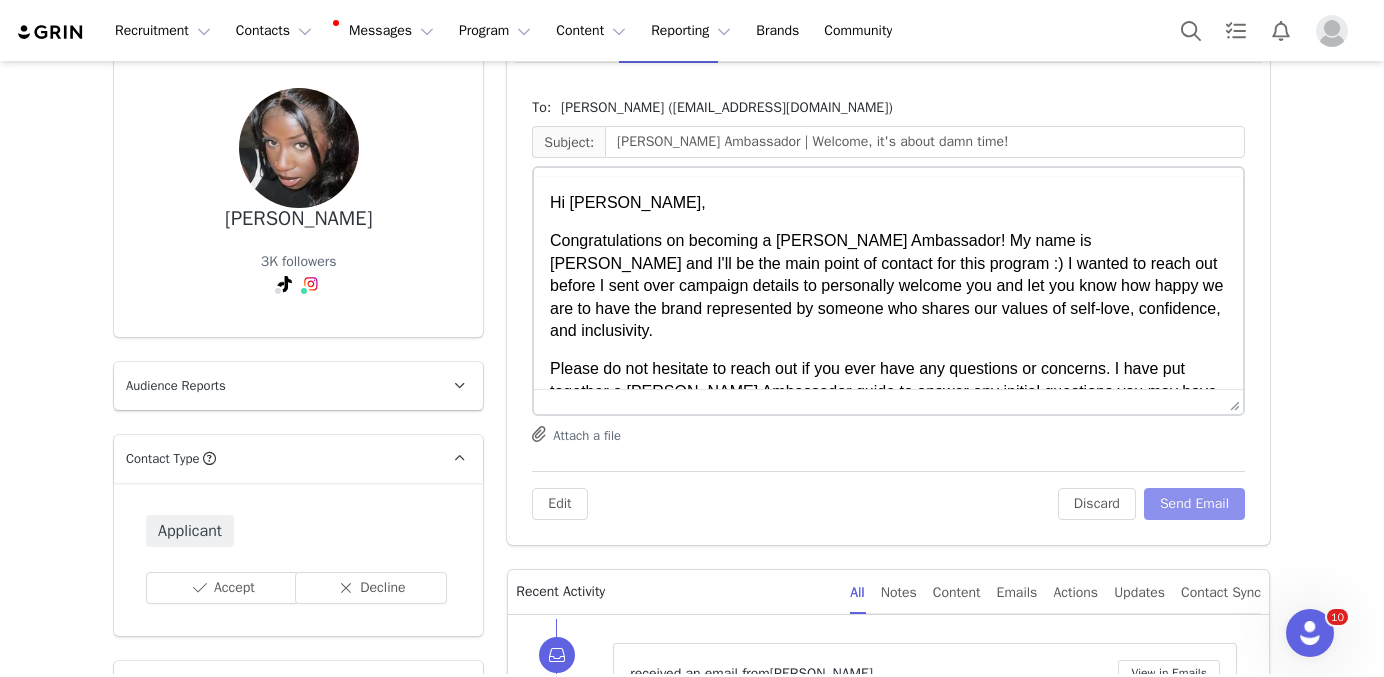 scroll, scrollTop: 0, scrollLeft: 0, axis: both 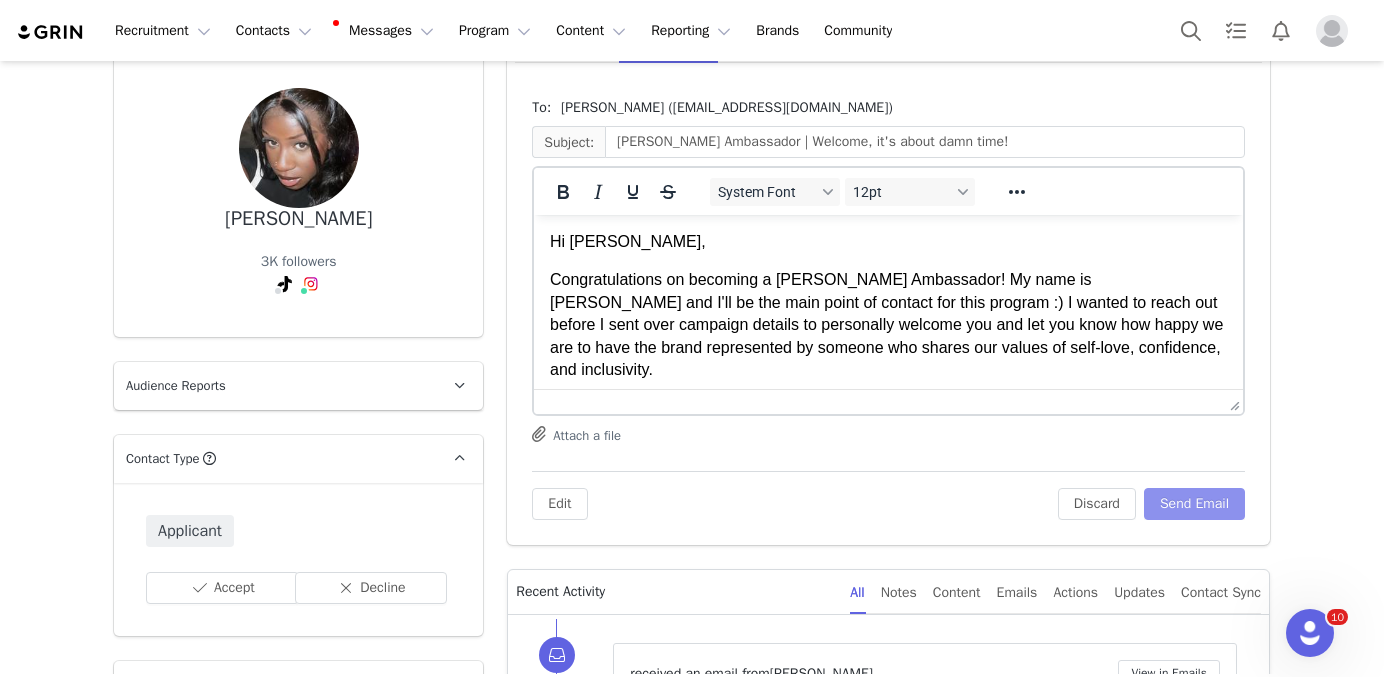 click on "Send Email" at bounding box center (1194, 504) 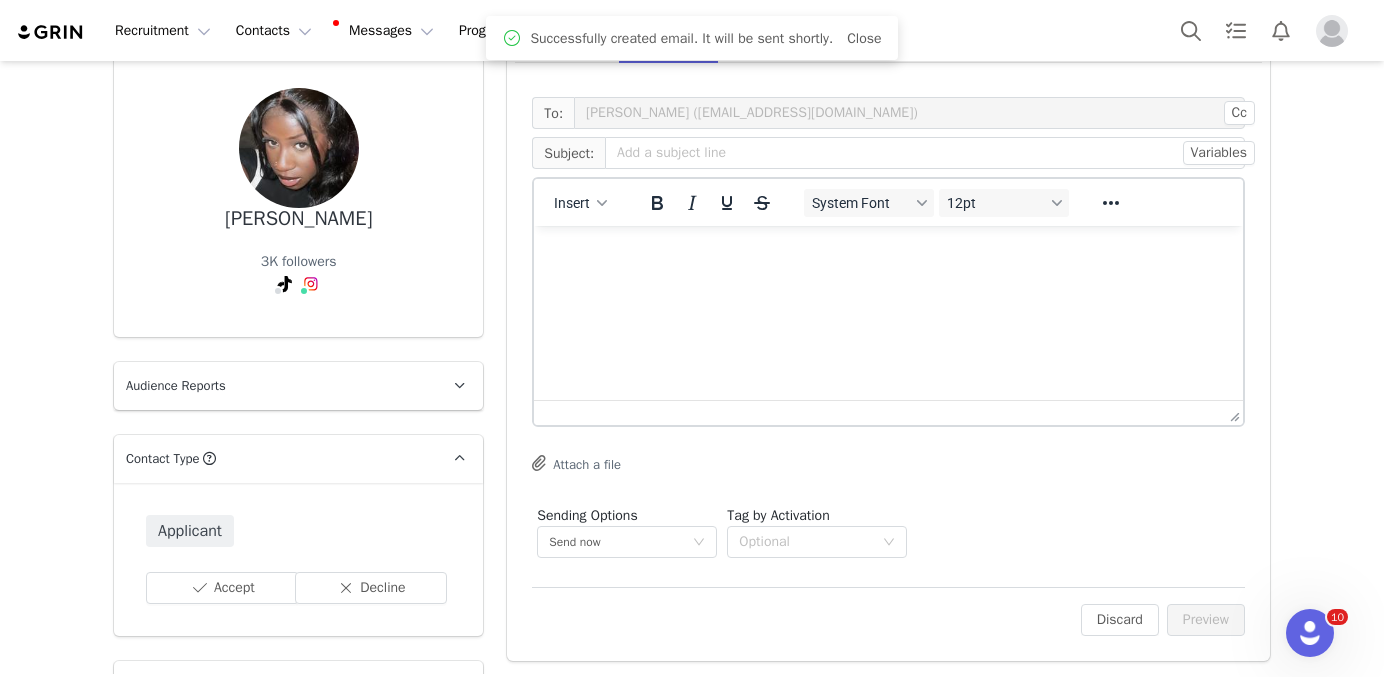 scroll, scrollTop: 0, scrollLeft: 0, axis: both 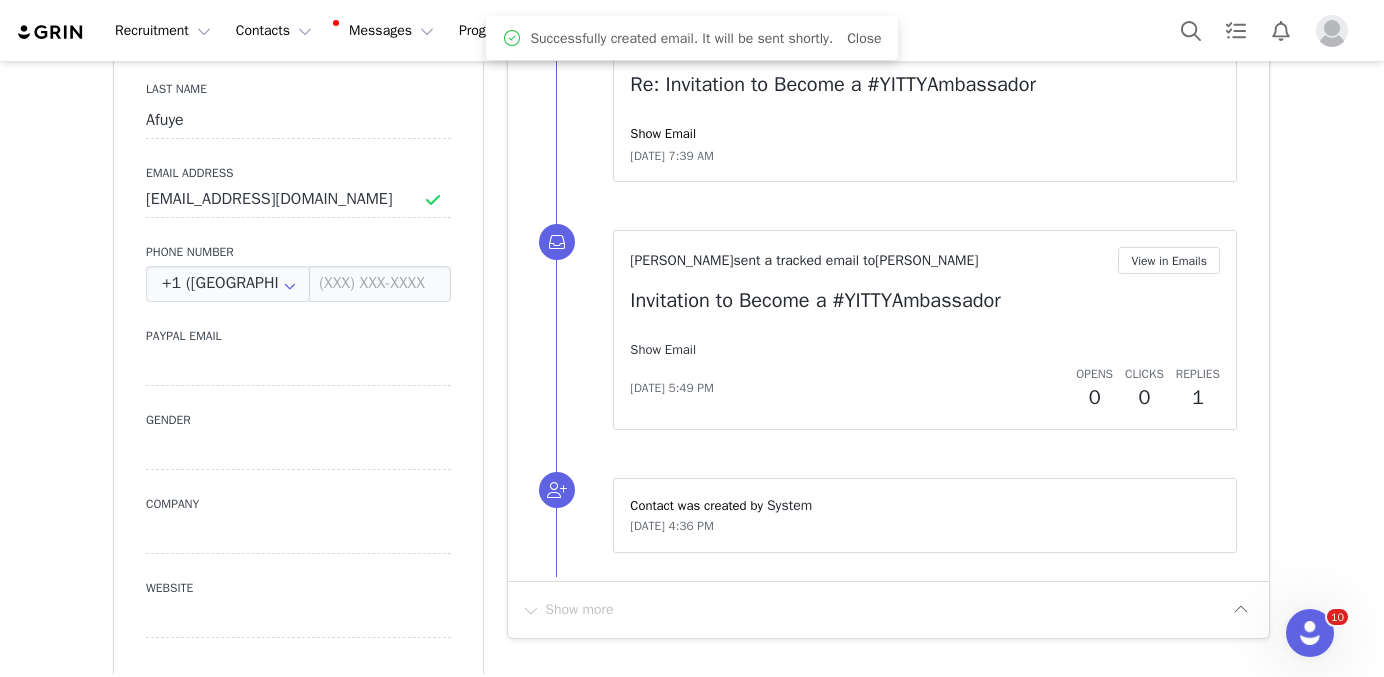 click on "Show Email" at bounding box center (663, 349) 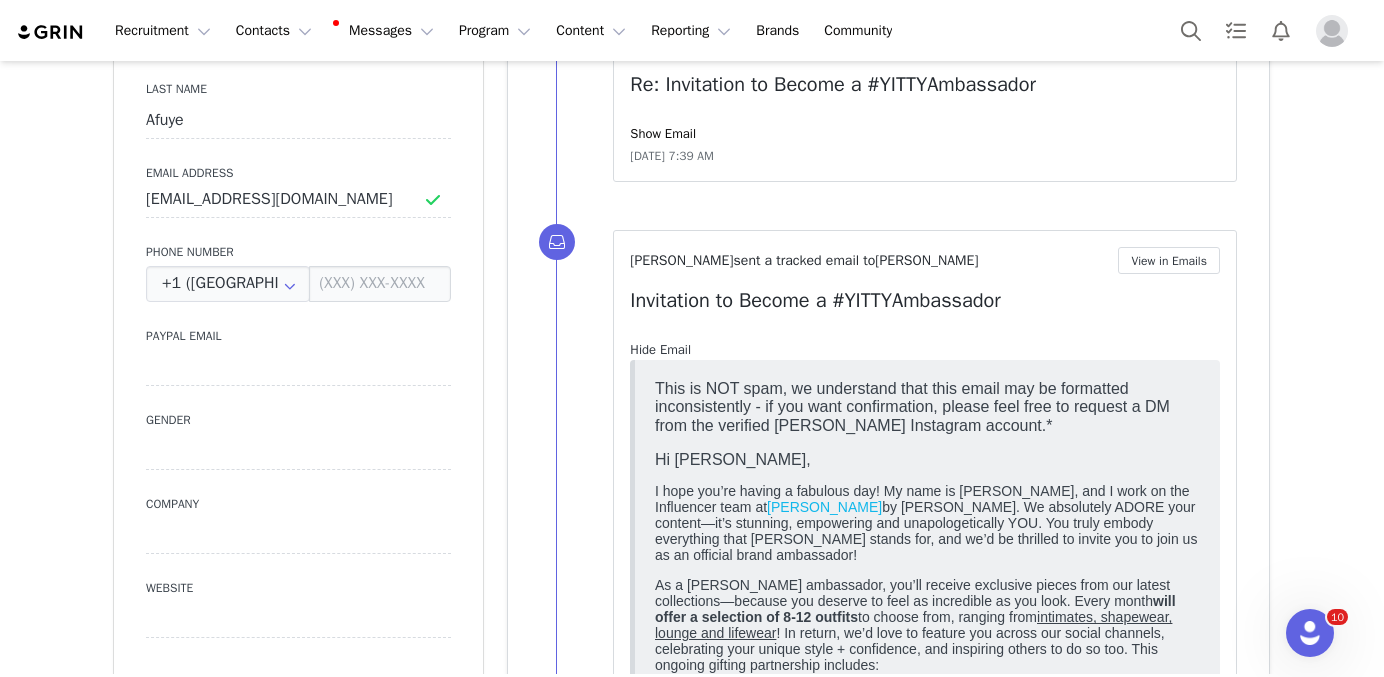 scroll, scrollTop: 0, scrollLeft: 0, axis: both 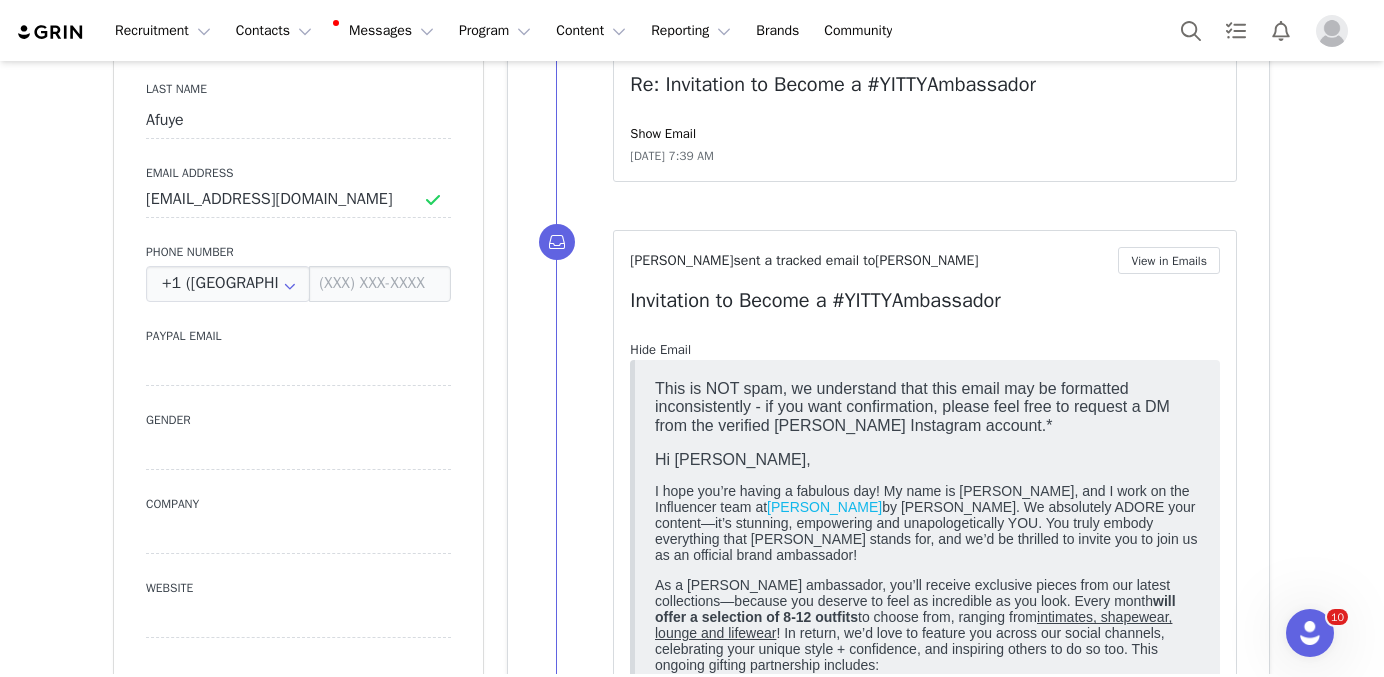 click on "Hide Email" at bounding box center (660, 349) 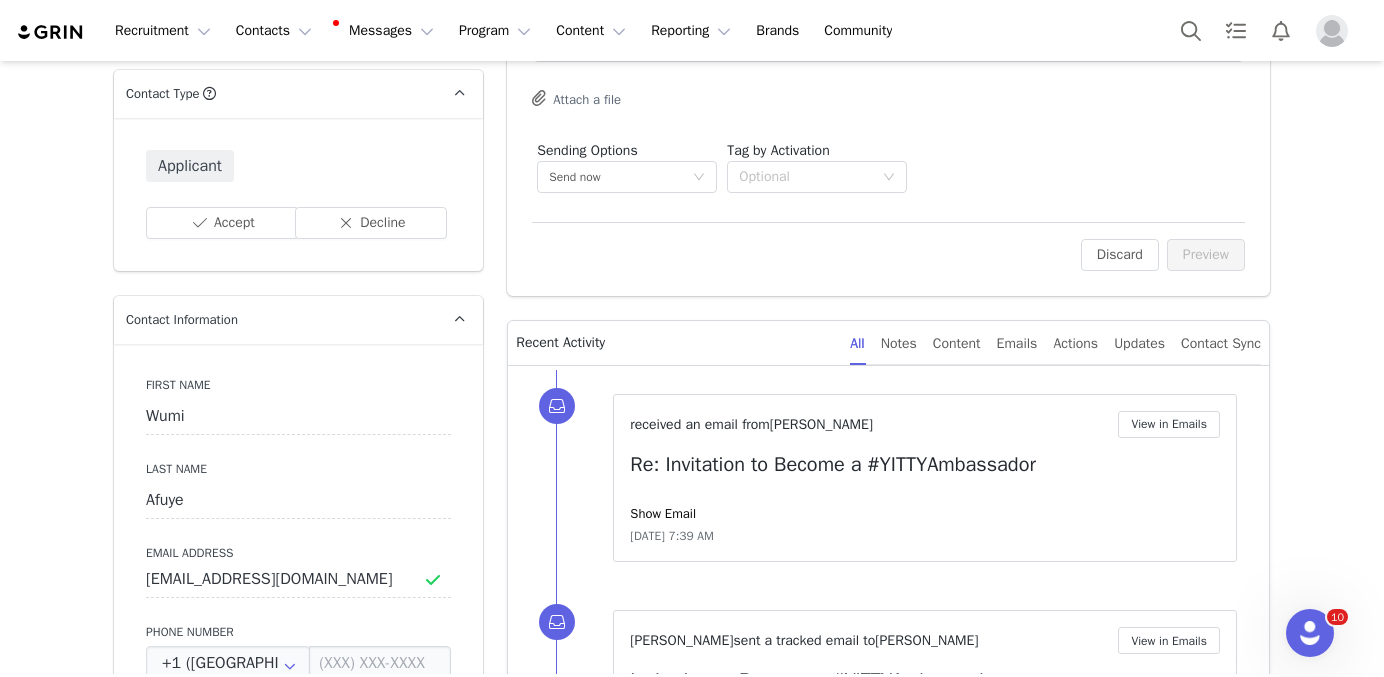 scroll, scrollTop: 466, scrollLeft: 0, axis: vertical 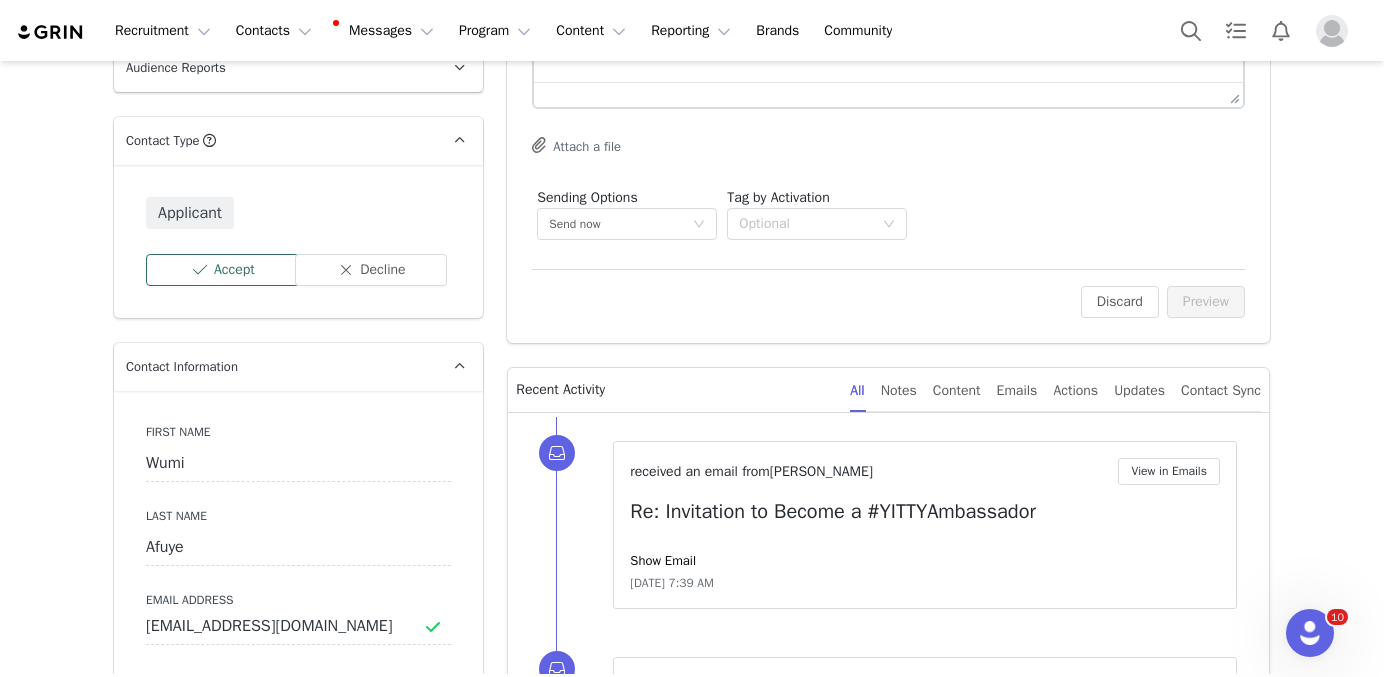 click on "Accept" at bounding box center (222, 270) 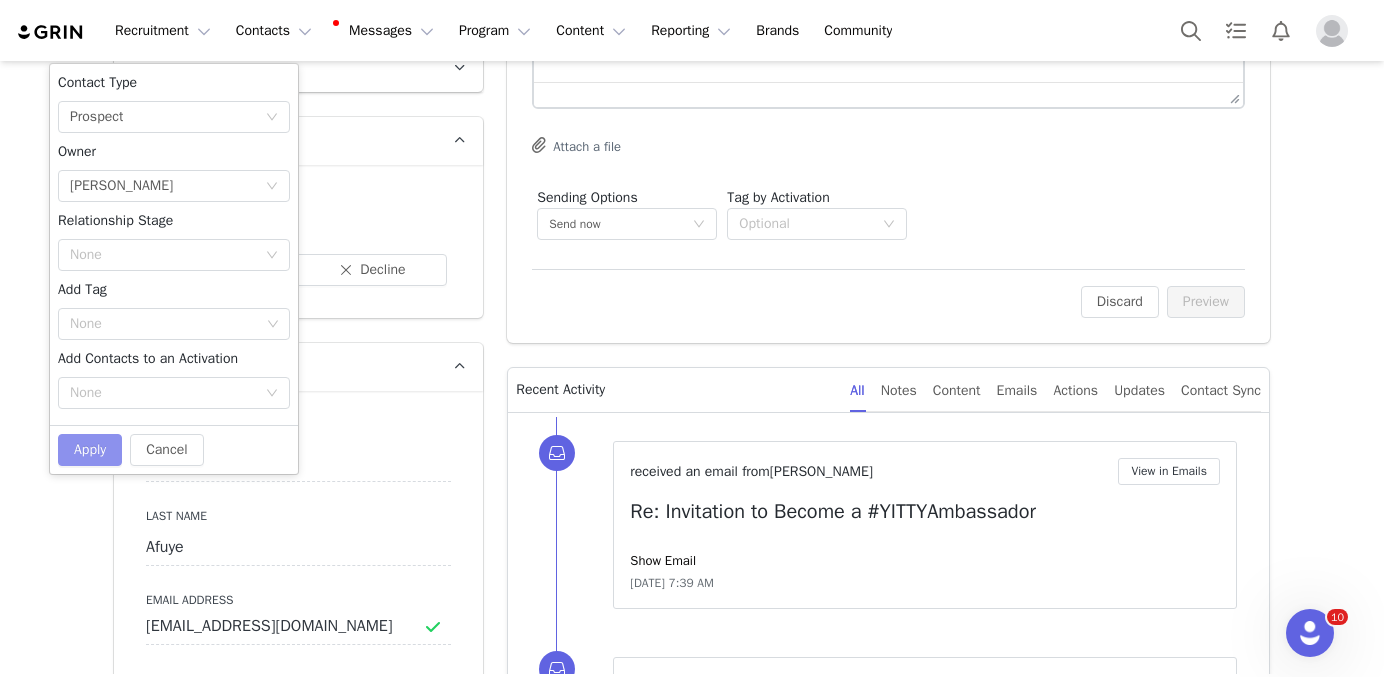 click on "Apply" at bounding box center [90, 450] 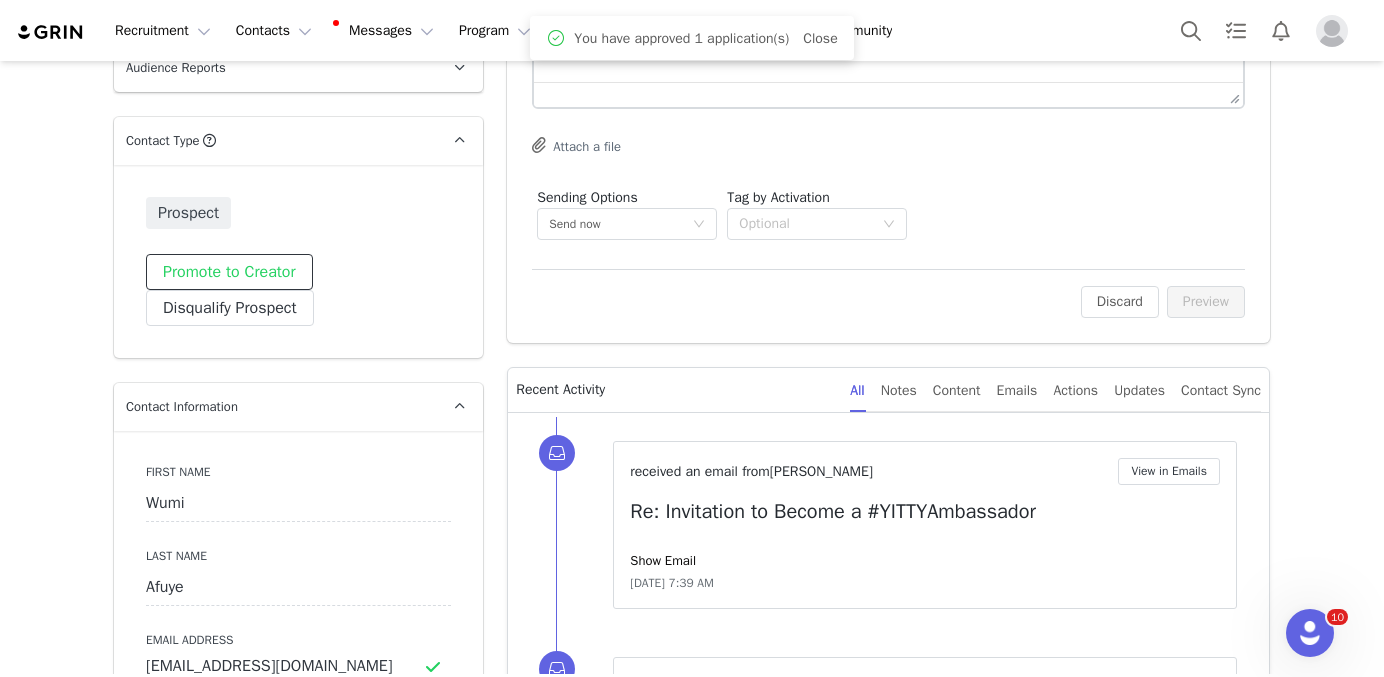 click on "Promote to Creator" at bounding box center [229, 272] 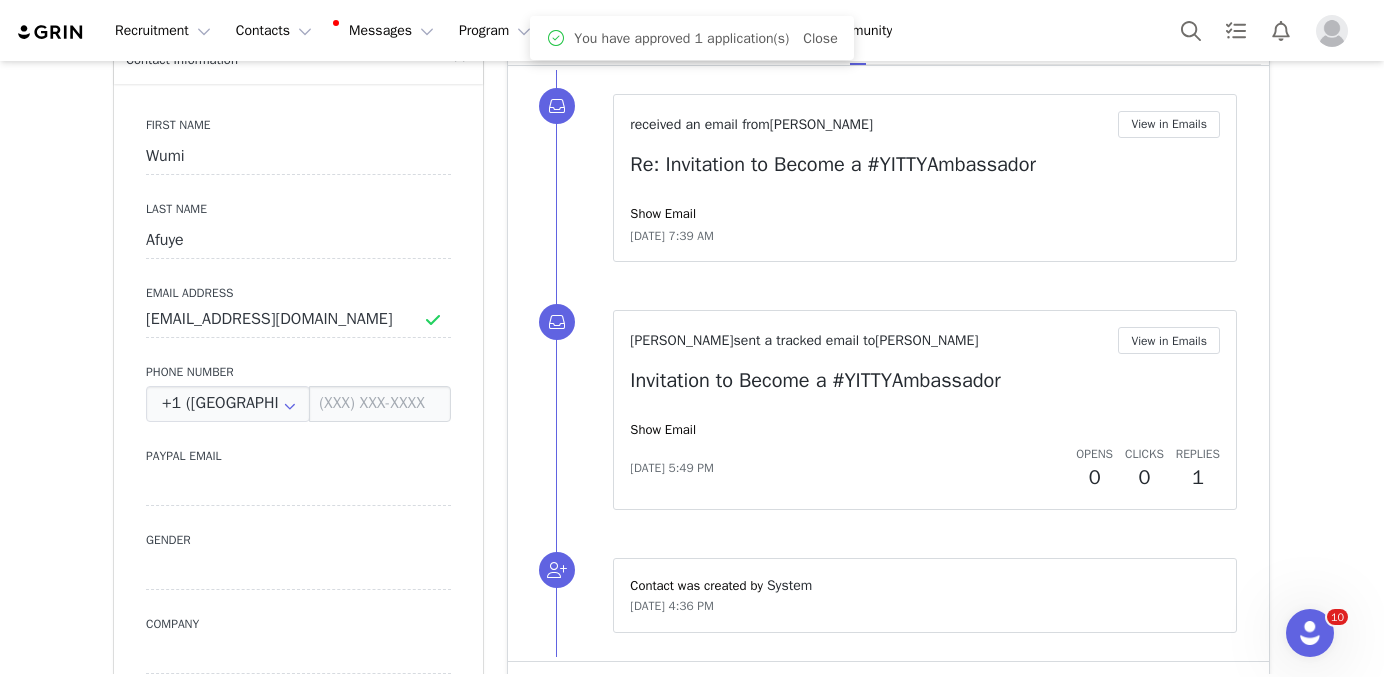 scroll, scrollTop: 830, scrollLeft: 0, axis: vertical 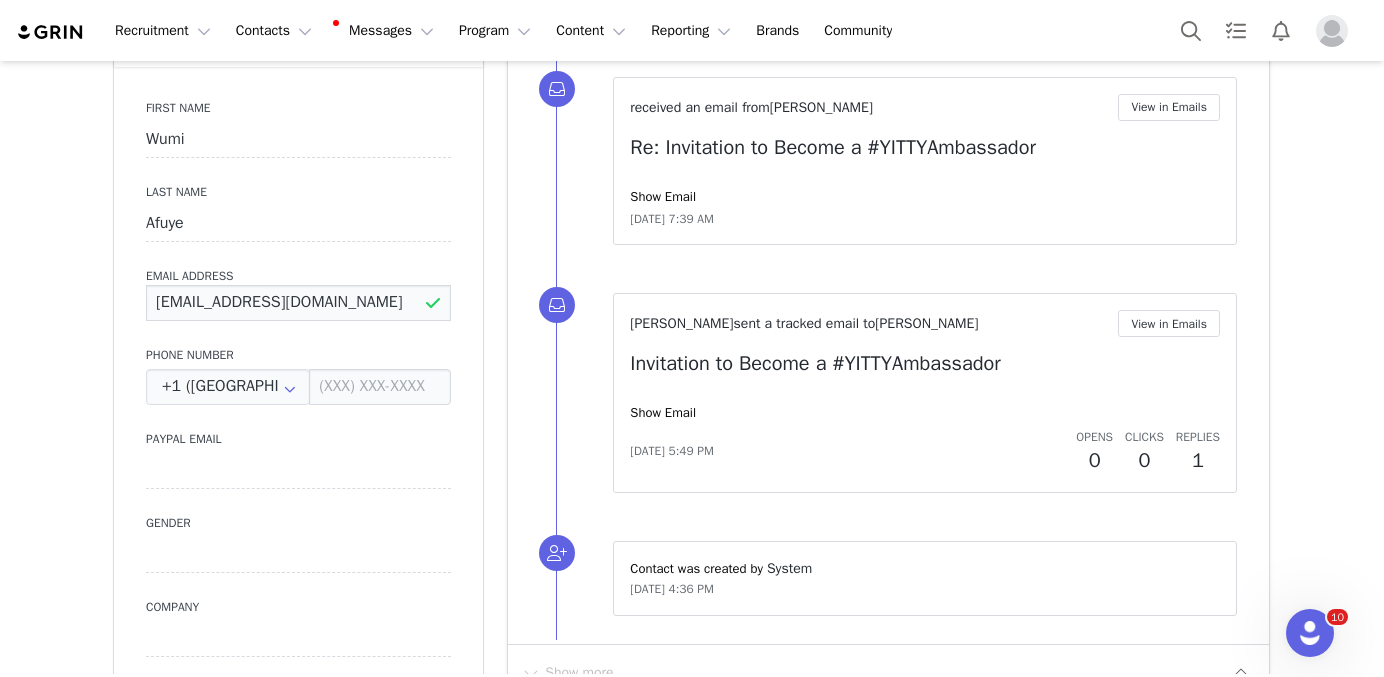 click on "[EMAIL_ADDRESS][DOMAIN_NAME]" at bounding box center [298, 303] 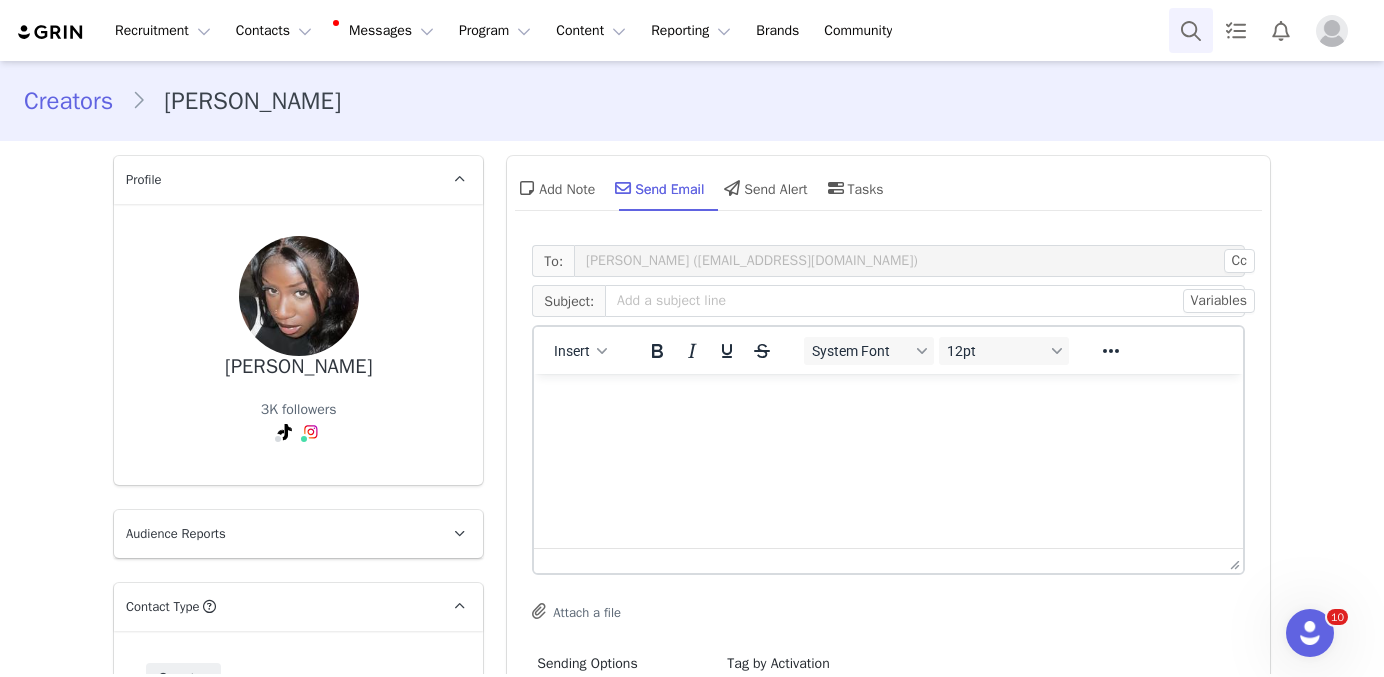 click at bounding box center (1191, 30) 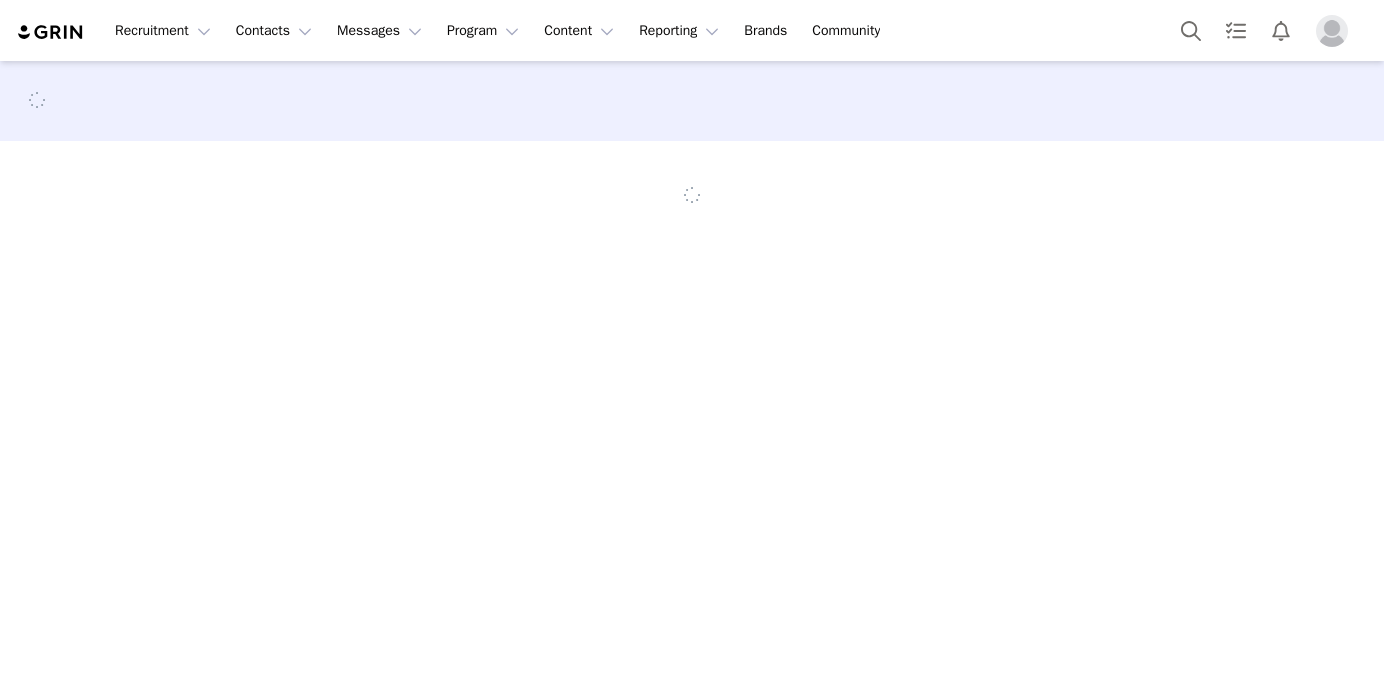 scroll, scrollTop: 0, scrollLeft: 0, axis: both 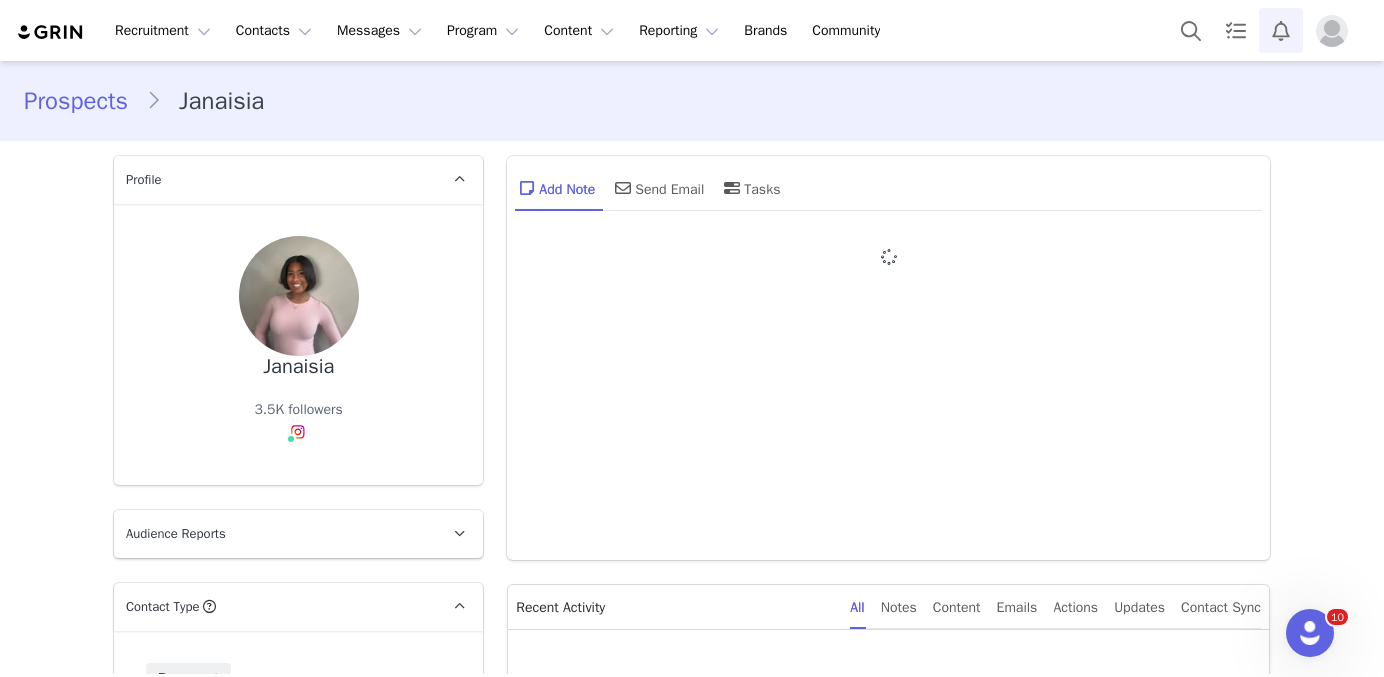 type on "+1 ([GEOGRAPHIC_DATA])" 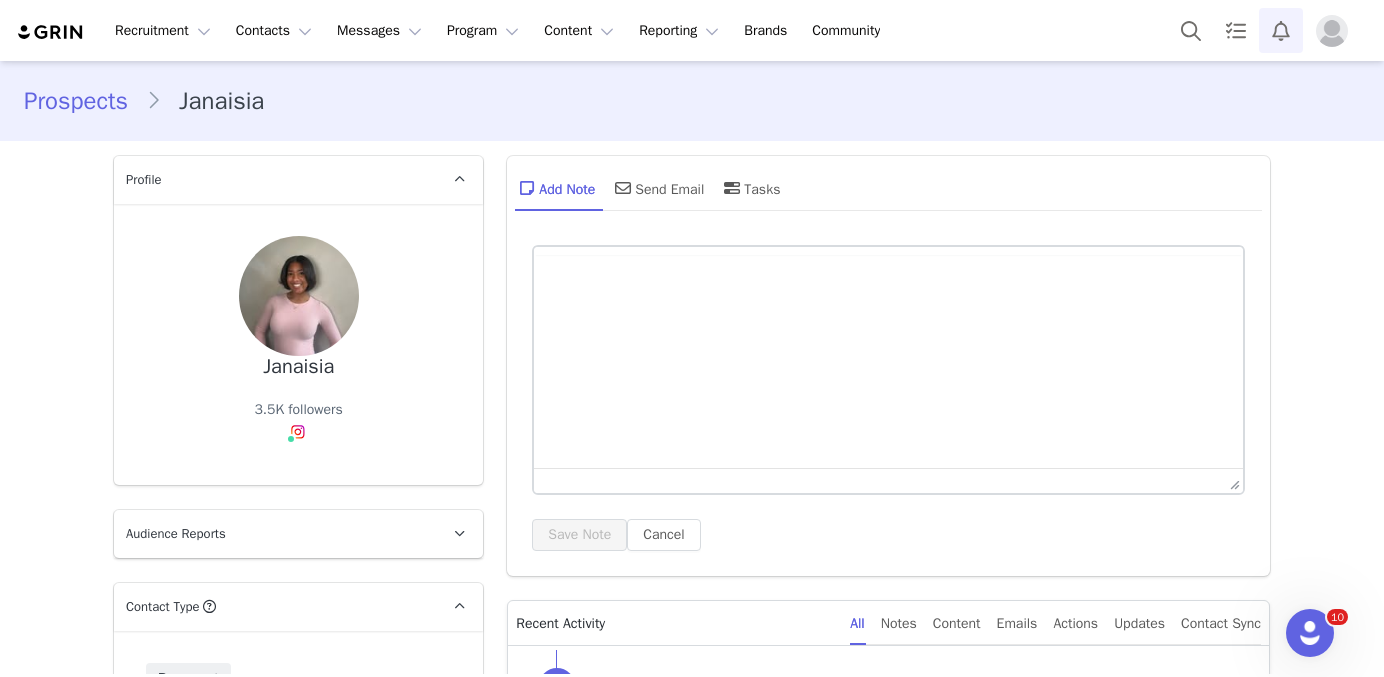 scroll, scrollTop: 0, scrollLeft: 0, axis: both 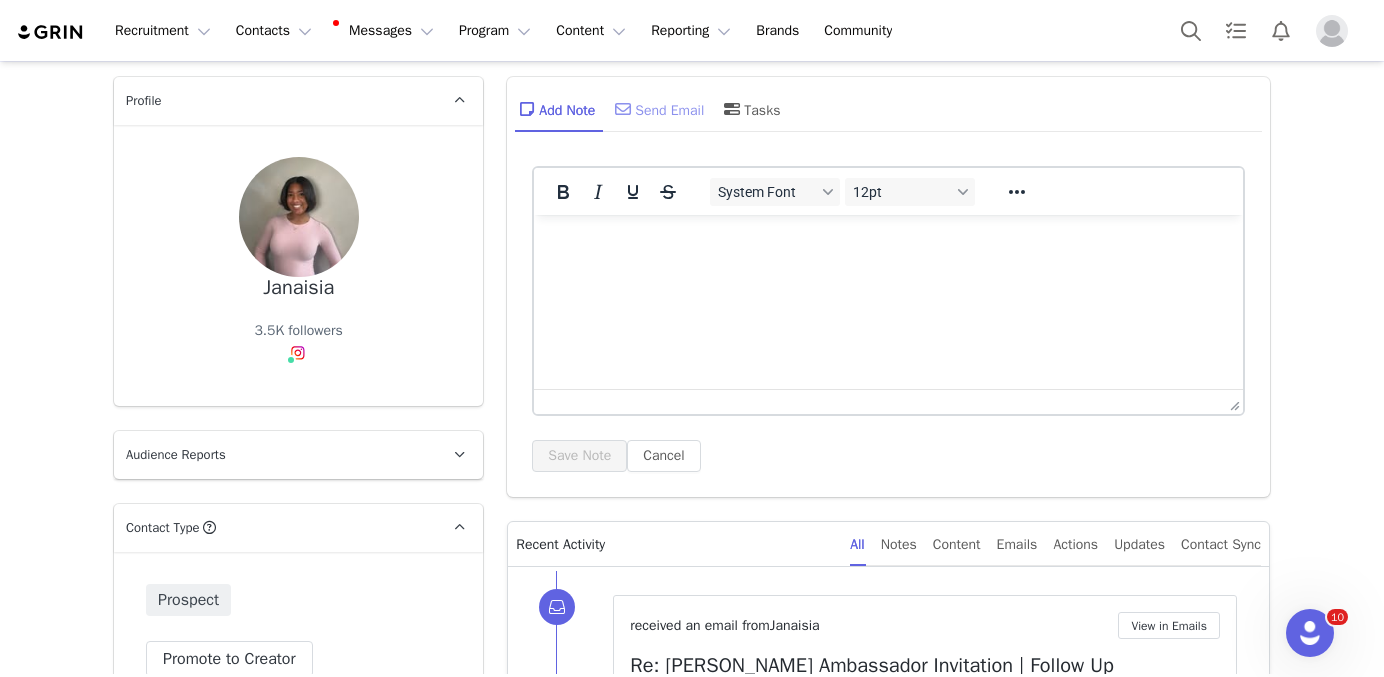 click on "Send Email" at bounding box center (657, 109) 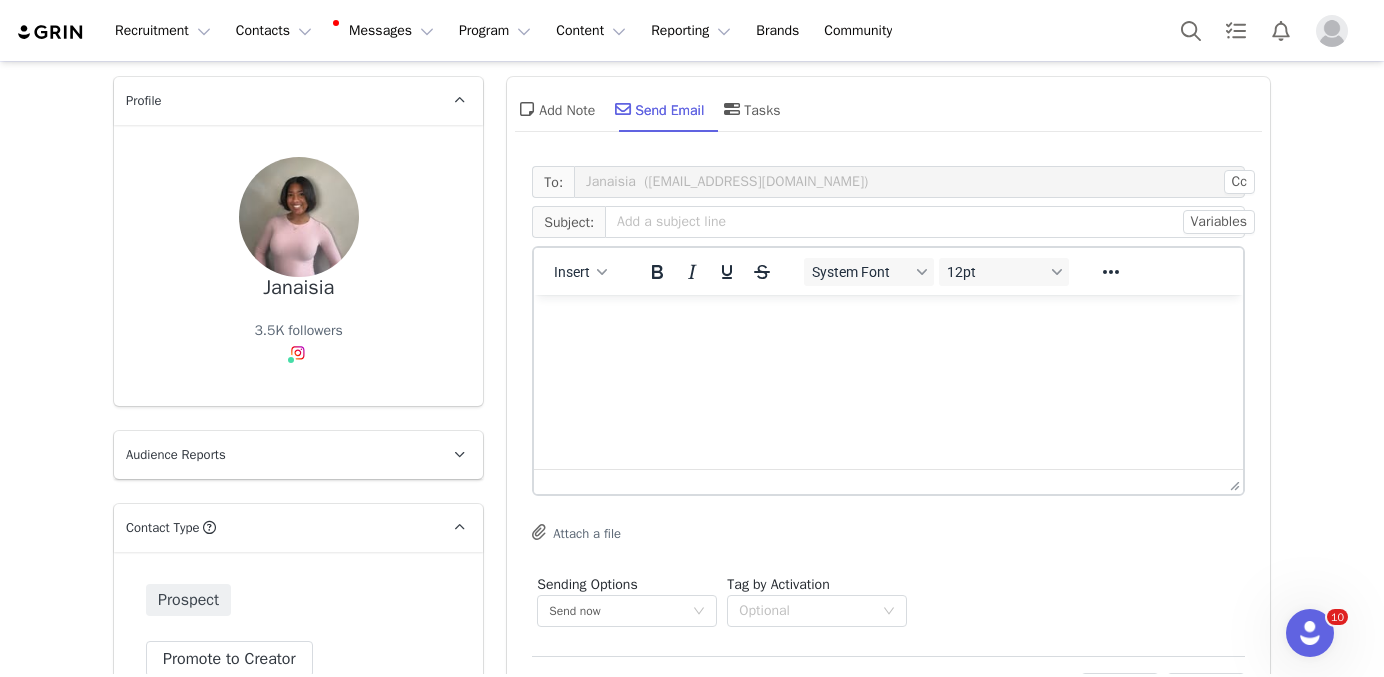 scroll, scrollTop: 0, scrollLeft: 0, axis: both 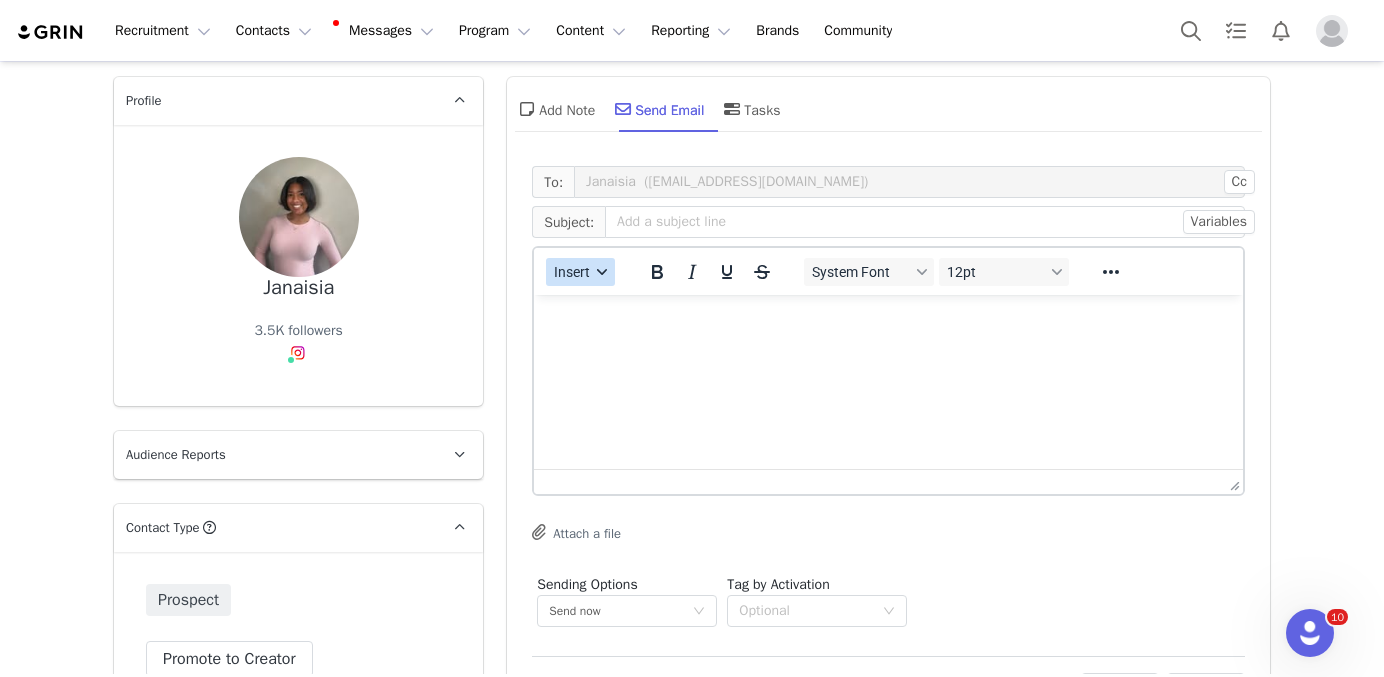 click on "Insert" at bounding box center [580, 272] 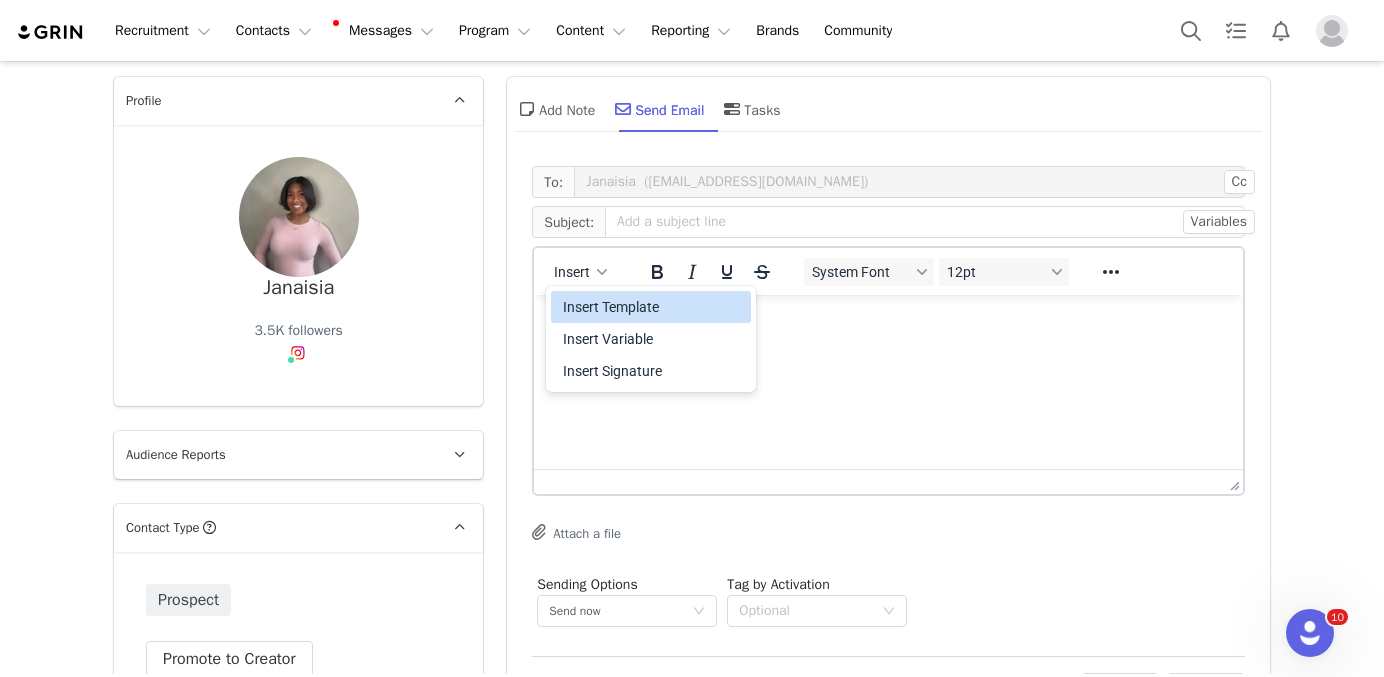 click on "Insert Template" at bounding box center [653, 307] 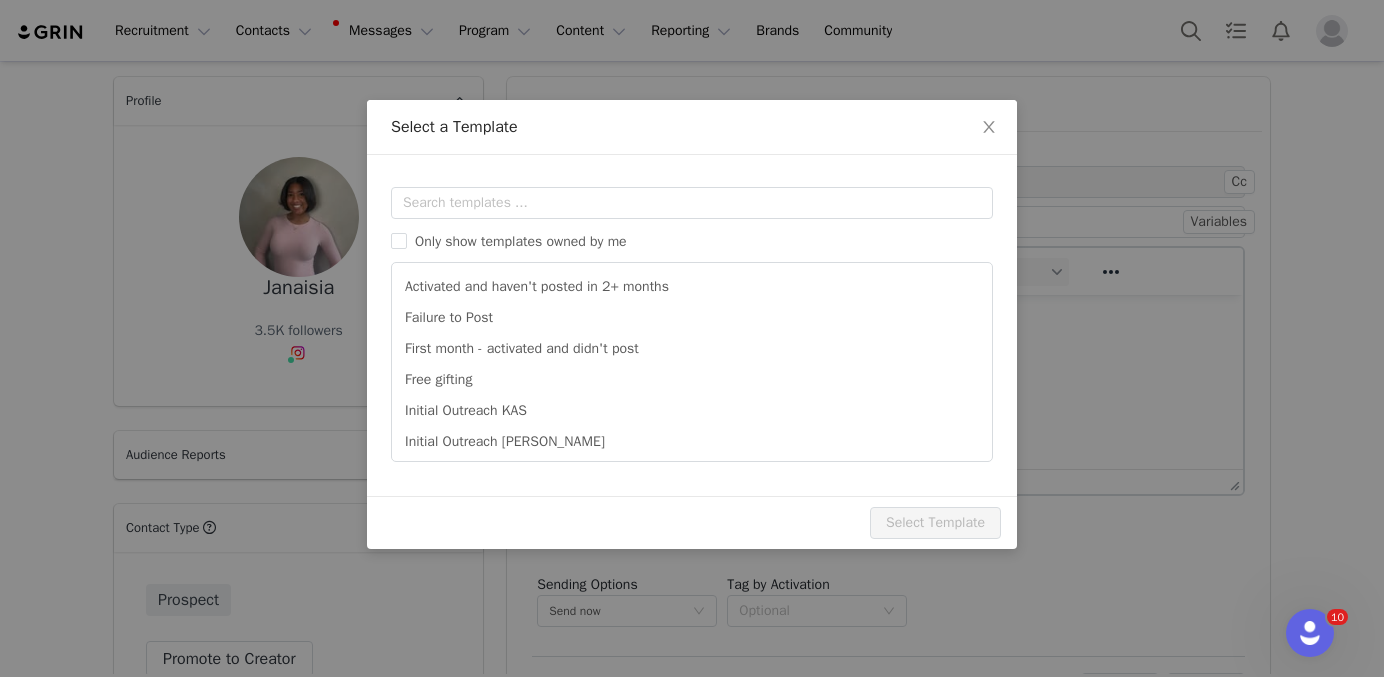 scroll, scrollTop: 0, scrollLeft: 0, axis: both 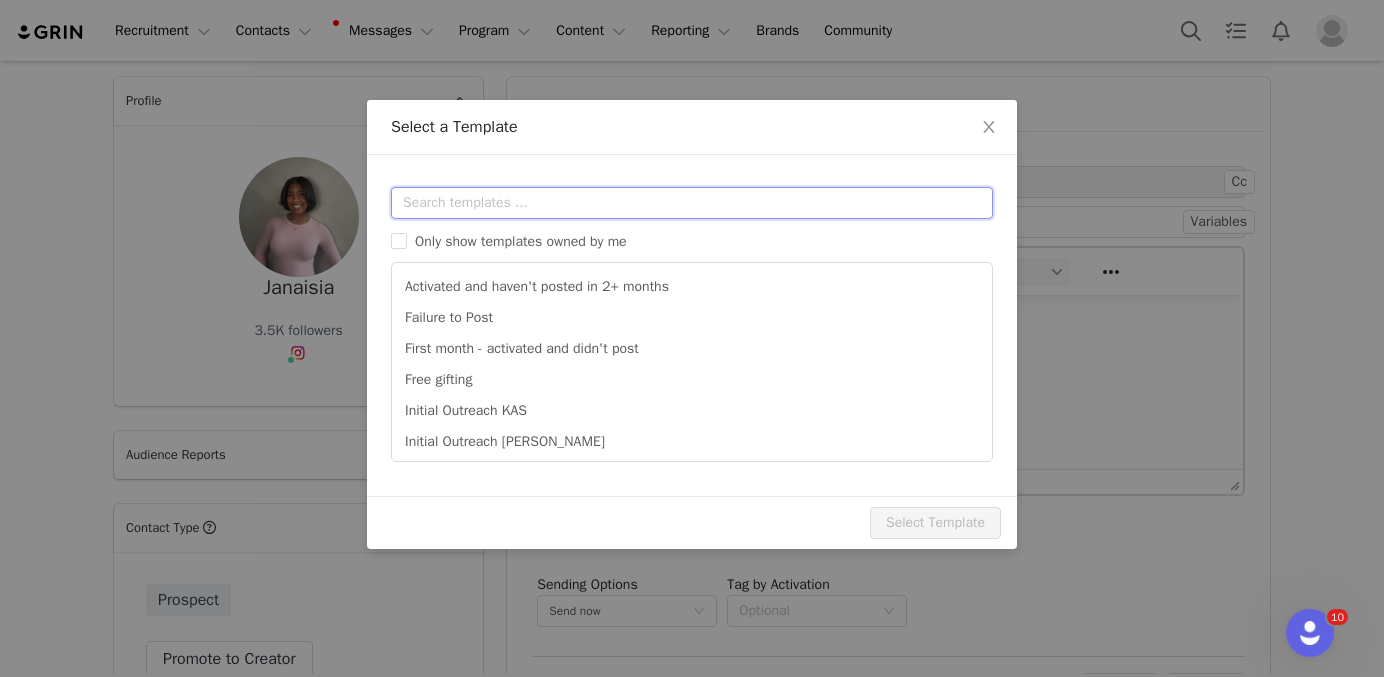 click at bounding box center (692, 203) 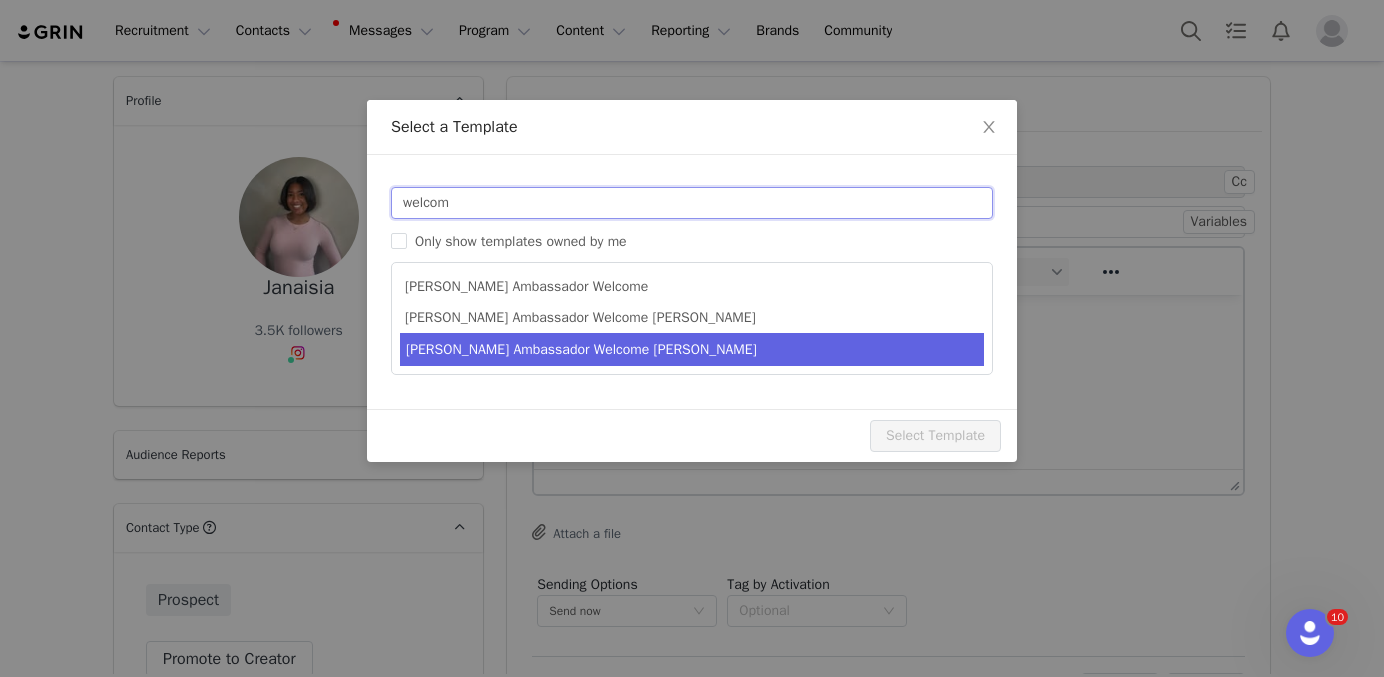 type on "welcom" 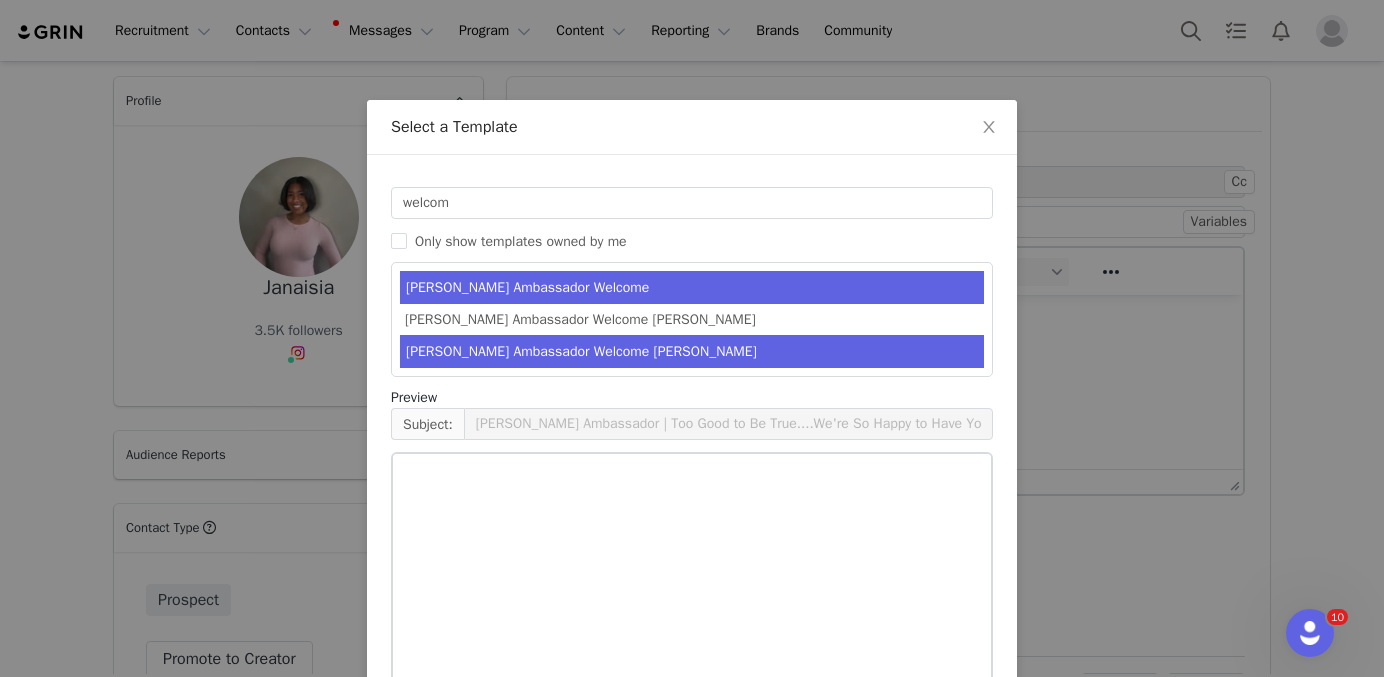 drag, startPoint x: 581, startPoint y: 351, endPoint x: 467, endPoint y: 86, distance: 288.4805 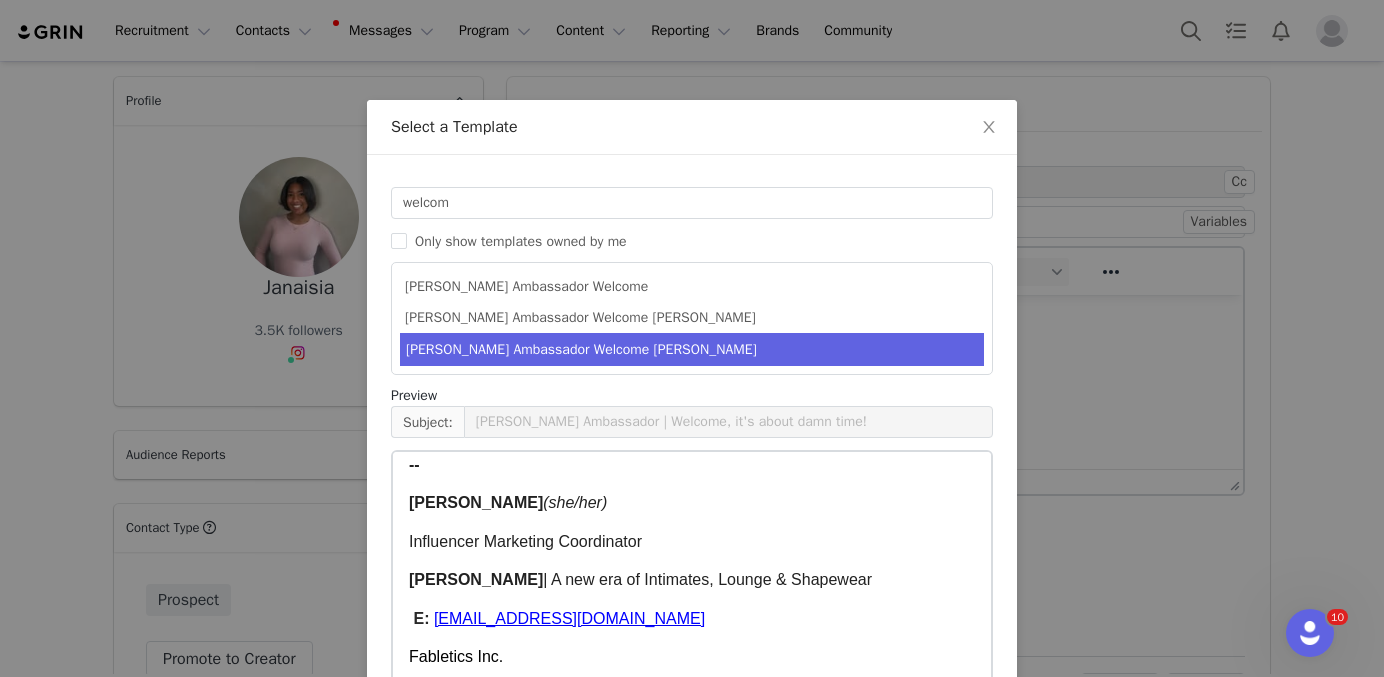 scroll, scrollTop: 621, scrollLeft: 0, axis: vertical 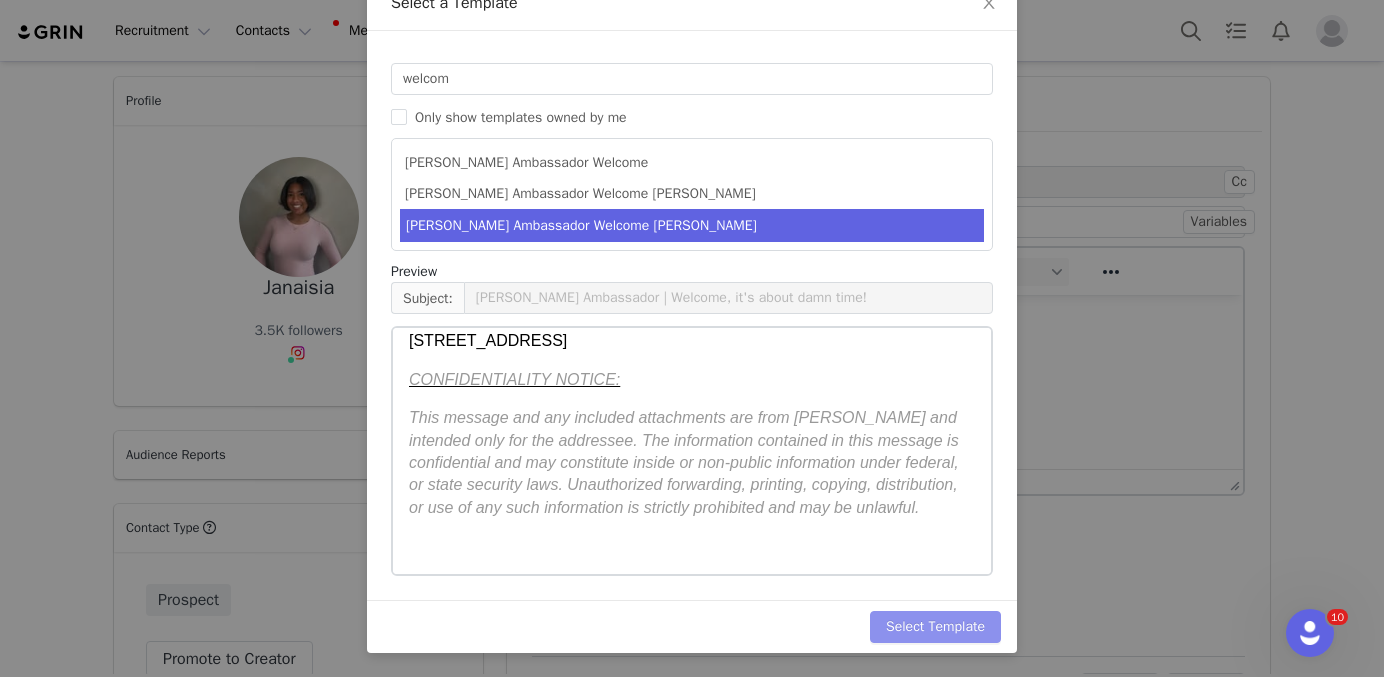 click on "Select Template" at bounding box center (935, 627) 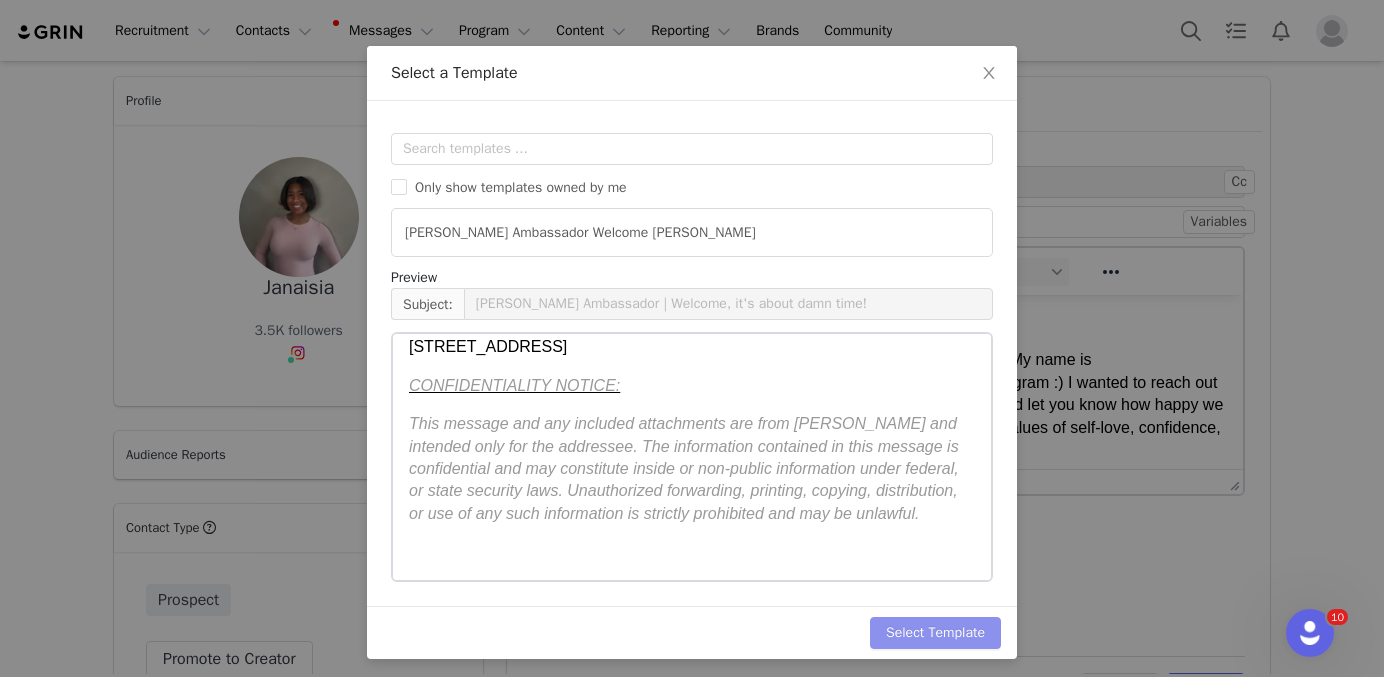 scroll, scrollTop: 0, scrollLeft: 0, axis: both 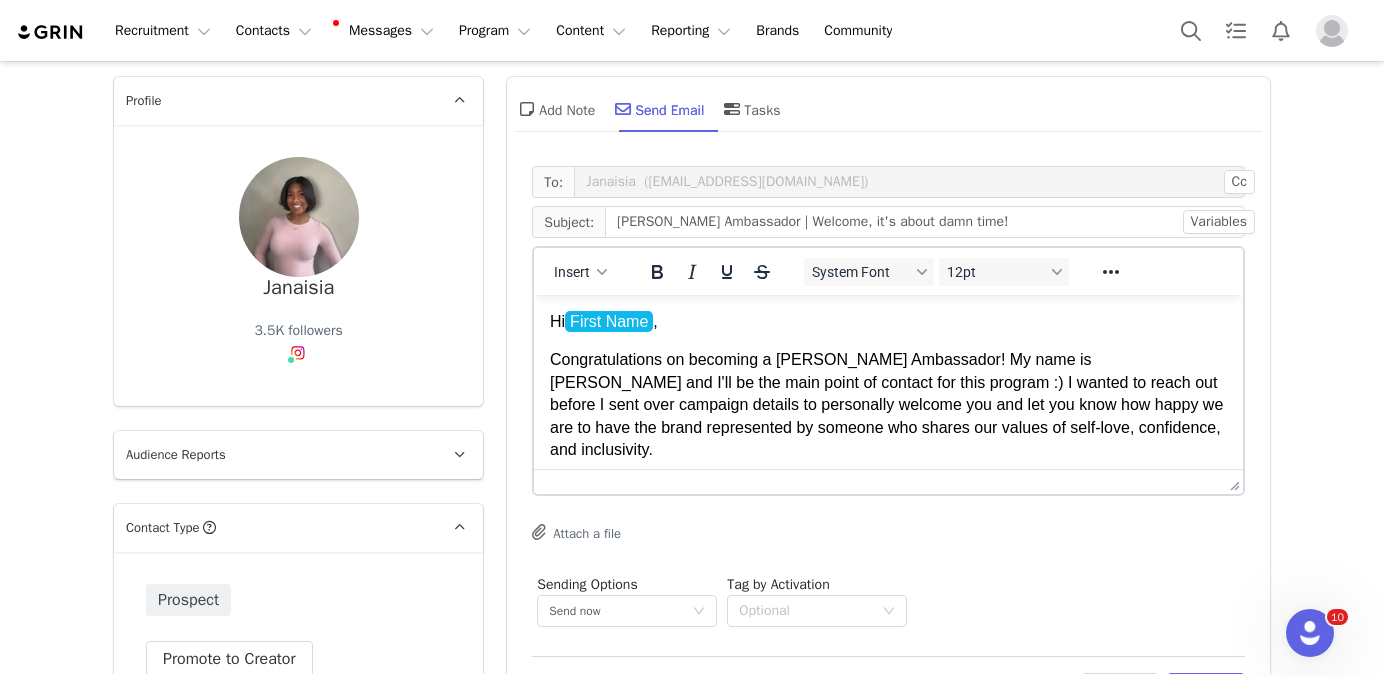 click on "Congratulations on becoming a [PERSON_NAME] Ambassador! My name is [PERSON_NAME] and I'll be the main point of contact for this program :) I wanted to reach out before I sent over campaign details to personally welcome you and let you know how happy we are to have the brand represented by someone who shares our values of self-love, confidence, and inclusivity." at bounding box center (888, 405) 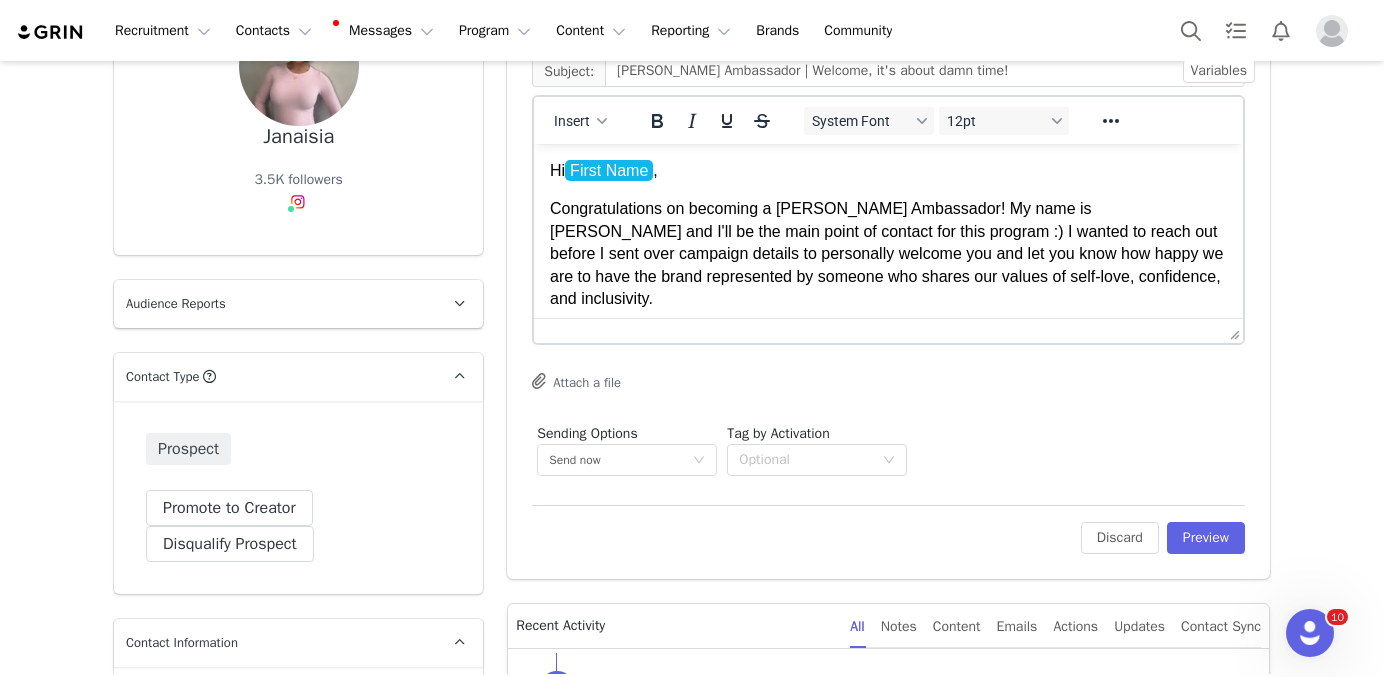 scroll, scrollTop: 246, scrollLeft: 0, axis: vertical 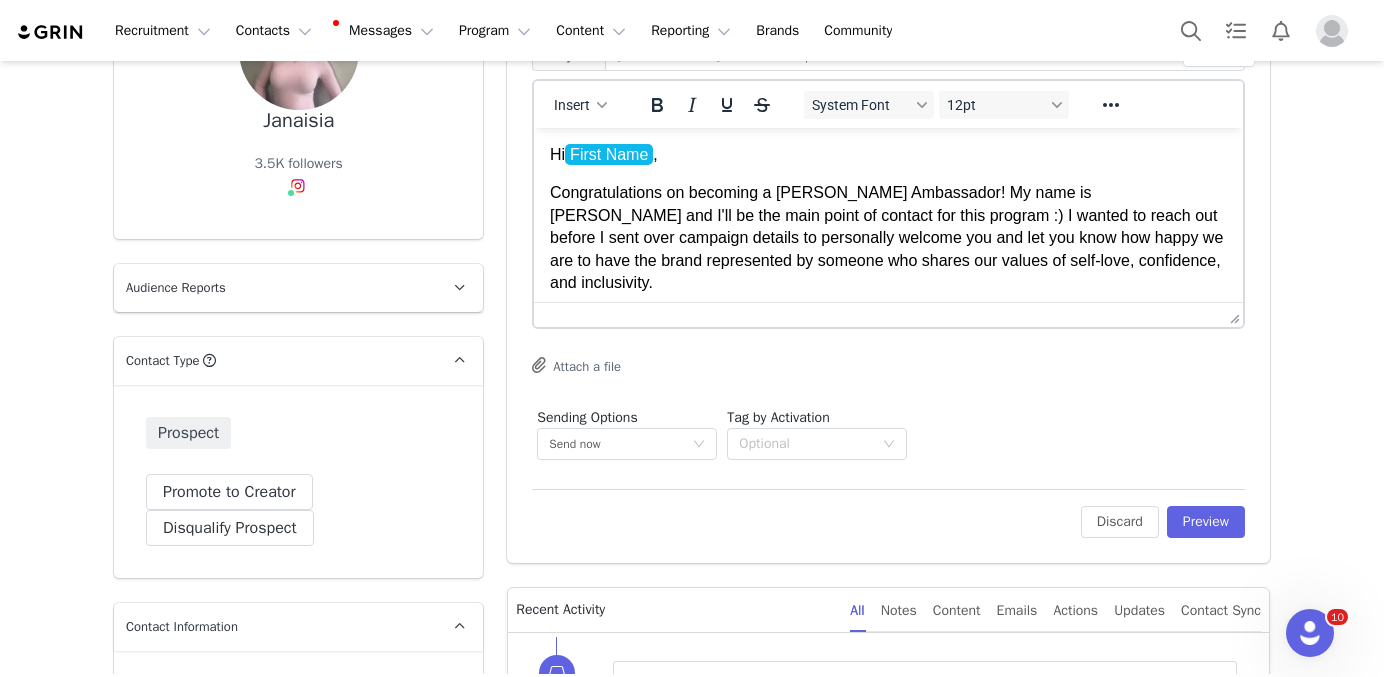 click on "To: Janaisia  ([EMAIL_ADDRESS][DOMAIN_NAME])     Cc  Cc:       Subject: [PERSON_NAME] Ambassador | Welcome, it's about damn time!     Variables Insert System Font 12pt To open the popup, press Shift+Enter To open the popup, press Shift+Enter To open the popup, press Shift+Enter To open the popup, press Shift+Enter Attach a file Sending Options  Send now       This will be sent outside of your set  email hours .       Tag by Activation  Optional       Edit     Discard Preview" at bounding box center [888, 276] 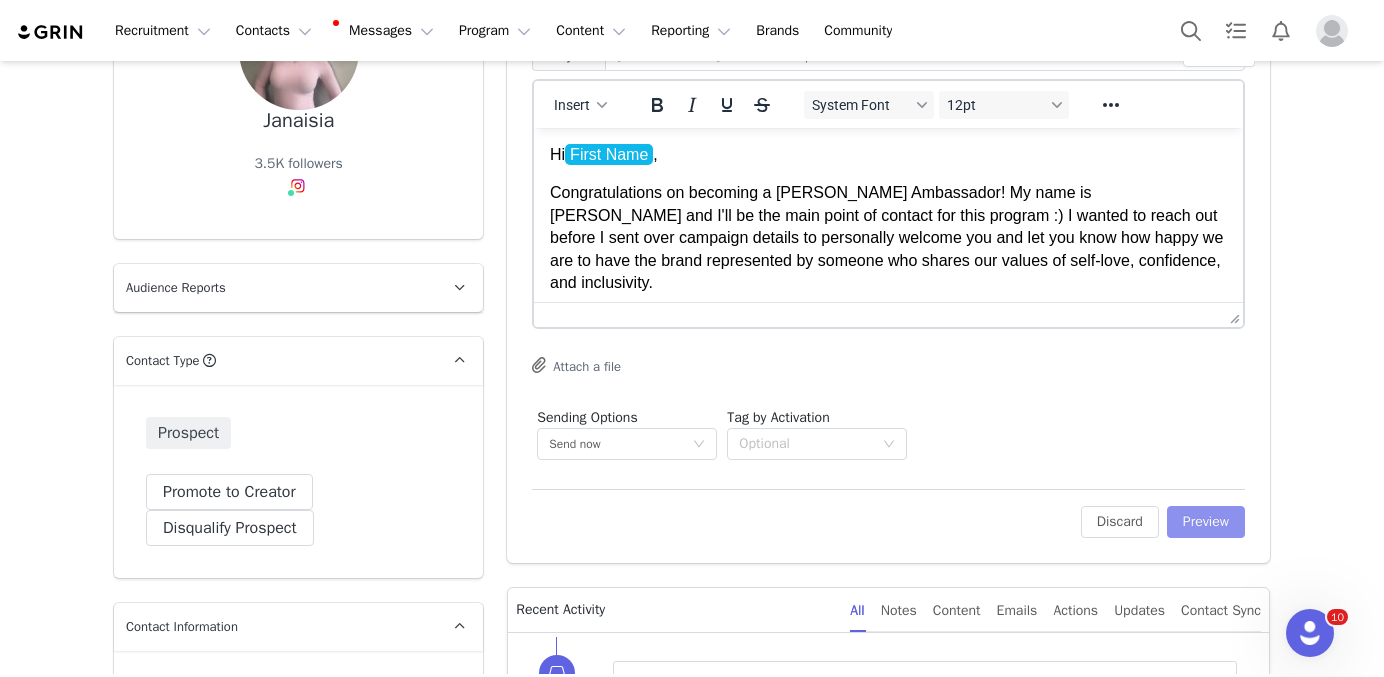 click on "Preview" at bounding box center [1206, 522] 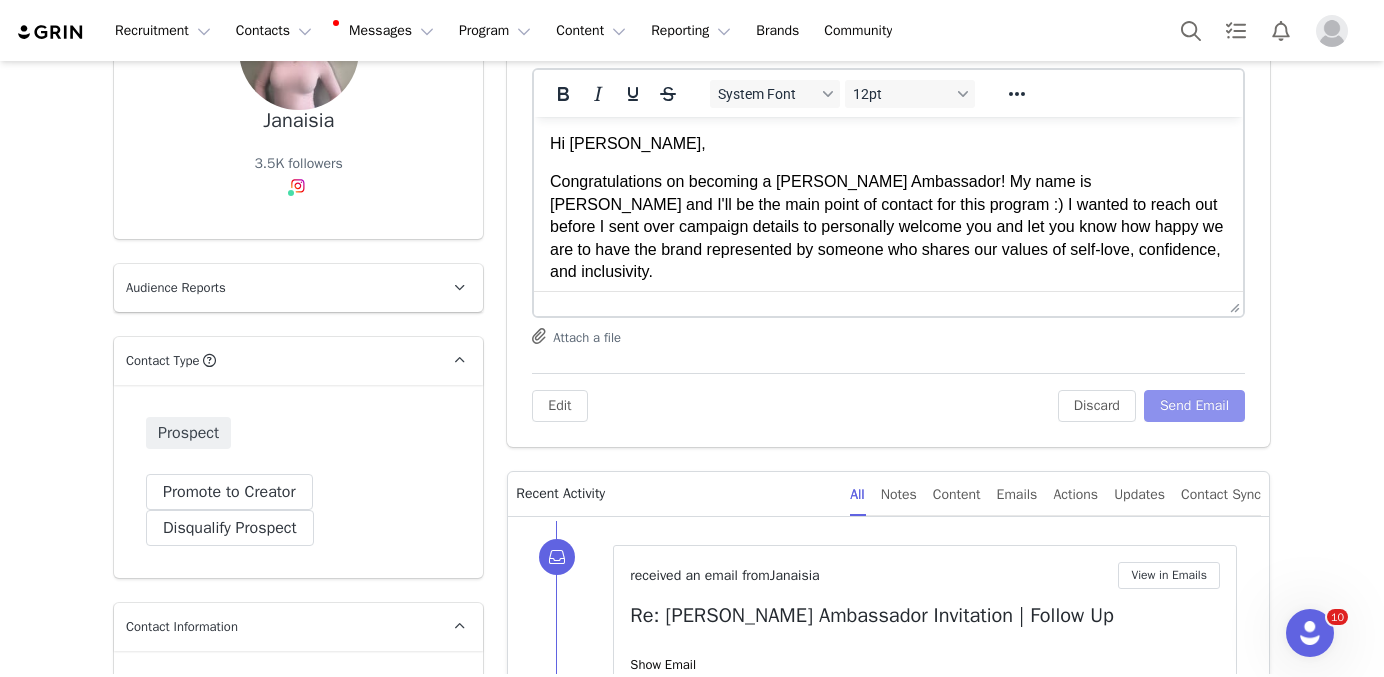 scroll, scrollTop: 0, scrollLeft: 0, axis: both 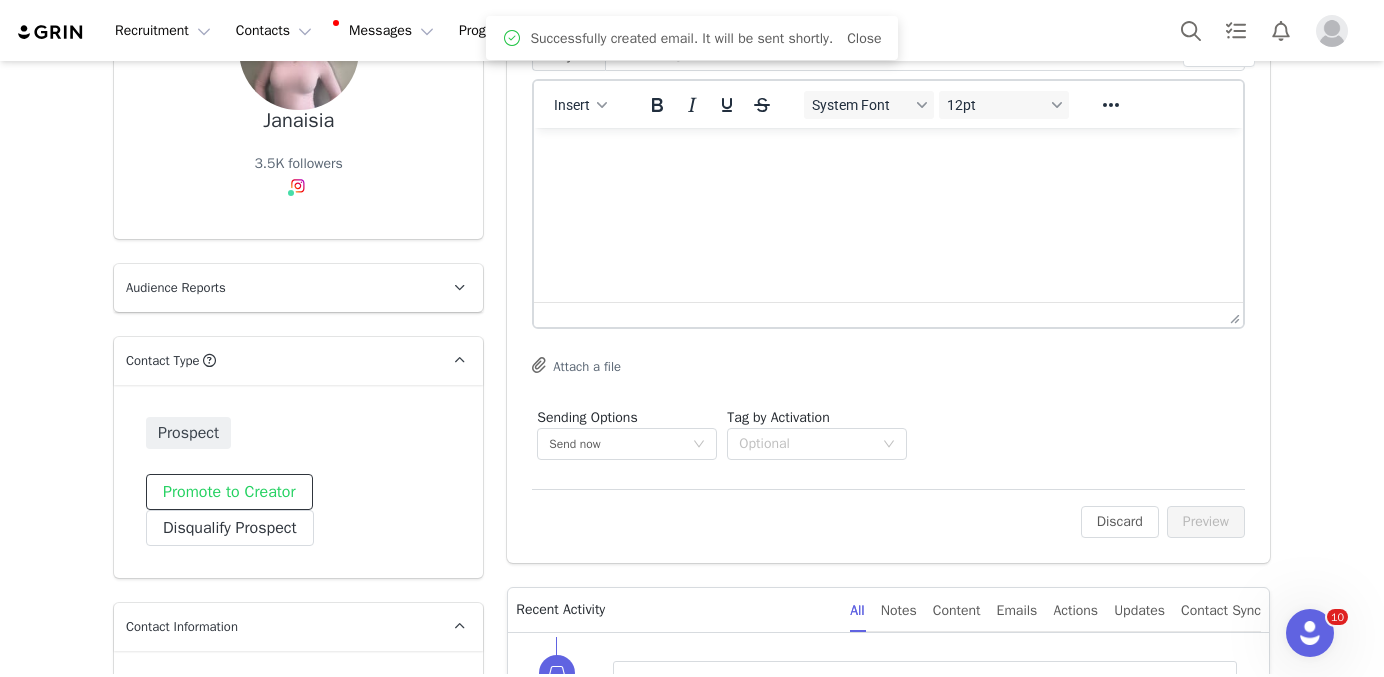 click on "Promote to Creator" at bounding box center (229, 492) 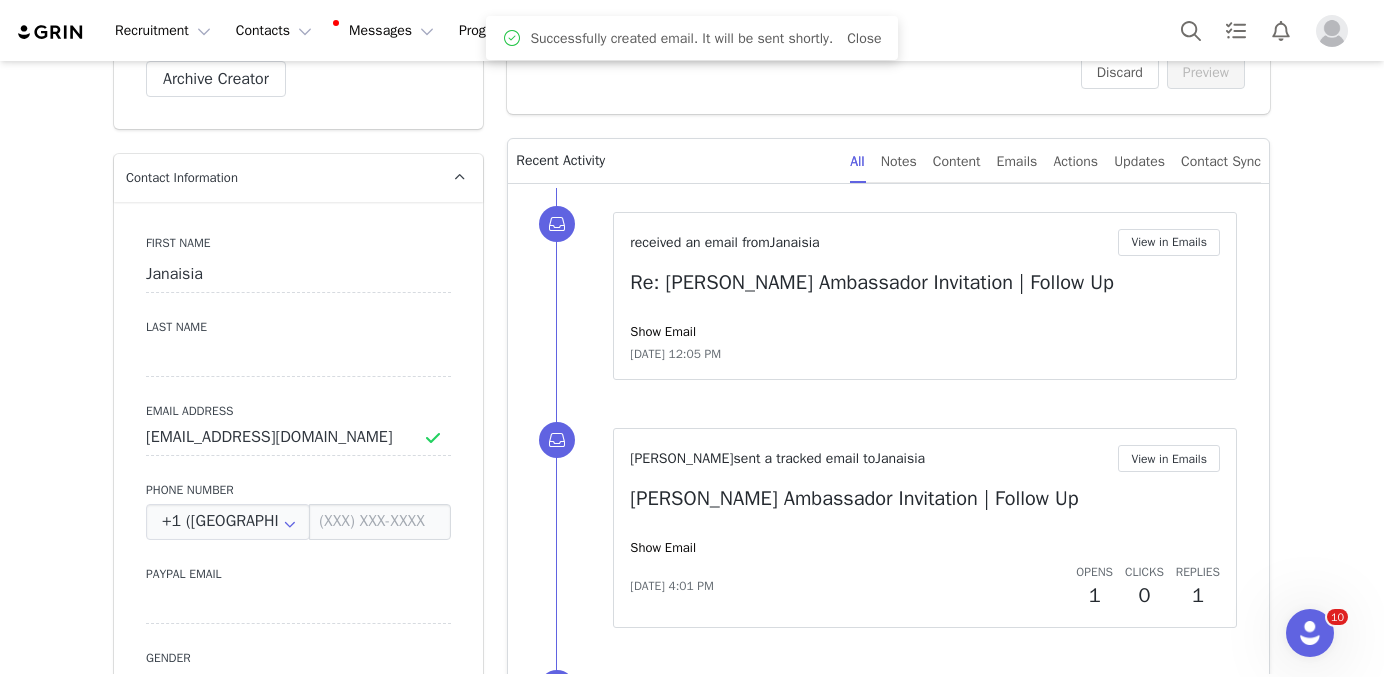 scroll, scrollTop: 705, scrollLeft: 0, axis: vertical 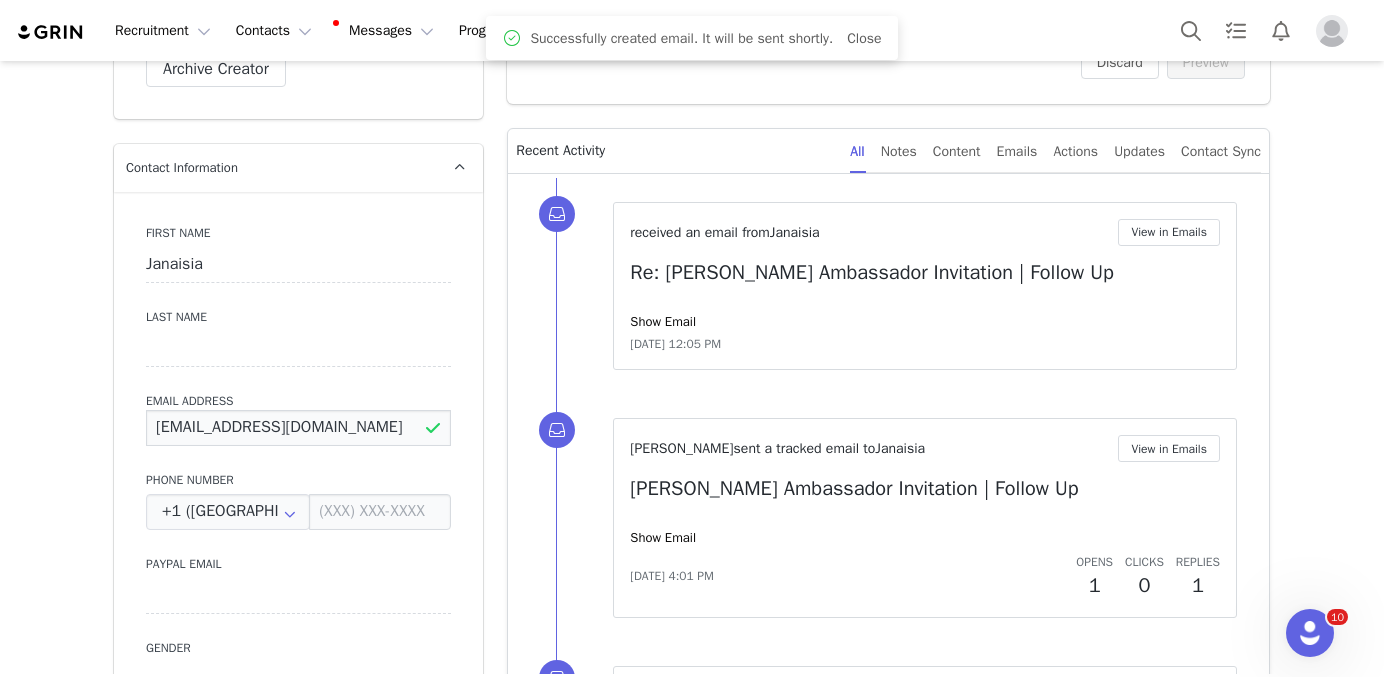 click on "[EMAIL_ADDRESS][DOMAIN_NAME]" at bounding box center [298, 428] 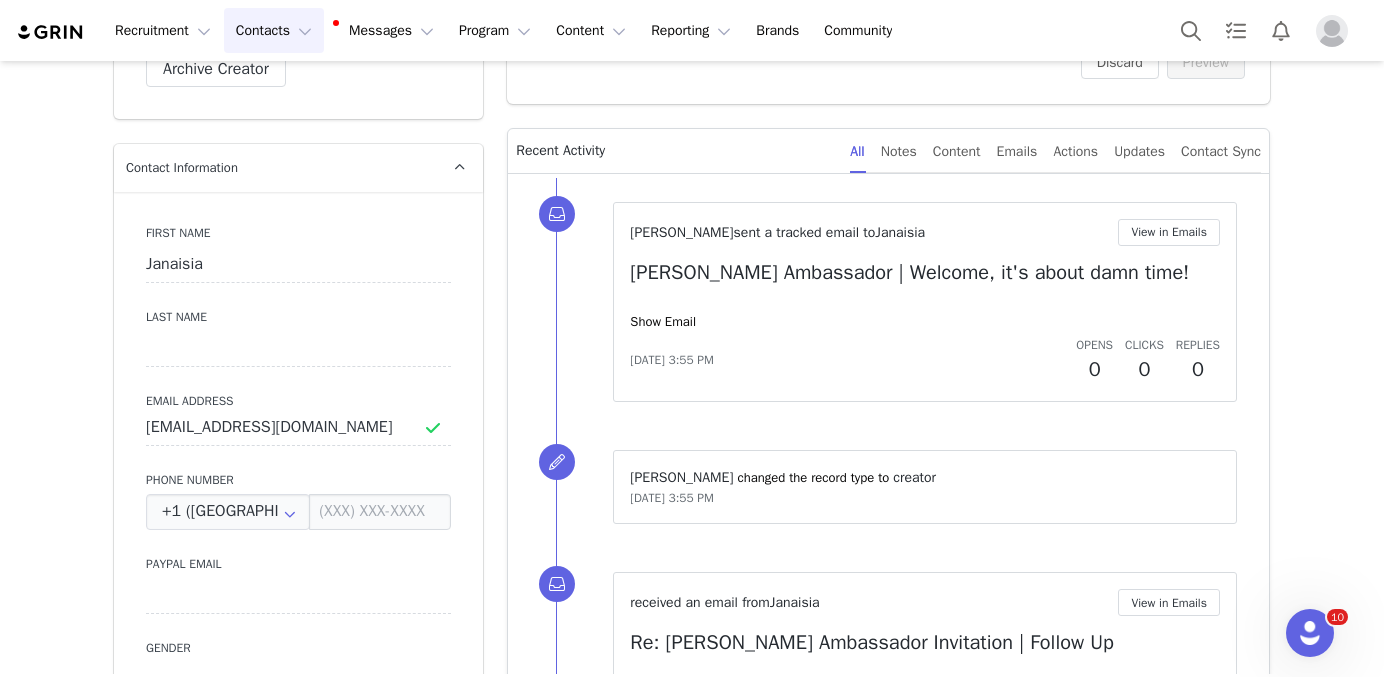 click on "Contacts Contacts" at bounding box center (274, 30) 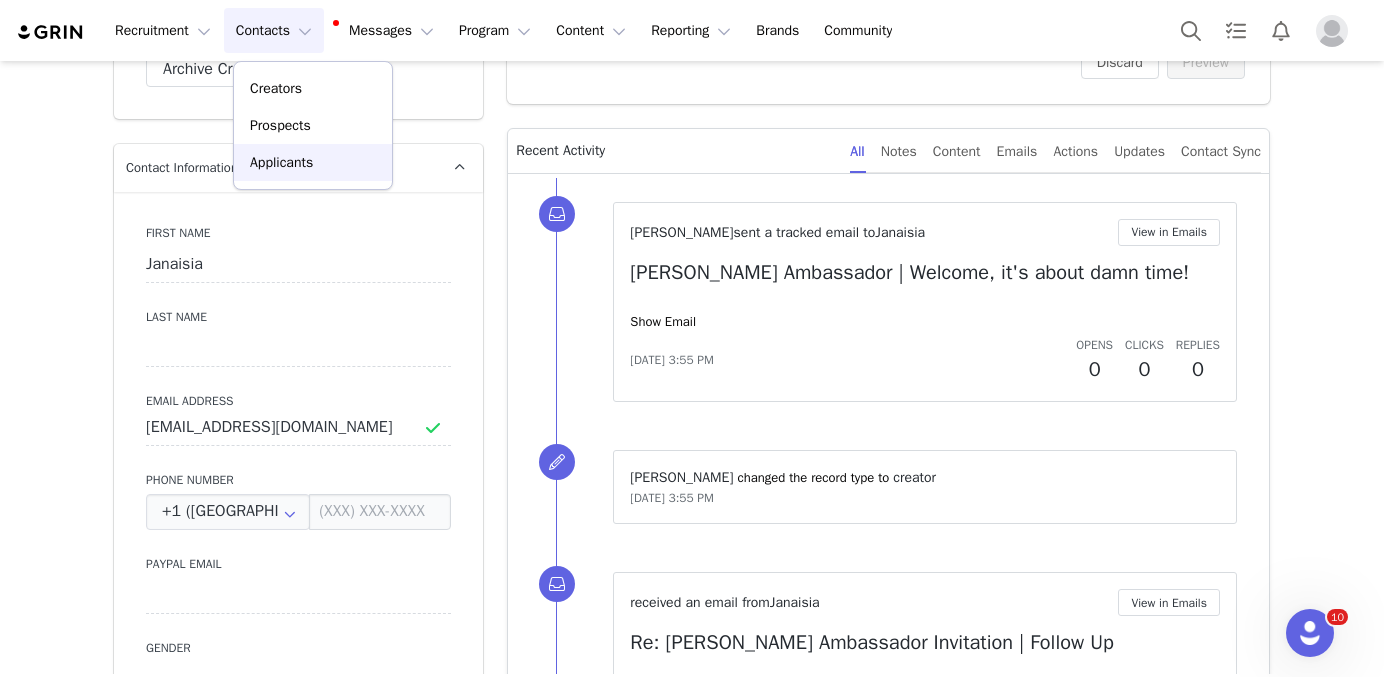 click on "Applicants" at bounding box center (281, 162) 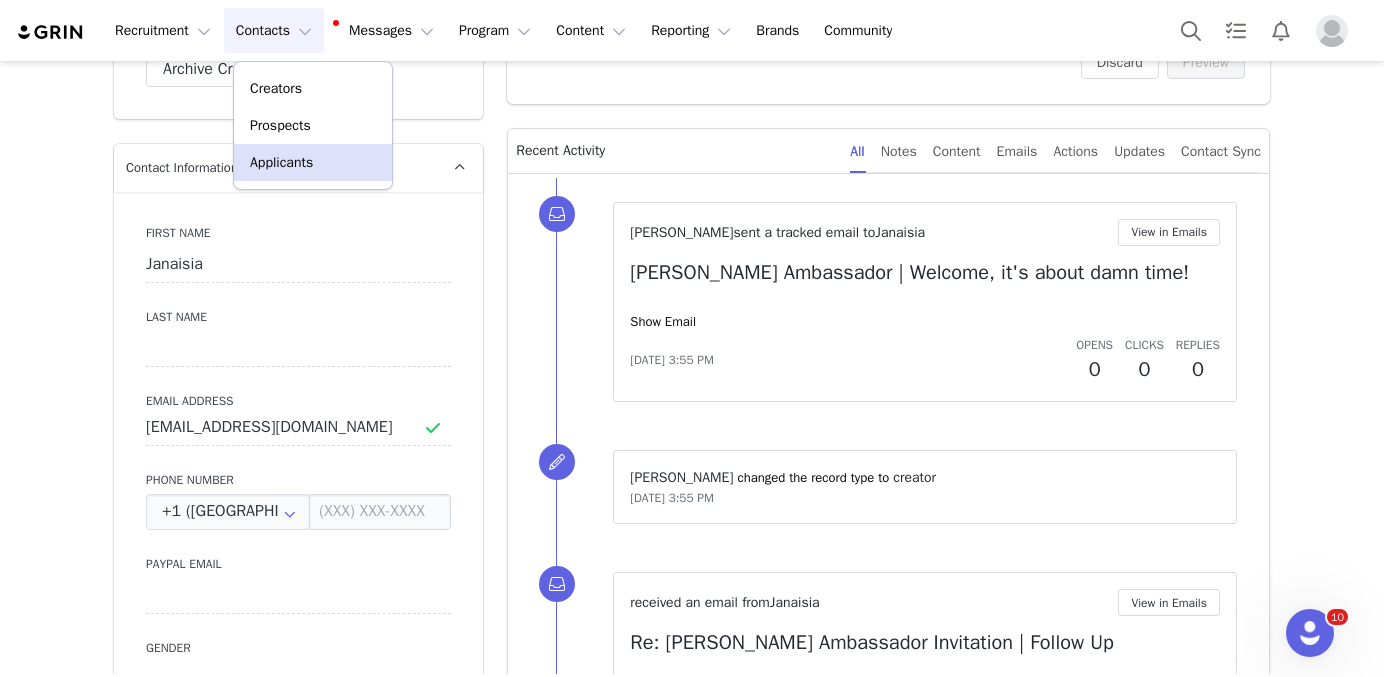 scroll, scrollTop: 0, scrollLeft: 0, axis: both 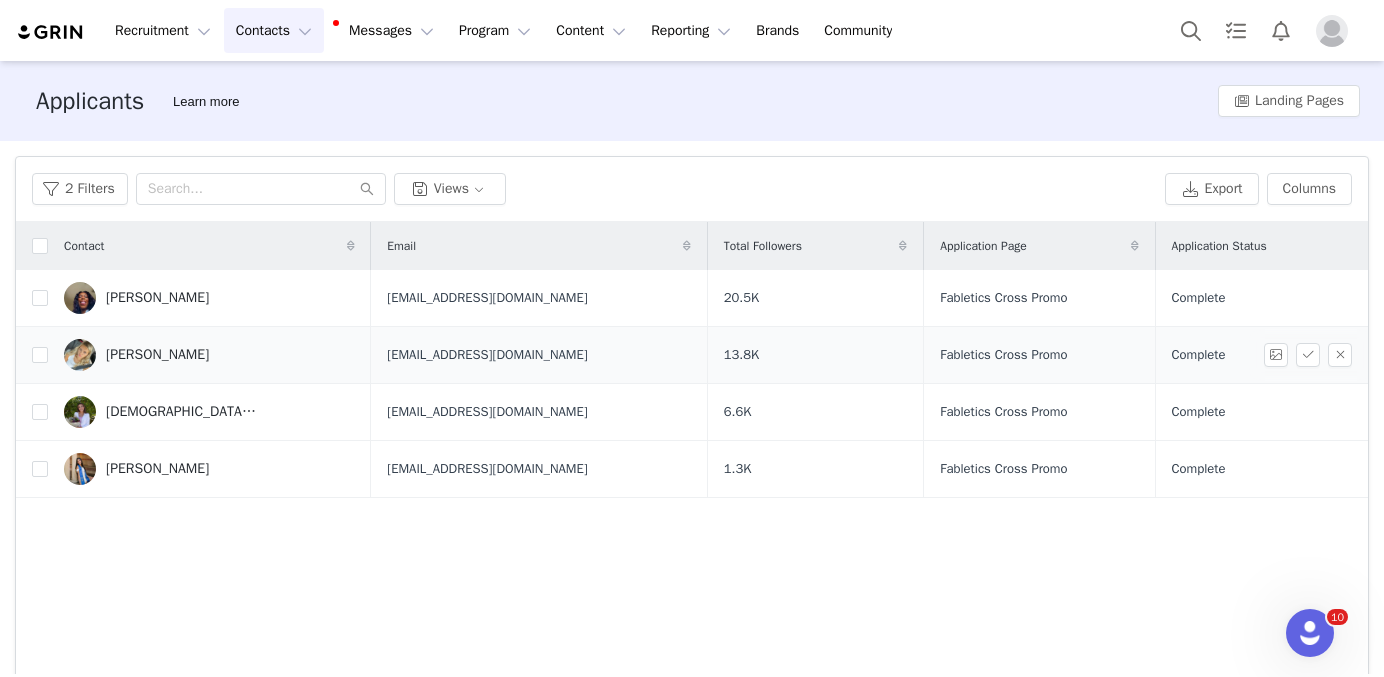click on "[PERSON_NAME]" at bounding box center [157, 355] 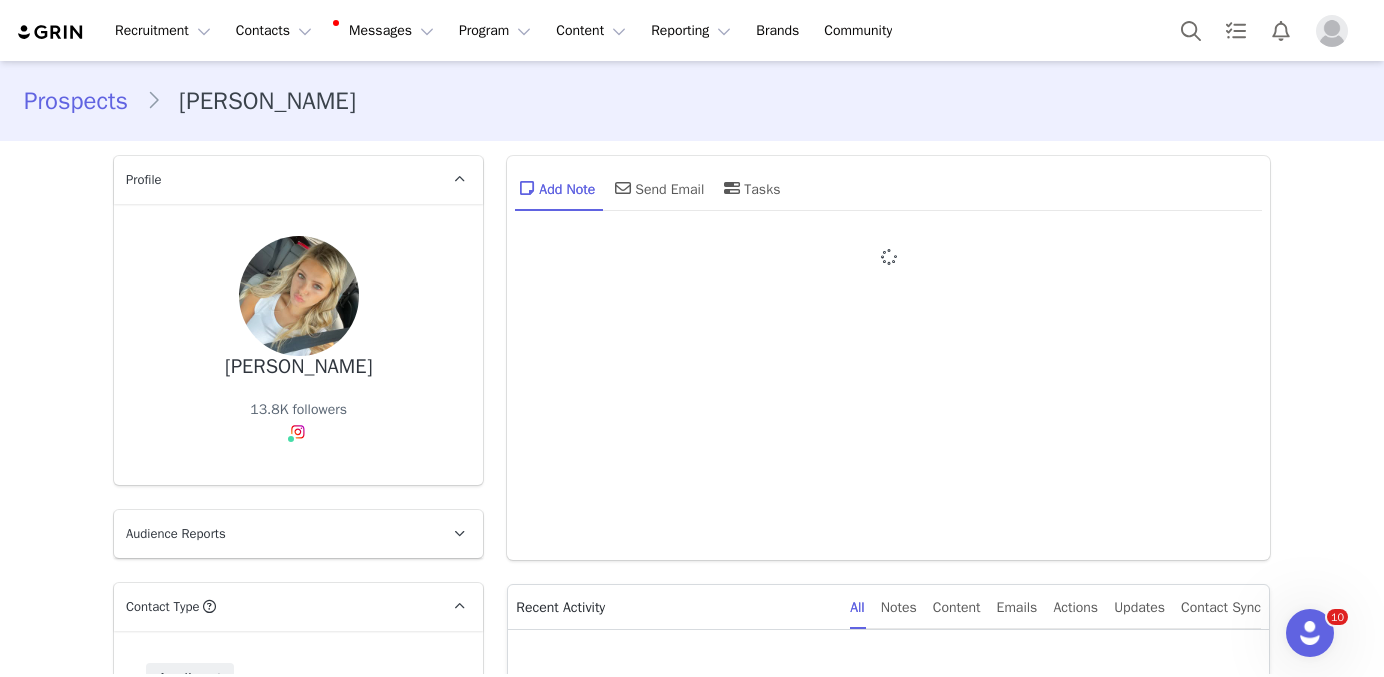 type on "+1 ([GEOGRAPHIC_DATA])" 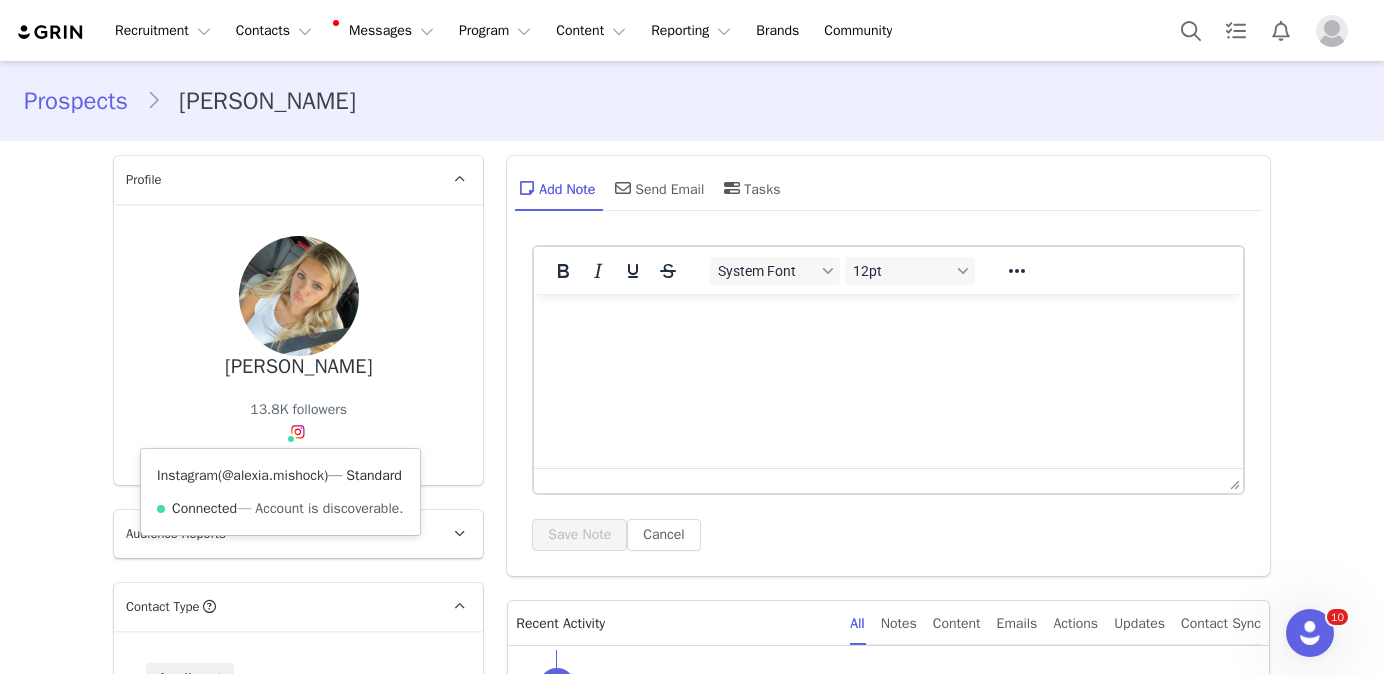 scroll, scrollTop: 0, scrollLeft: 0, axis: both 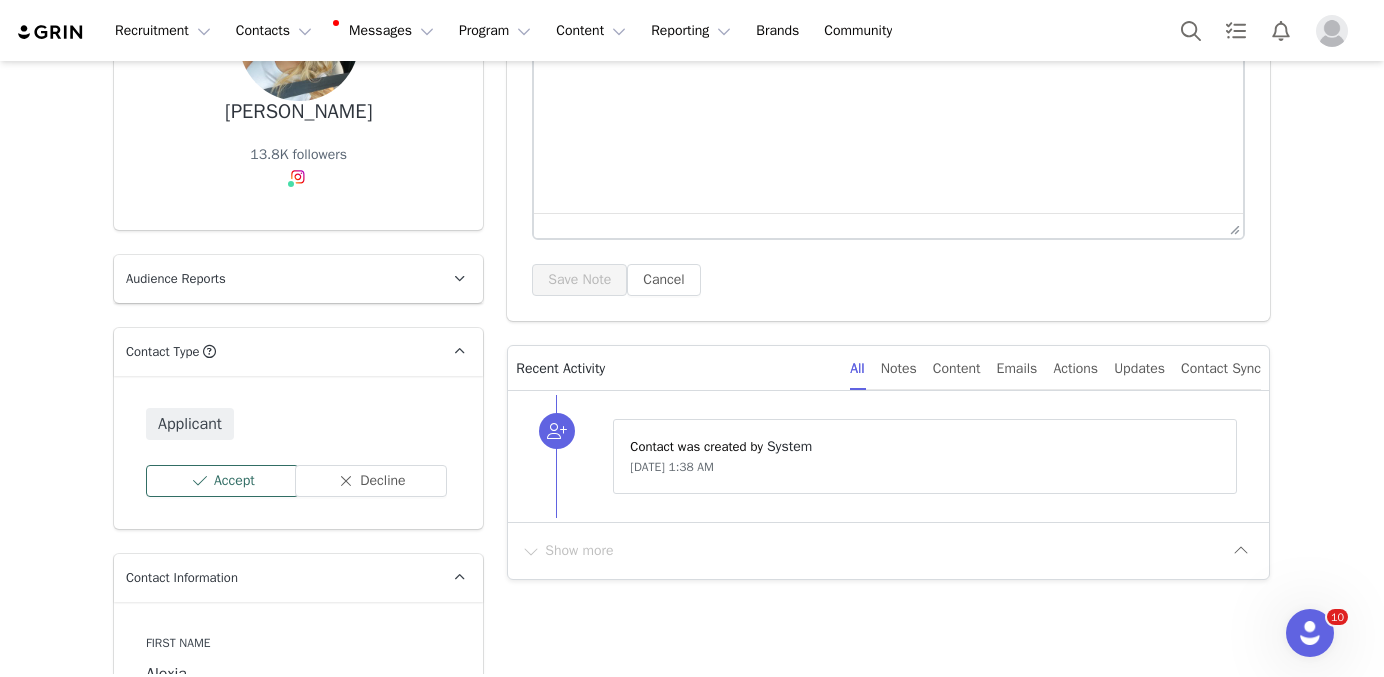 click on "Accept" at bounding box center [222, 481] 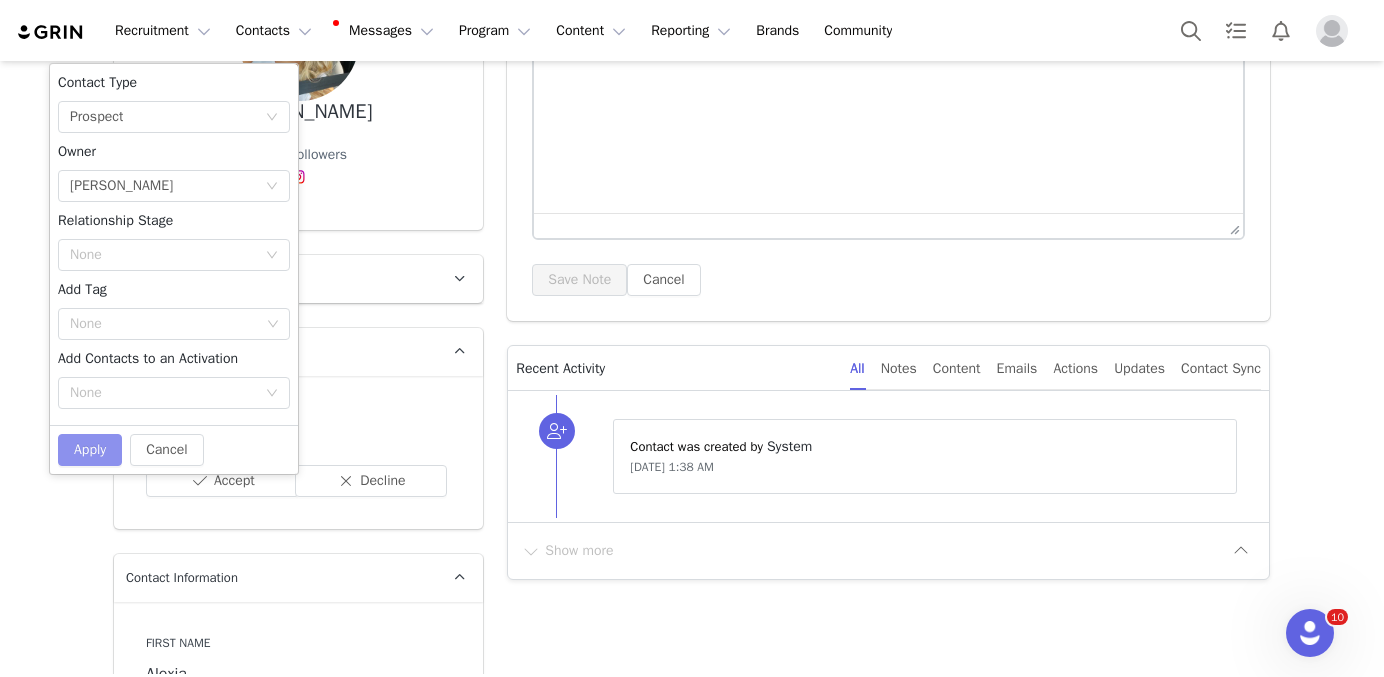 click on "Apply" at bounding box center (90, 450) 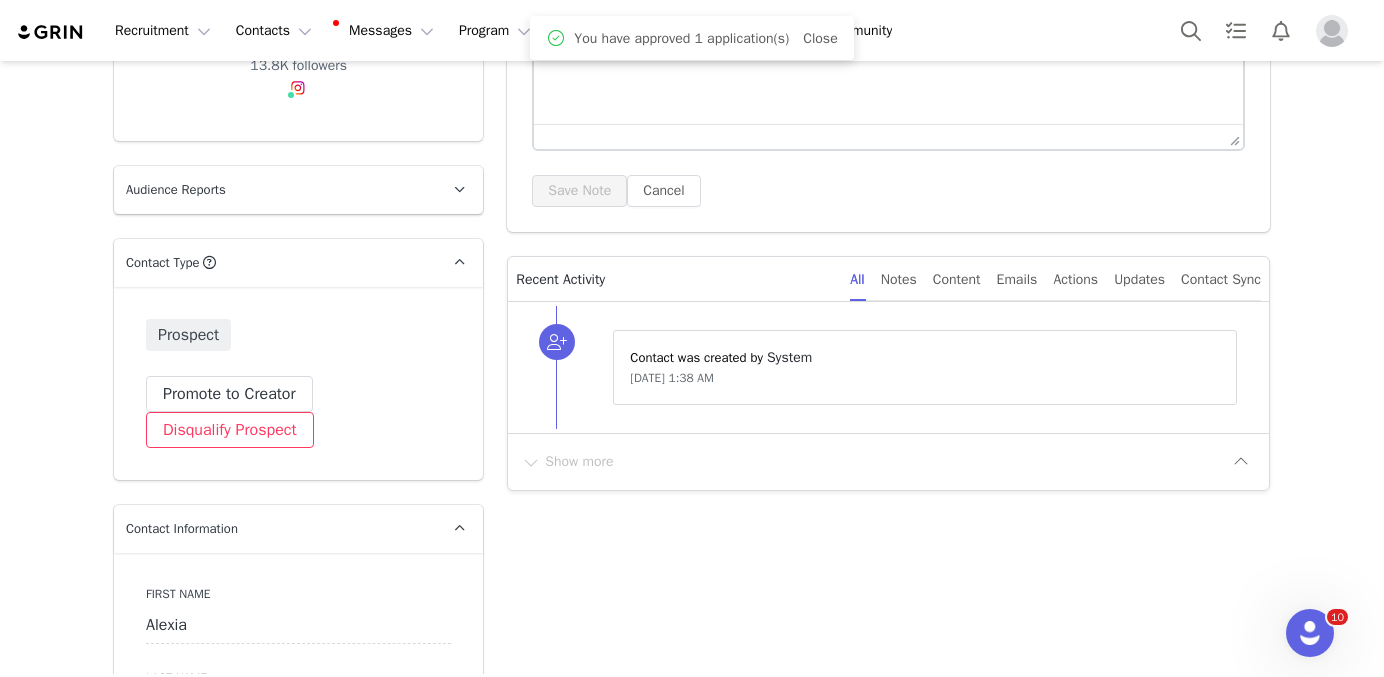 scroll, scrollTop: 347, scrollLeft: 0, axis: vertical 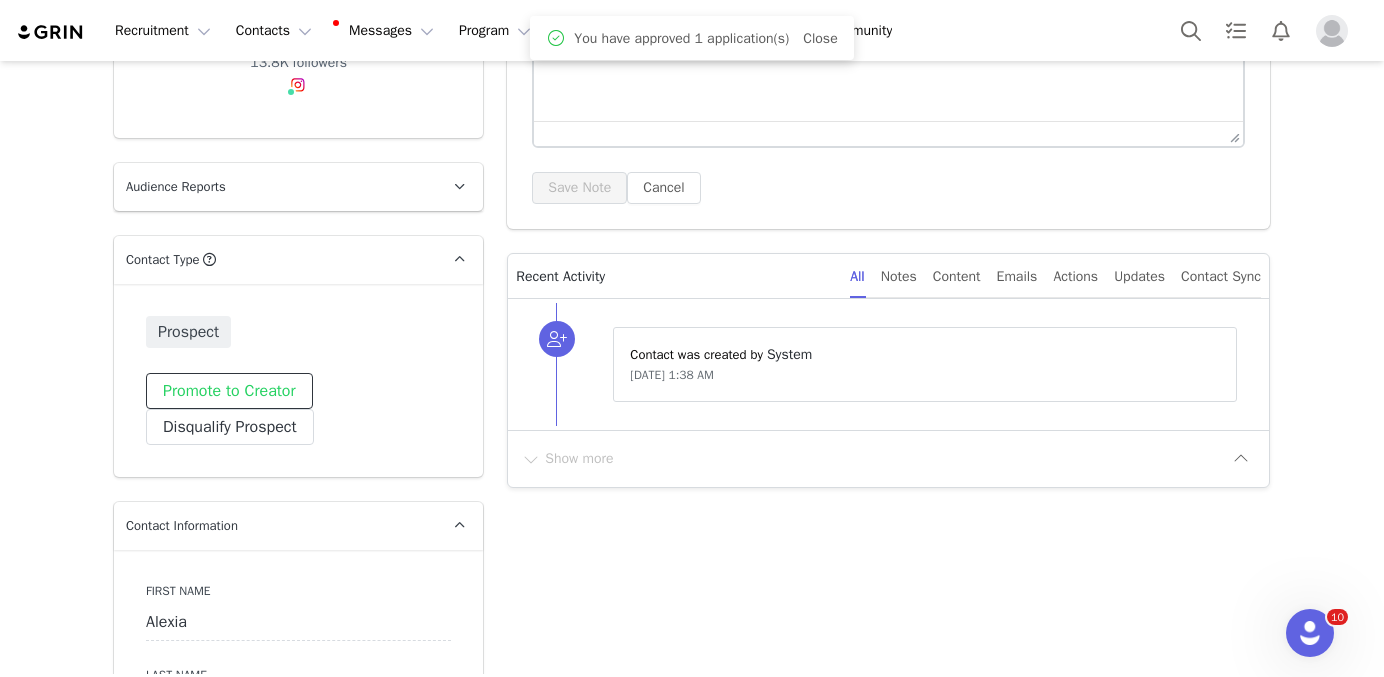 click on "Promote to Creator" at bounding box center (229, 391) 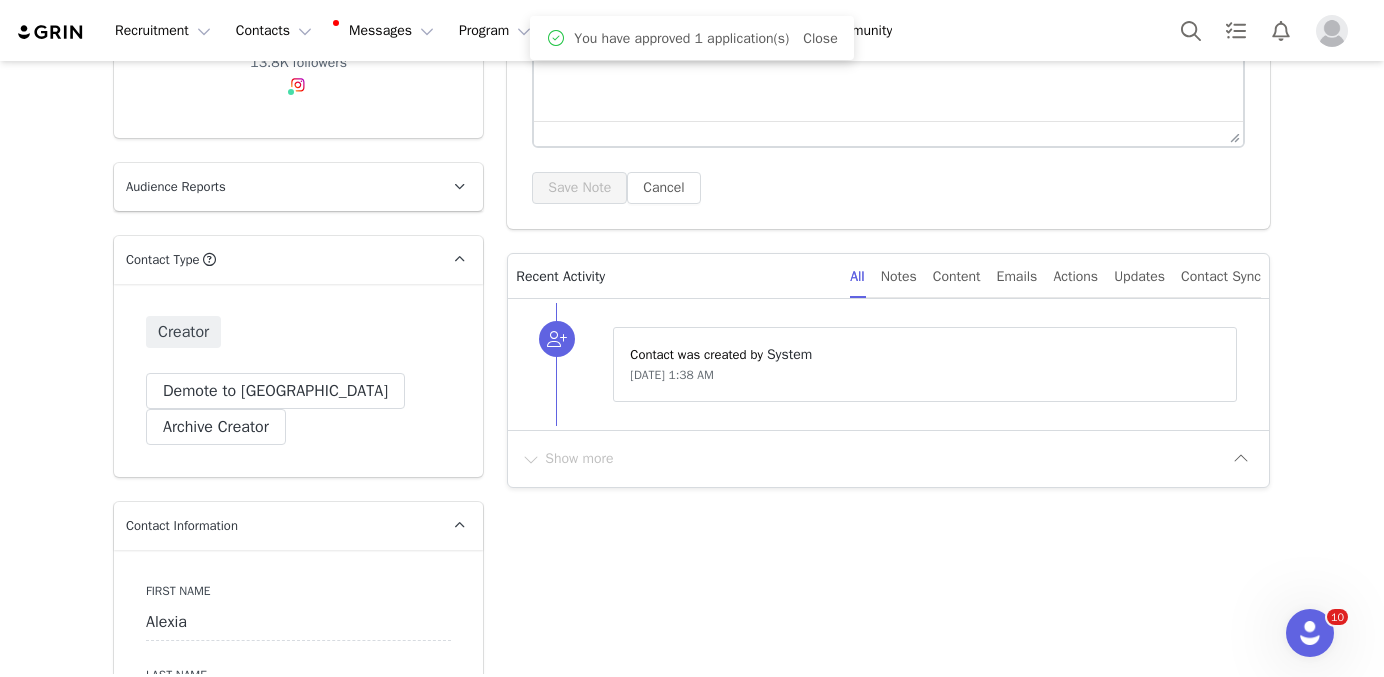 scroll, scrollTop: 0, scrollLeft: 0, axis: both 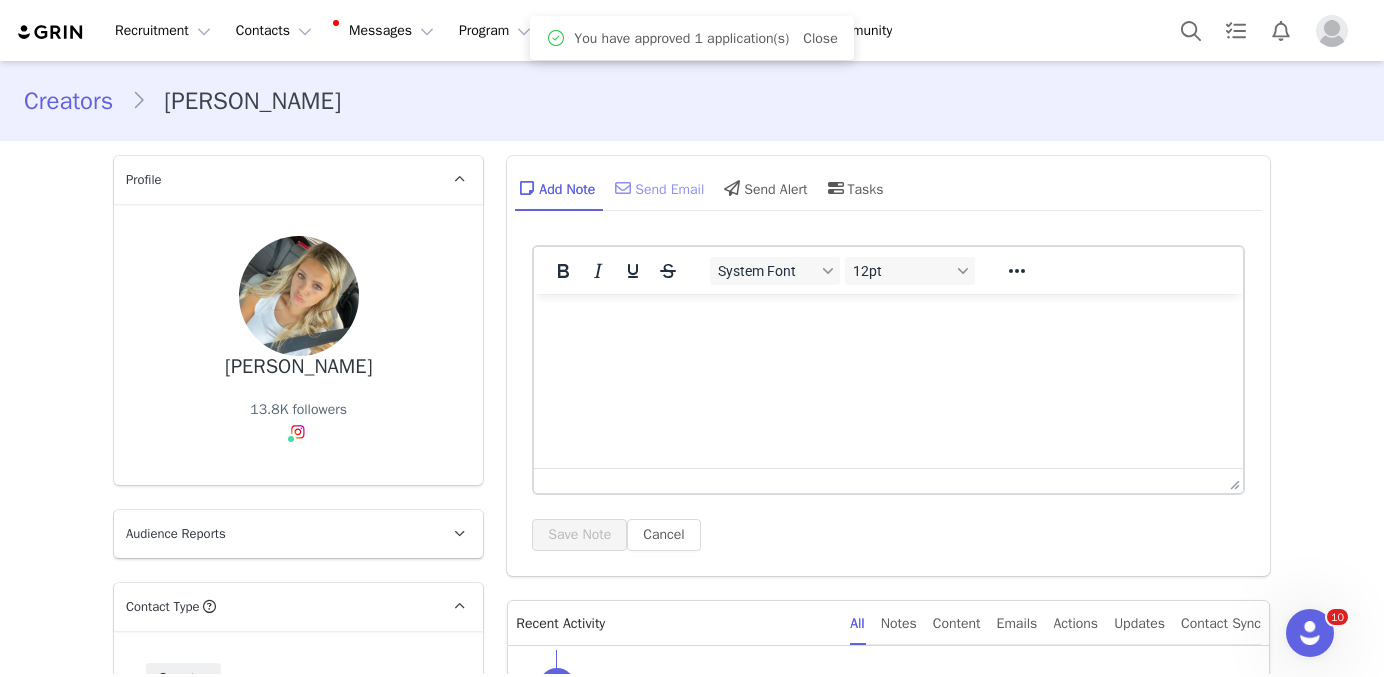 click on "Send Email" at bounding box center (657, 188) 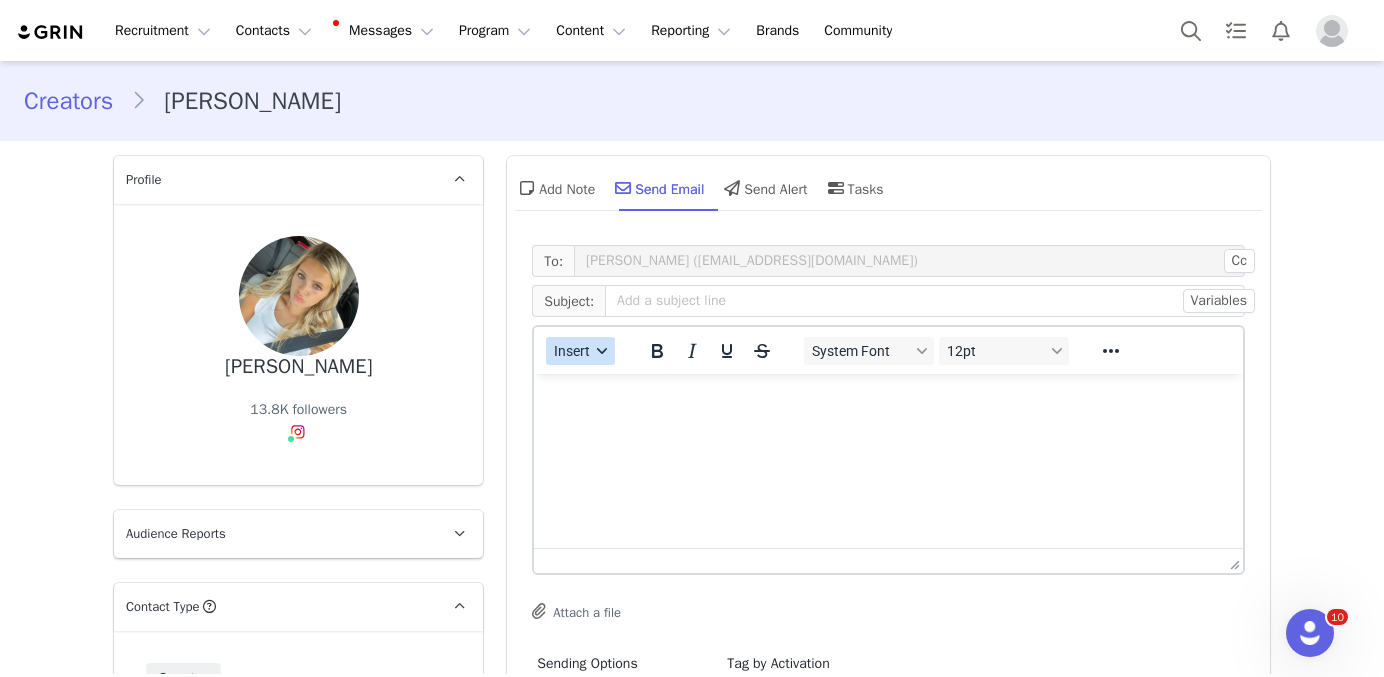 scroll, scrollTop: 0, scrollLeft: 0, axis: both 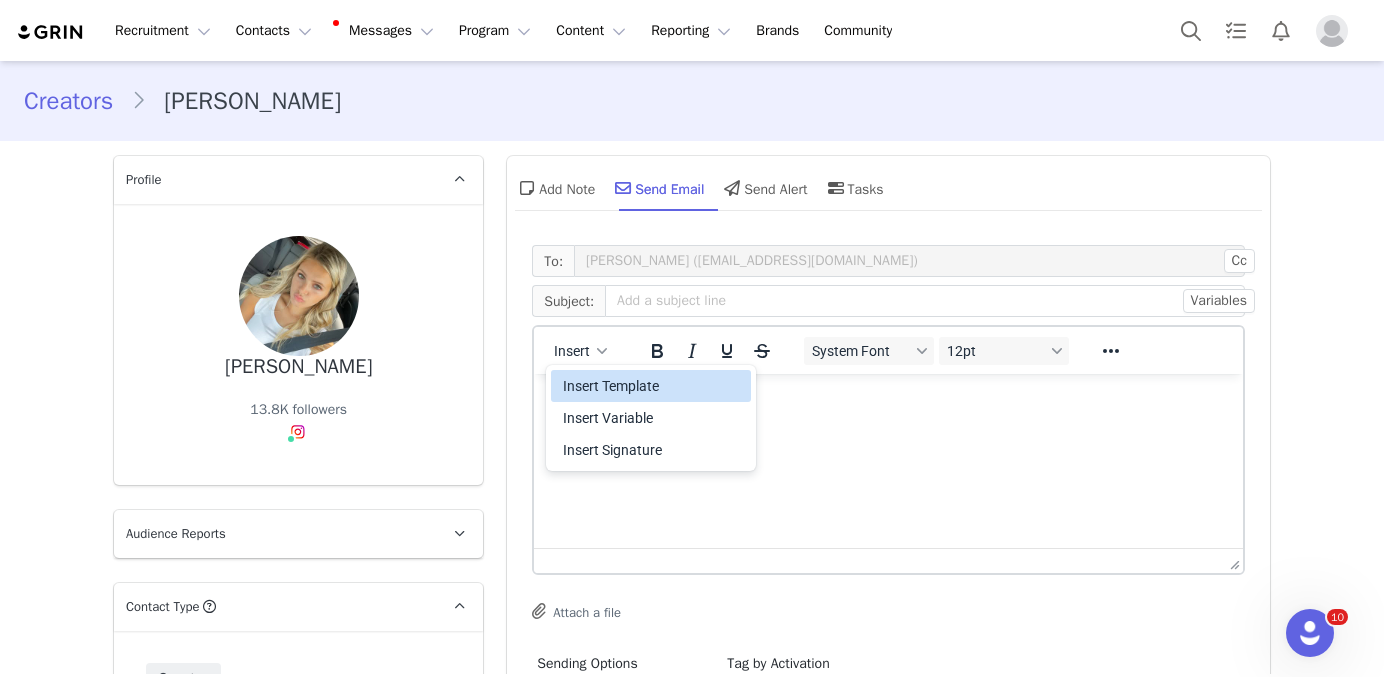 click on "Insert Template" at bounding box center [653, 386] 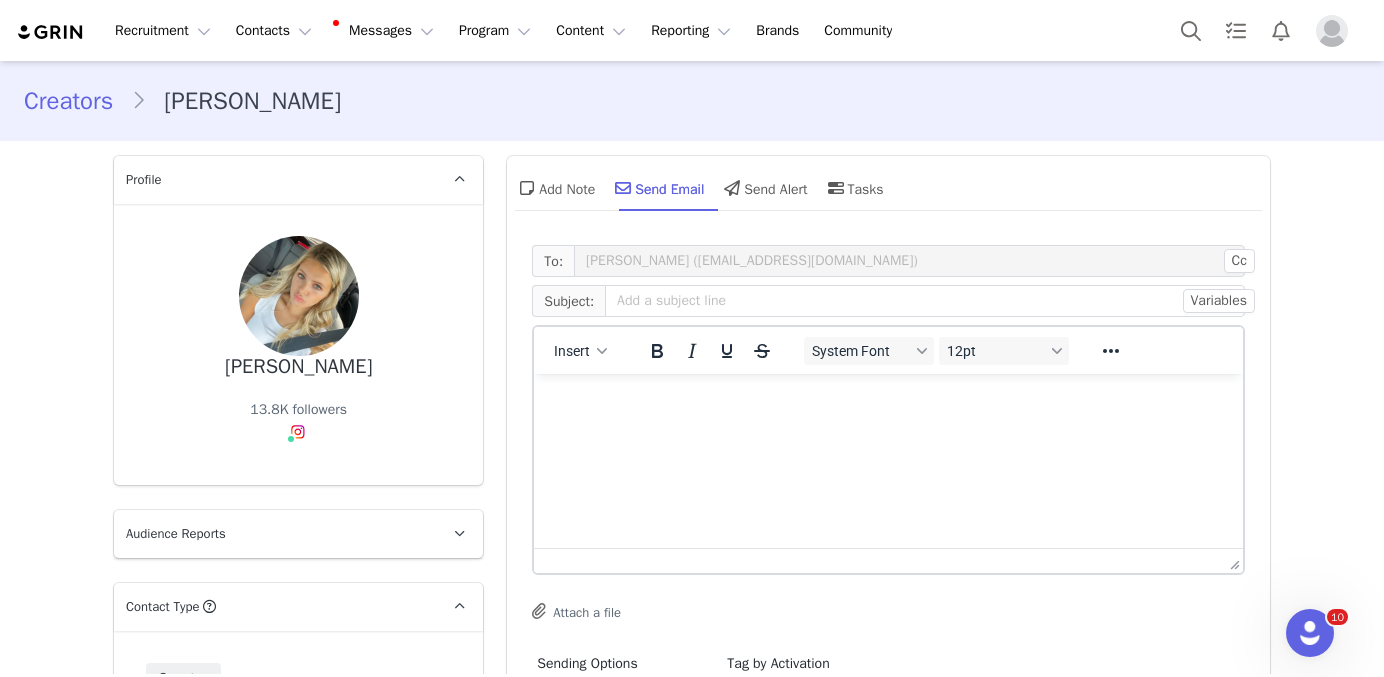 scroll, scrollTop: 0, scrollLeft: 0, axis: both 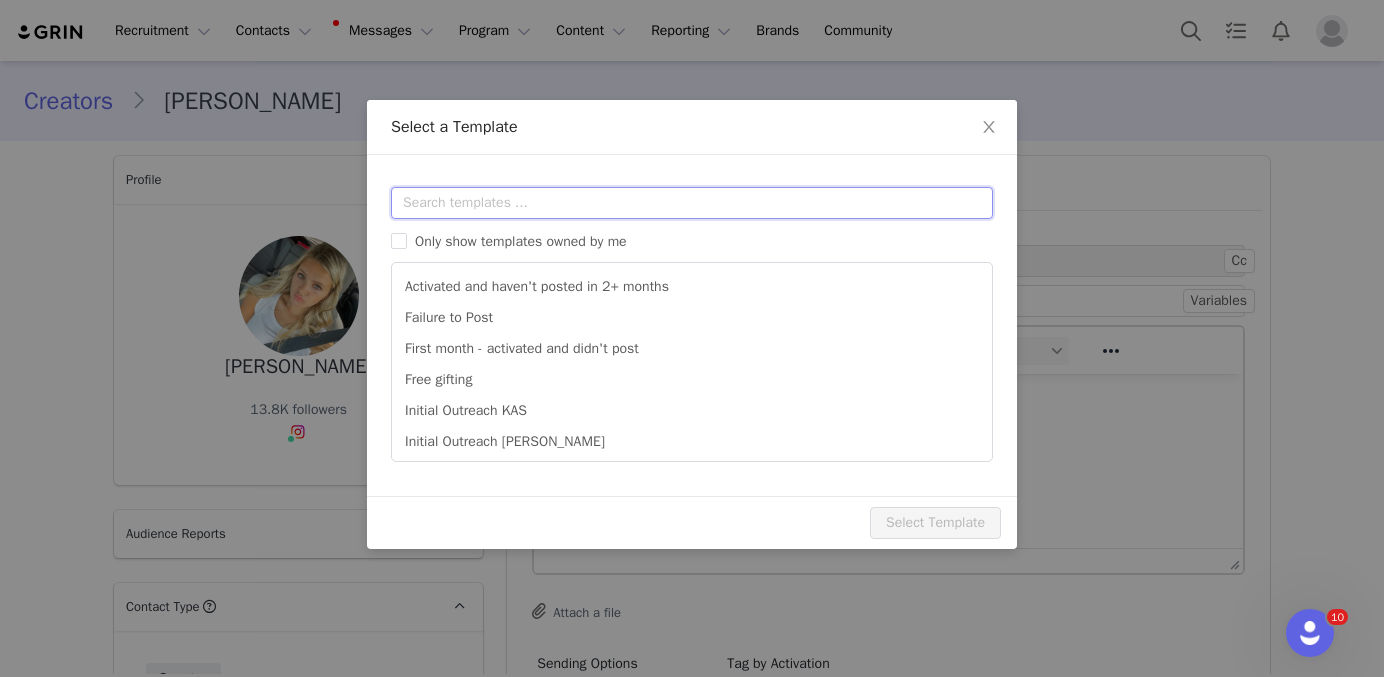 click at bounding box center (692, 203) 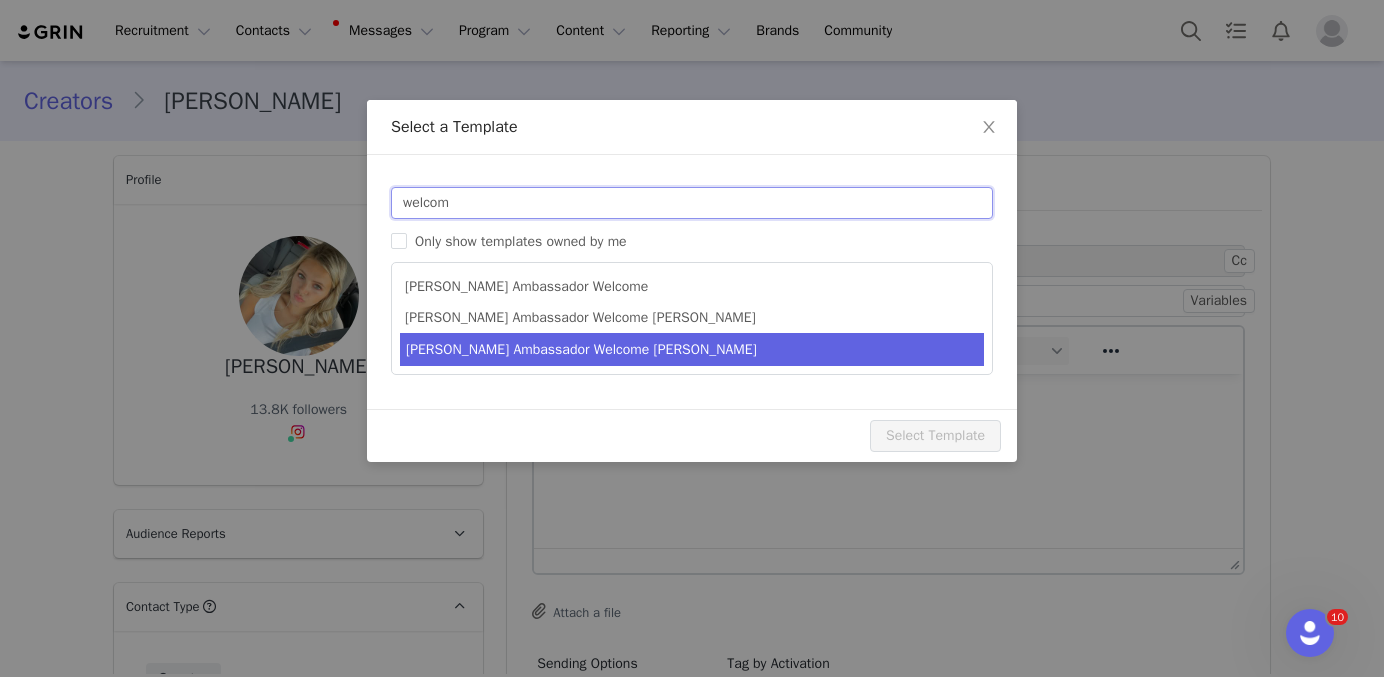 type on "welcom" 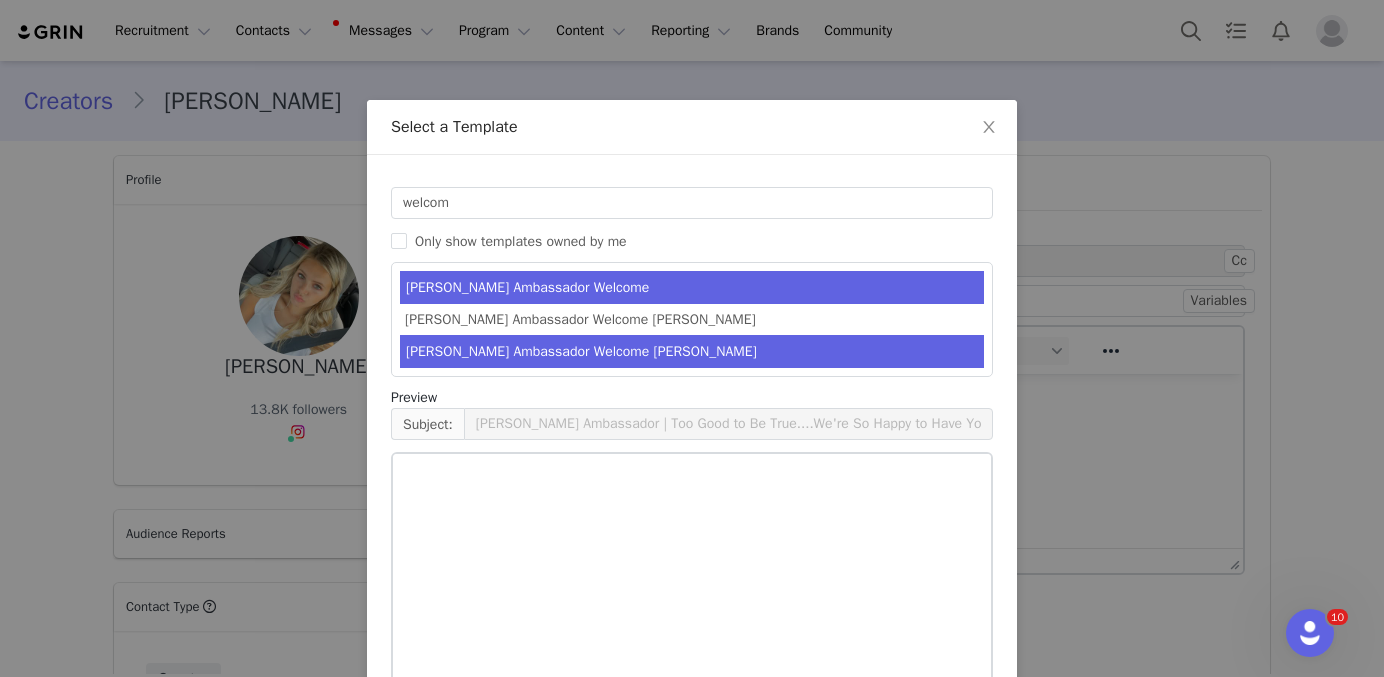 drag, startPoint x: 612, startPoint y: 354, endPoint x: 416, endPoint y: 76, distance: 340.14703 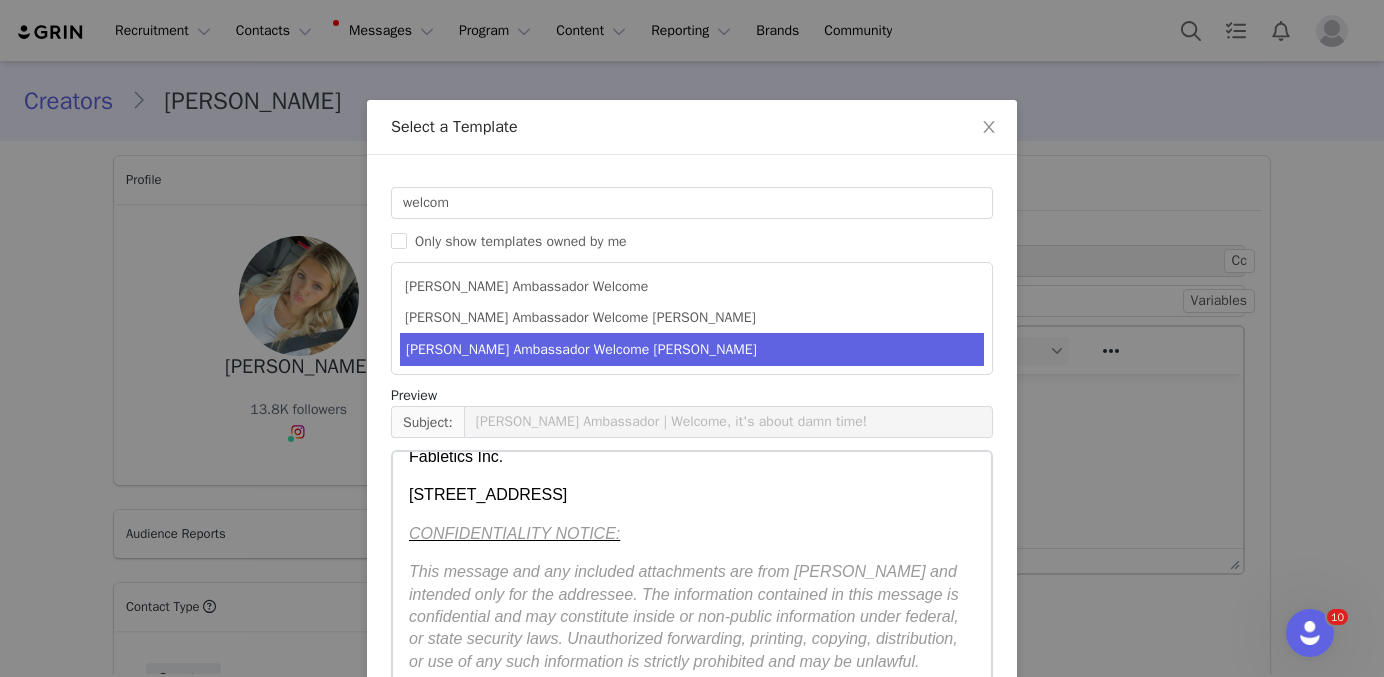 scroll, scrollTop: 621, scrollLeft: 0, axis: vertical 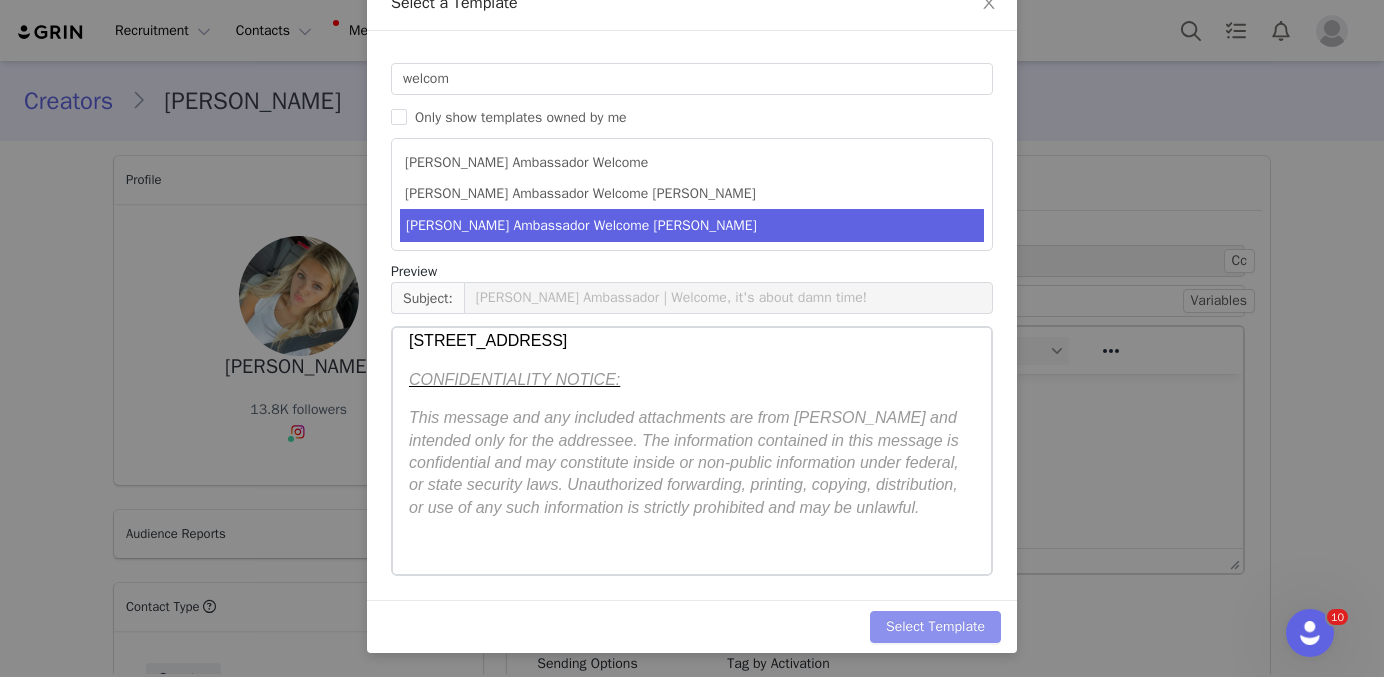 click on "Select Template" at bounding box center (935, 627) 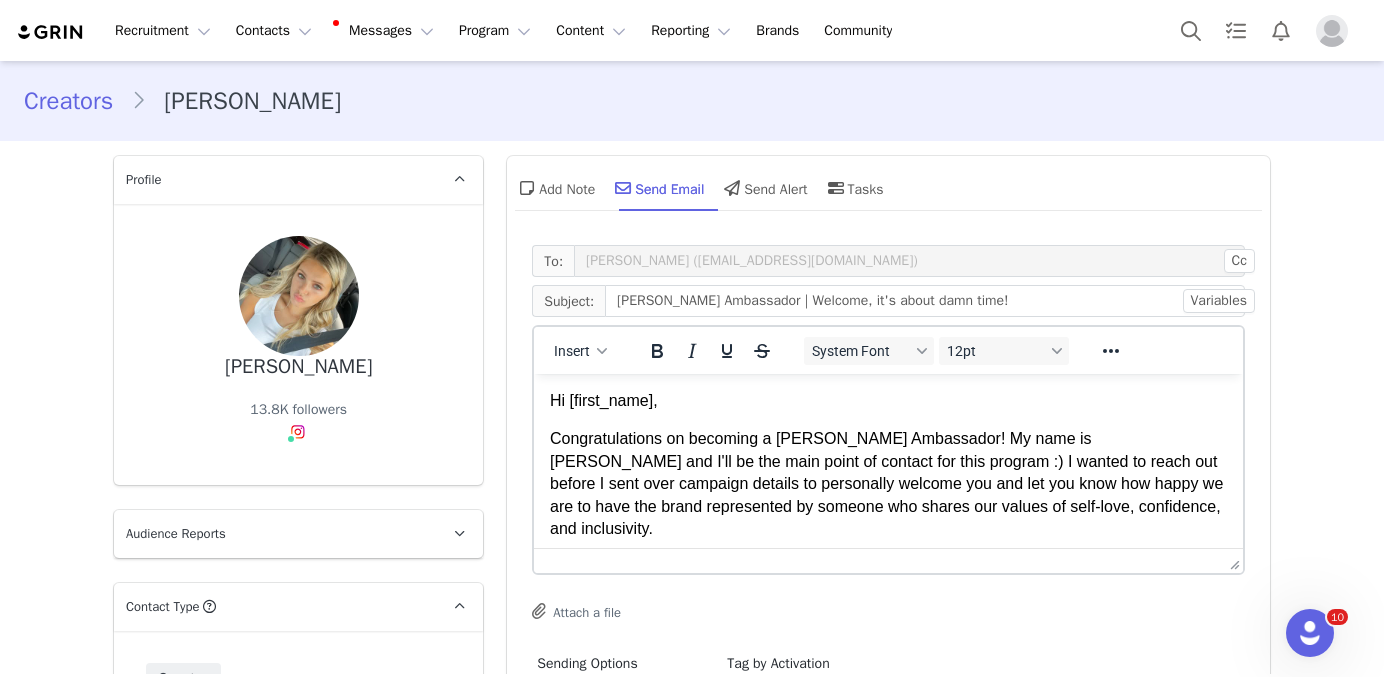 scroll, scrollTop: 0, scrollLeft: 0, axis: both 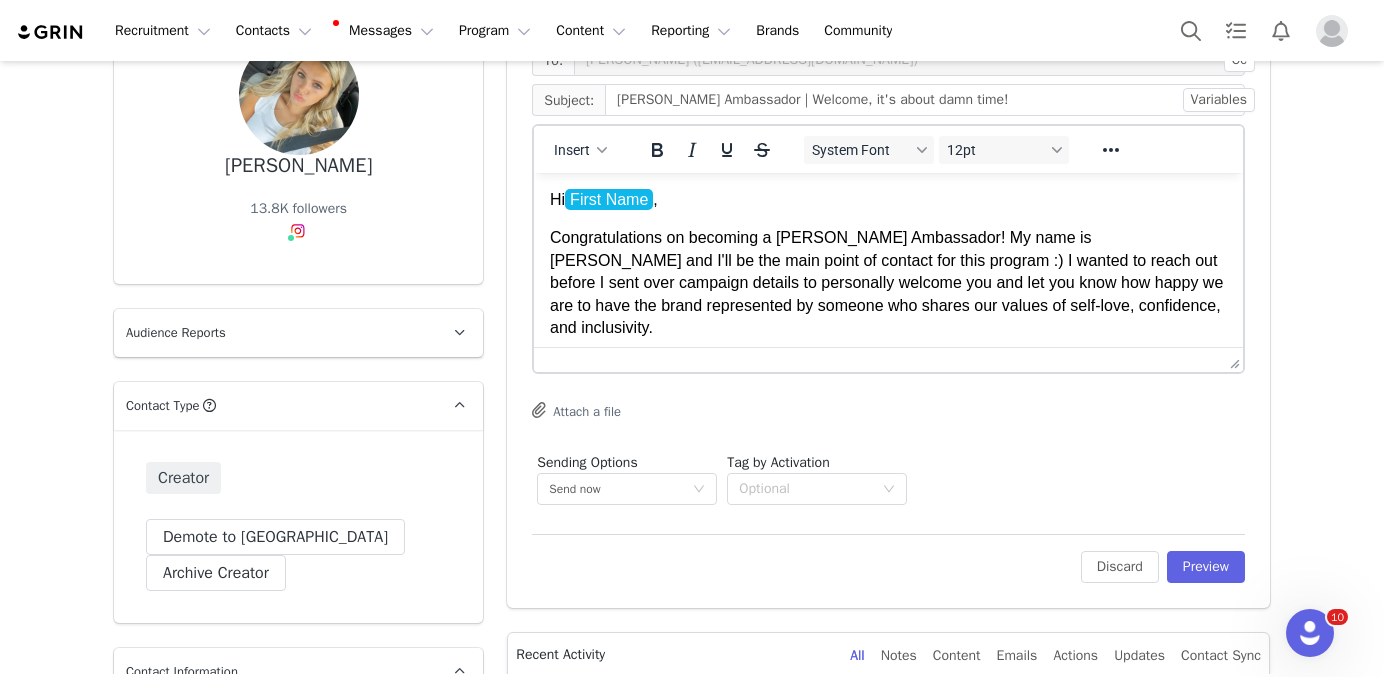 click on "To: [PERSON_NAME] ([EMAIL_ADDRESS][DOMAIN_NAME])     Cc  Cc:       Subject: [PERSON_NAME] Ambassador | Welcome, it's about damn time!     Variables Insert System Font 12pt To open the popup, press Shift+Enter To open the popup, press Shift+Enter To open the popup, press Shift+Enter To open the popup, press Shift+Enter Attach a file Sending Options  Send now       This will be sent outside of your set  email hours .       Tag by Activation  Optional       Edit     Discard Preview" at bounding box center (888, 321) 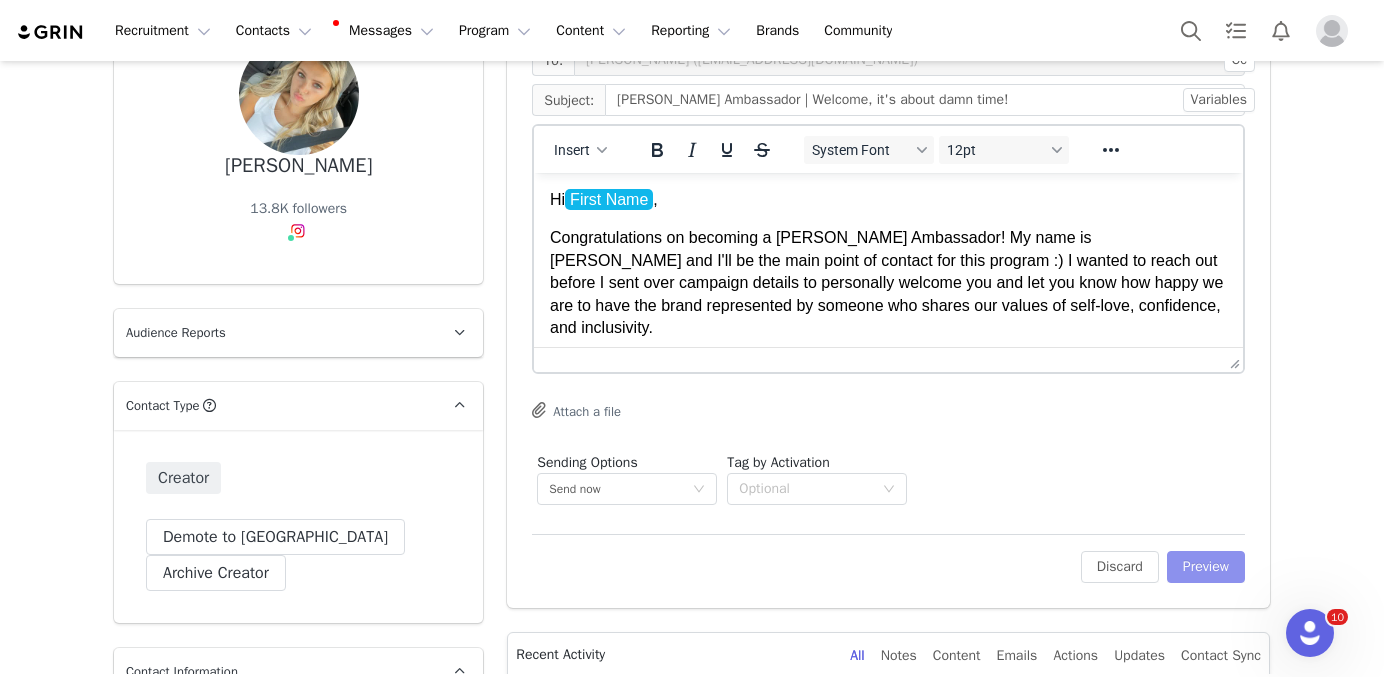 click on "Preview" at bounding box center [1206, 567] 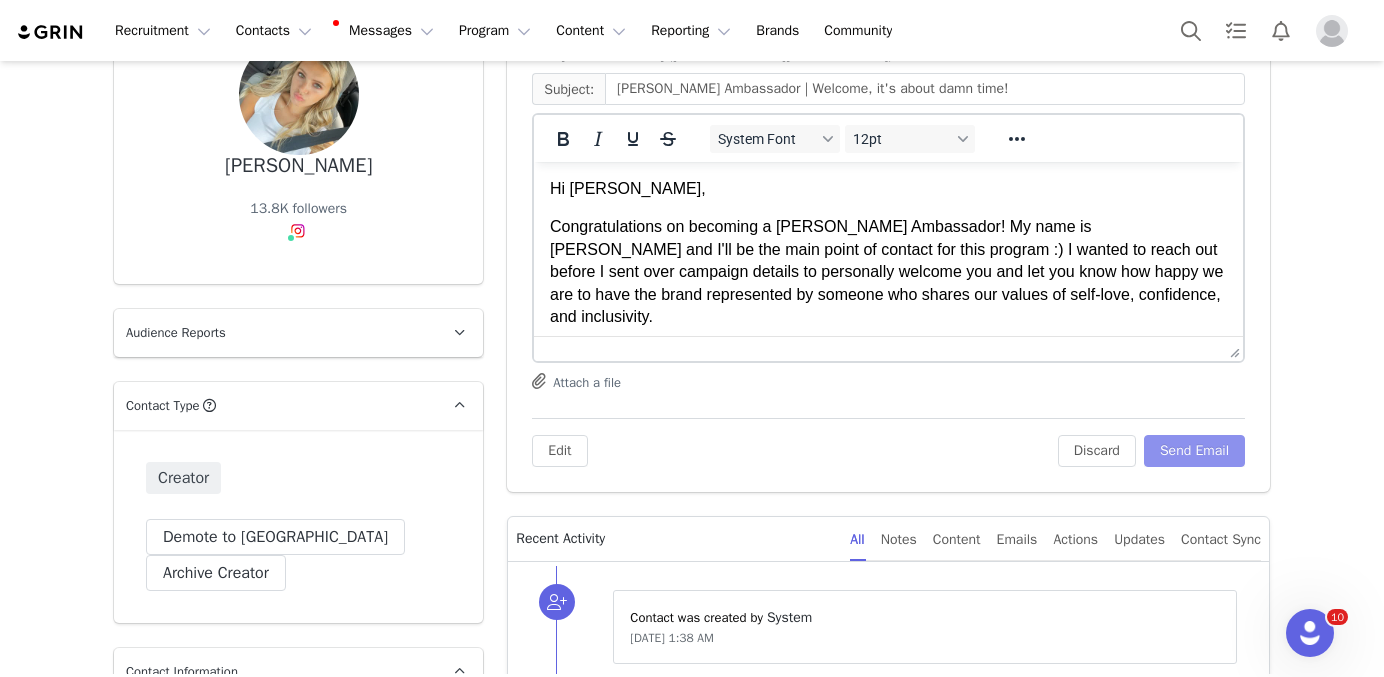 scroll, scrollTop: 0, scrollLeft: 0, axis: both 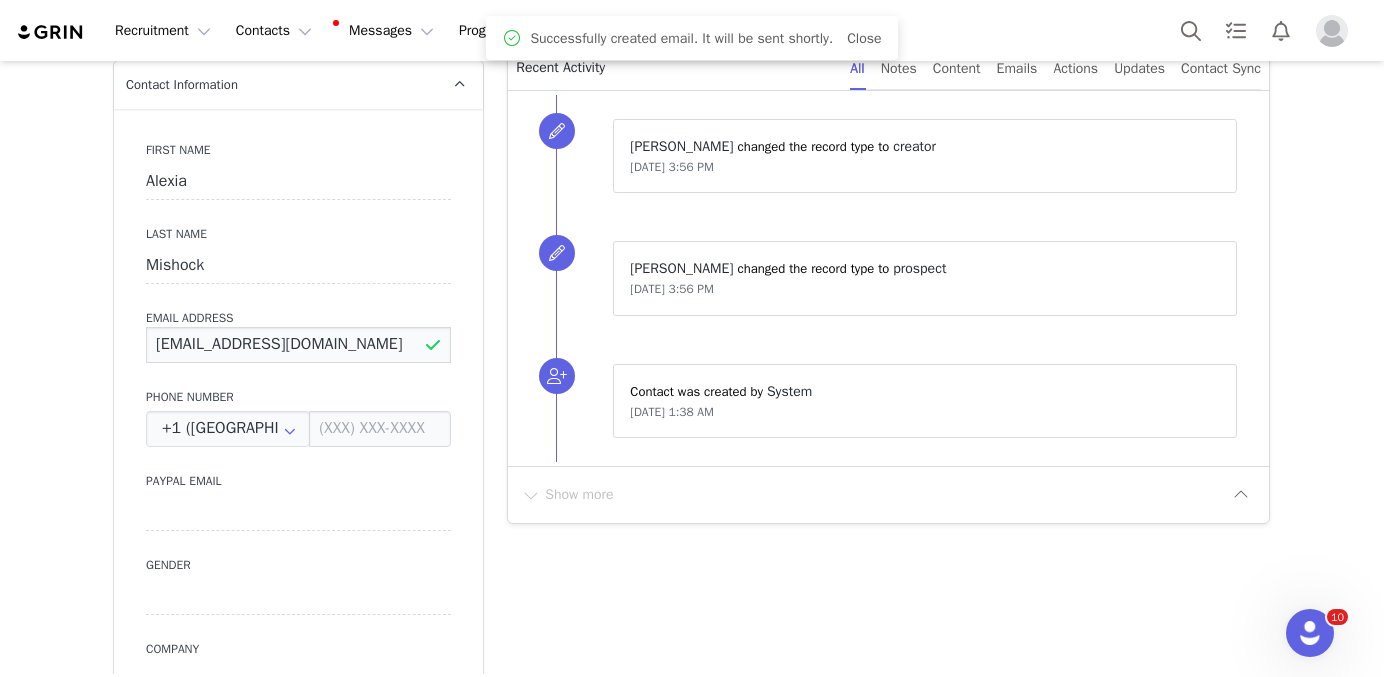 click on "[EMAIL_ADDRESS][DOMAIN_NAME]" at bounding box center [298, 345] 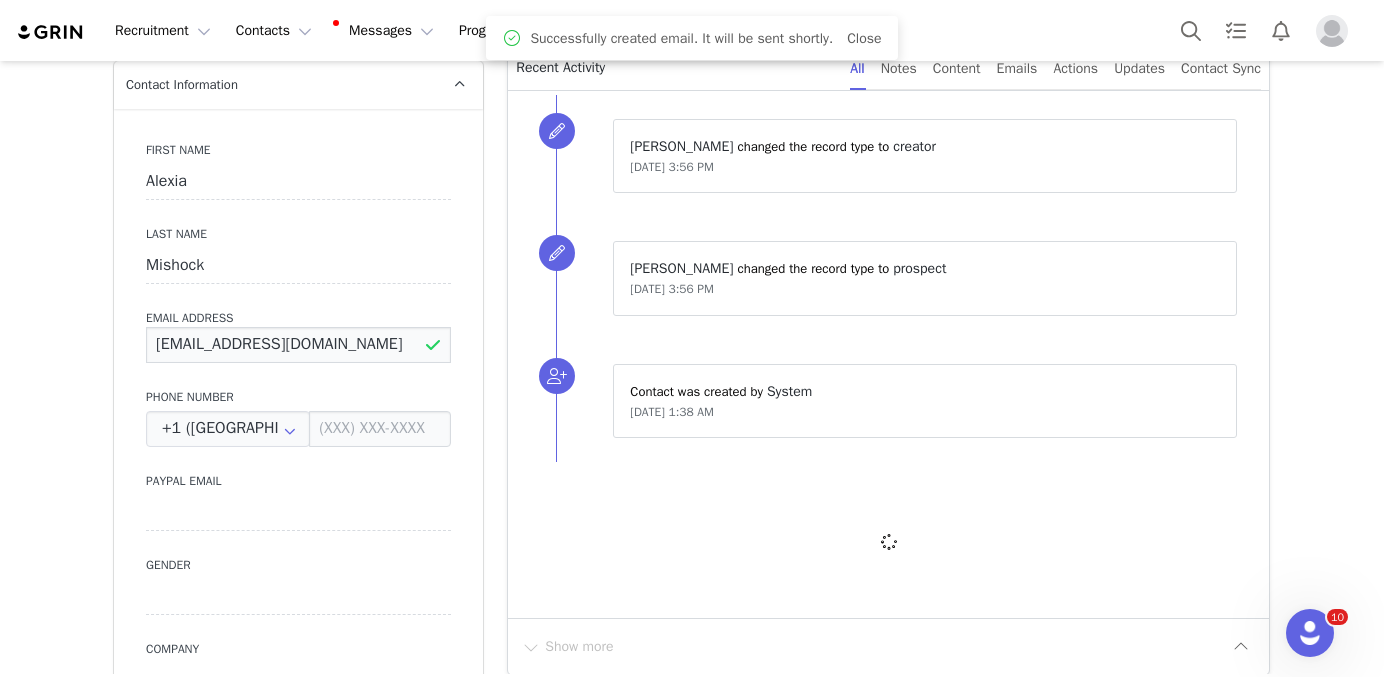 click on "[EMAIL_ADDRESS][DOMAIN_NAME]" at bounding box center [298, 345] 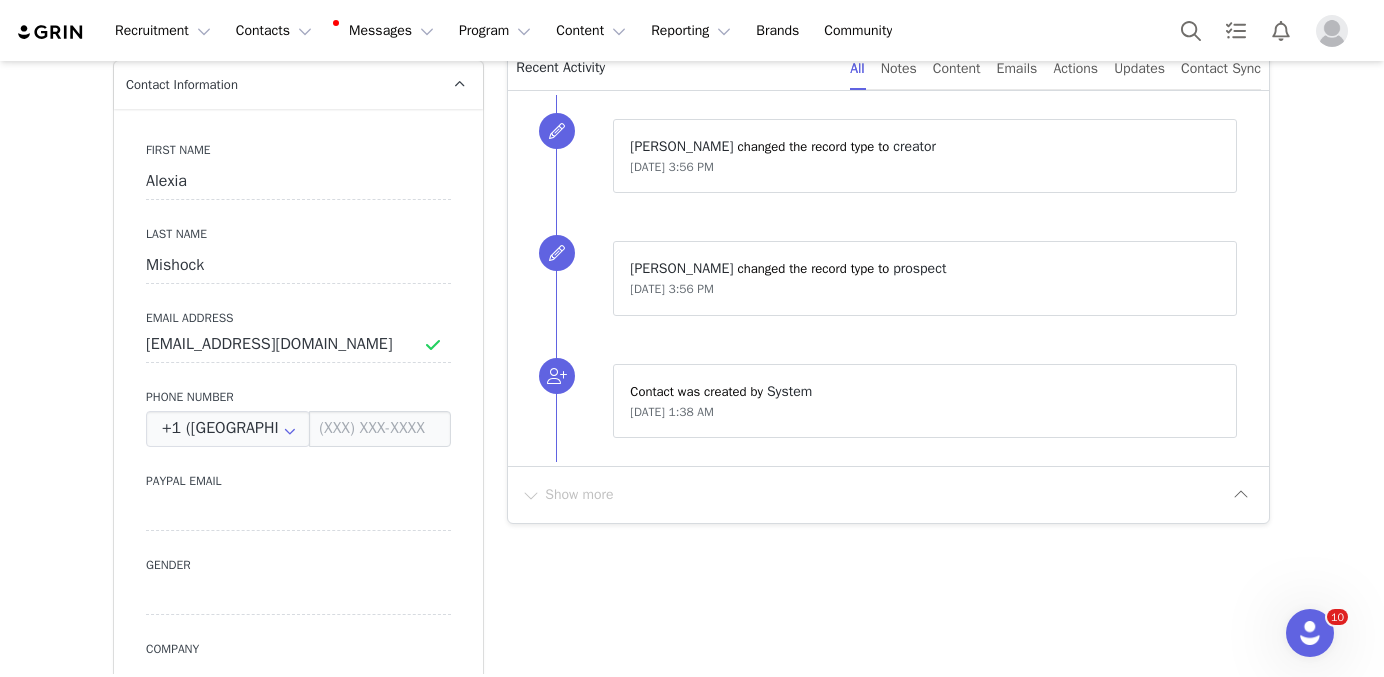 scroll, scrollTop: 0, scrollLeft: 0, axis: both 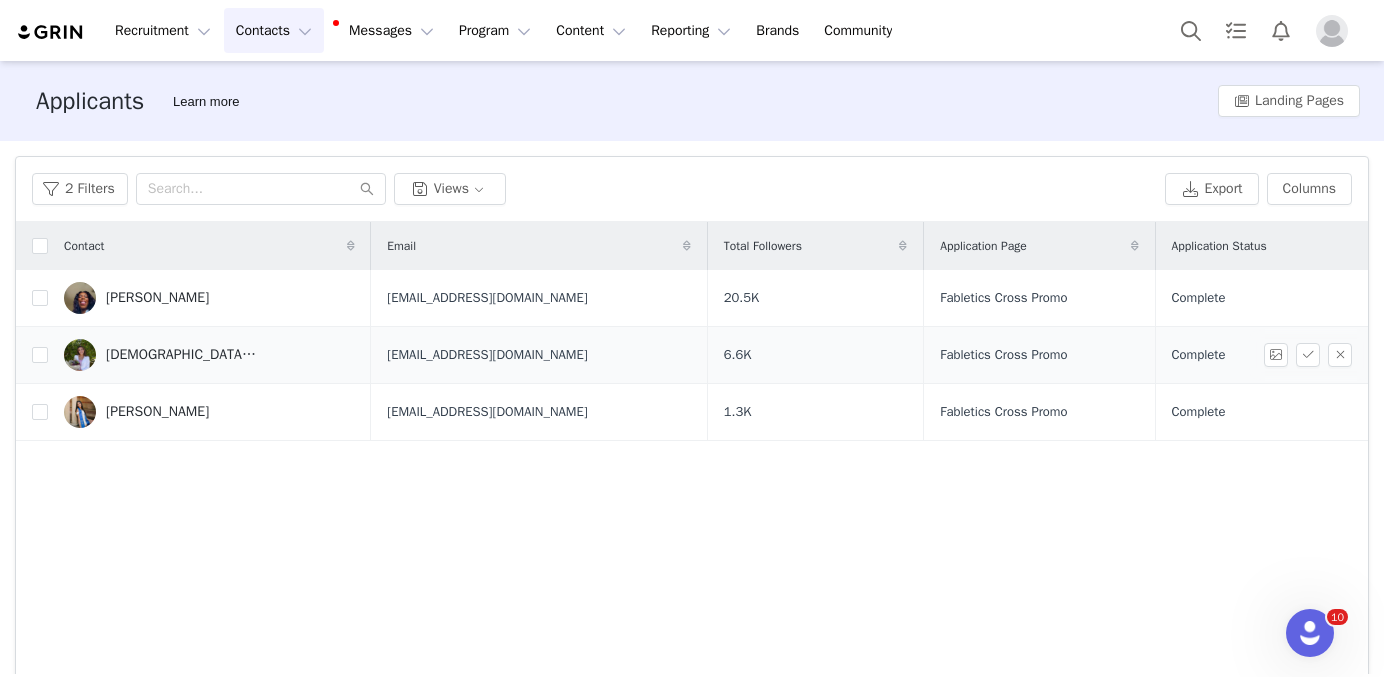 click on "[DEMOGRAPHIC_DATA][PERSON_NAME]" at bounding box center (181, 355) 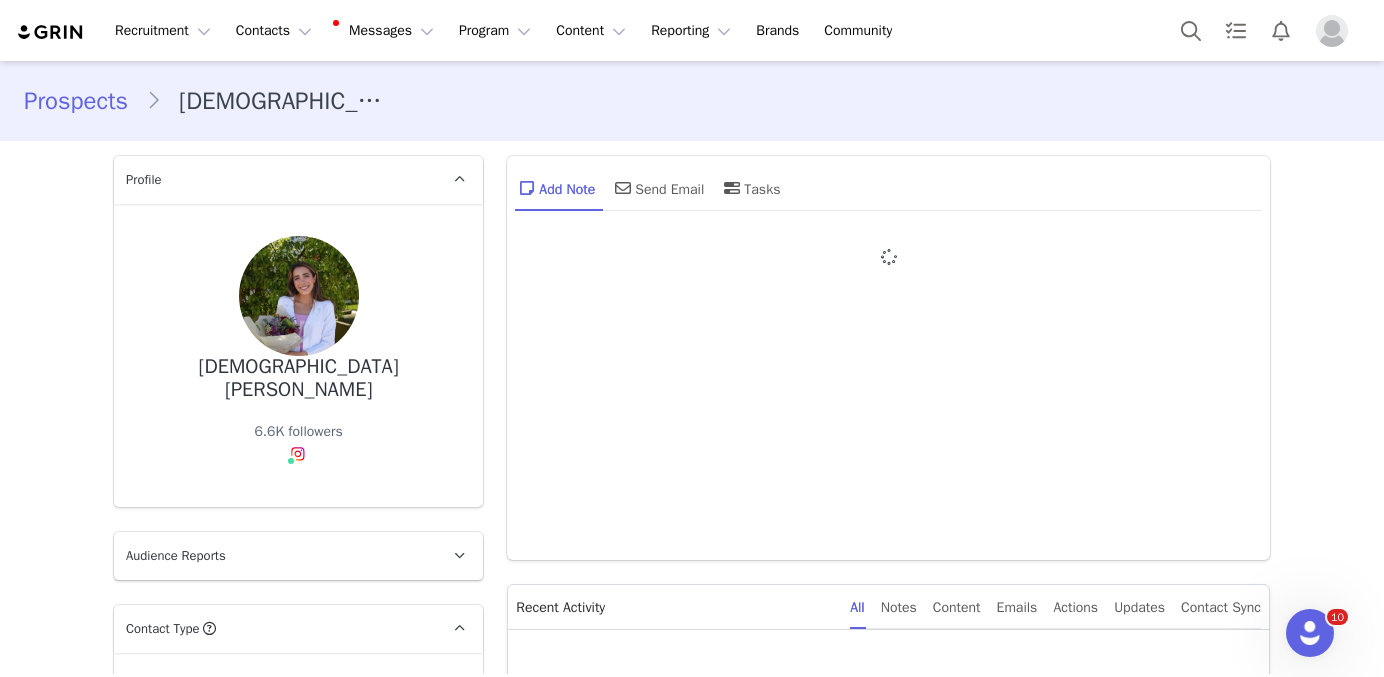 type on "+1 ([GEOGRAPHIC_DATA])" 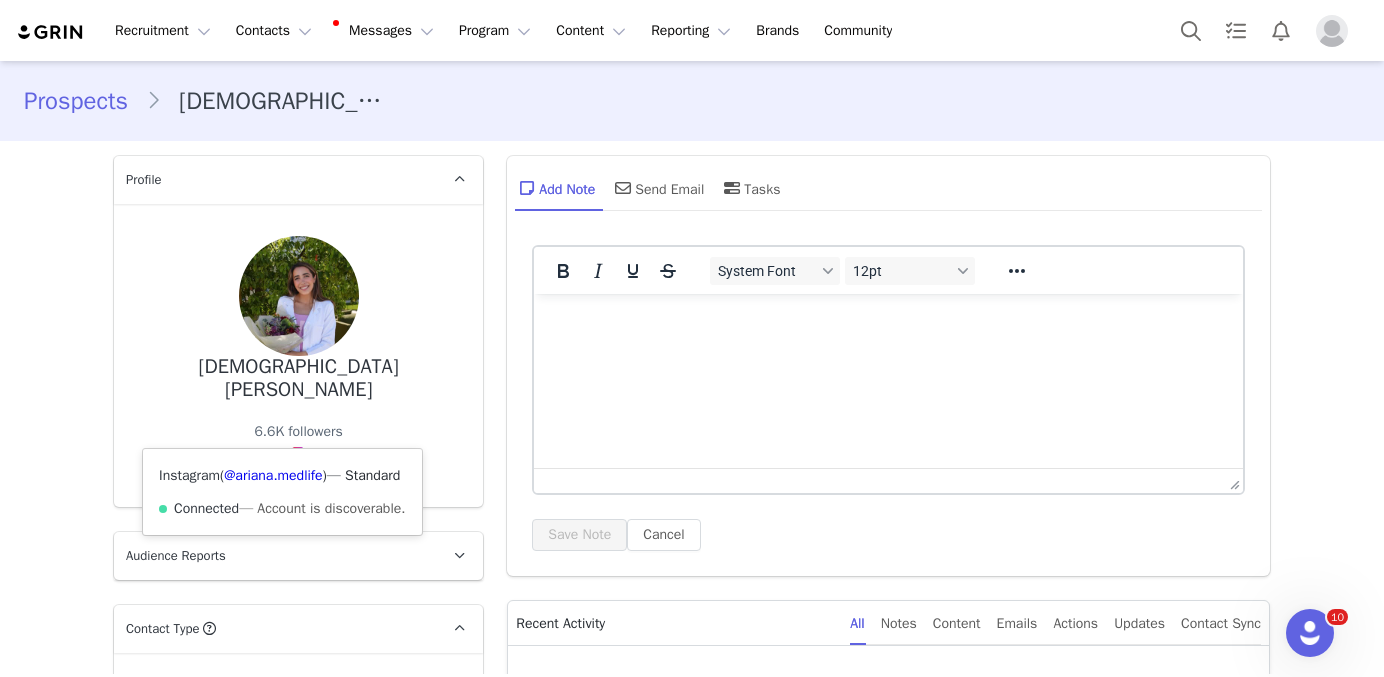scroll, scrollTop: 0, scrollLeft: 0, axis: both 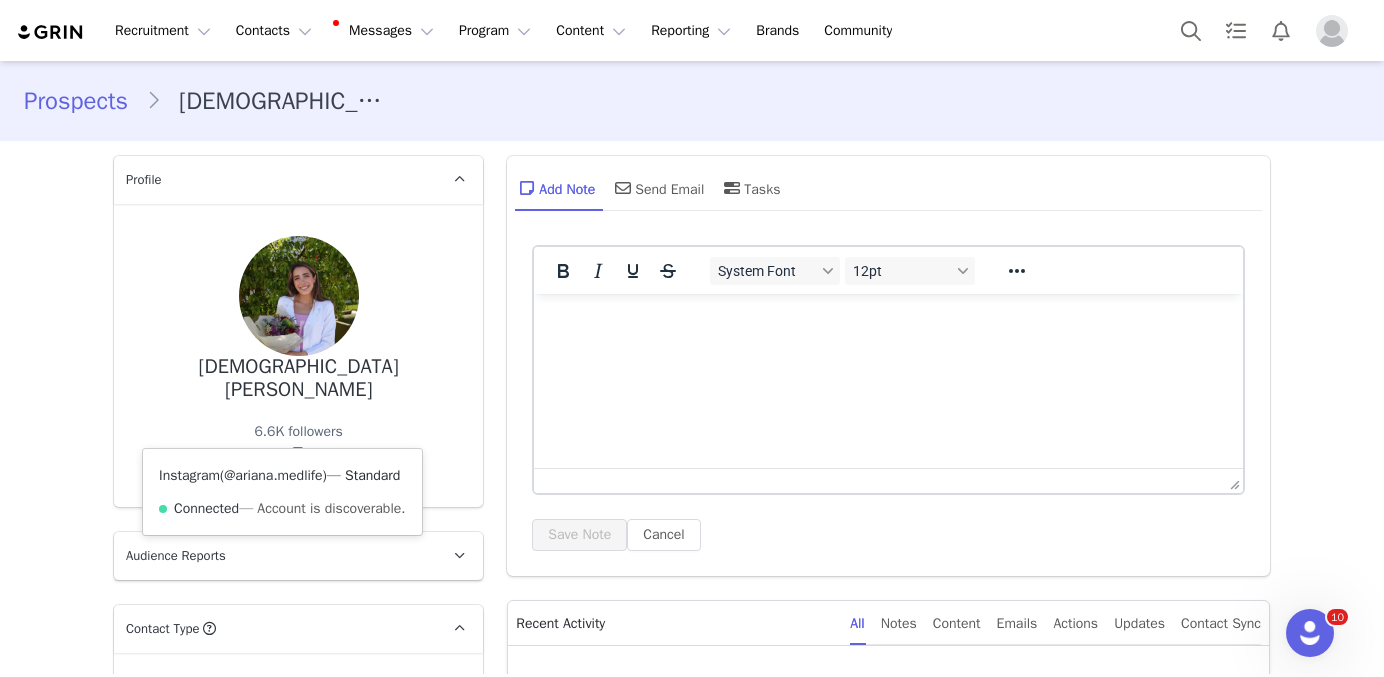 click on "@ariana.medlife" at bounding box center (273, 475) 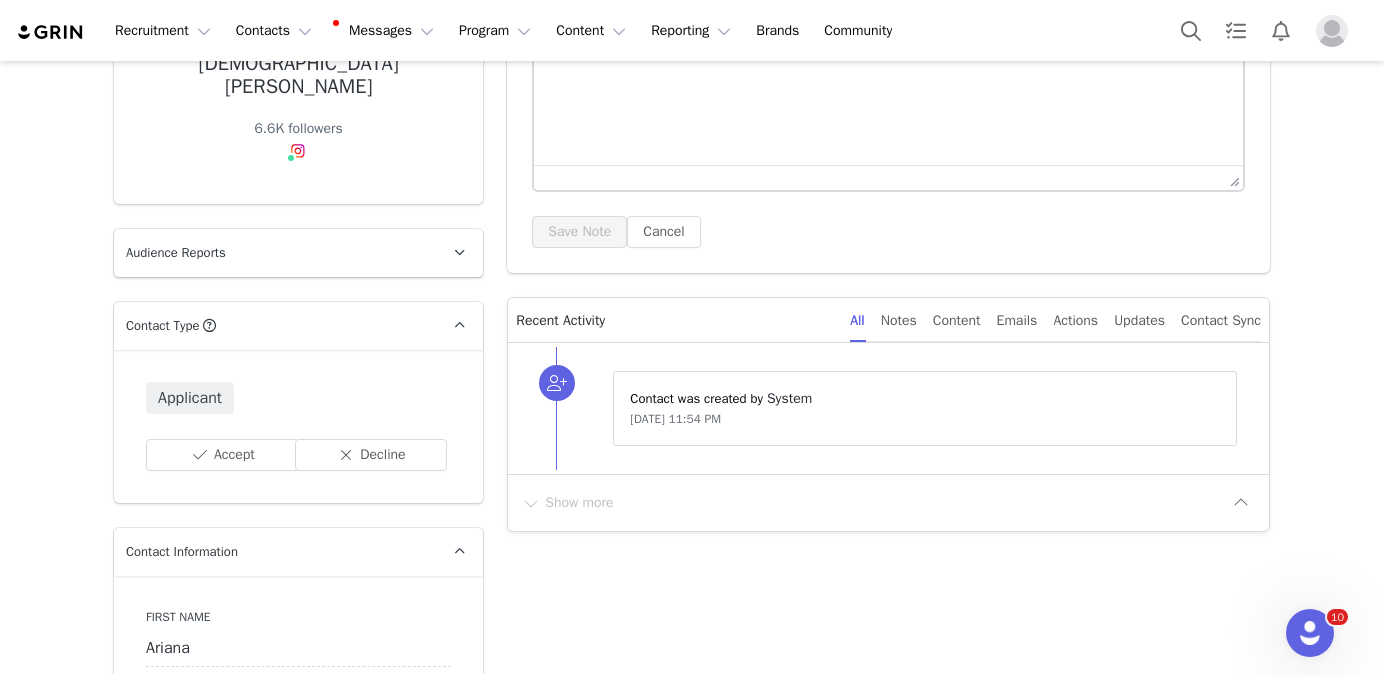 scroll, scrollTop: 323, scrollLeft: 0, axis: vertical 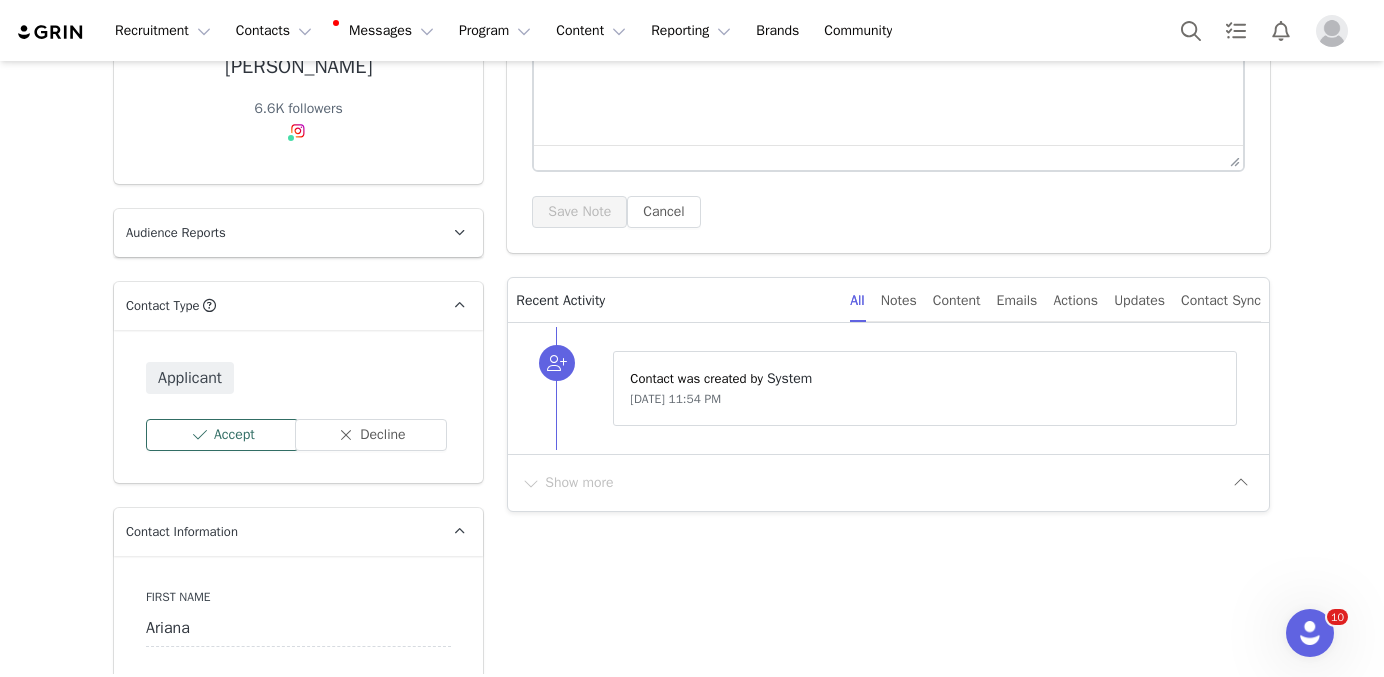 click on "Accept" at bounding box center (222, 435) 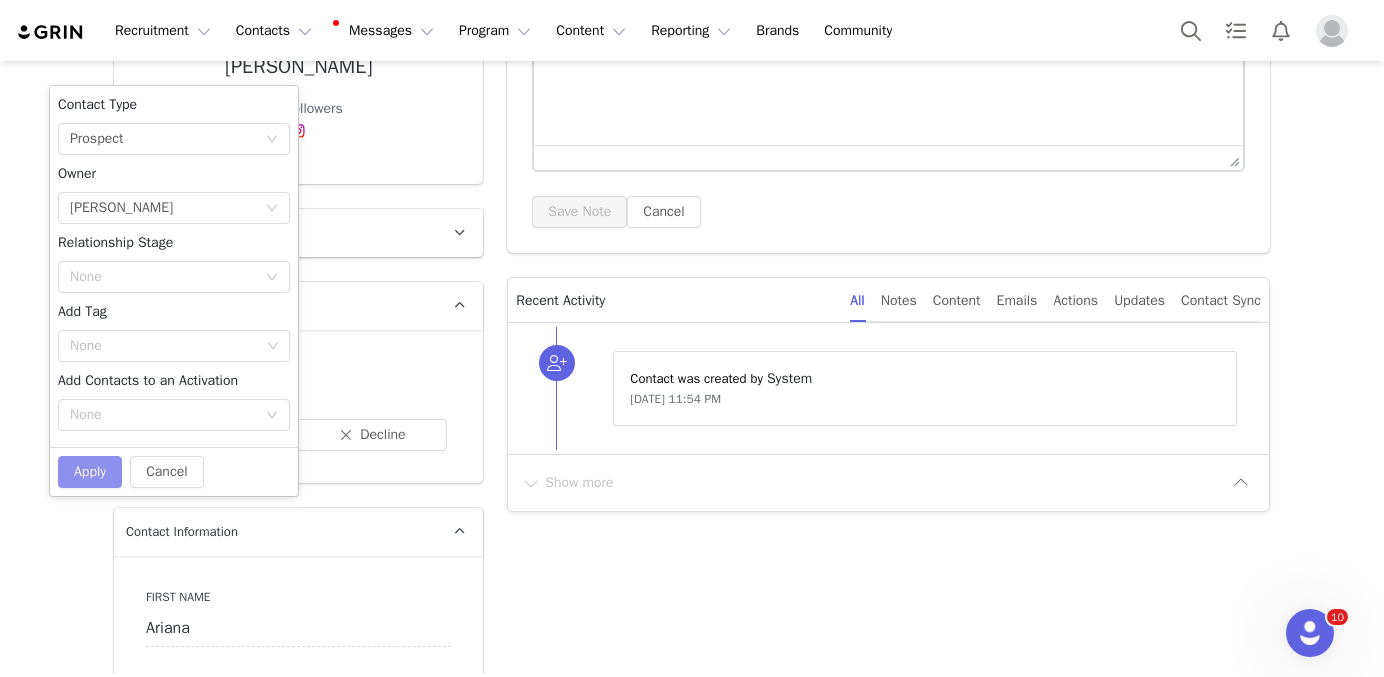 click on "Apply" at bounding box center [90, 472] 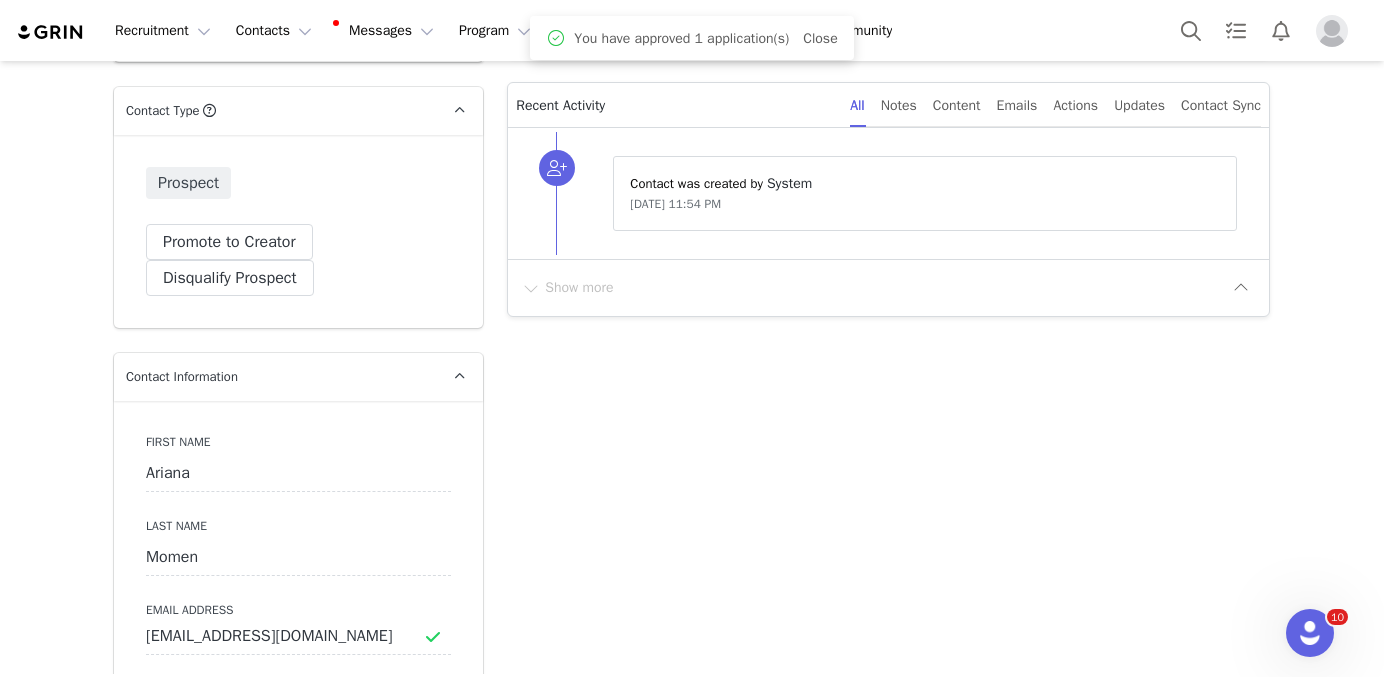 scroll, scrollTop: 0, scrollLeft: 0, axis: both 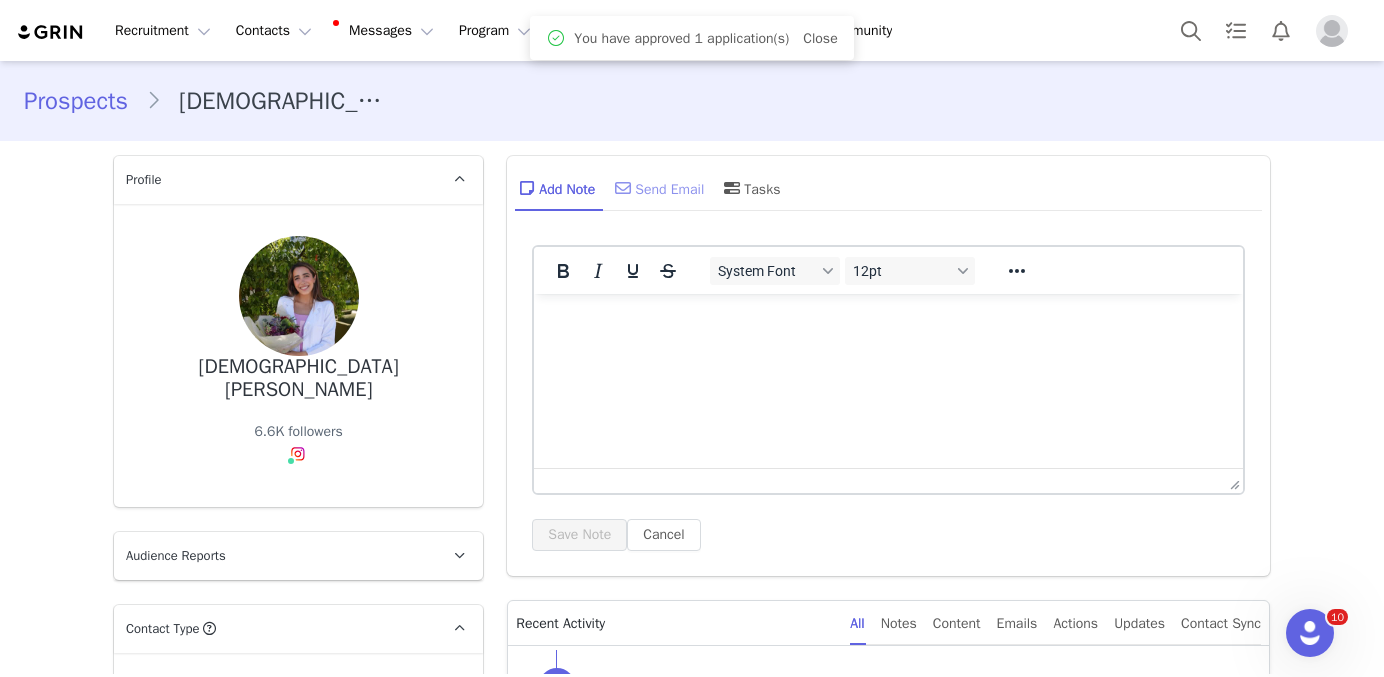 click on "Send Email" at bounding box center [657, 188] 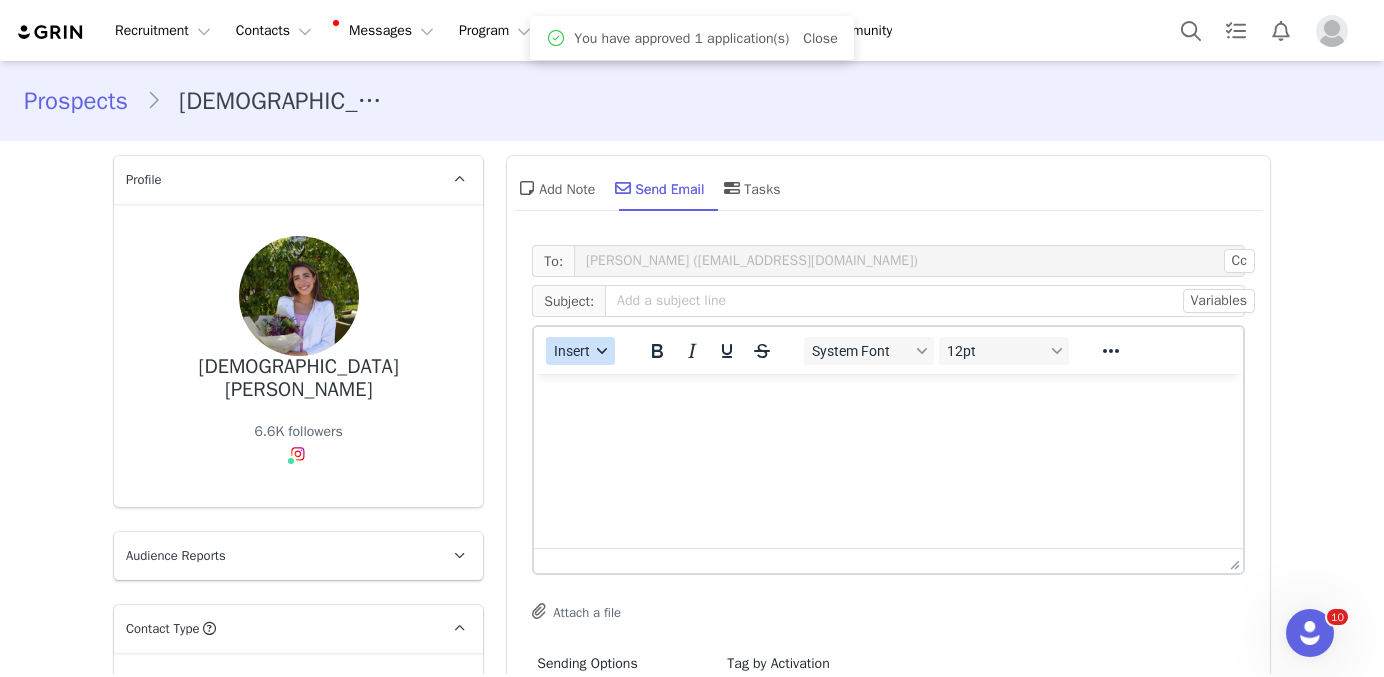 scroll, scrollTop: 0, scrollLeft: 0, axis: both 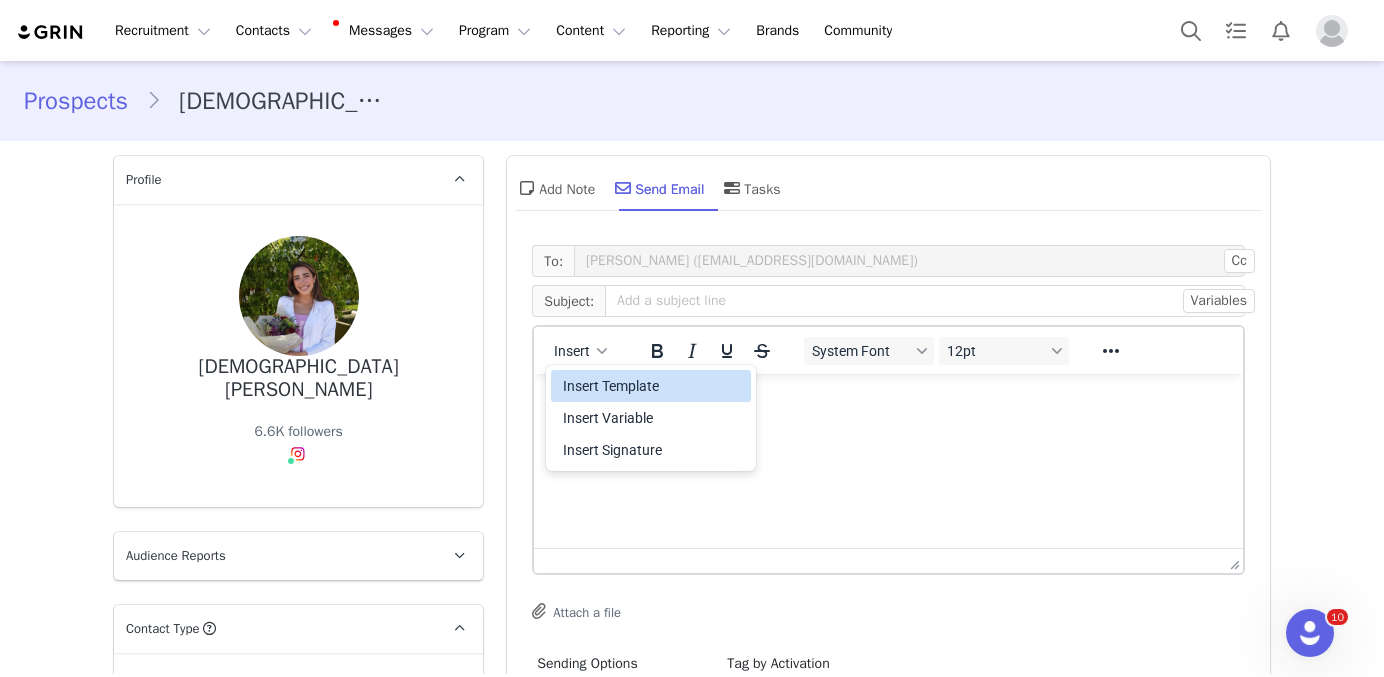 click on "Insert Template" at bounding box center [653, 386] 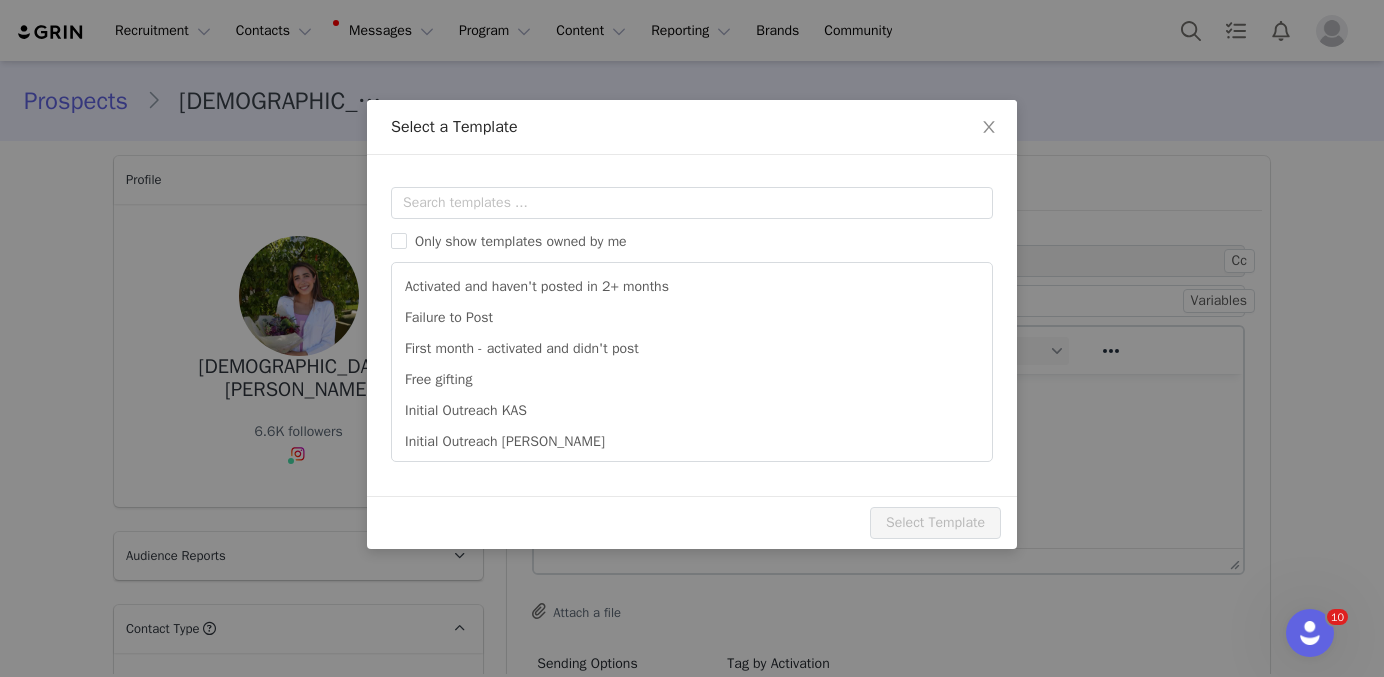 scroll, scrollTop: 0, scrollLeft: 0, axis: both 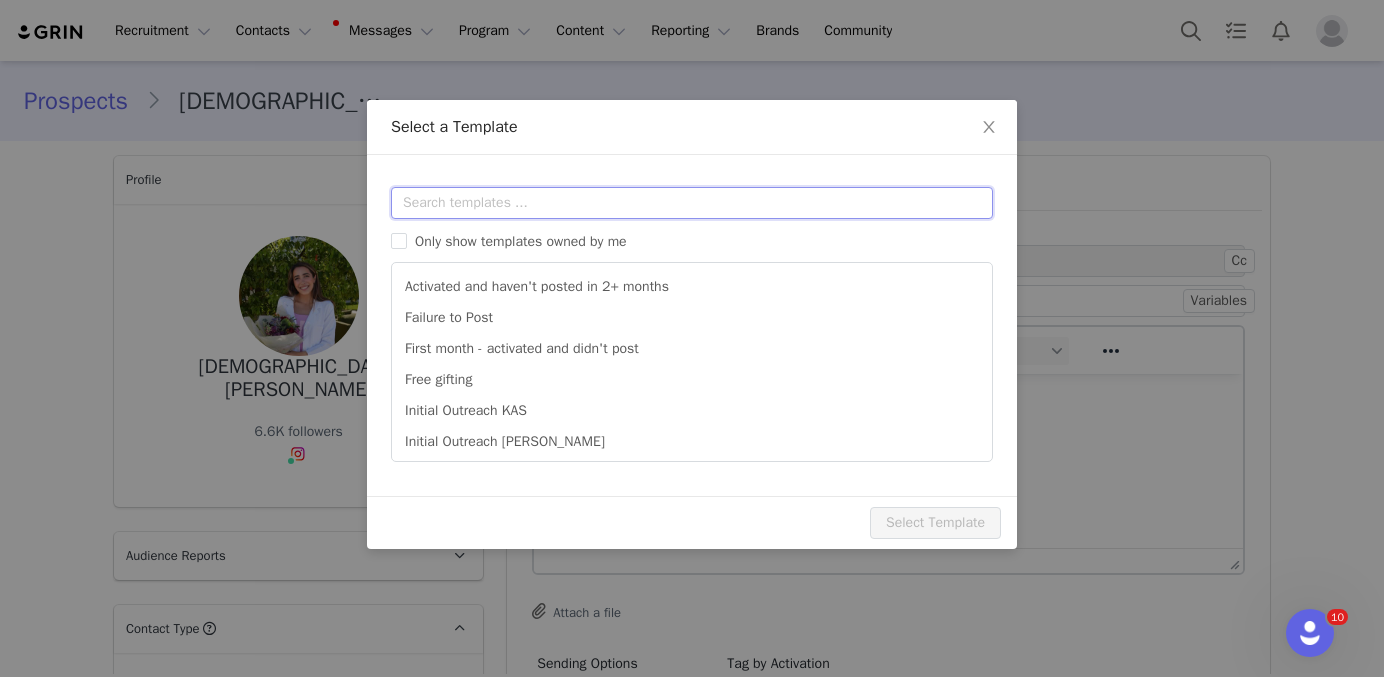 click at bounding box center [692, 203] 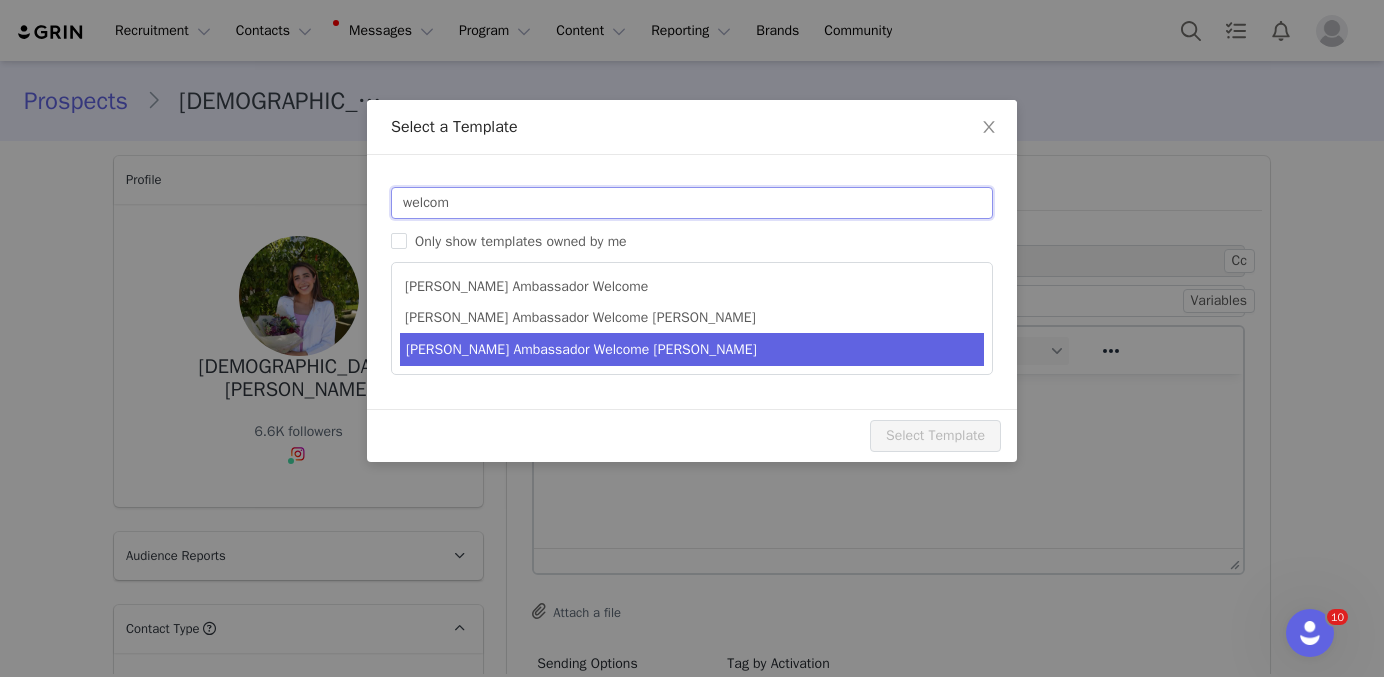type on "welcom" 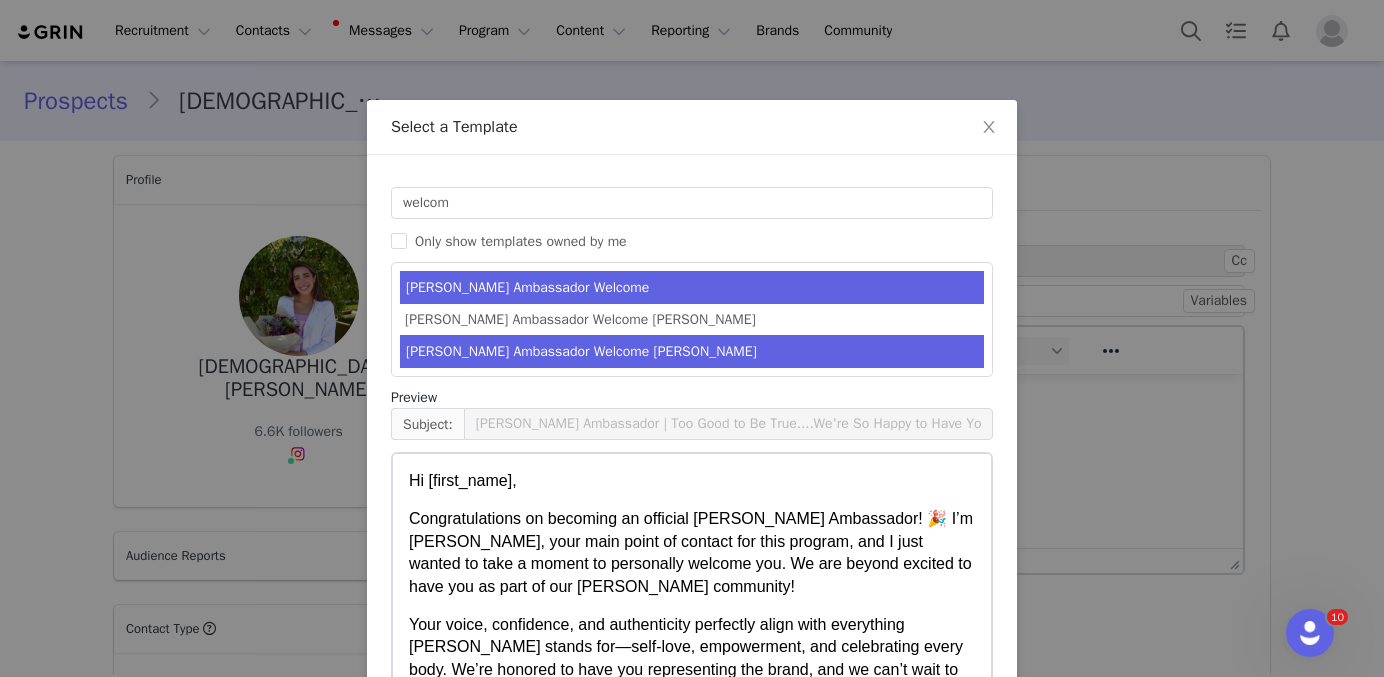 click on "[PERSON_NAME] Ambassador Welcome [PERSON_NAME]" at bounding box center (692, 351) 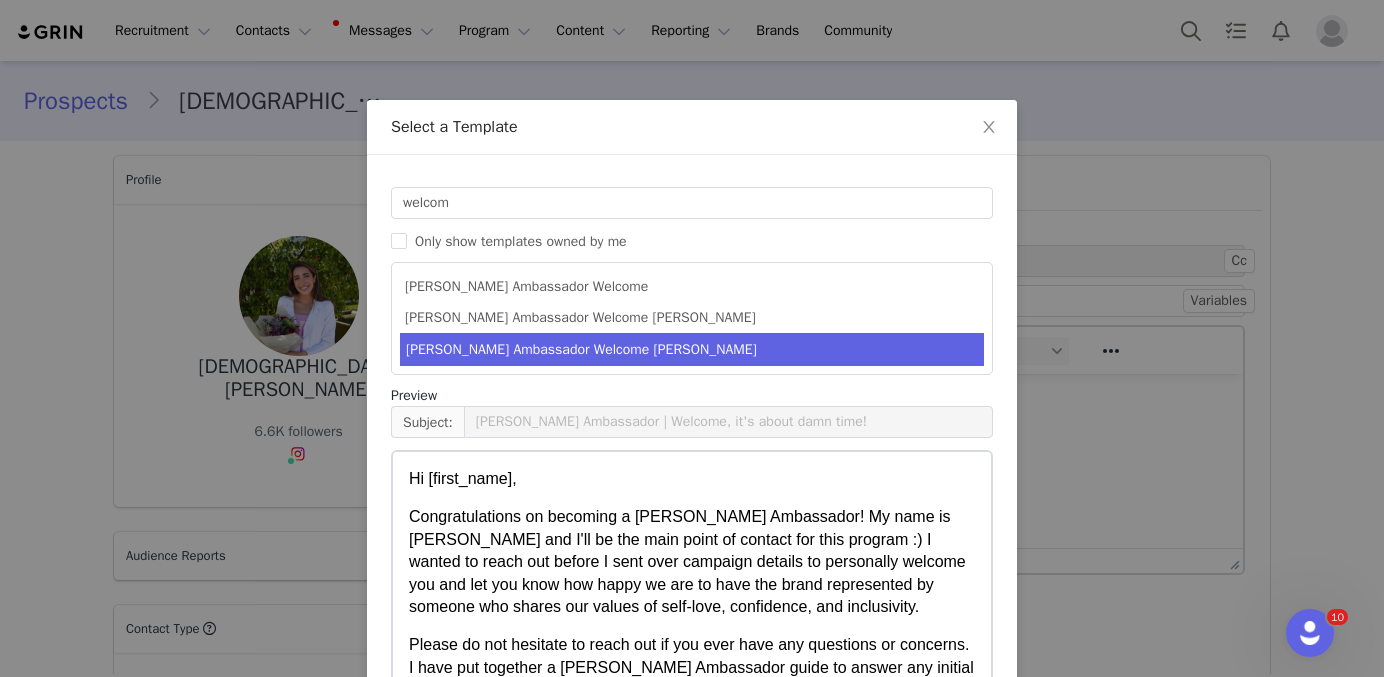 scroll, scrollTop: 621, scrollLeft: 0, axis: vertical 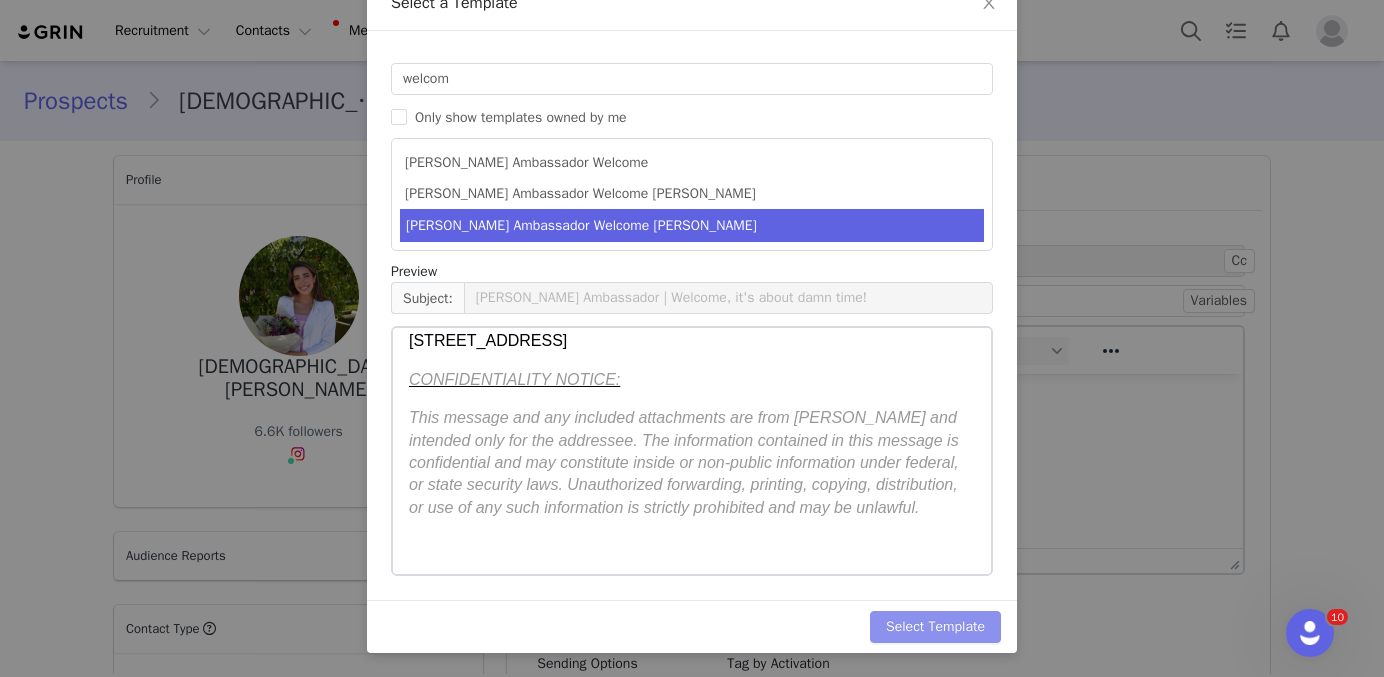 click on "Select Template" at bounding box center (935, 627) 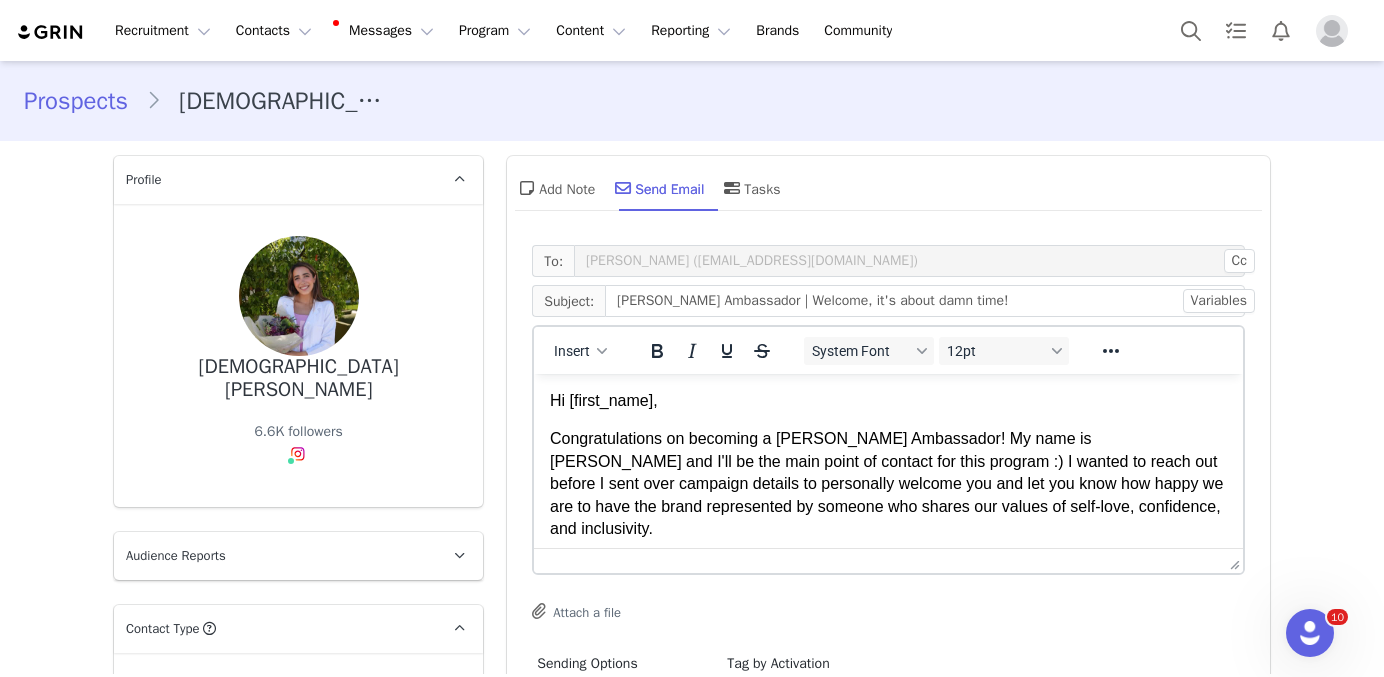 scroll, scrollTop: 0, scrollLeft: 0, axis: both 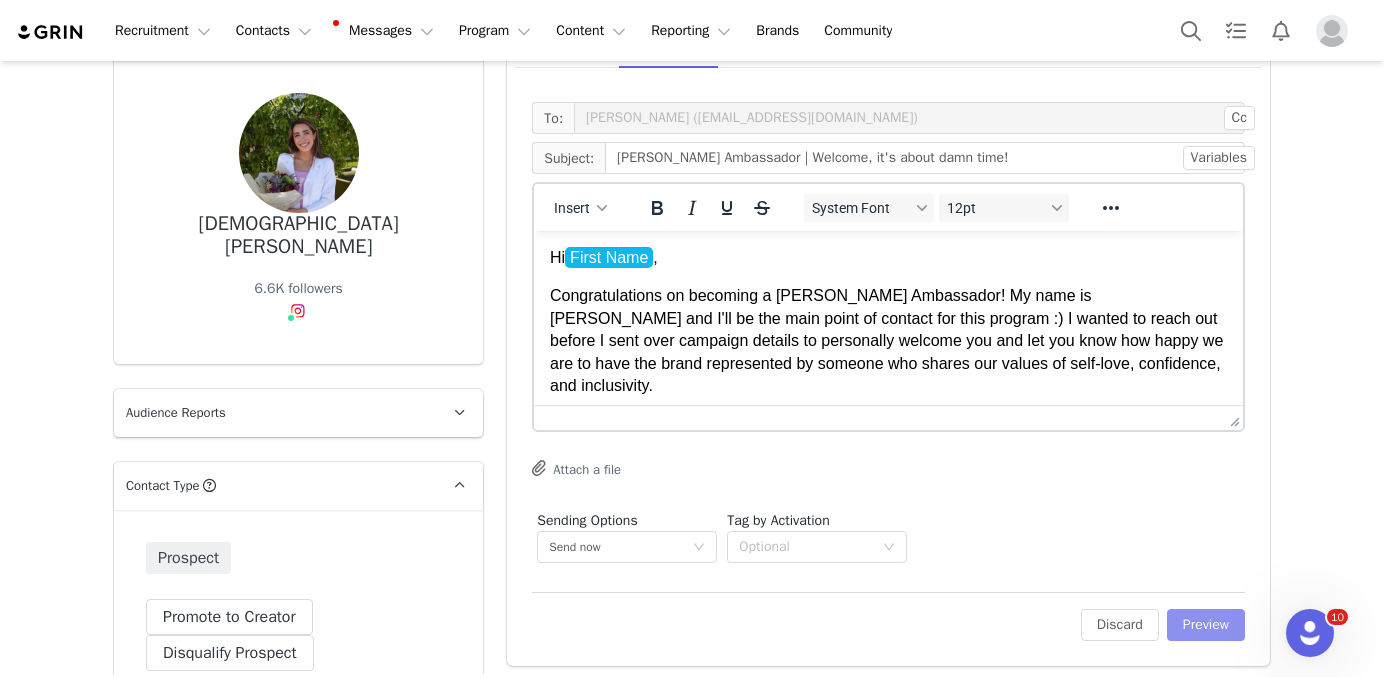 click on "Preview" at bounding box center [1206, 625] 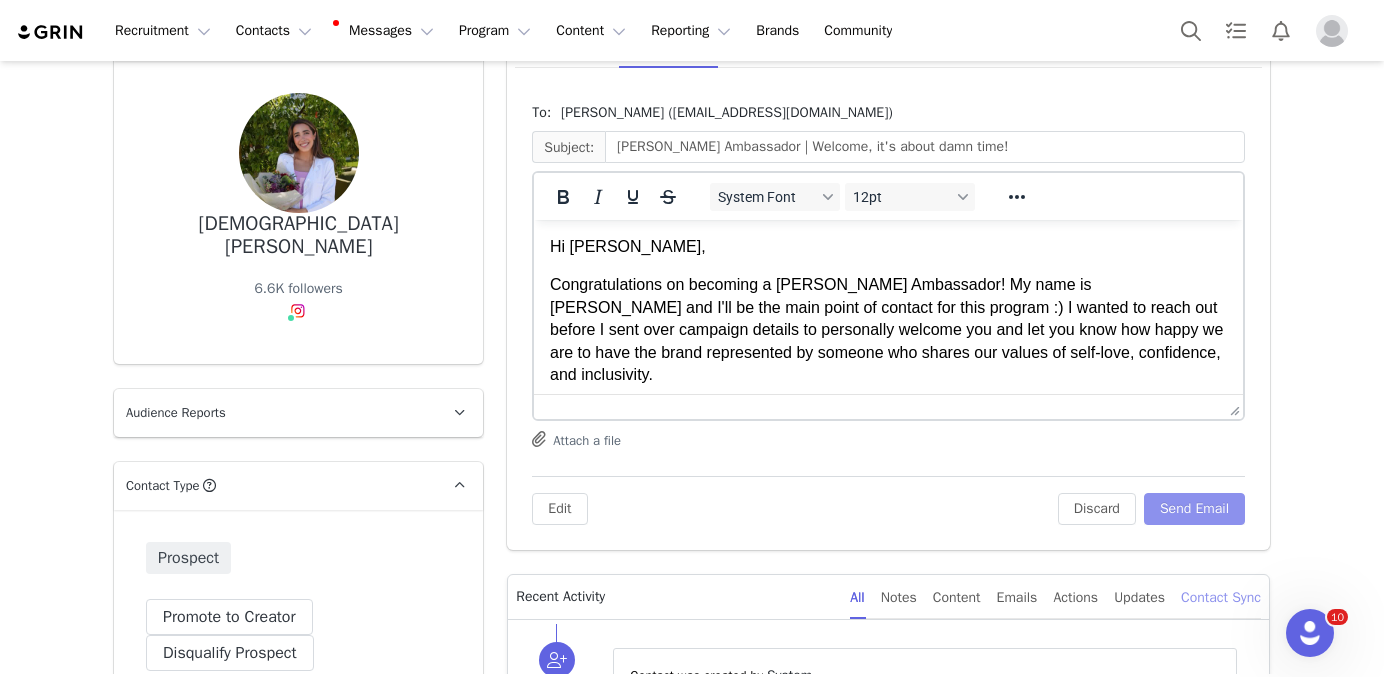 scroll, scrollTop: 0, scrollLeft: 0, axis: both 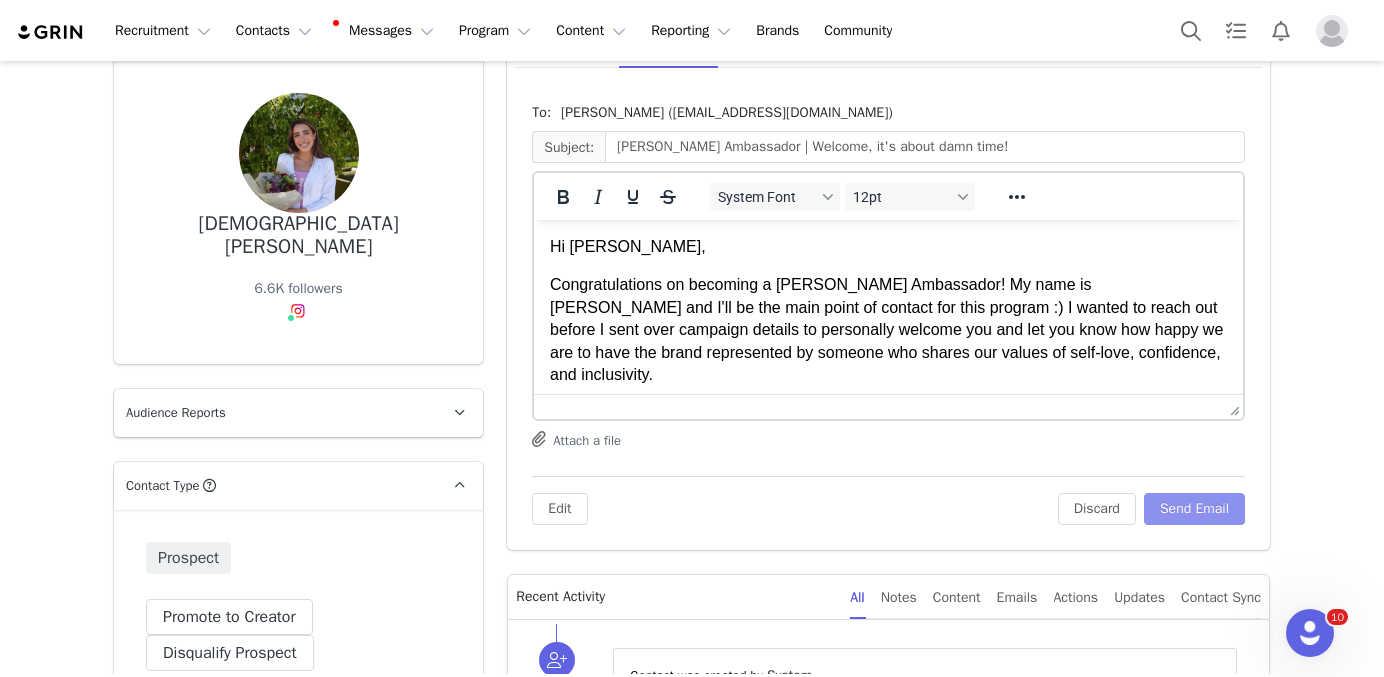 click on "Send Email" at bounding box center (1194, 509) 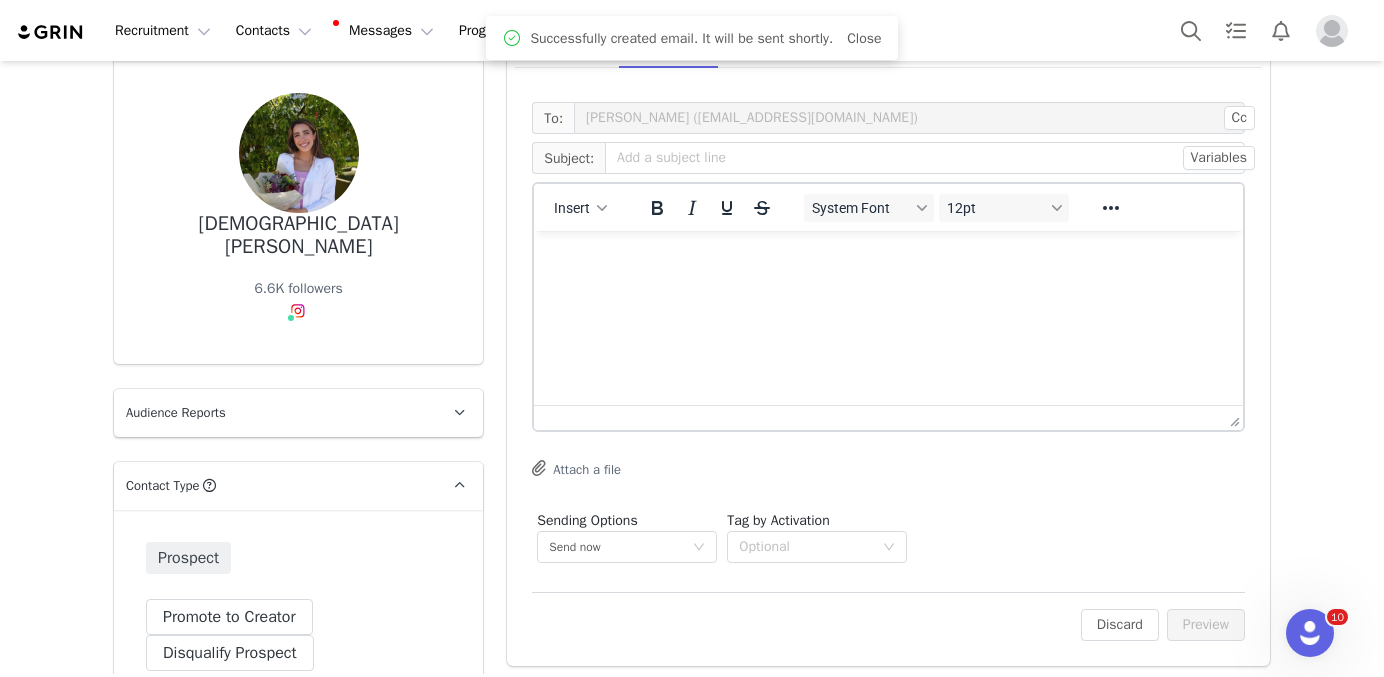 scroll, scrollTop: 0, scrollLeft: 0, axis: both 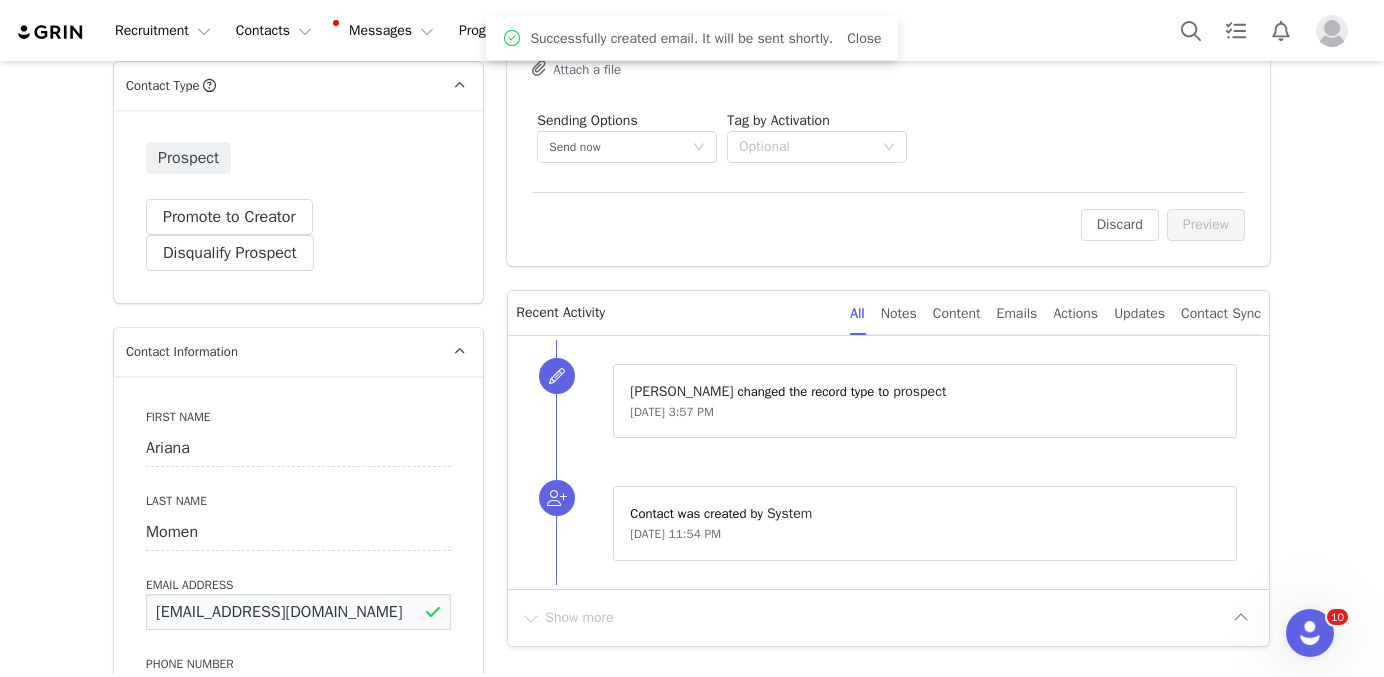 click on "[EMAIL_ADDRESS][DOMAIN_NAME]" at bounding box center [298, 612] 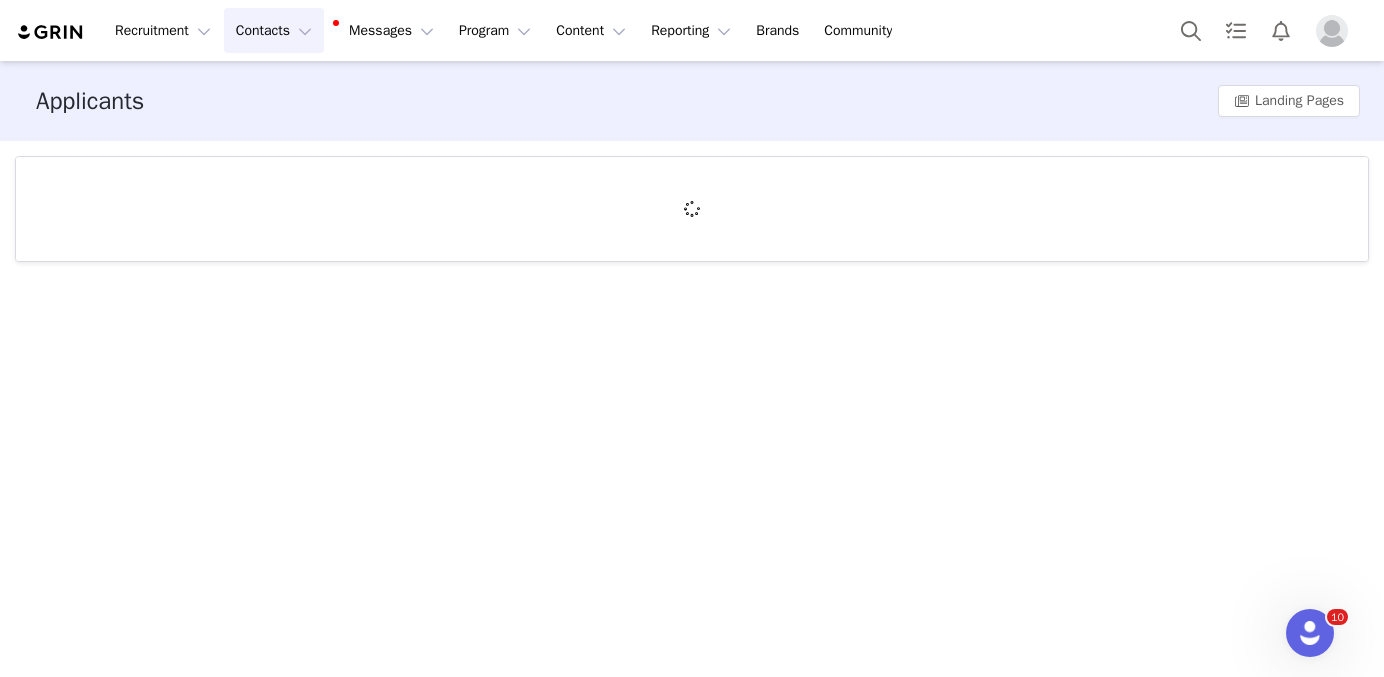 scroll, scrollTop: 0, scrollLeft: 0, axis: both 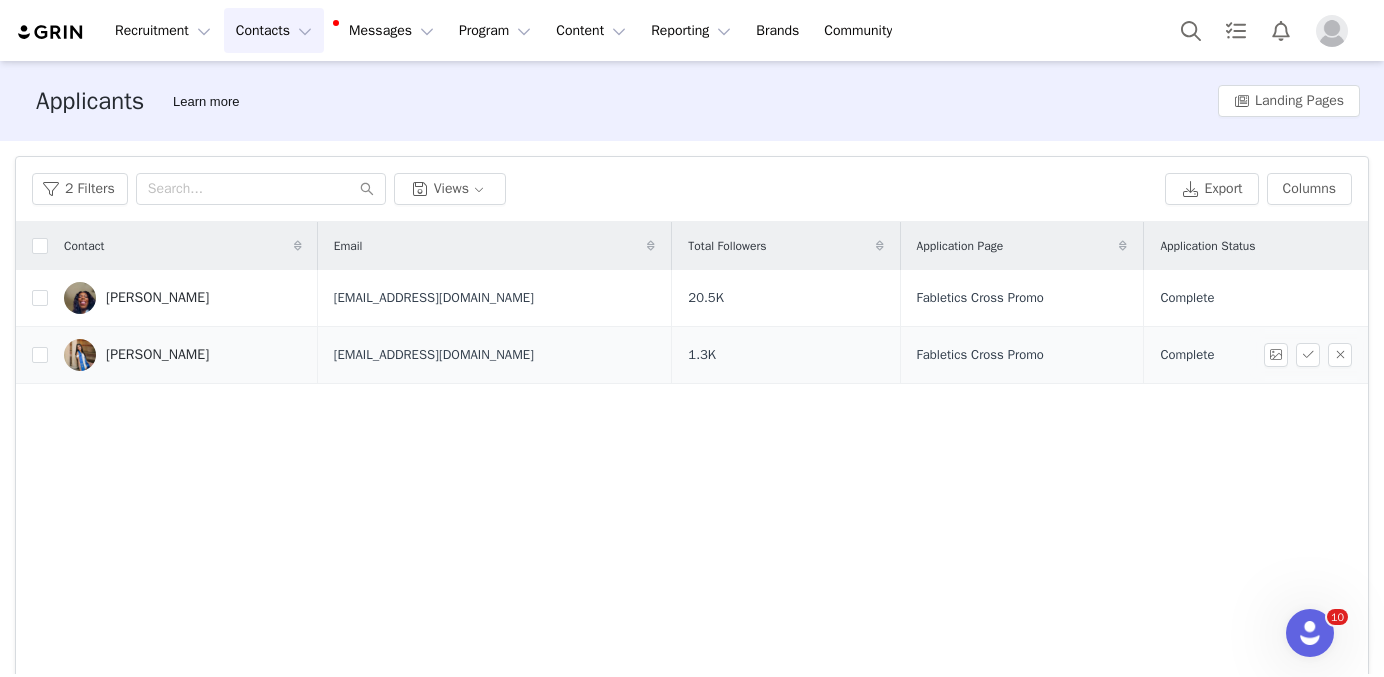 click on "[PERSON_NAME]" at bounding box center [183, 355] 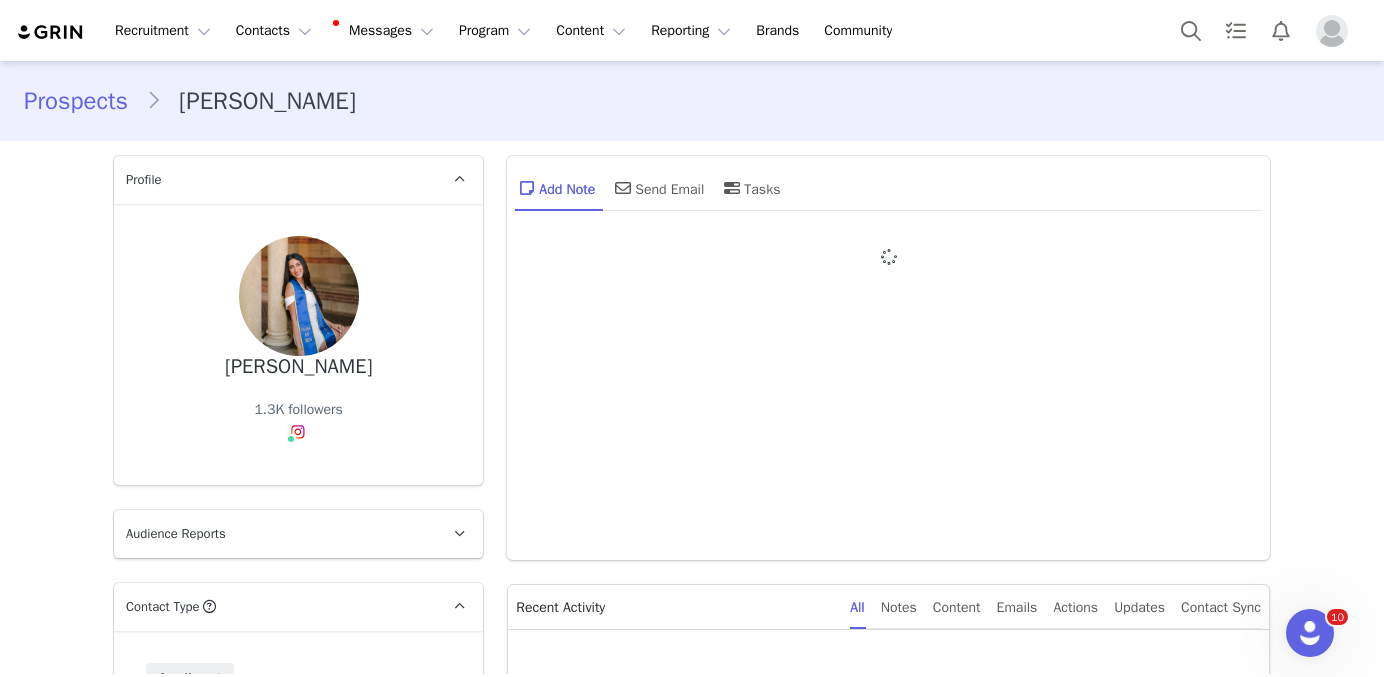 type on "+1 ([GEOGRAPHIC_DATA])" 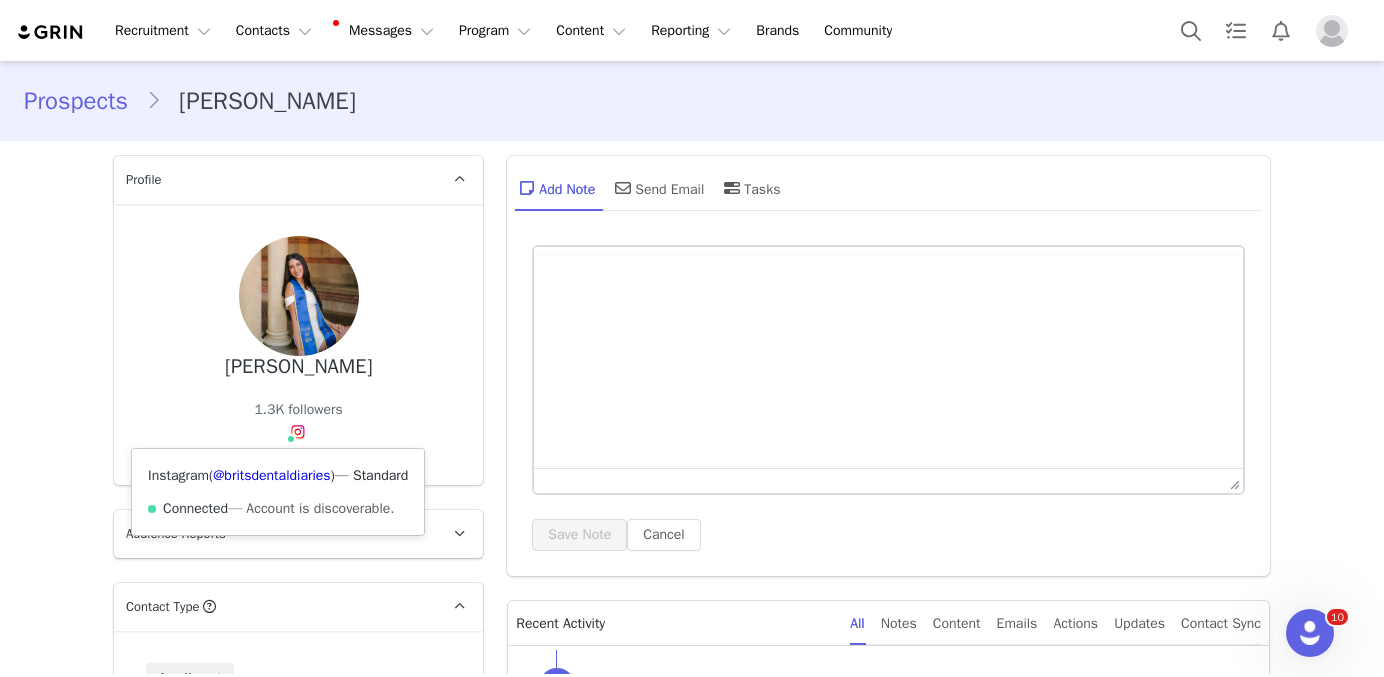 scroll, scrollTop: 0, scrollLeft: 0, axis: both 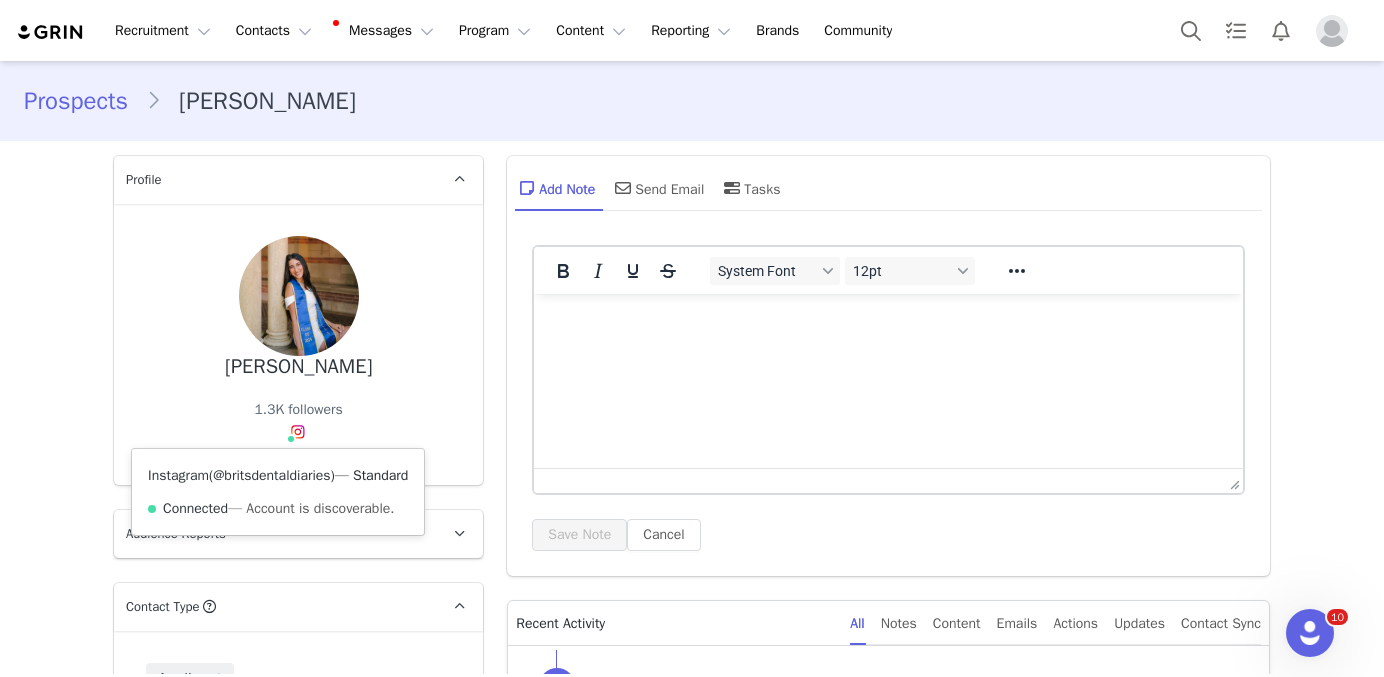 click on "@britsdentaldiaries" at bounding box center (271, 475) 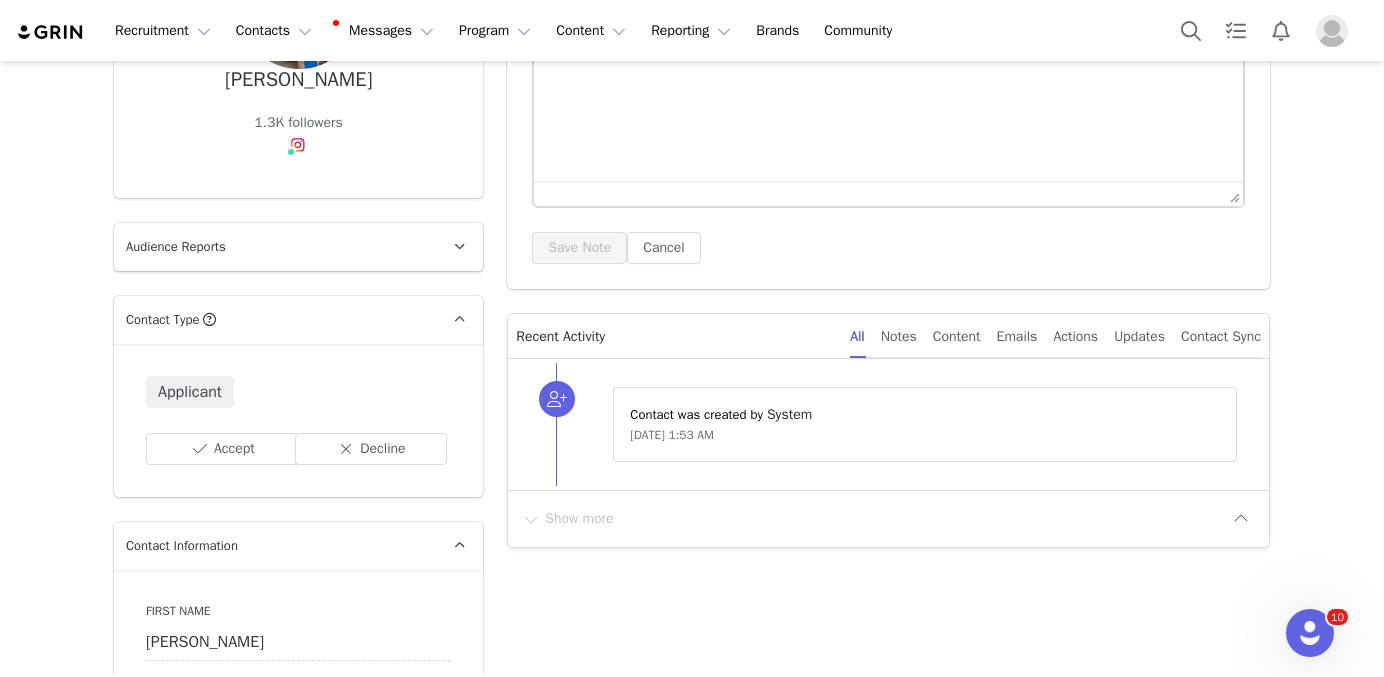 scroll, scrollTop: 311, scrollLeft: 0, axis: vertical 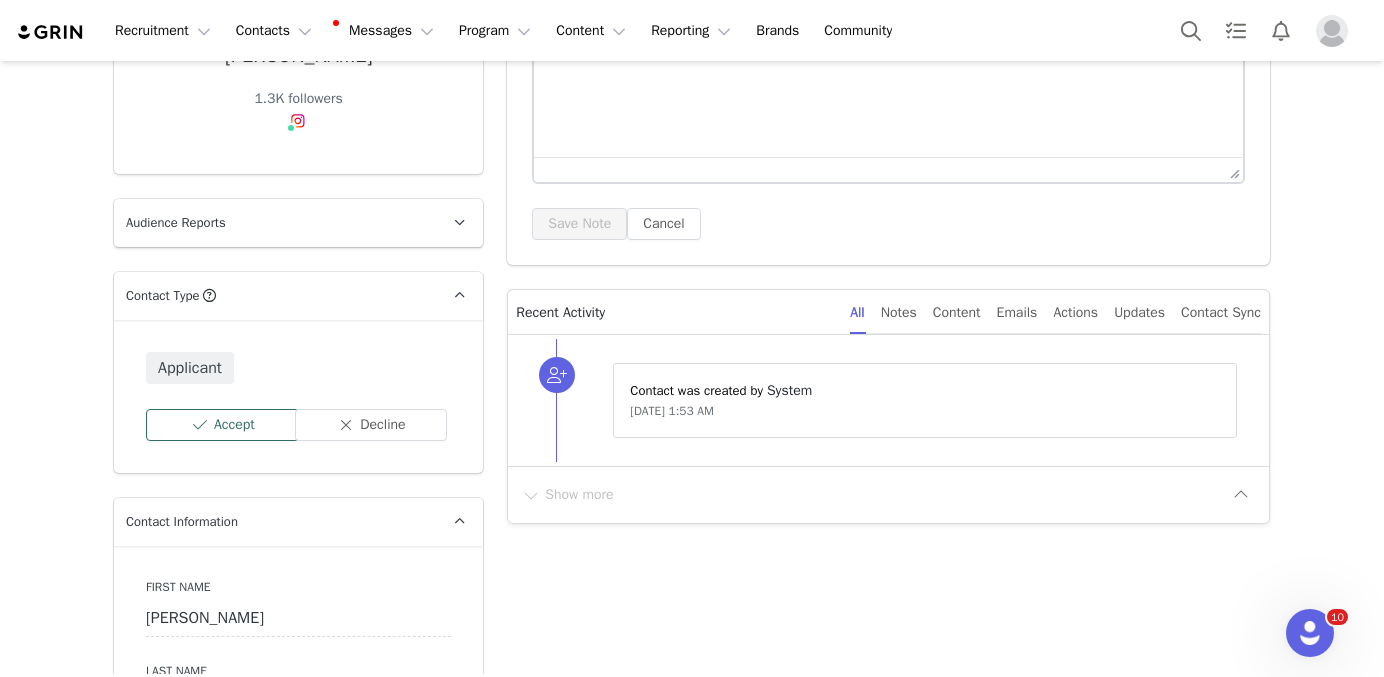 click on "Accept" at bounding box center [222, 425] 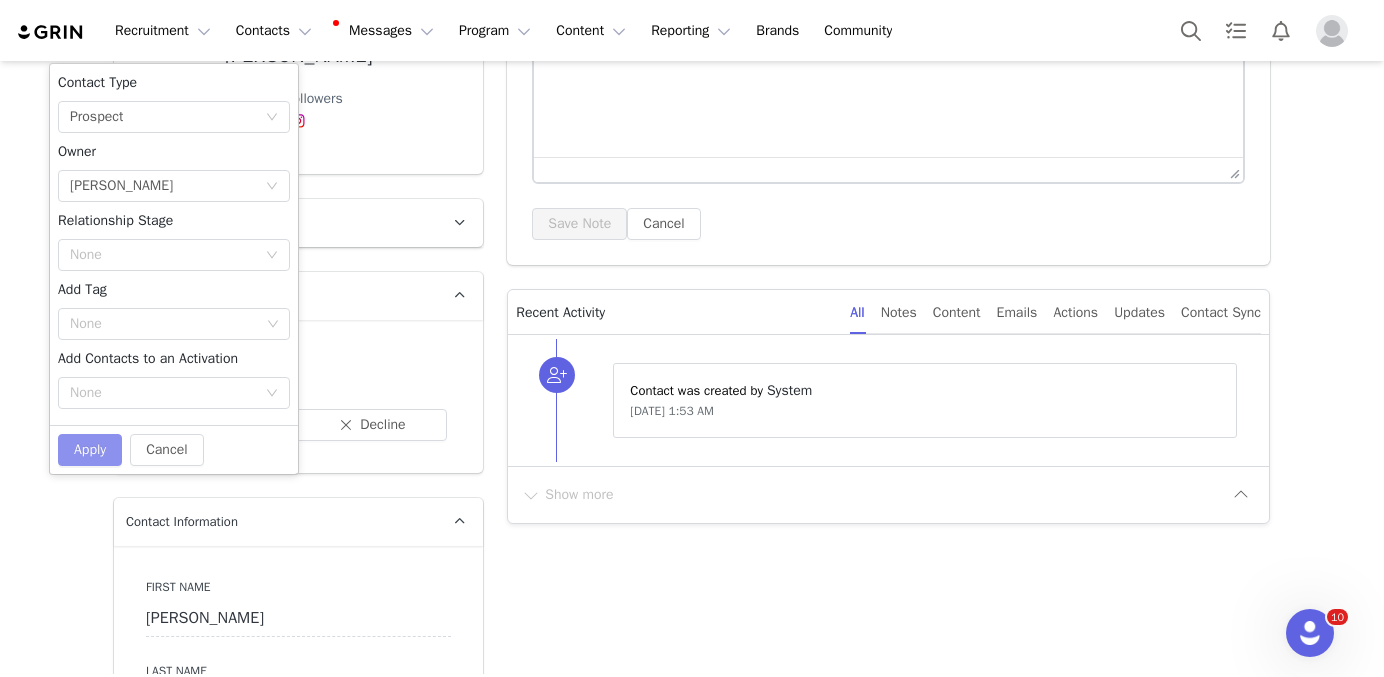 click on "Apply" at bounding box center [90, 450] 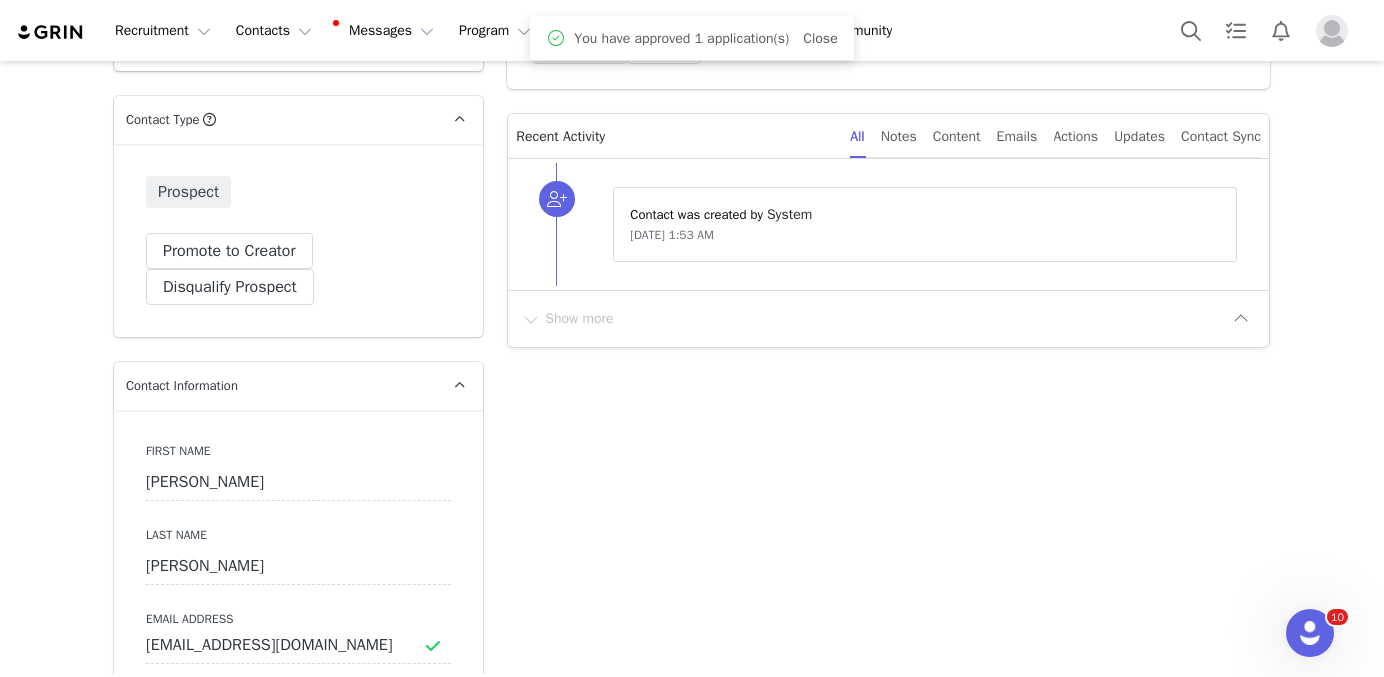 scroll, scrollTop: 470, scrollLeft: 0, axis: vertical 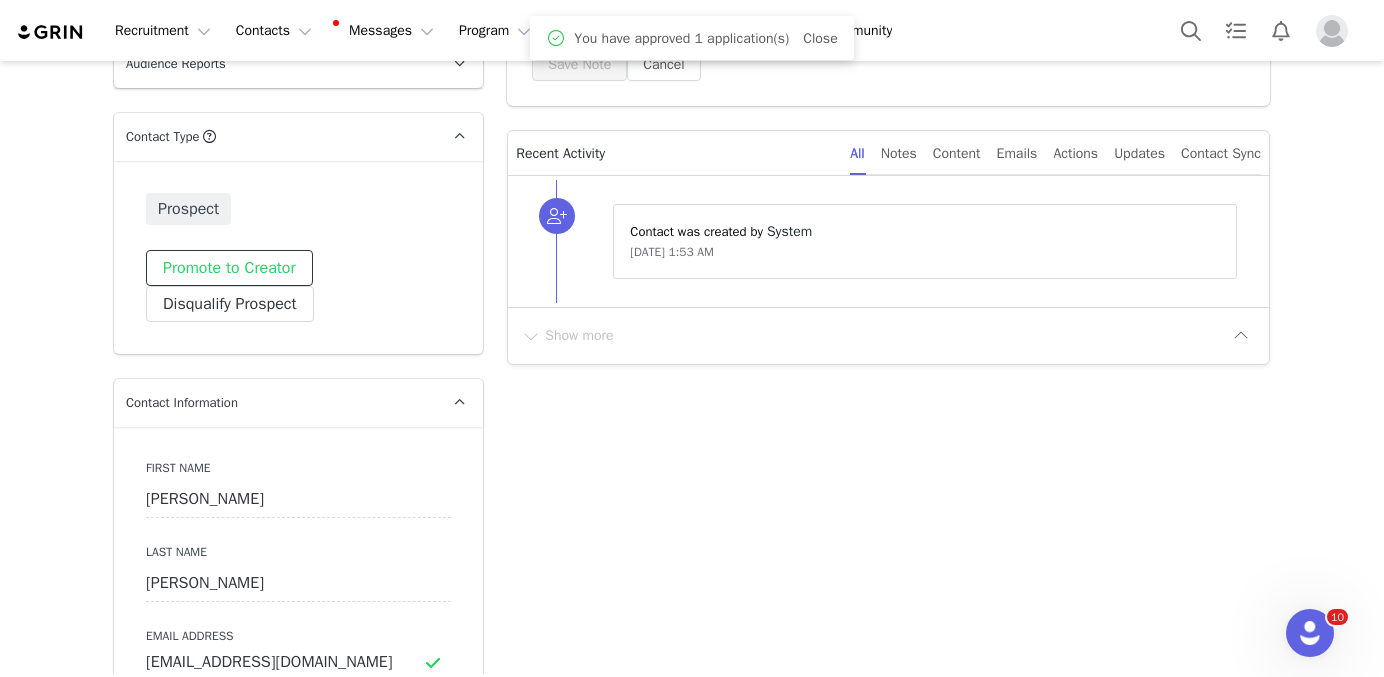 click on "Promote to Creator" at bounding box center (229, 268) 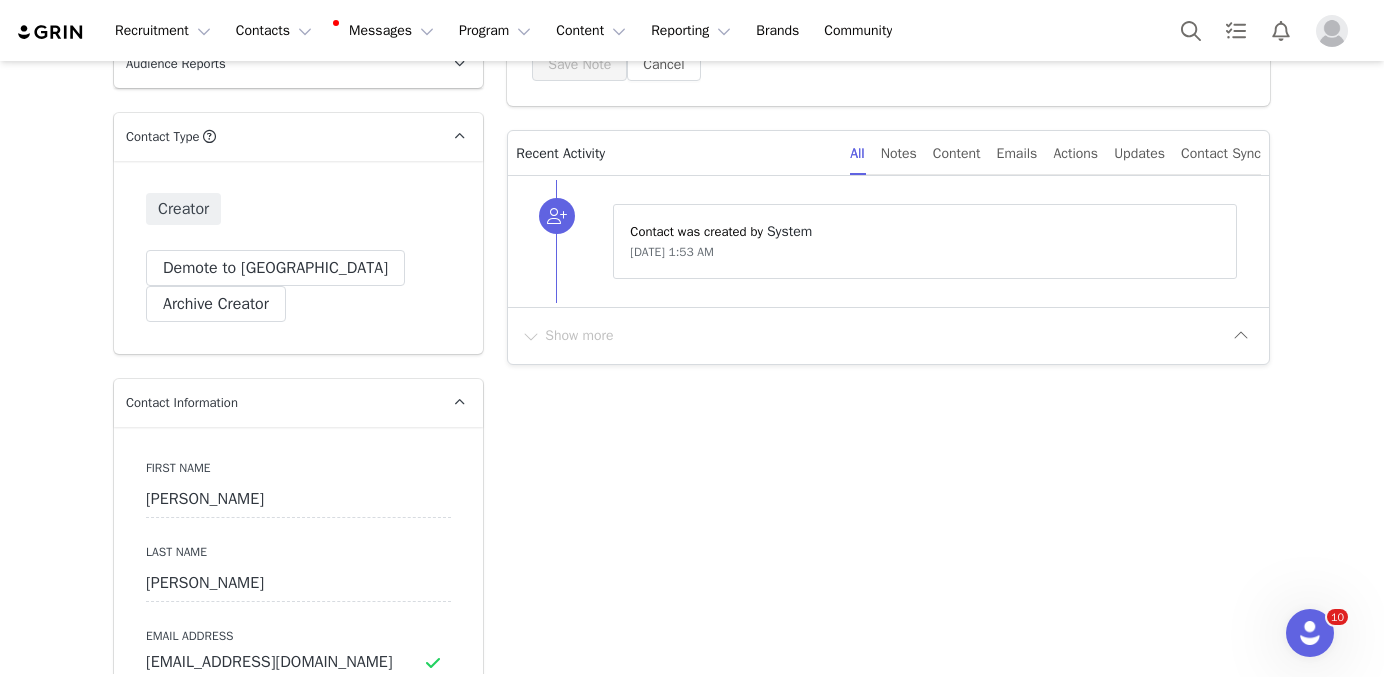 scroll, scrollTop: 0, scrollLeft: 0, axis: both 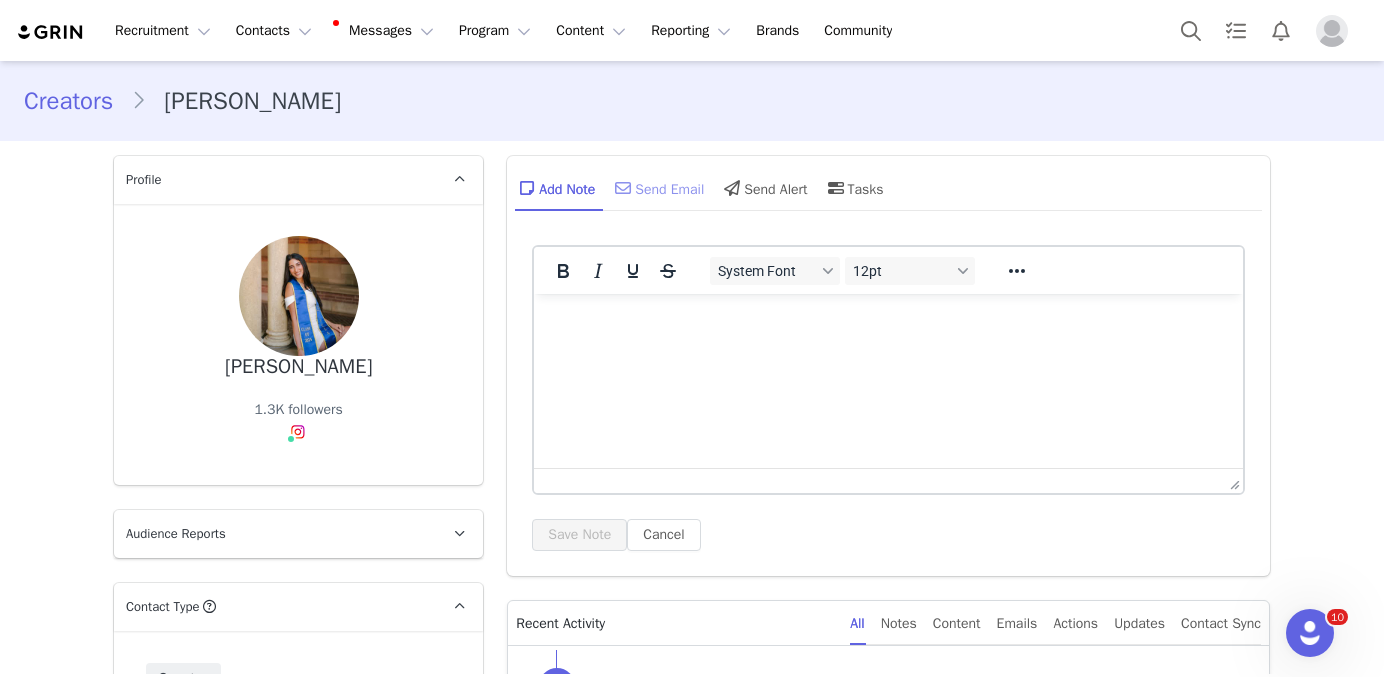 click on "Send Email" at bounding box center (657, 188) 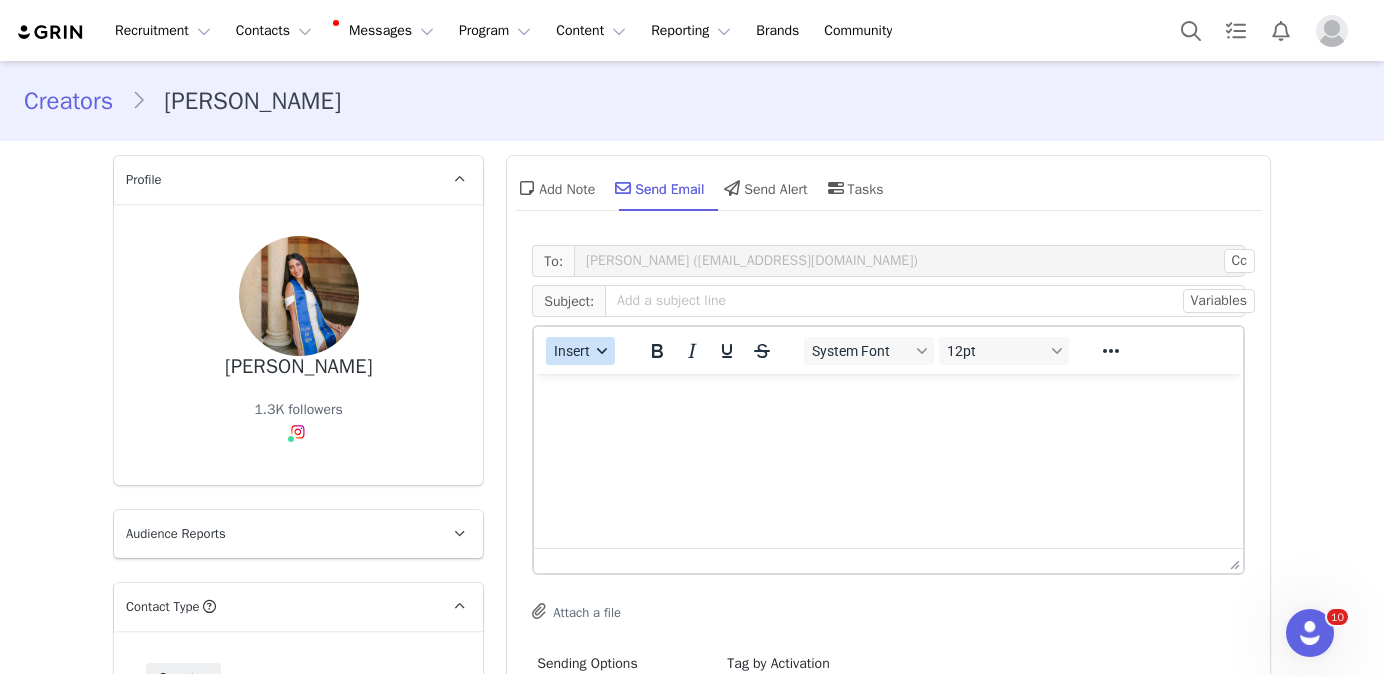 scroll, scrollTop: 0, scrollLeft: 0, axis: both 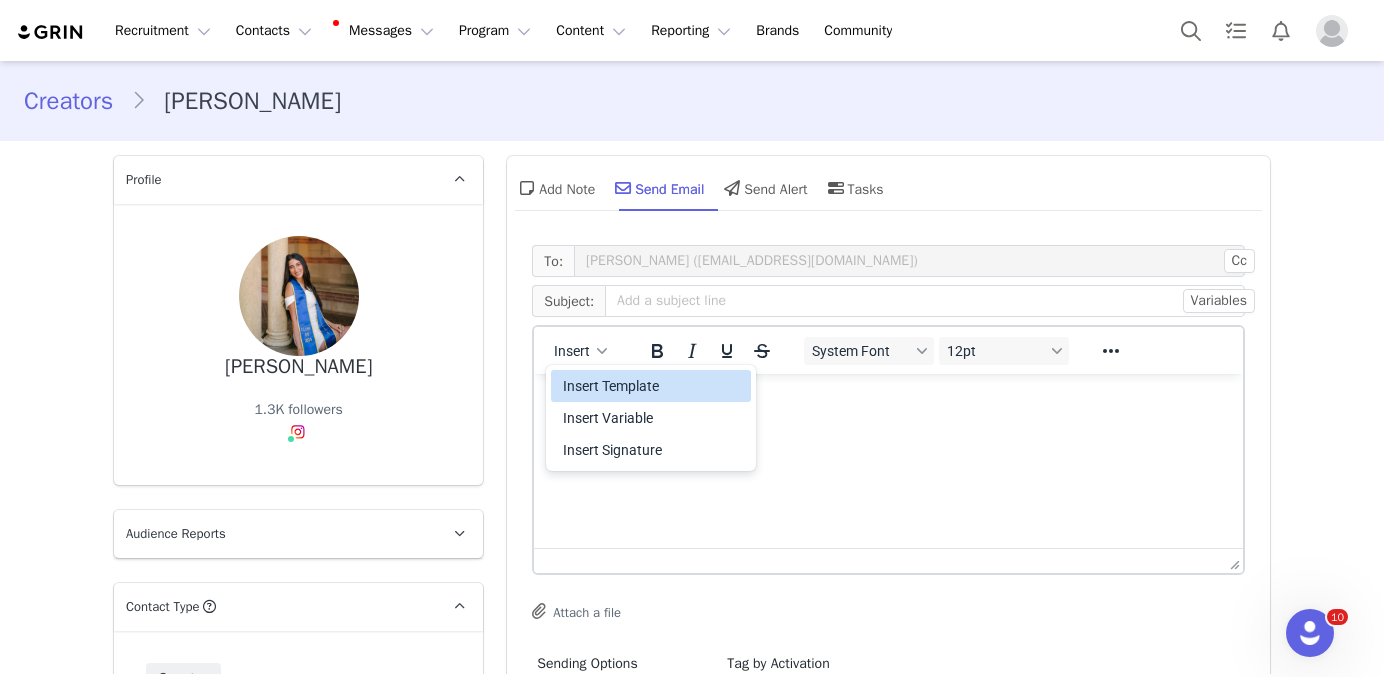 click on "Insert Template" at bounding box center [653, 386] 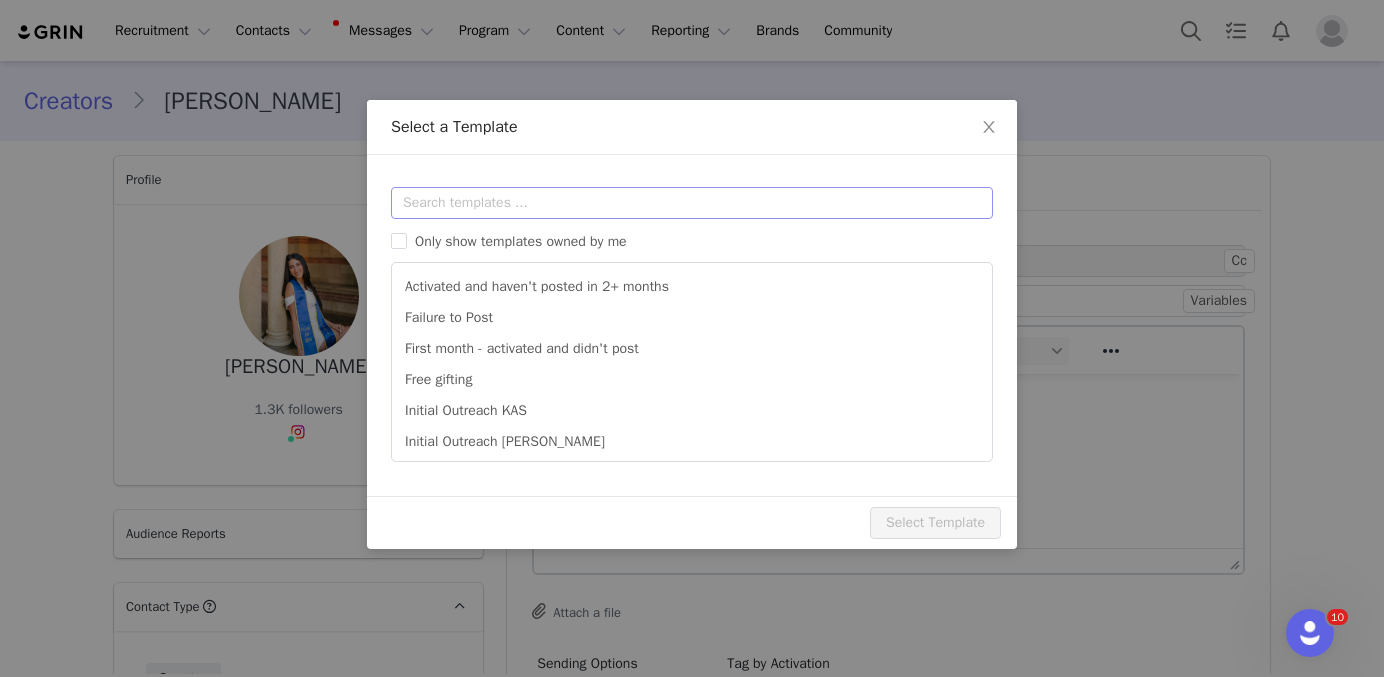scroll, scrollTop: 0, scrollLeft: 0, axis: both 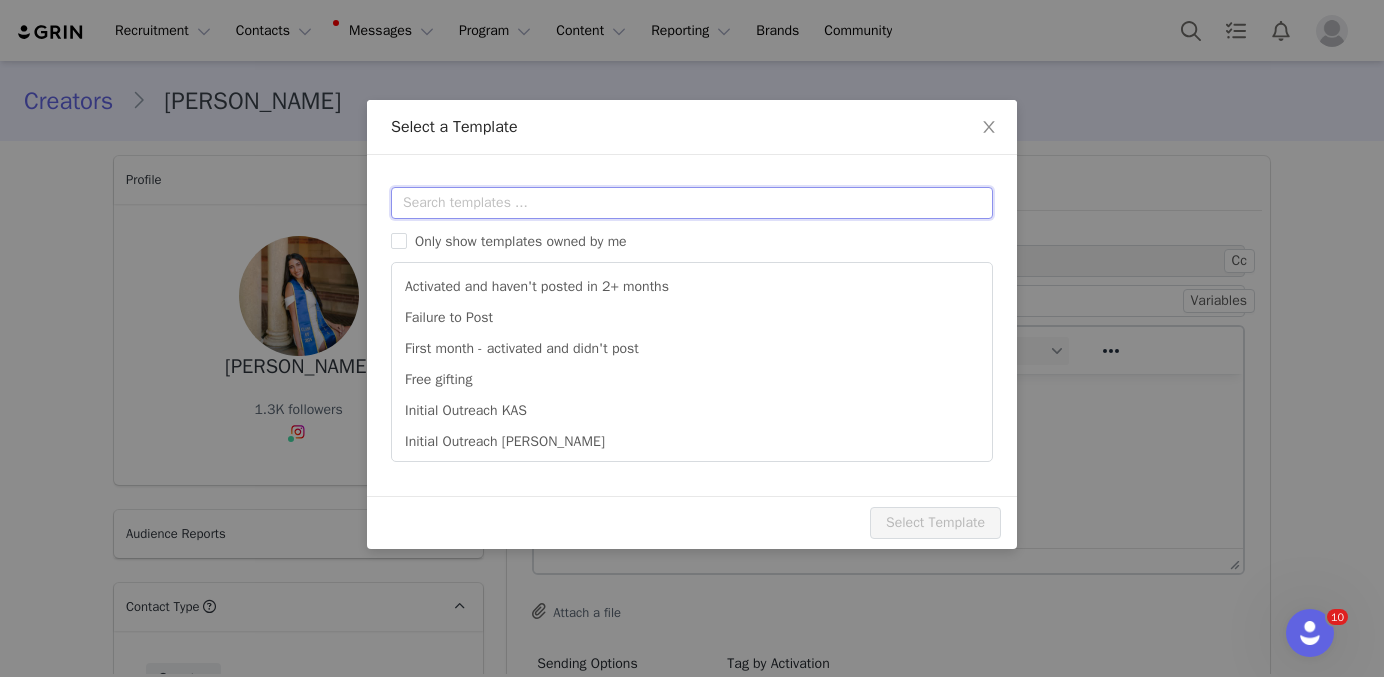 click at bounding box center [692, 203] 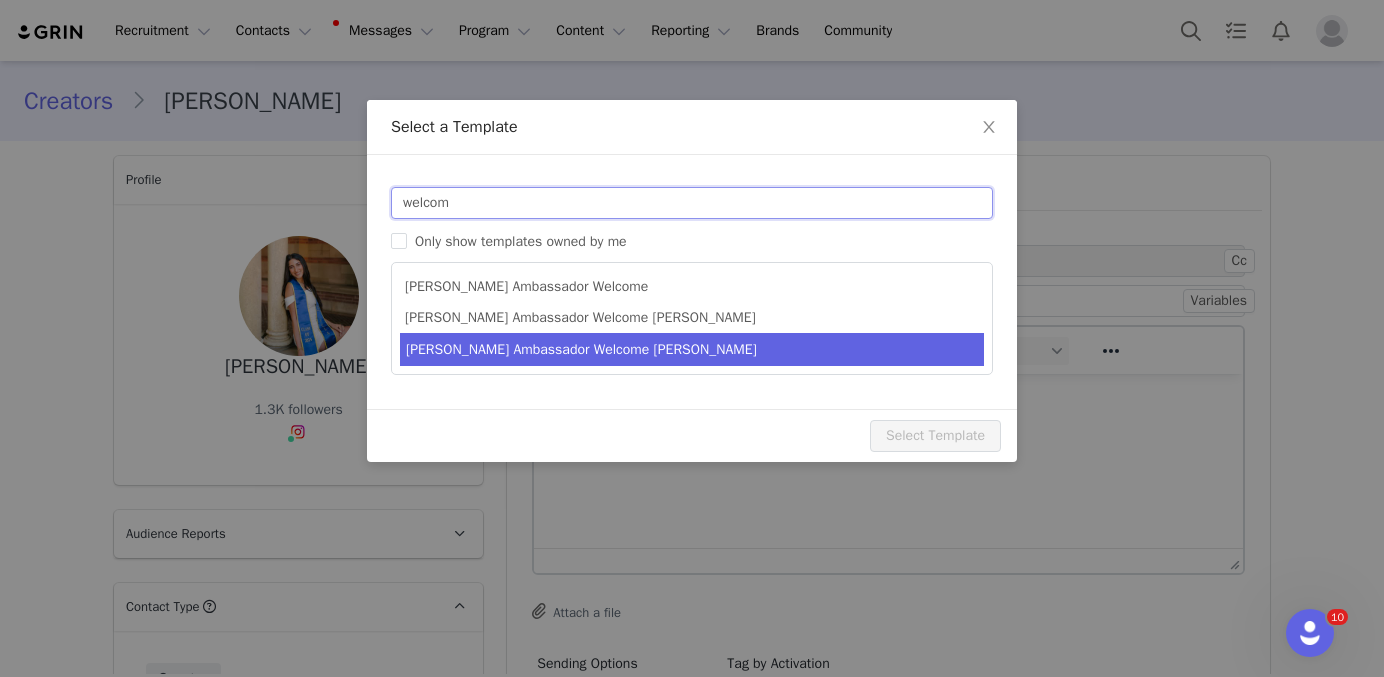 type on "welcom" 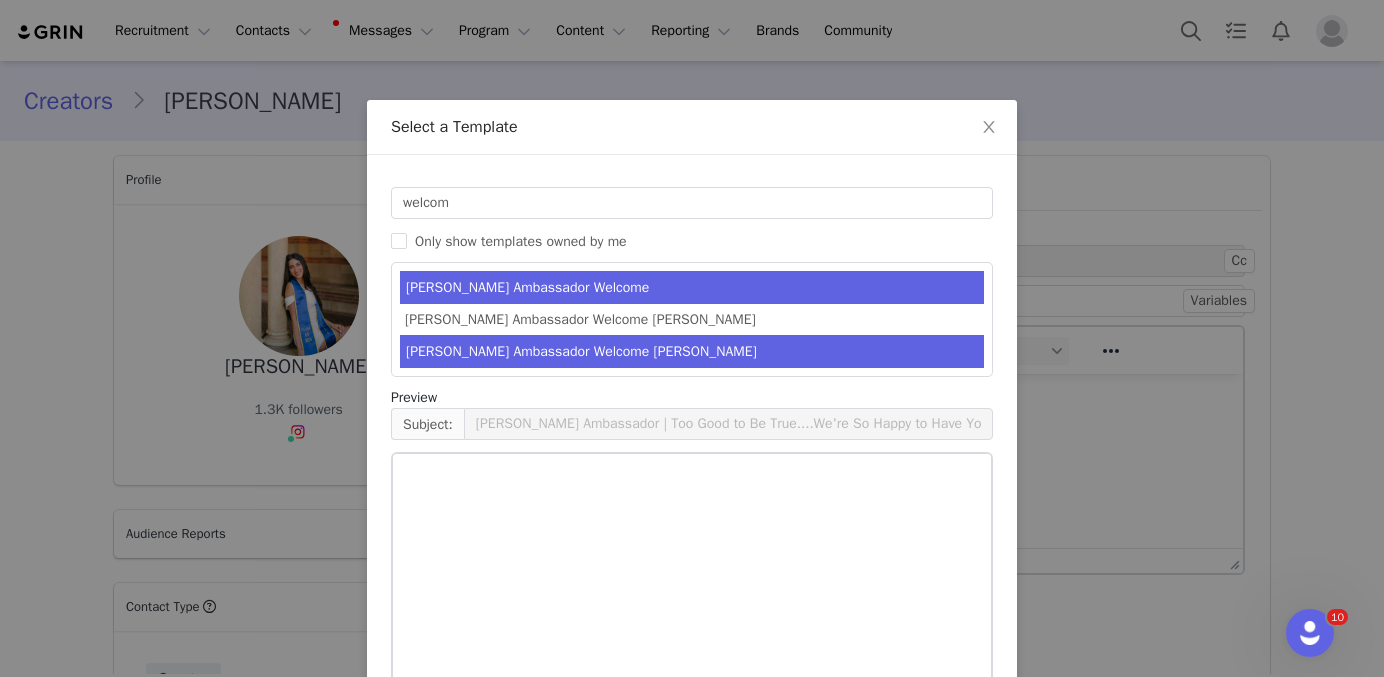 drag, startPoint x: 595, startPoint y: 347, endPoint x: 338, endPoint y: 102, distance: 355.069 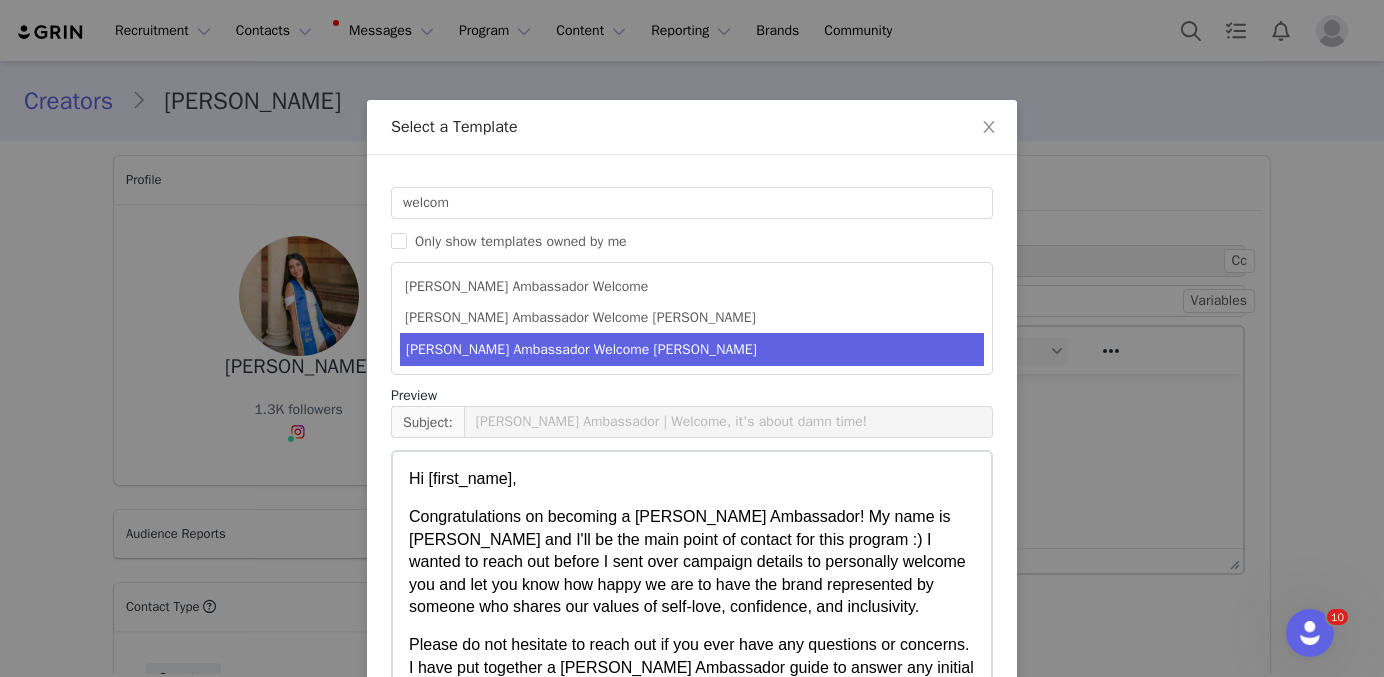 scroll, scrollTop: 621, scrollLeft: 0, axis: vertical 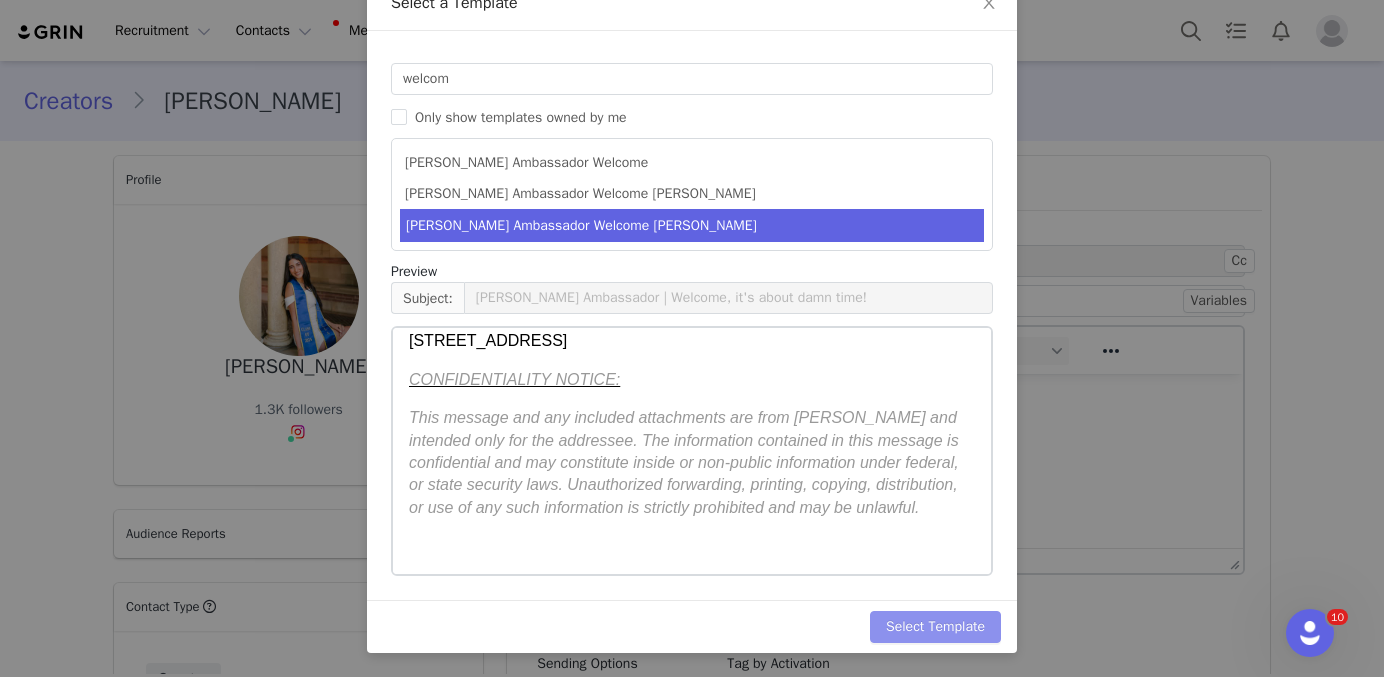 click on "Select Template" at bounding box center [935, 627] 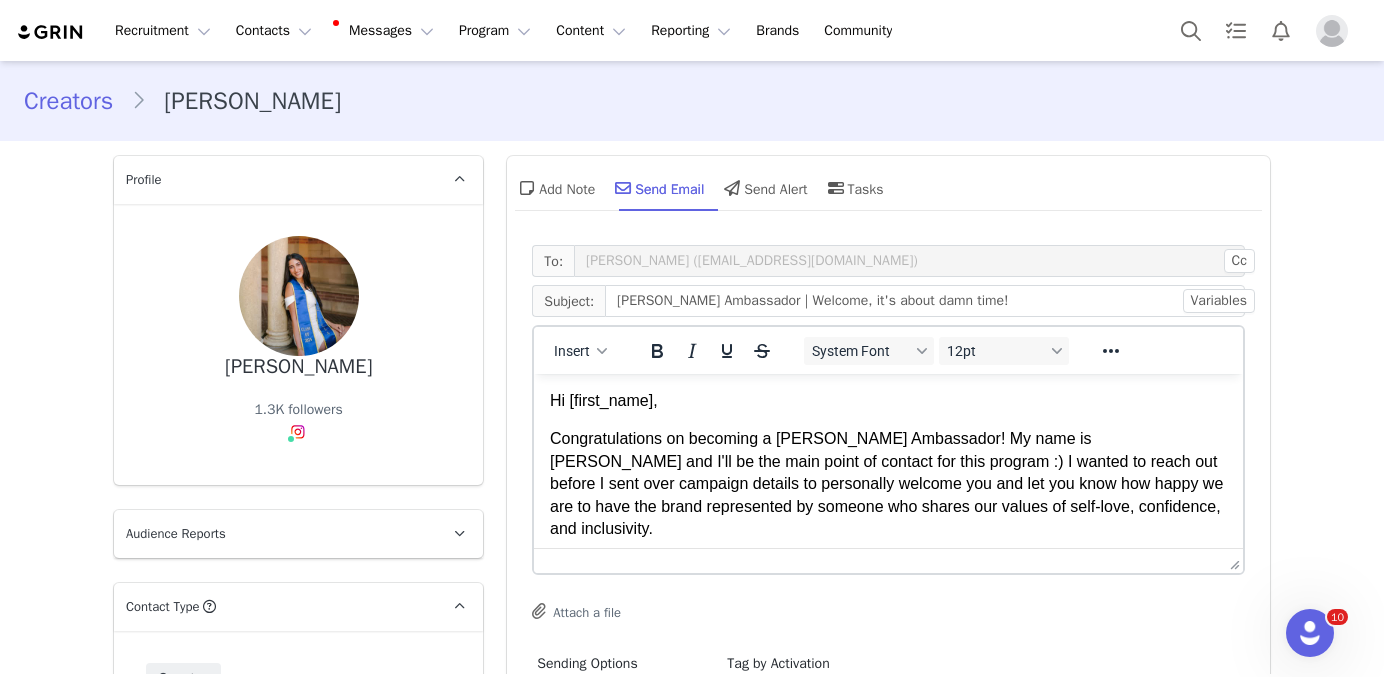 scroll, scrollTop: 0, scrollLeft: 0, axis: both 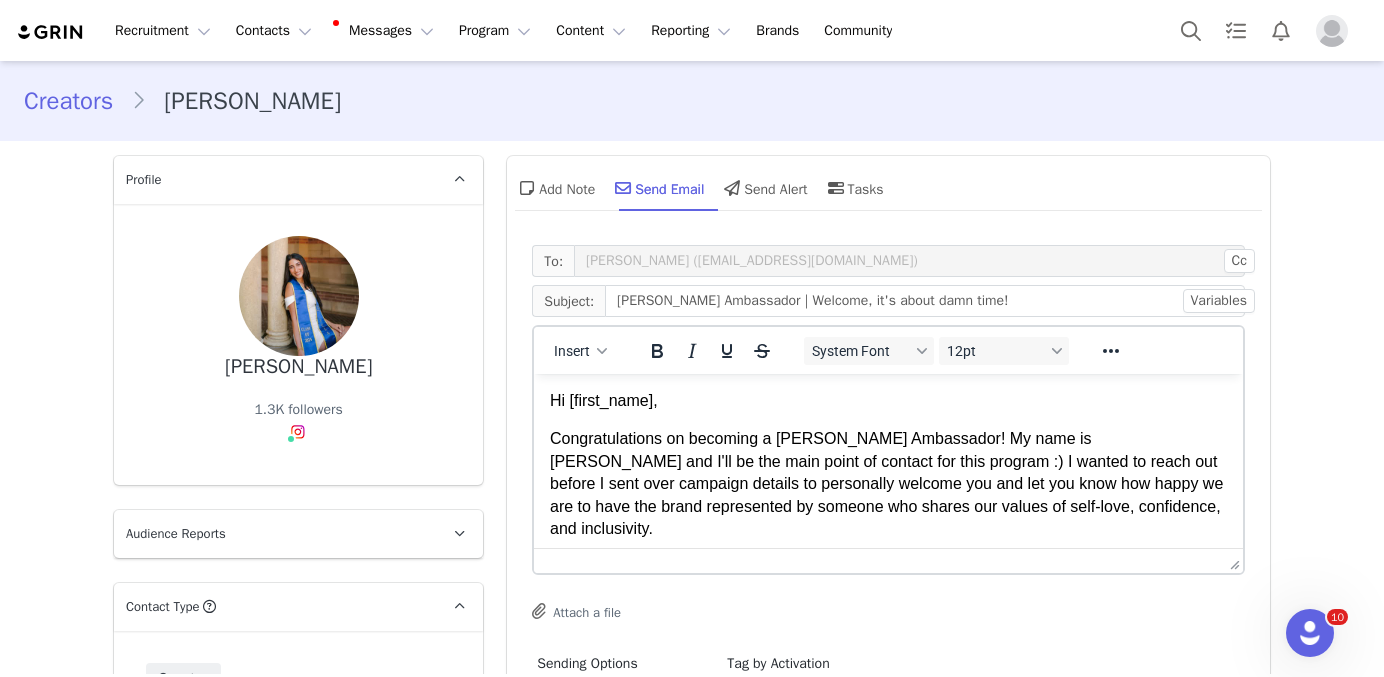 drag, startPoint x: 1043, startPoint y: 529, endPoint x: 1077, endPoint y: 544, distance: 37.161808 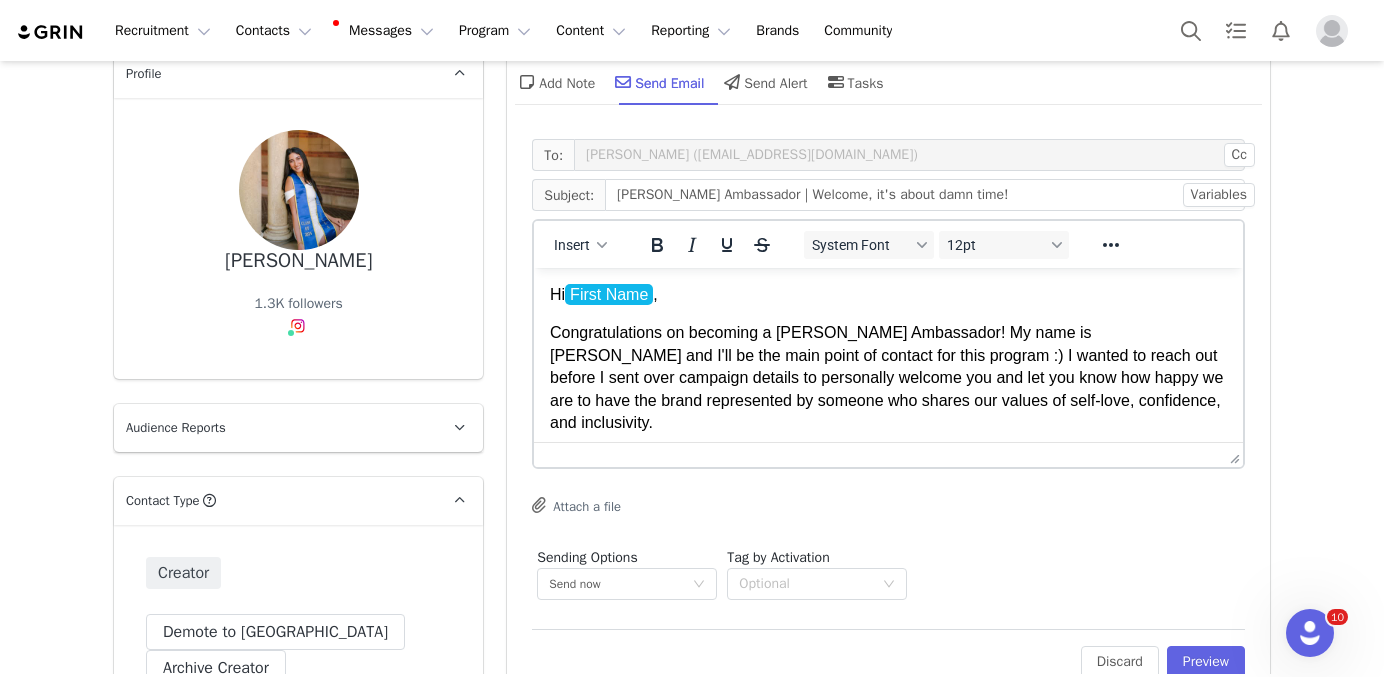 scroll, scrollTop: 144, scrollLeft: 0, axis: vertical 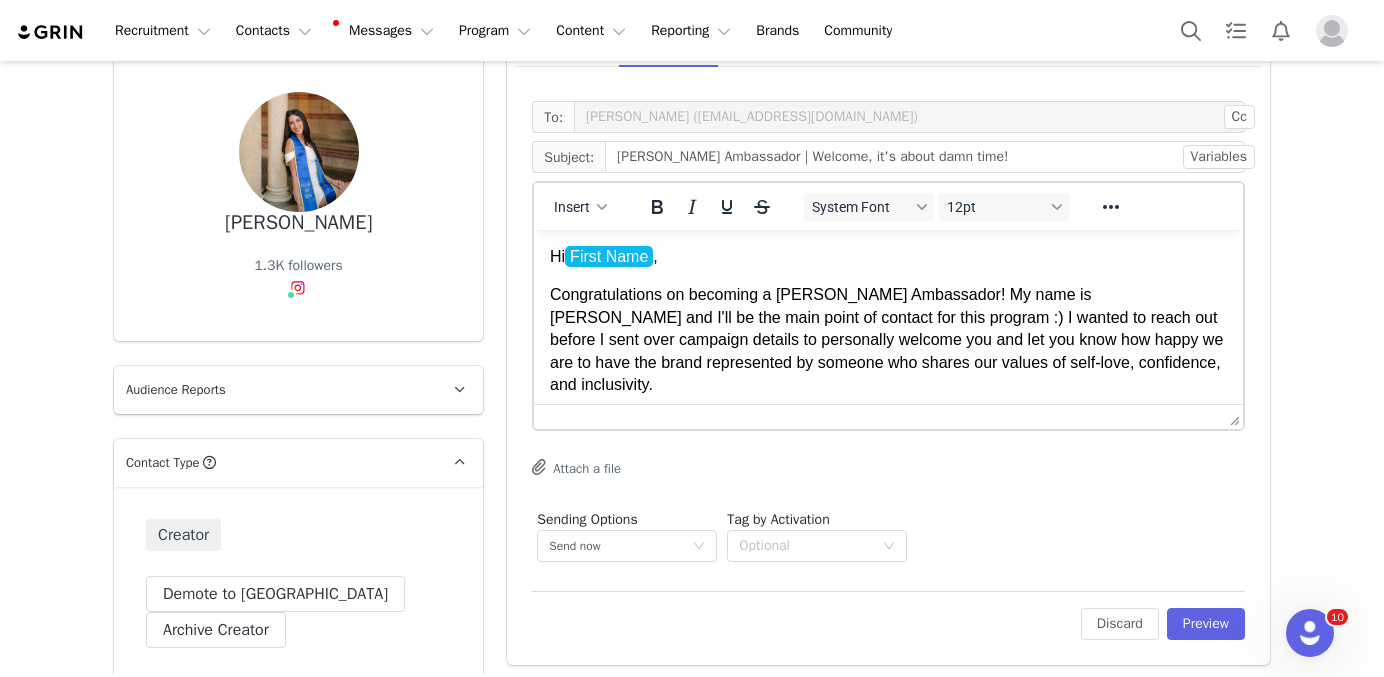 click on "Edit     Discard Preview" at bounding box center (888, 615) 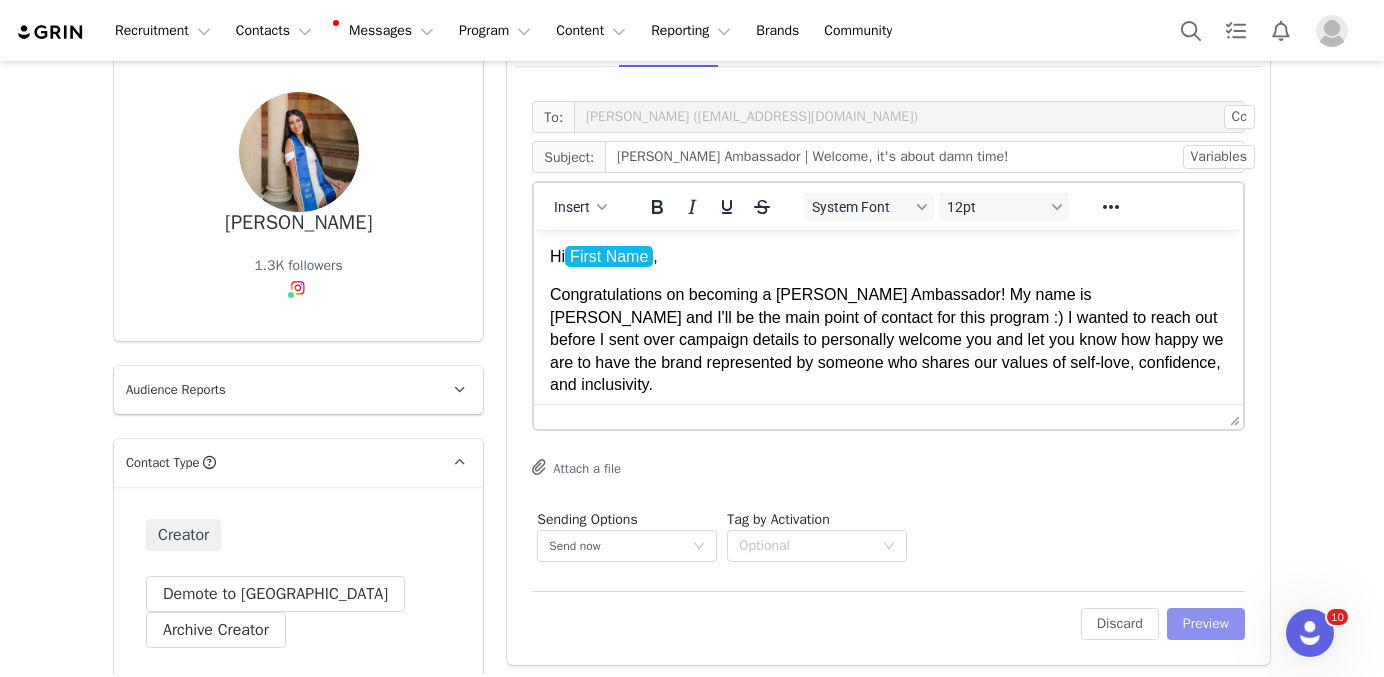click on "Preview" at bounding box center [1206, 624] 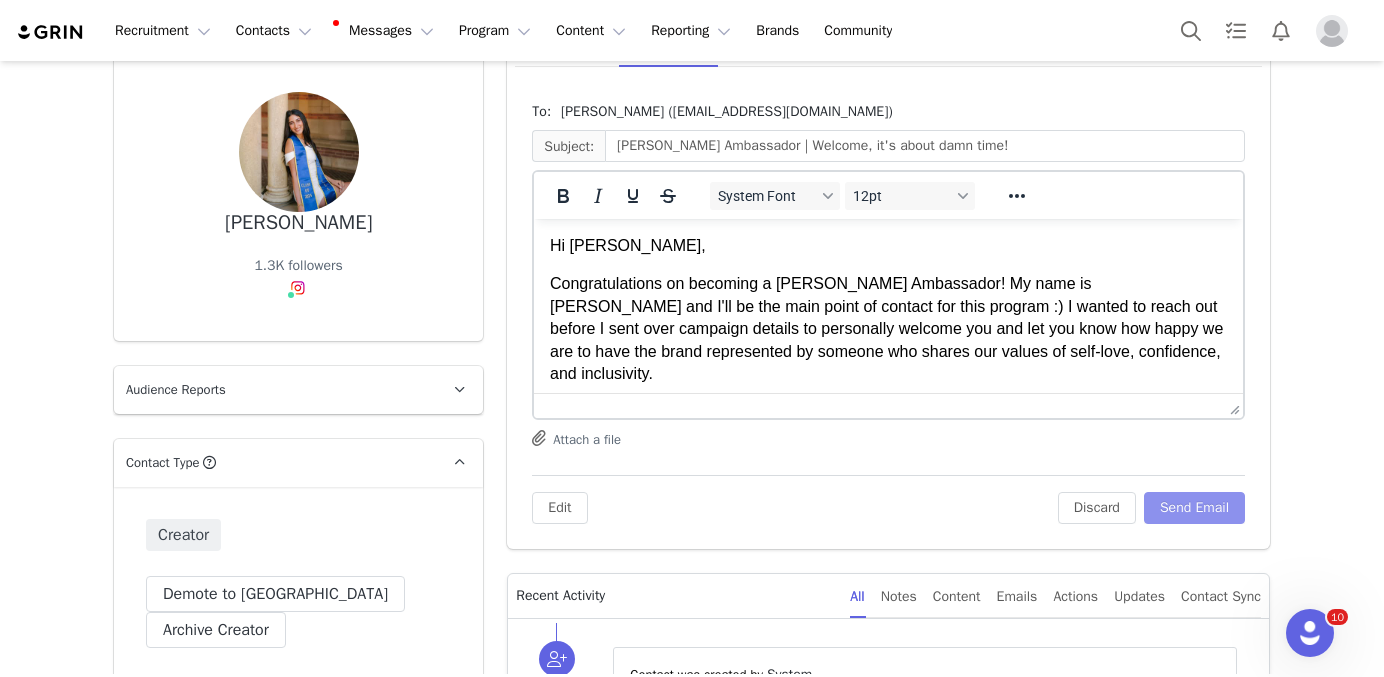 scroll, scrollTop: 0, scrollLeft: 0, axis: both 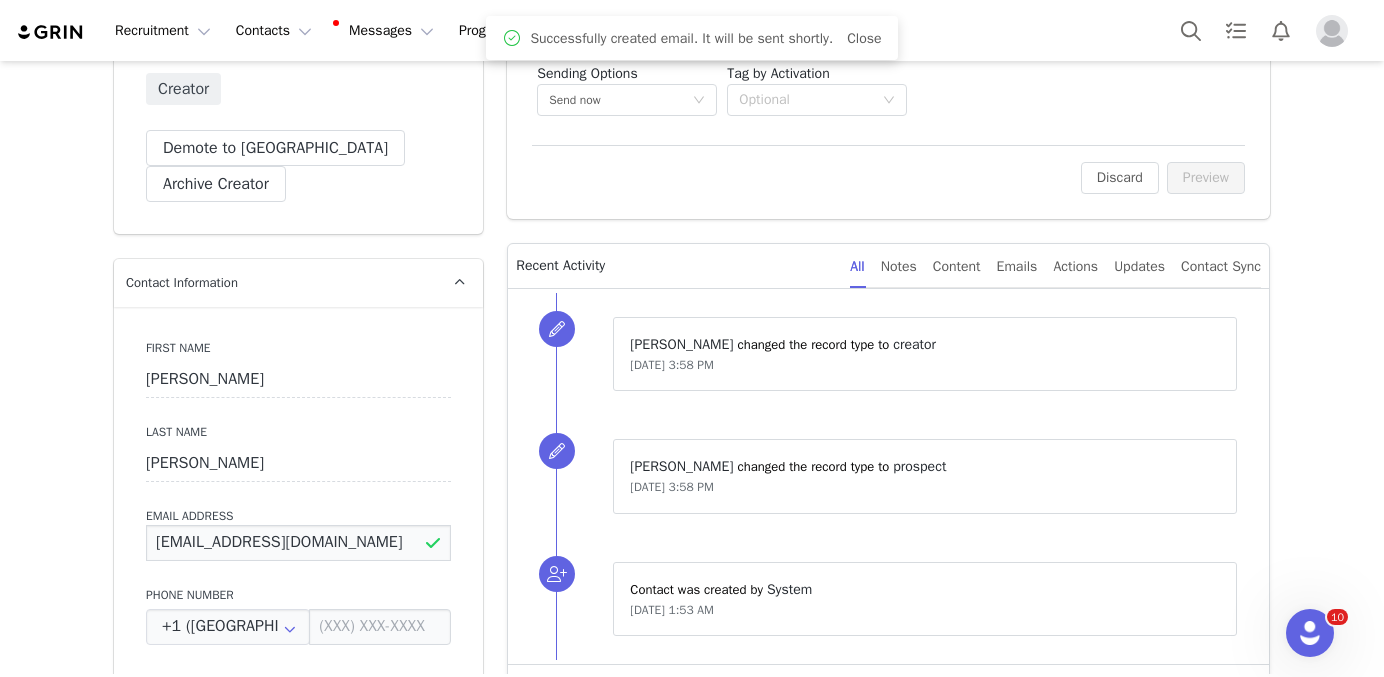 click on "[EMAIL_ADDRESS][DOMAIN_NAME]" at bounding box center [298, 543] 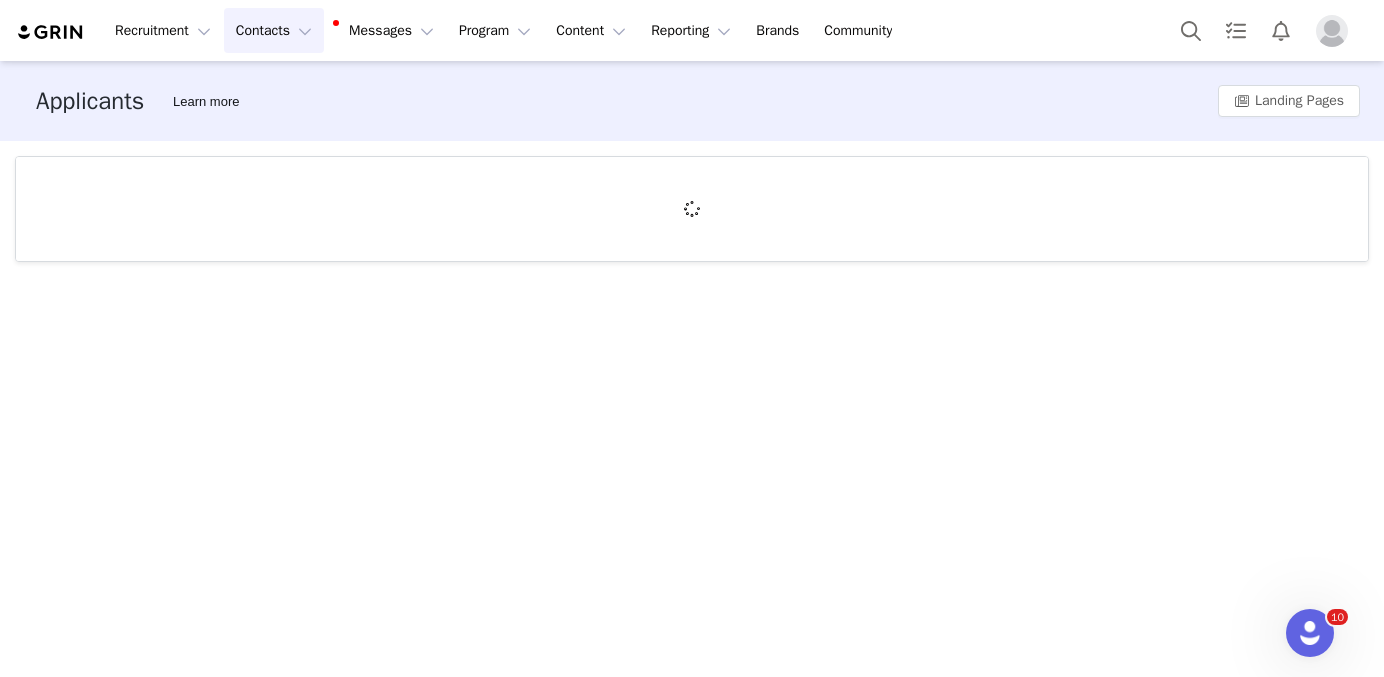 scroll, scrollTop: 0, scrollLeft: 0, axis: both 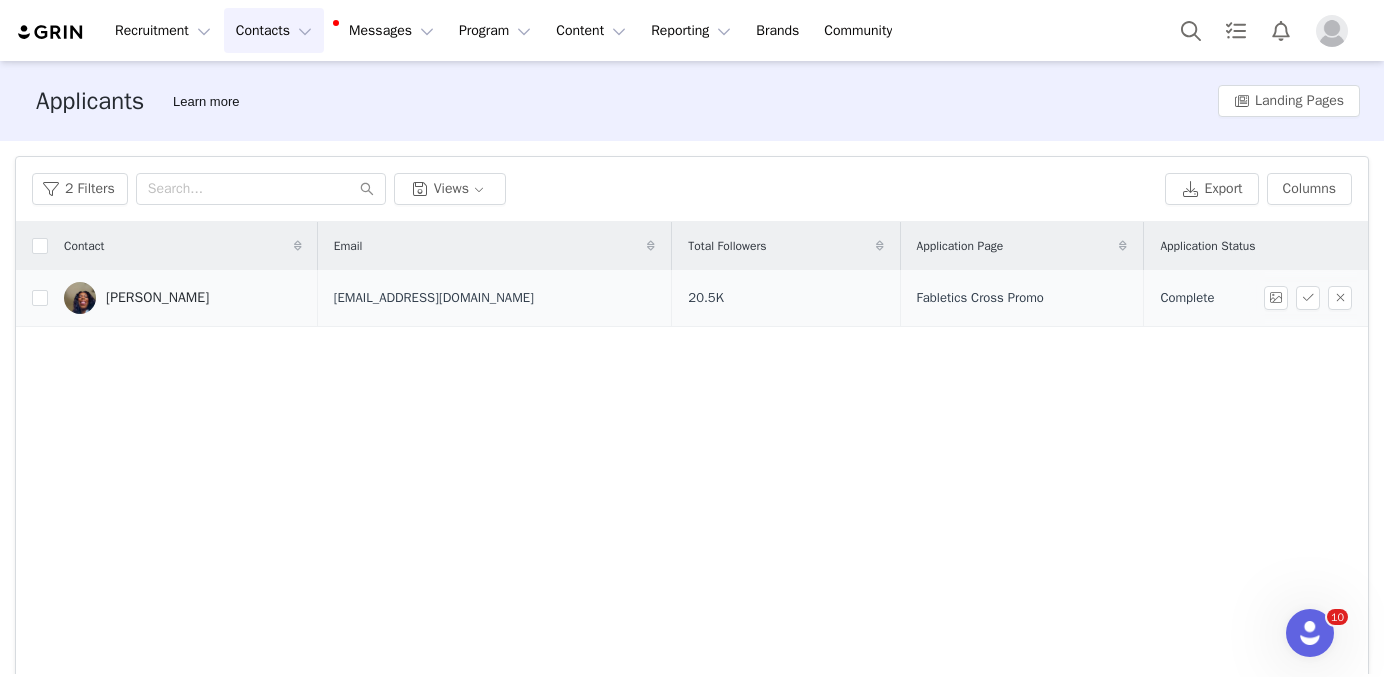 click on "[PERSON_NAME]" at bounding box center (157, 298) 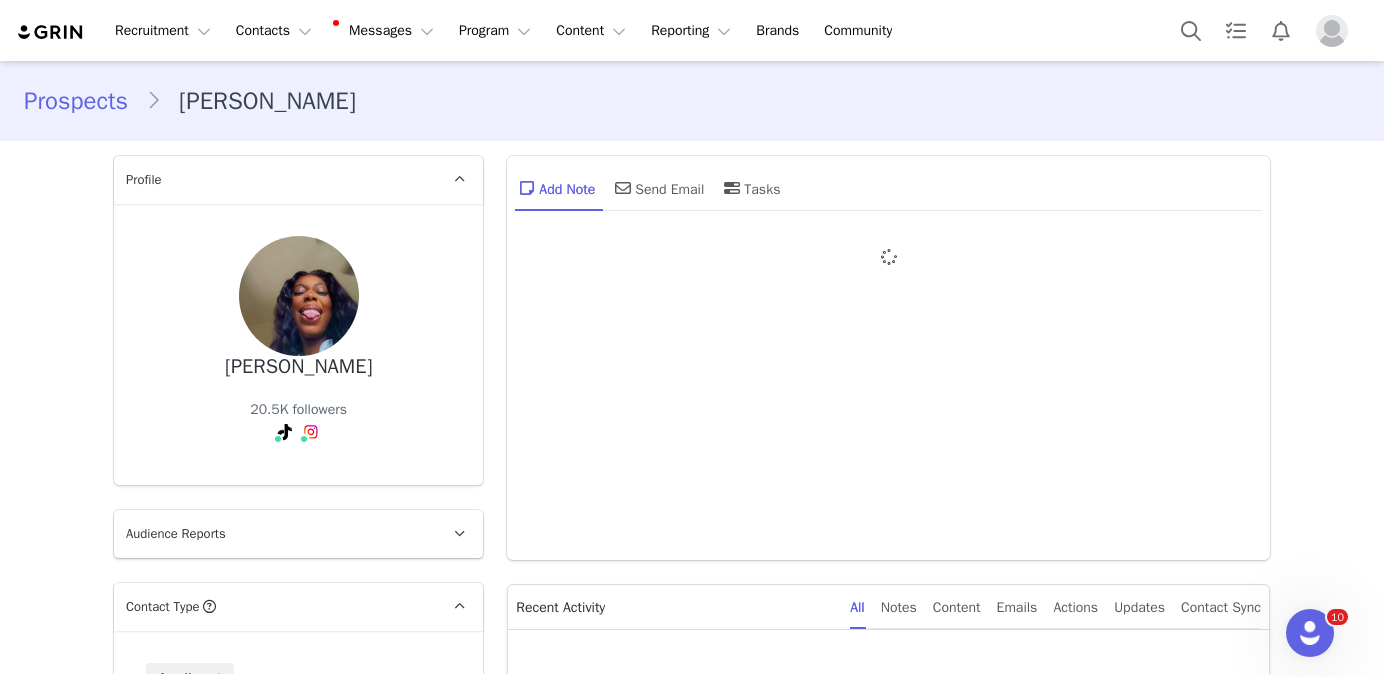 type on "+1 ([GEOGRAPHIC_DATA])" 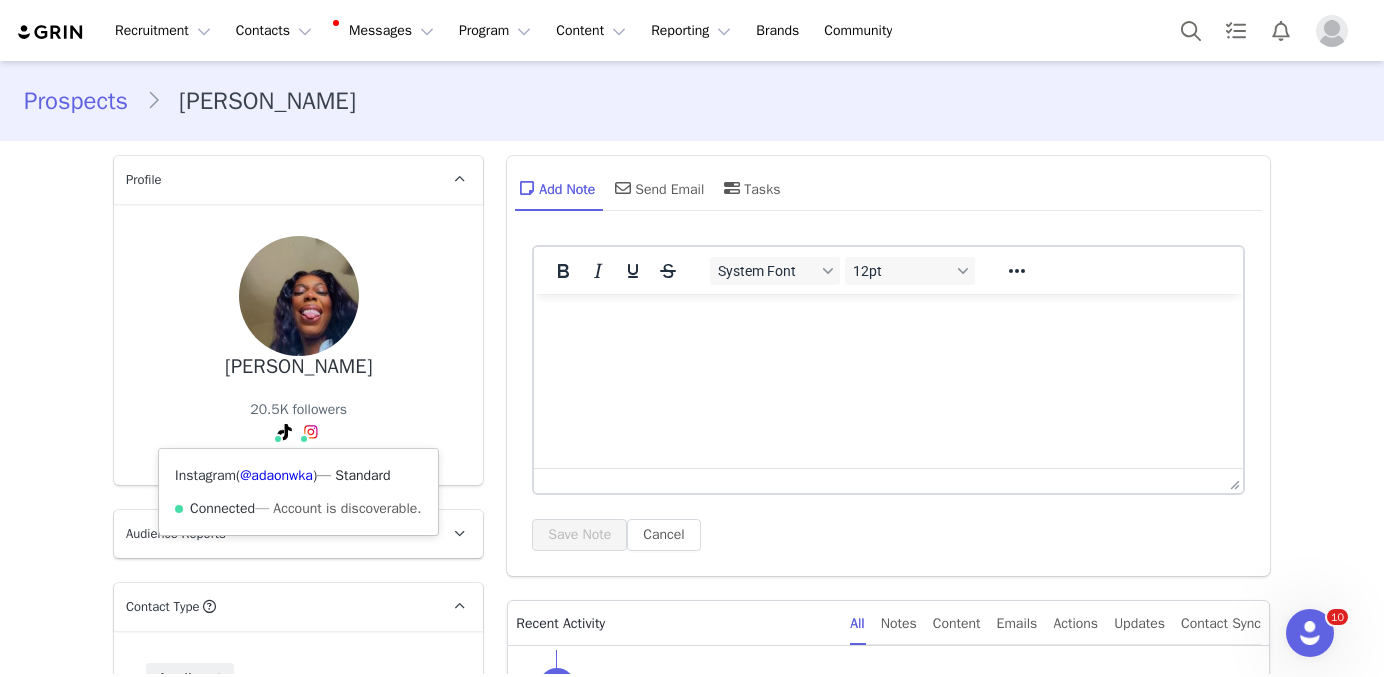scroll, scrollTop: 0, scrollLeft: 0, axis: both 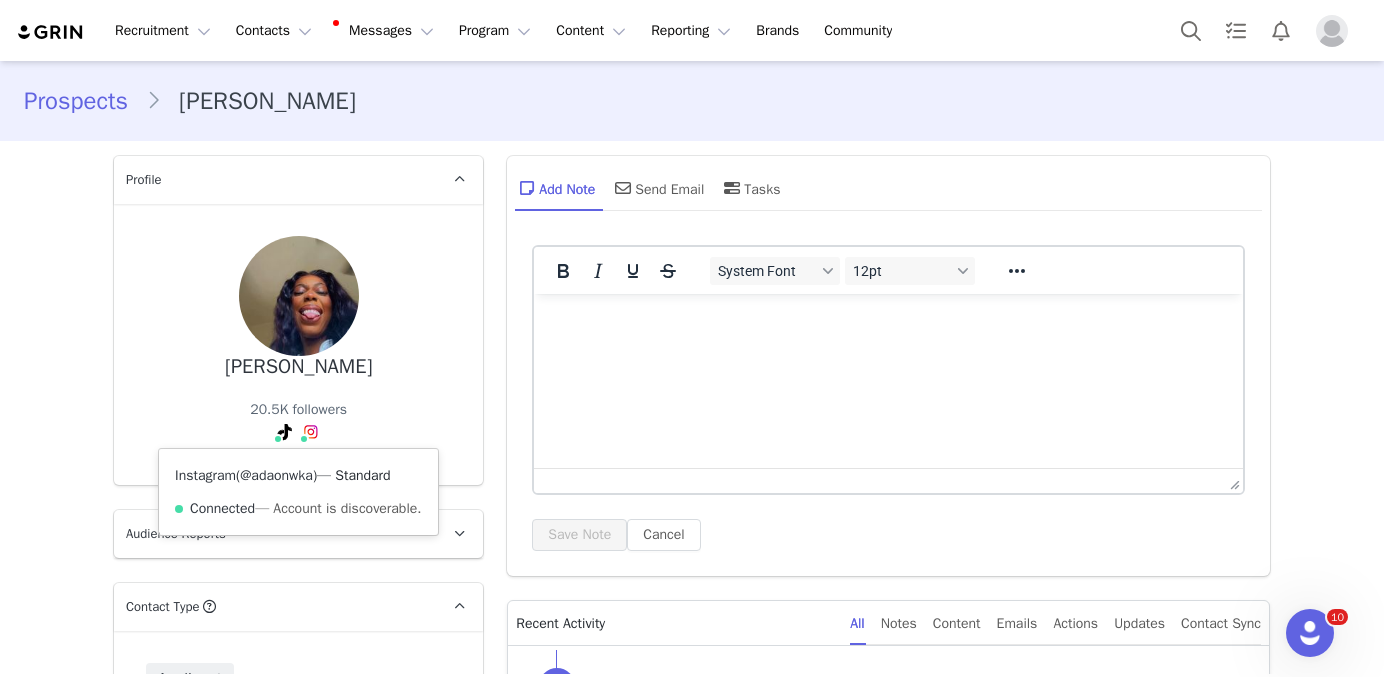 click on "@adaonwka" at bounding box center (276, 475) 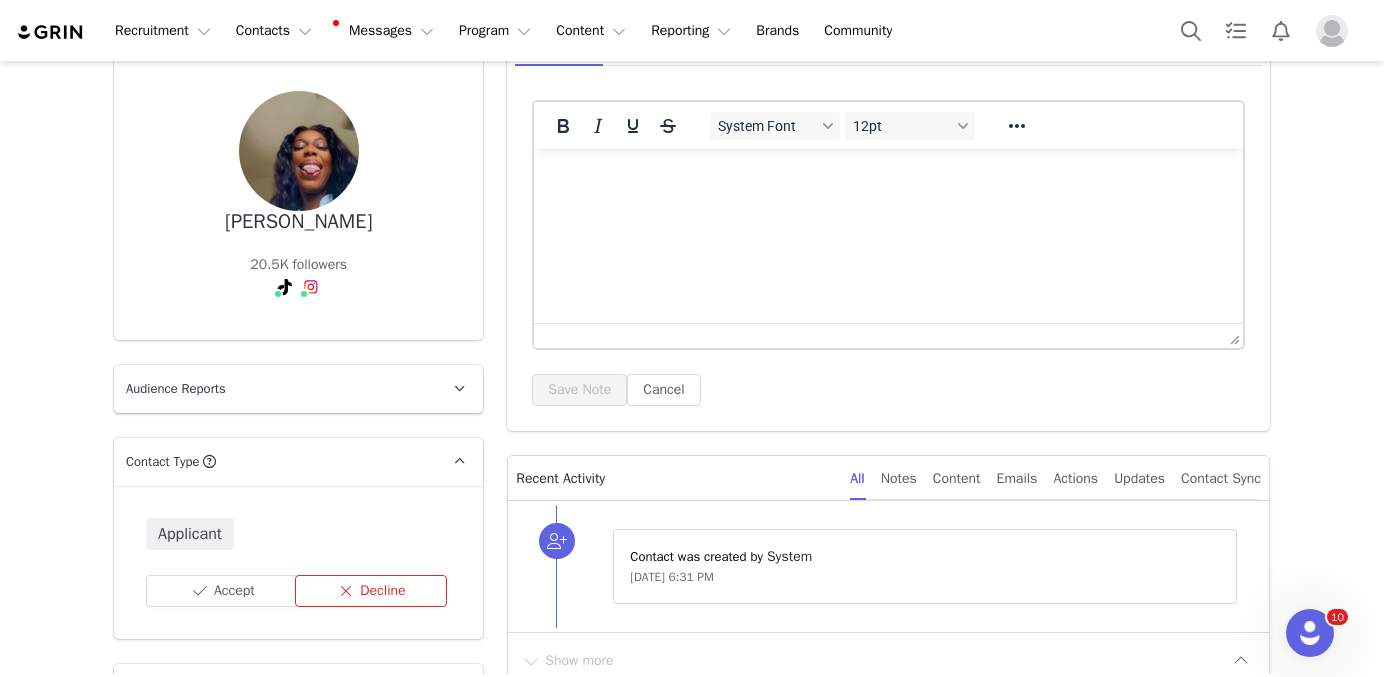 scroll, scrollTop: 151, scrollLeft: 0, axis: vertical 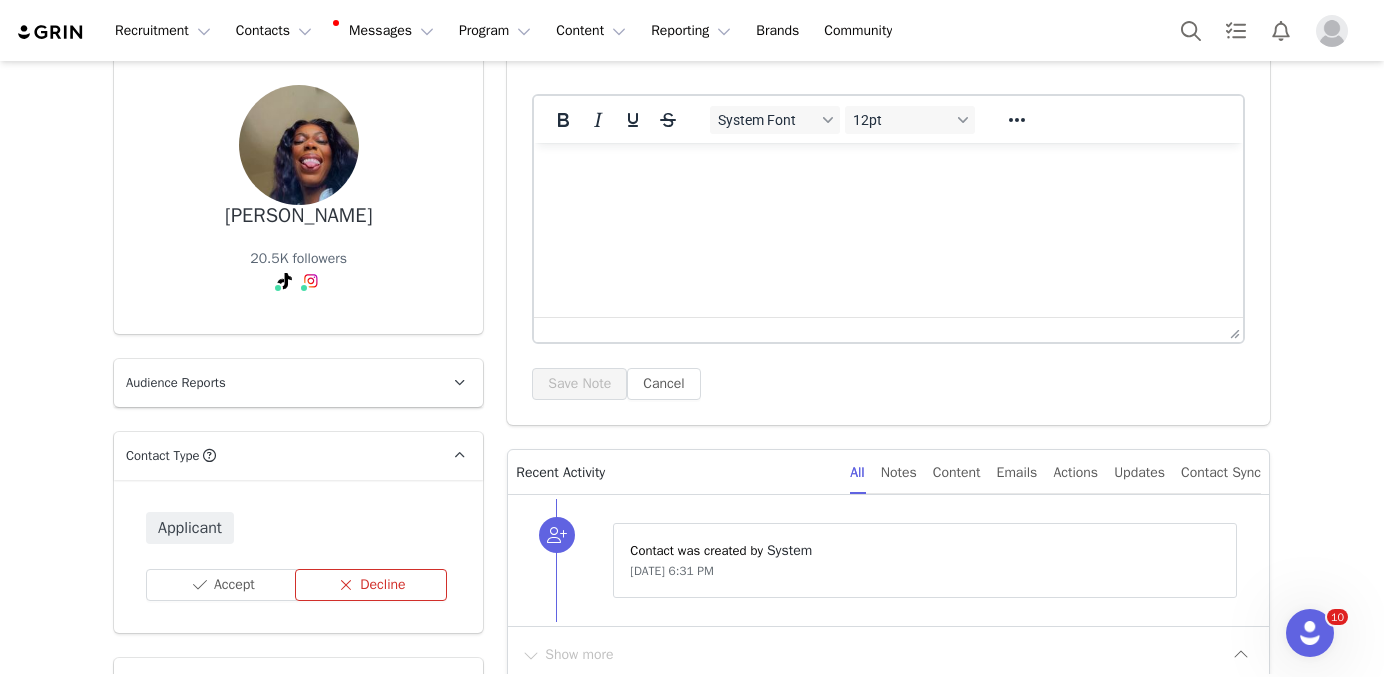 click on "Decline" at bounding box center (371, 585) 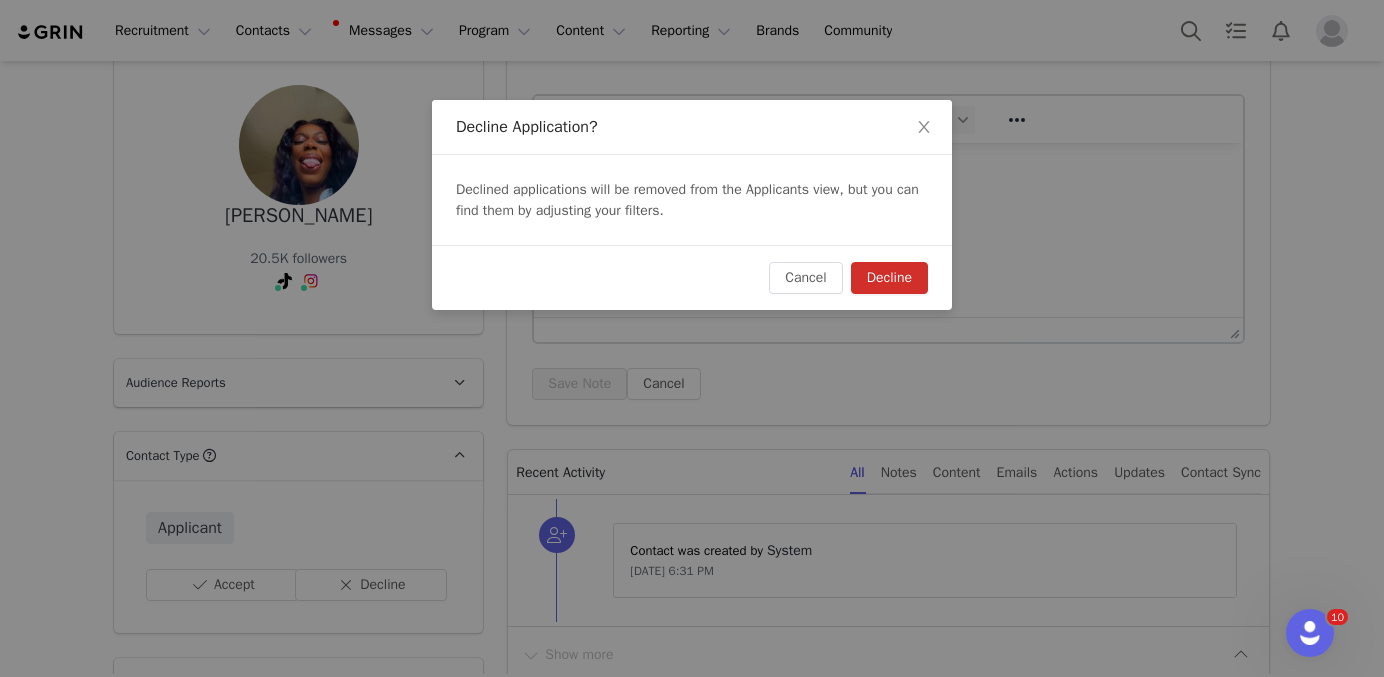 click on "Decline" at bounding box center [889, 278] 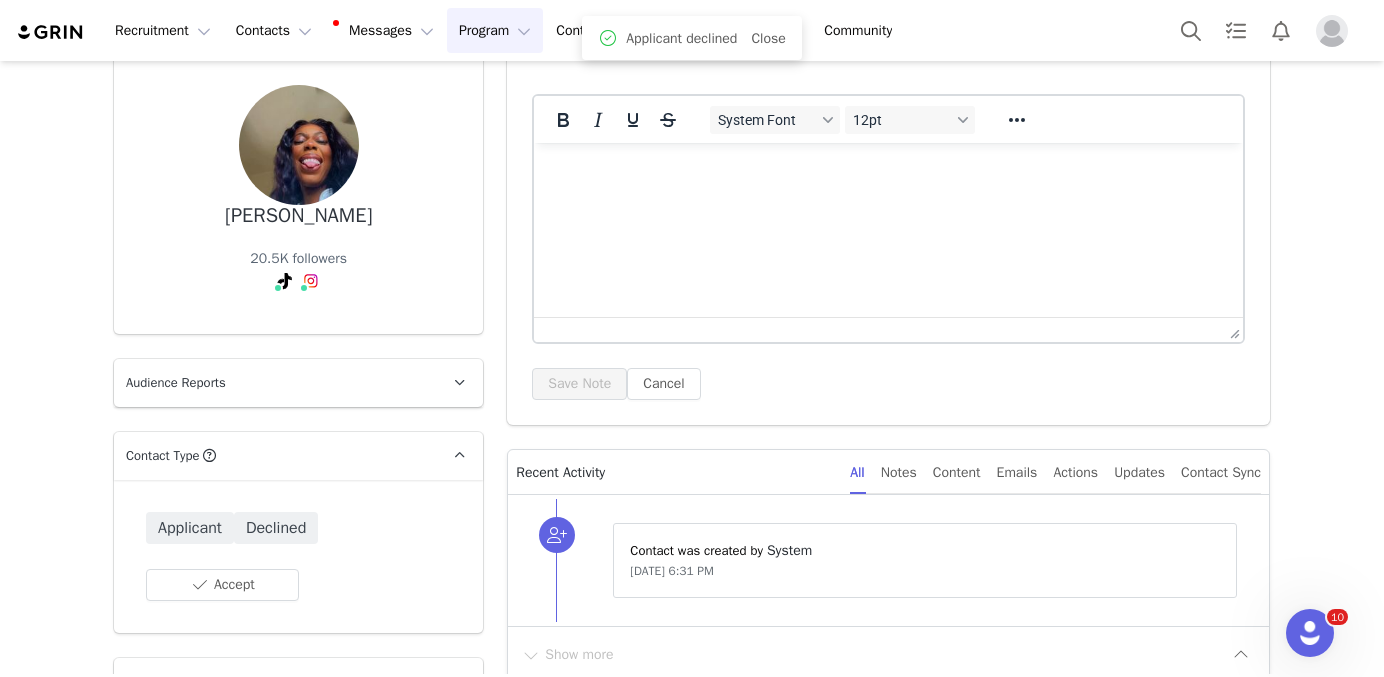 click on "Program Program" at bounding box center [495, 30] 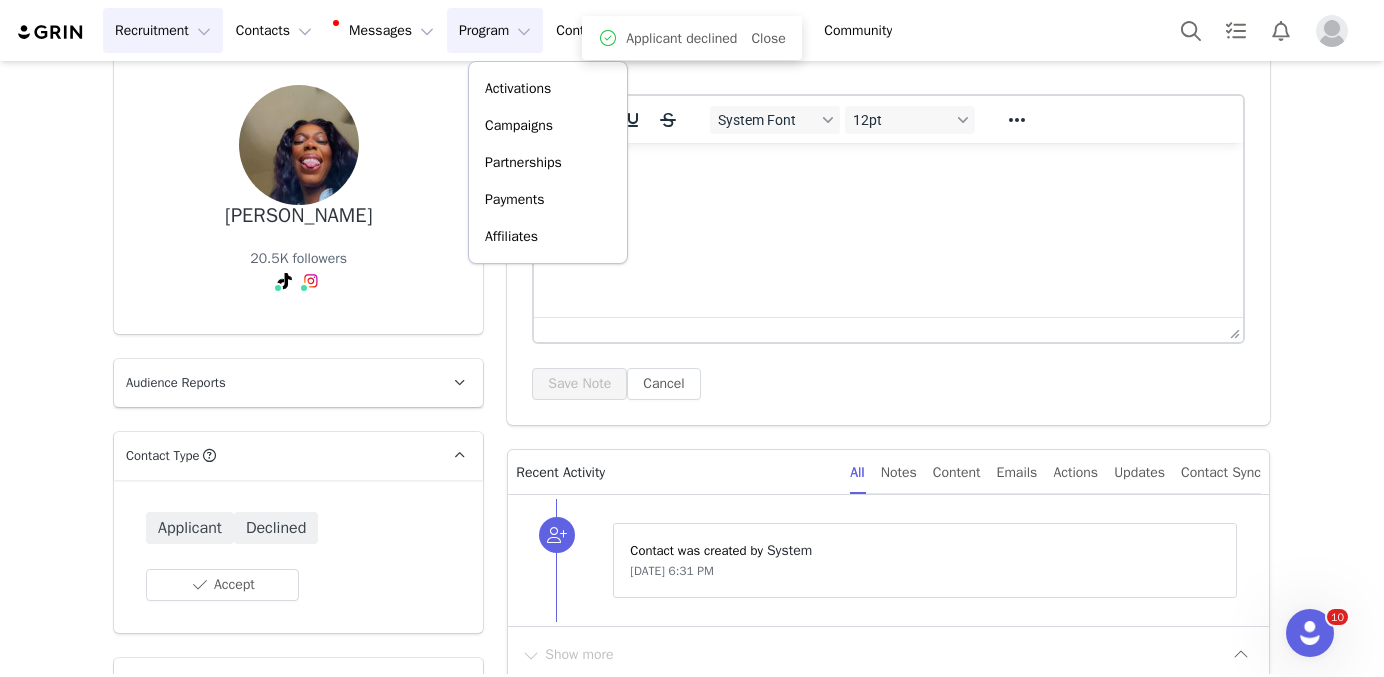 click on "Recruitment Recruitment" at bounding box center [163, 30] 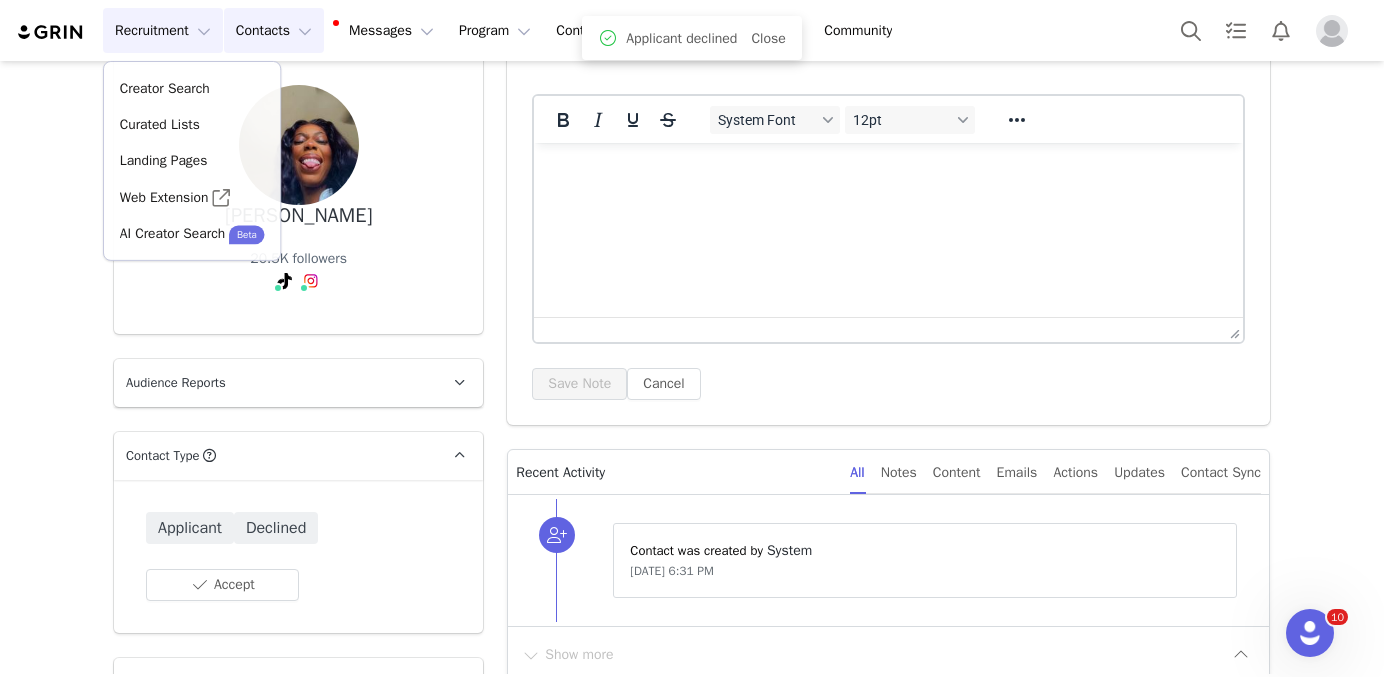 click on "Contacts Contacts" at bounding box center [274, 30] 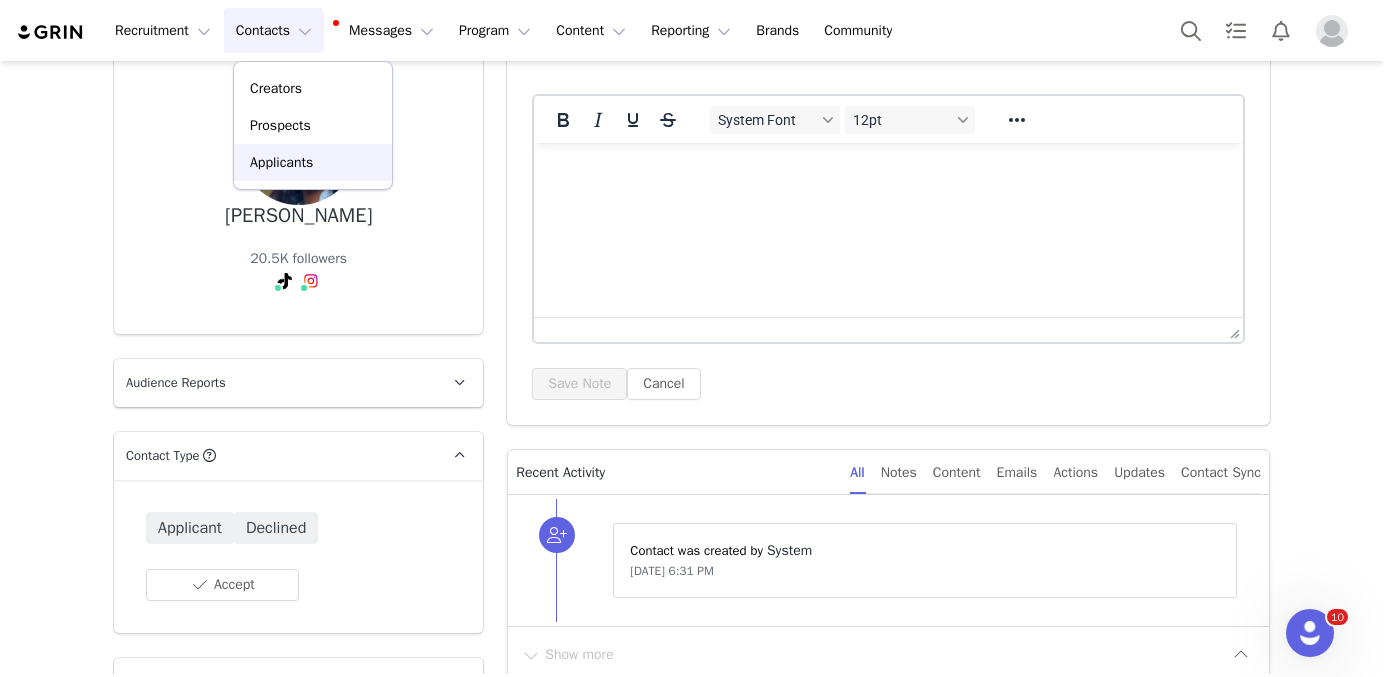 click on "Applicants" at bounding box center (281, 162) 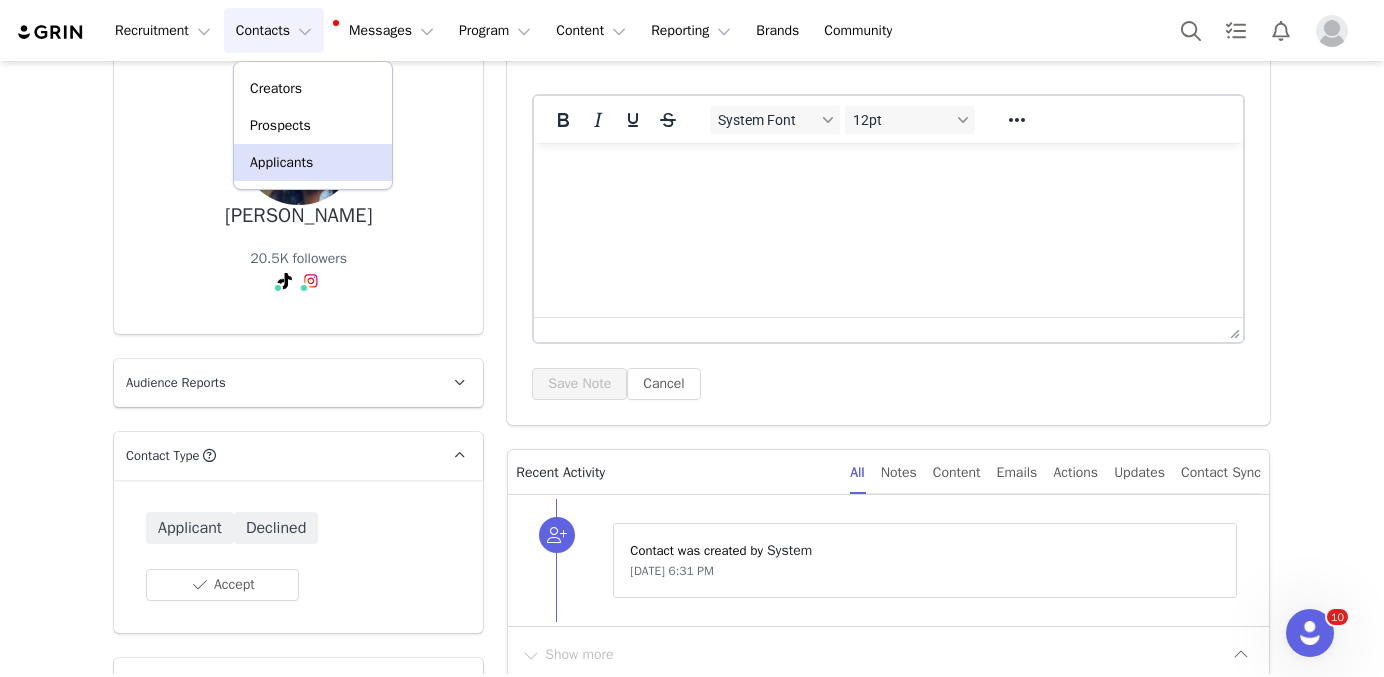 scroll, scrollTop: 0, scrollLeft: 0, axis: both 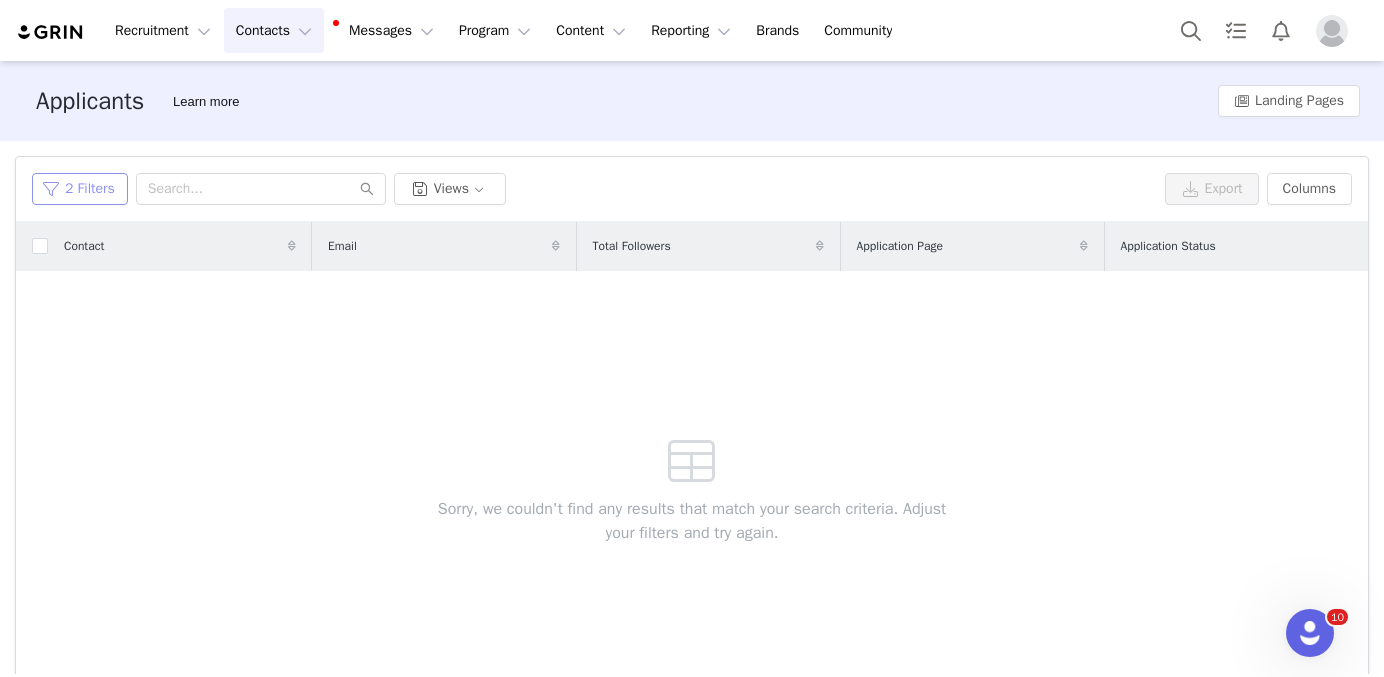 click on "2 Filters" at bounding box center (80, 189) 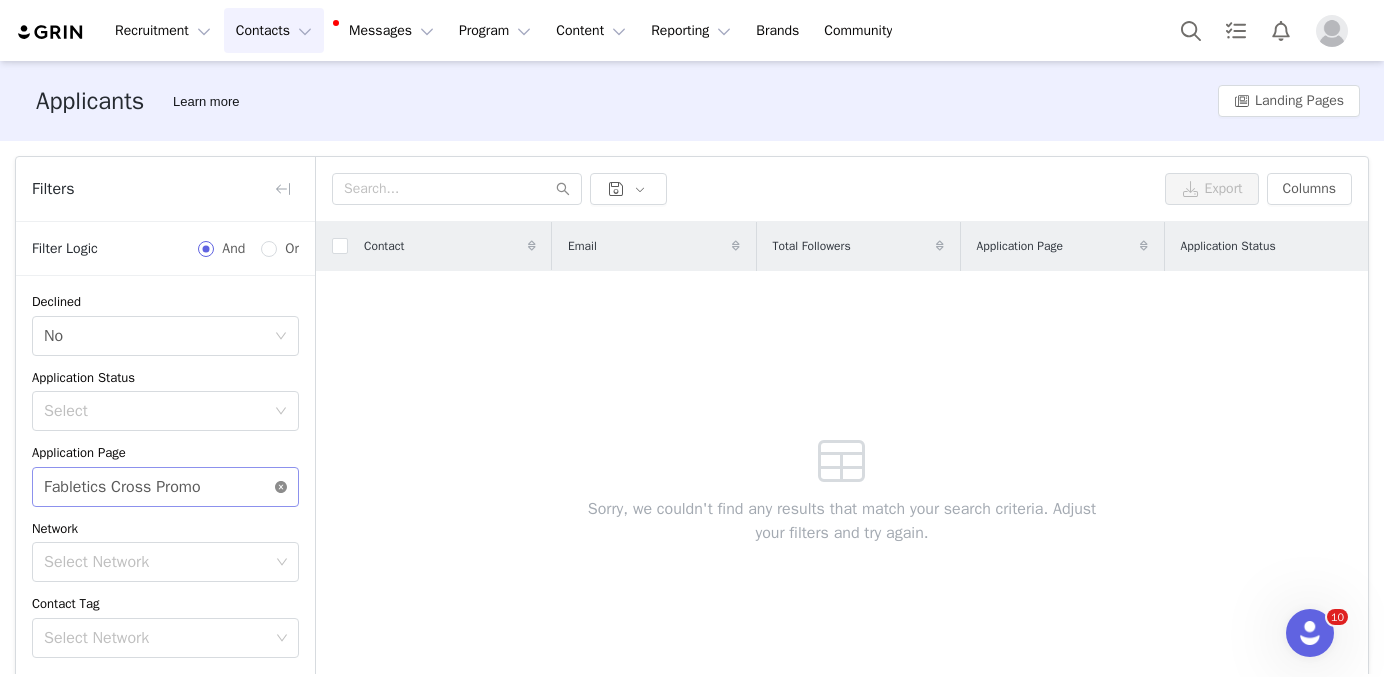 click 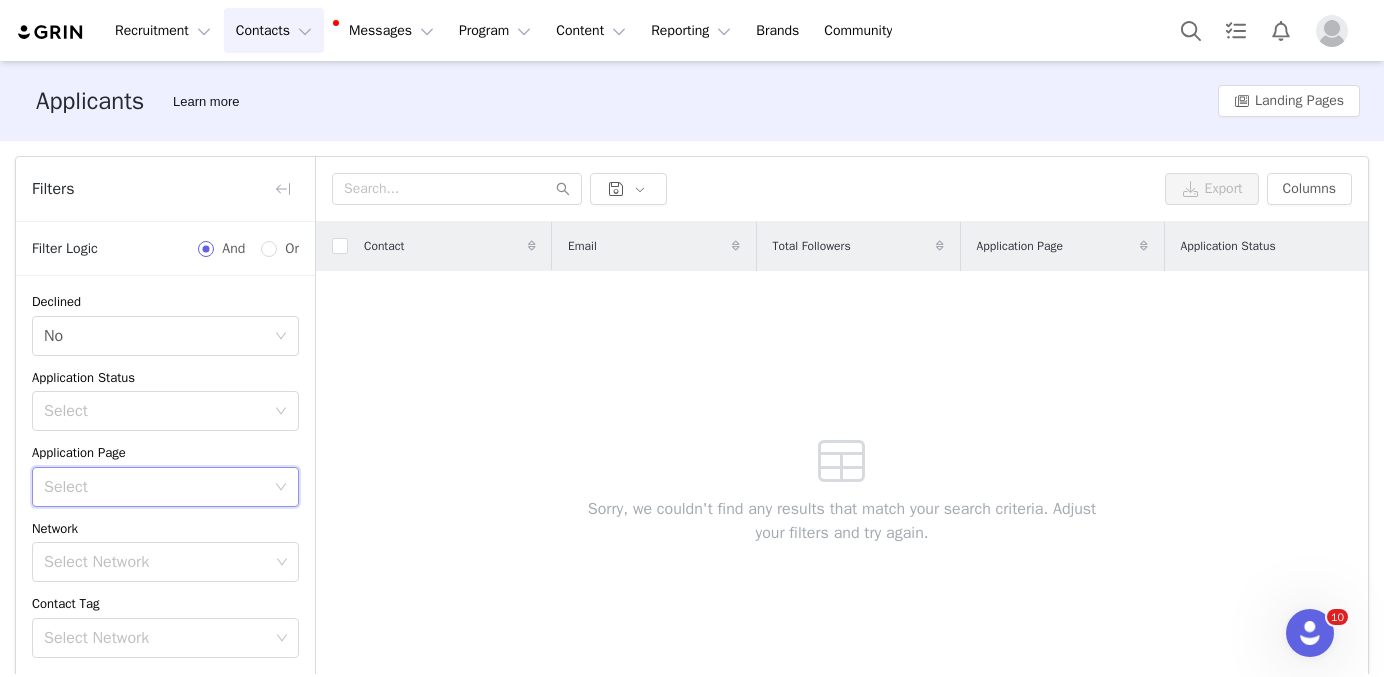 click on "Select" at bounding box center (154, 487) 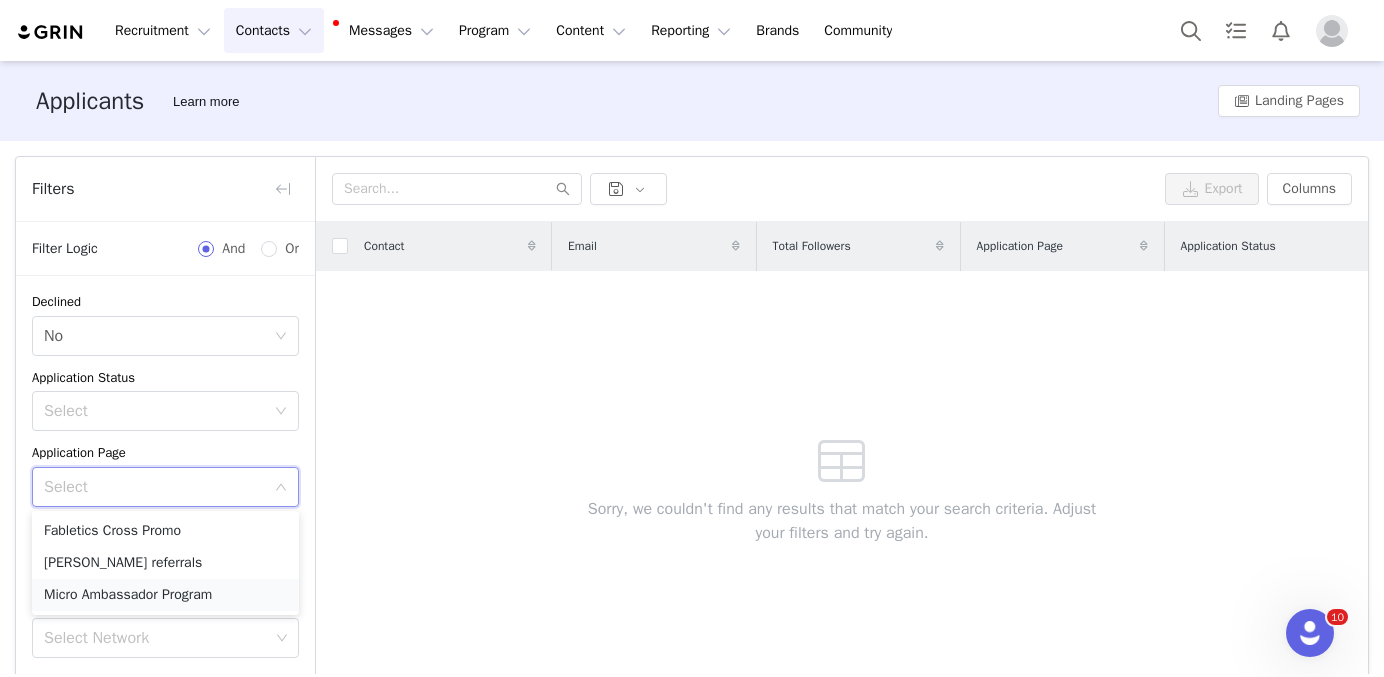 click on "Micro Ambassador Program" at bounding box center (165, 595) 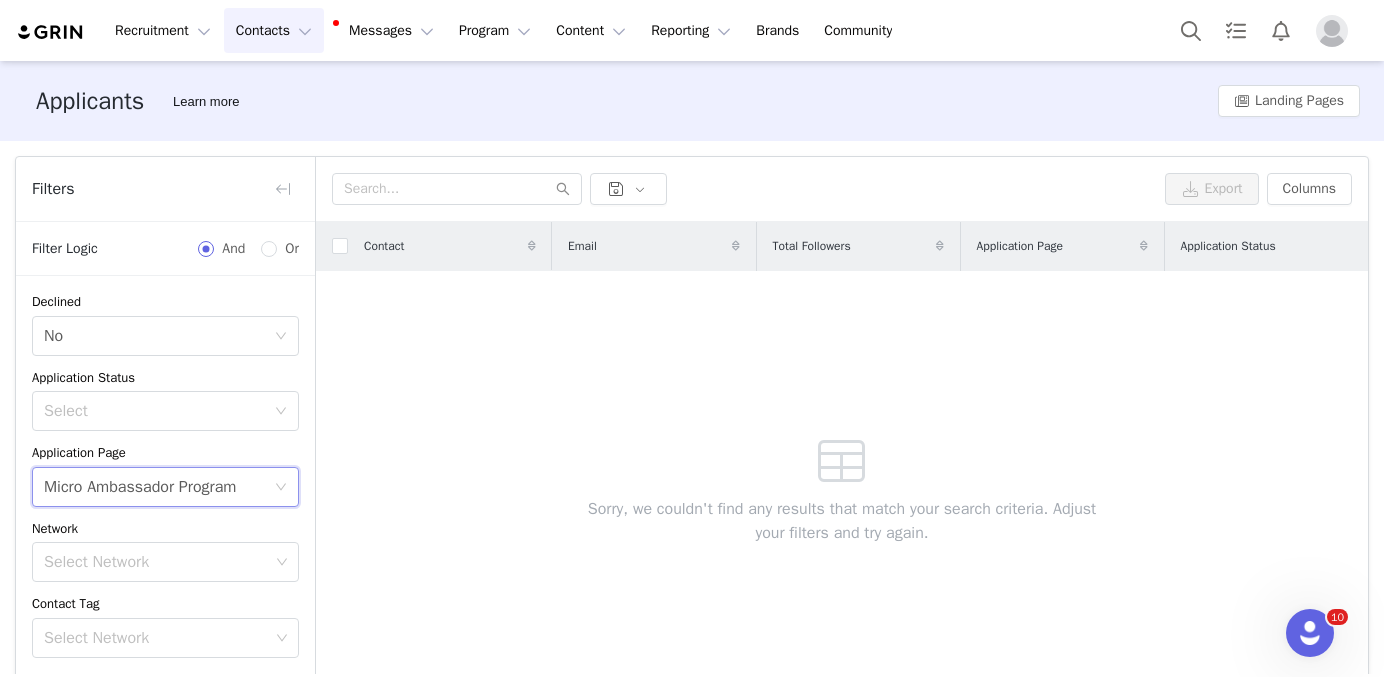 scroll, scrollTop: 207, scrollLeft: 0, axis: vertical 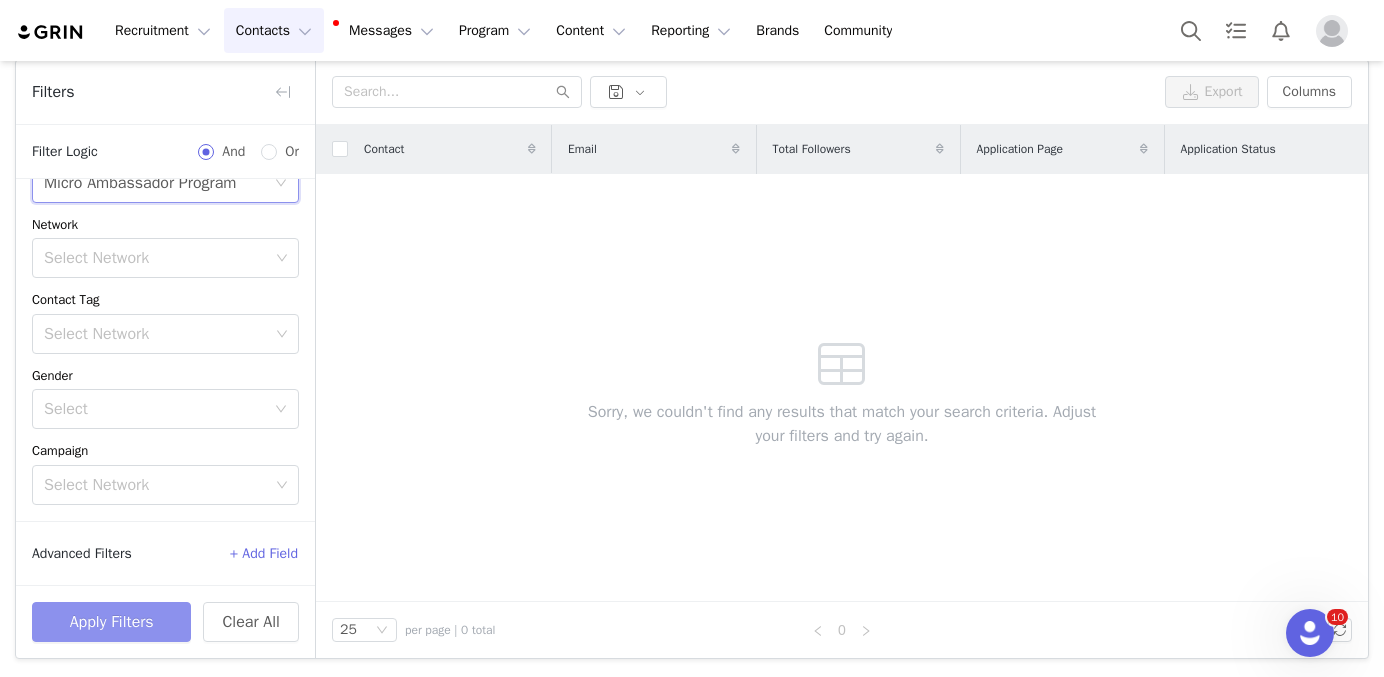 click on "Apply Filters" at bounding box center (111, 622) 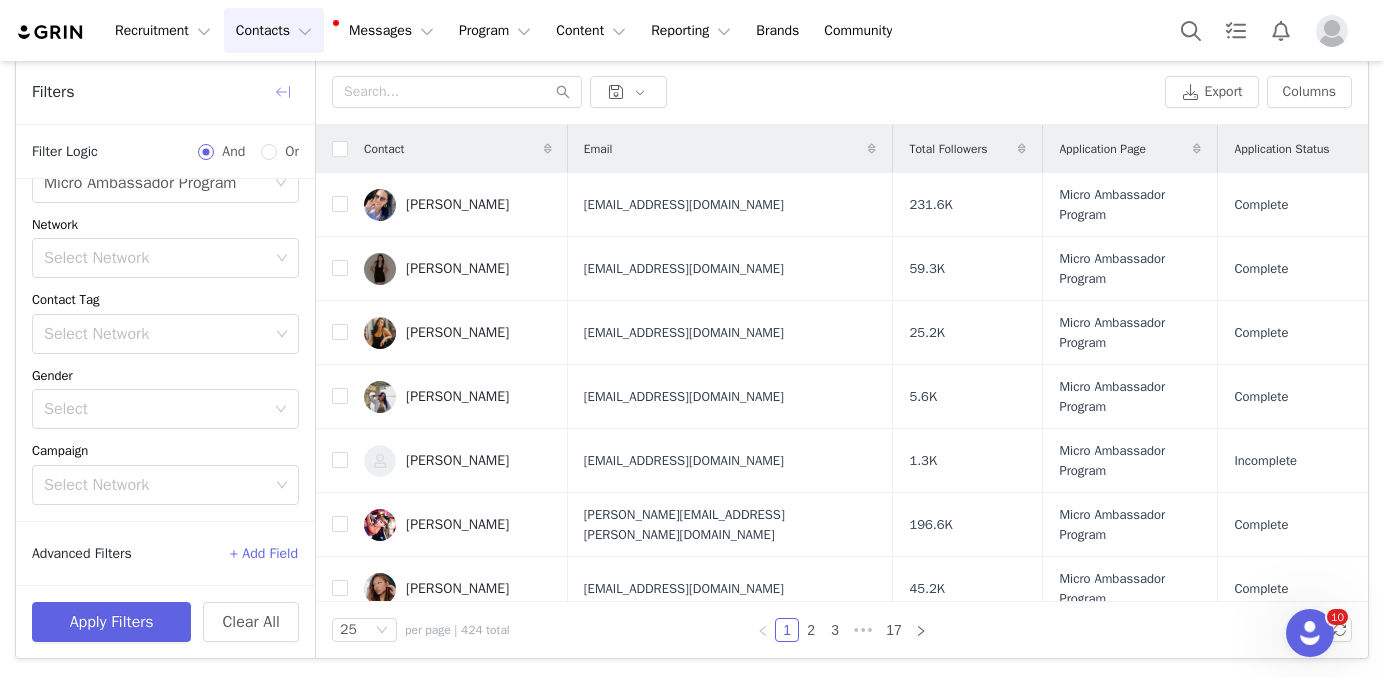 click at bounding box center (283, 92) 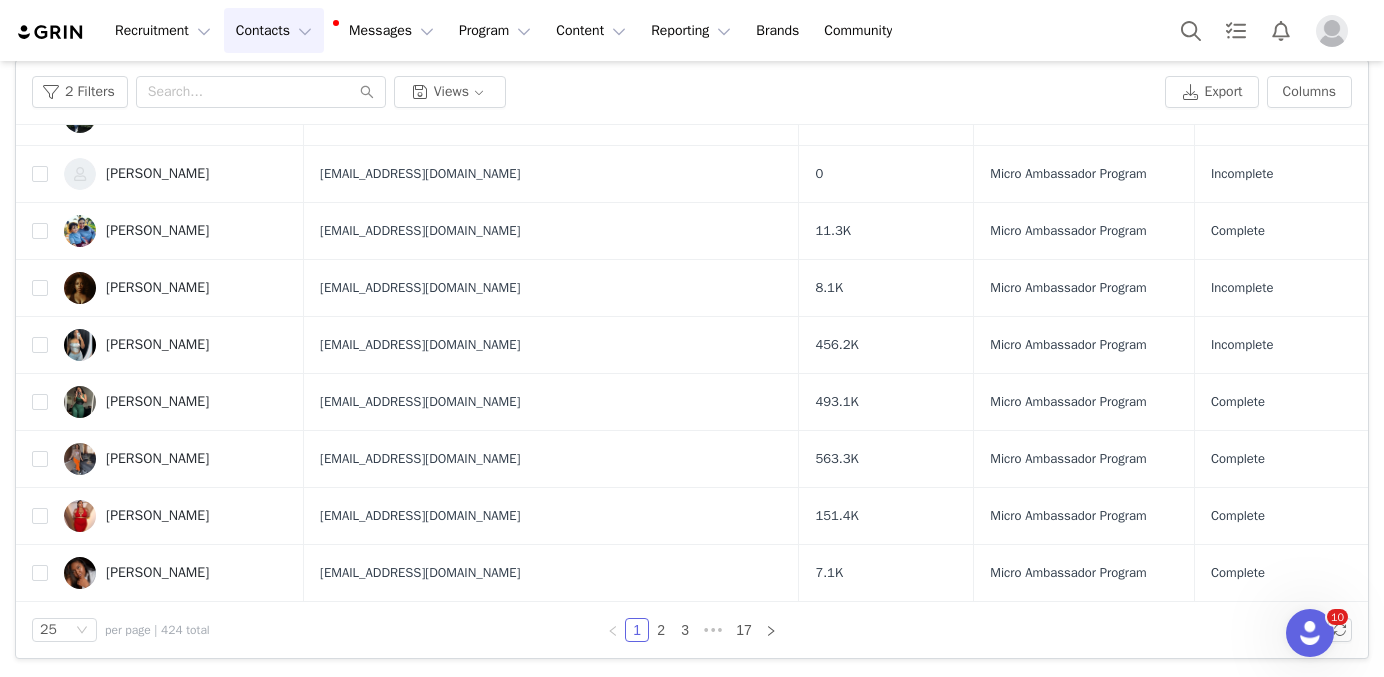 scroll, scrollTop: 0, scrollLeft: 0, axis: both 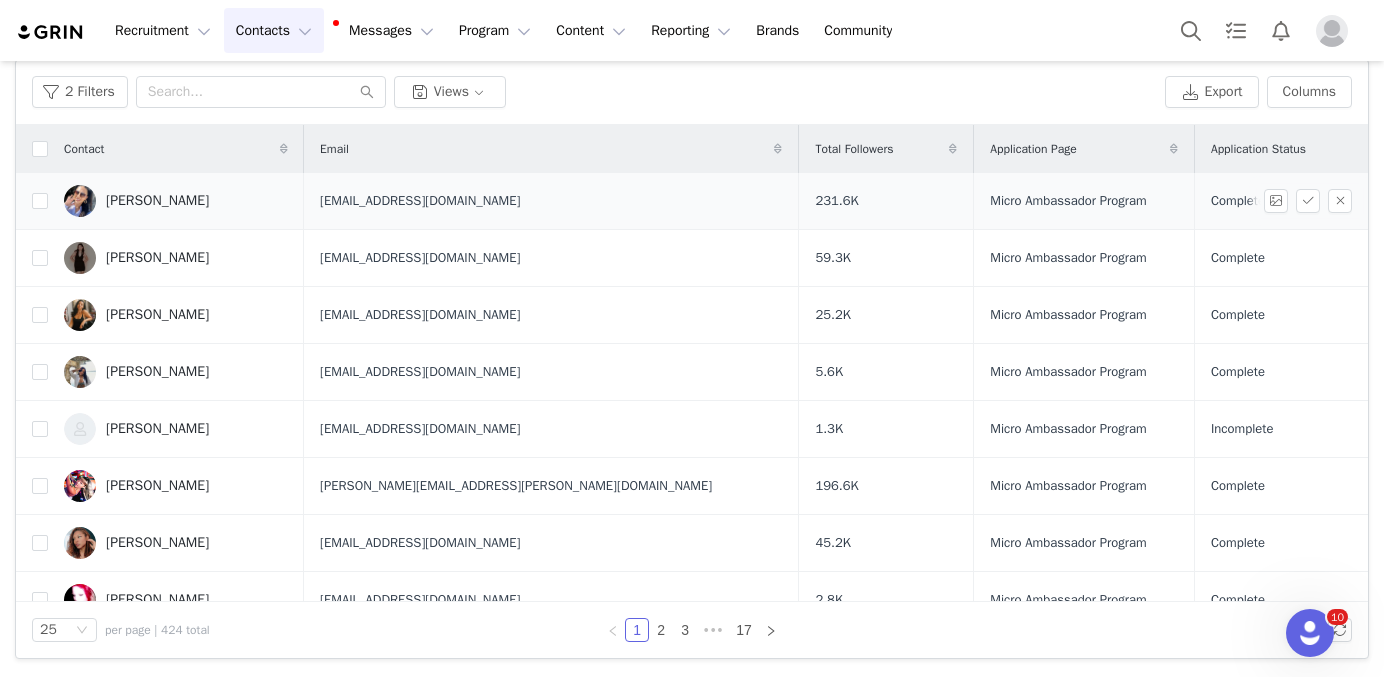 click on "[PERSON_NAME]" at bounding box center (157, 201) 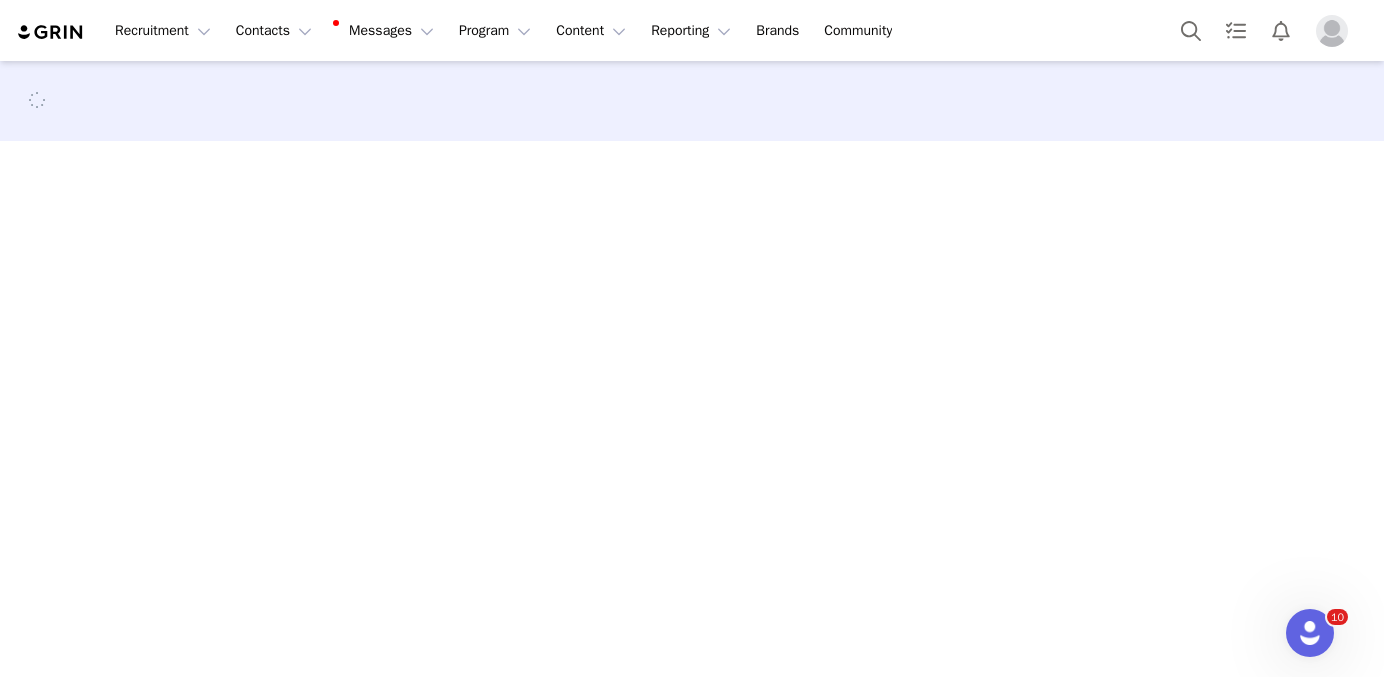 scroll, scrollTop: 0, scrollLeft: 0, axis: both 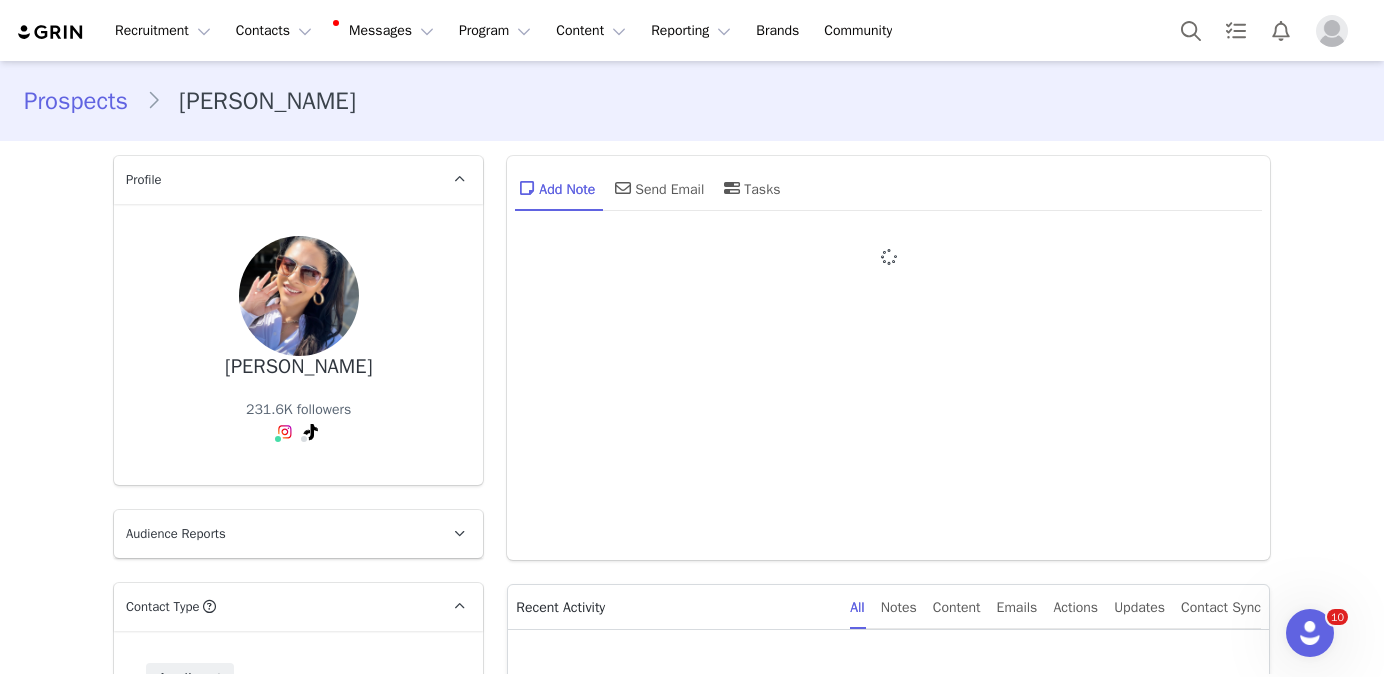 type on "+1 ([GEOGRAPHIC_DATA])" 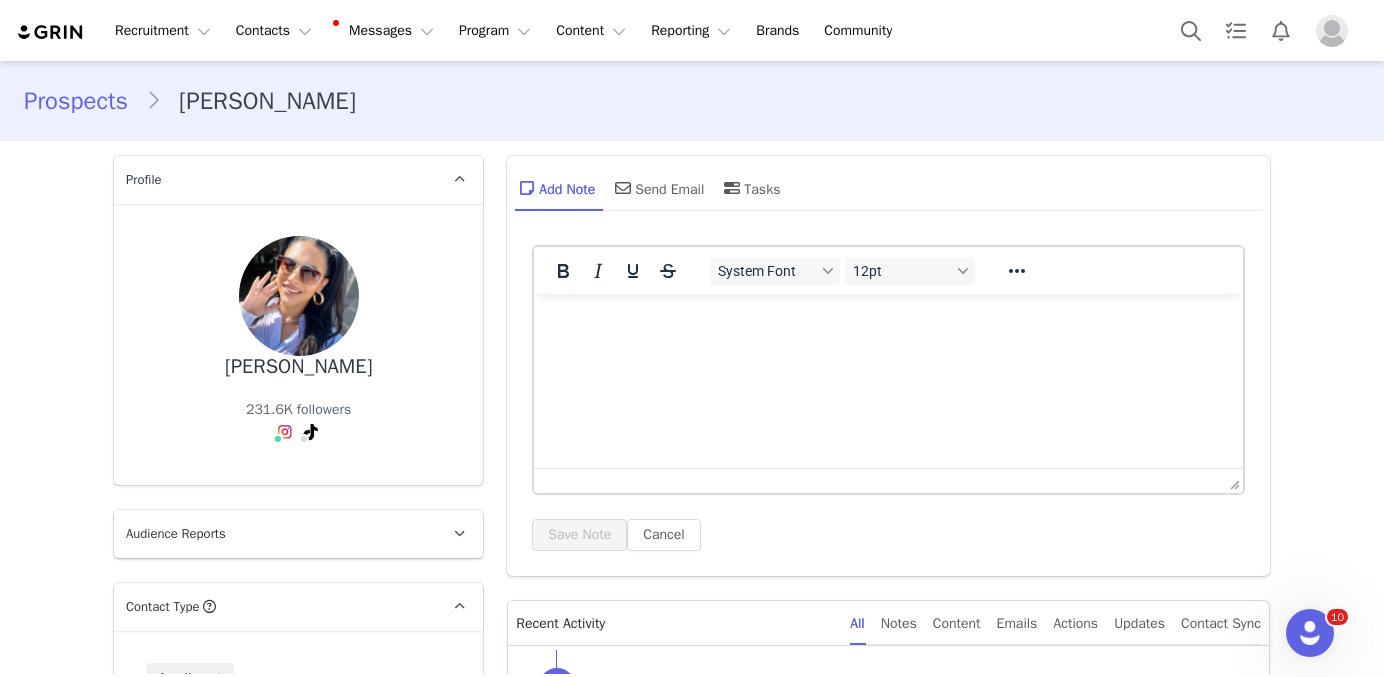 scroll, scrollTop: 0, scrollLeft: 0, axis: both 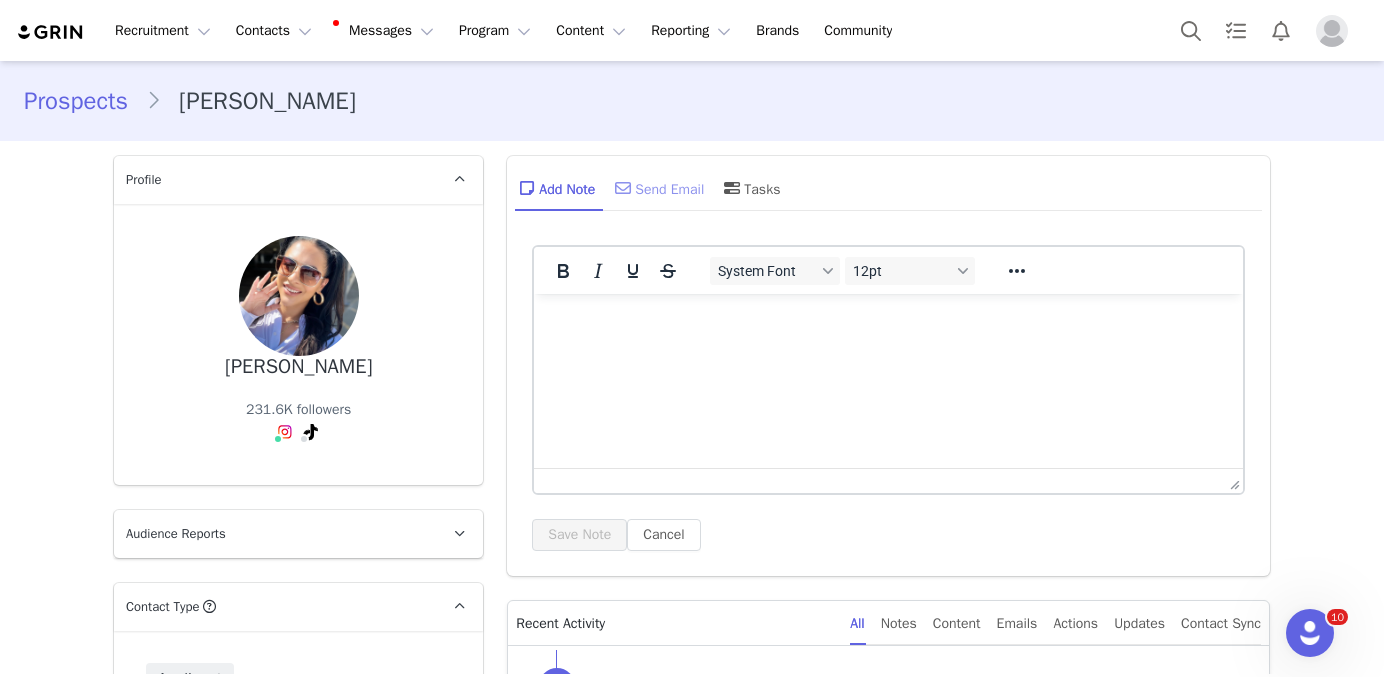click on "Send Email" at bounding box center (657, 188) 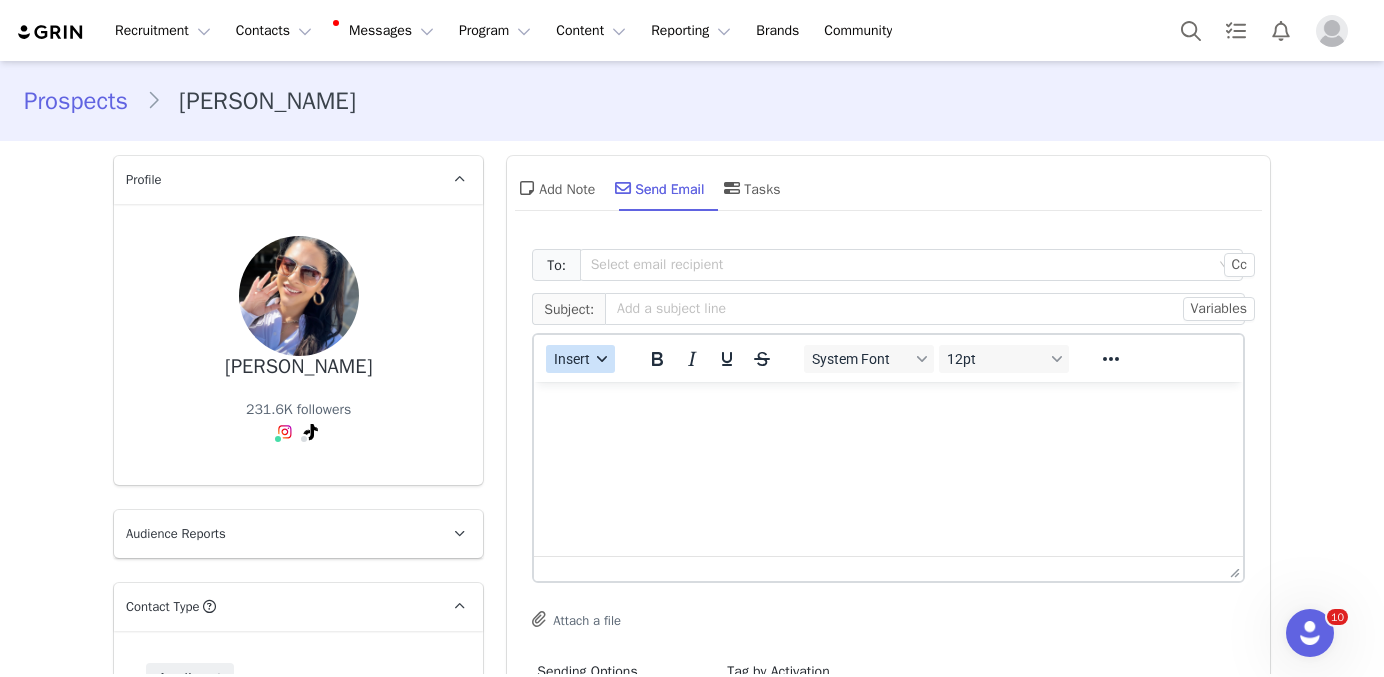scroll, scrollTop: 0, scrollLeft: 0, axis: both 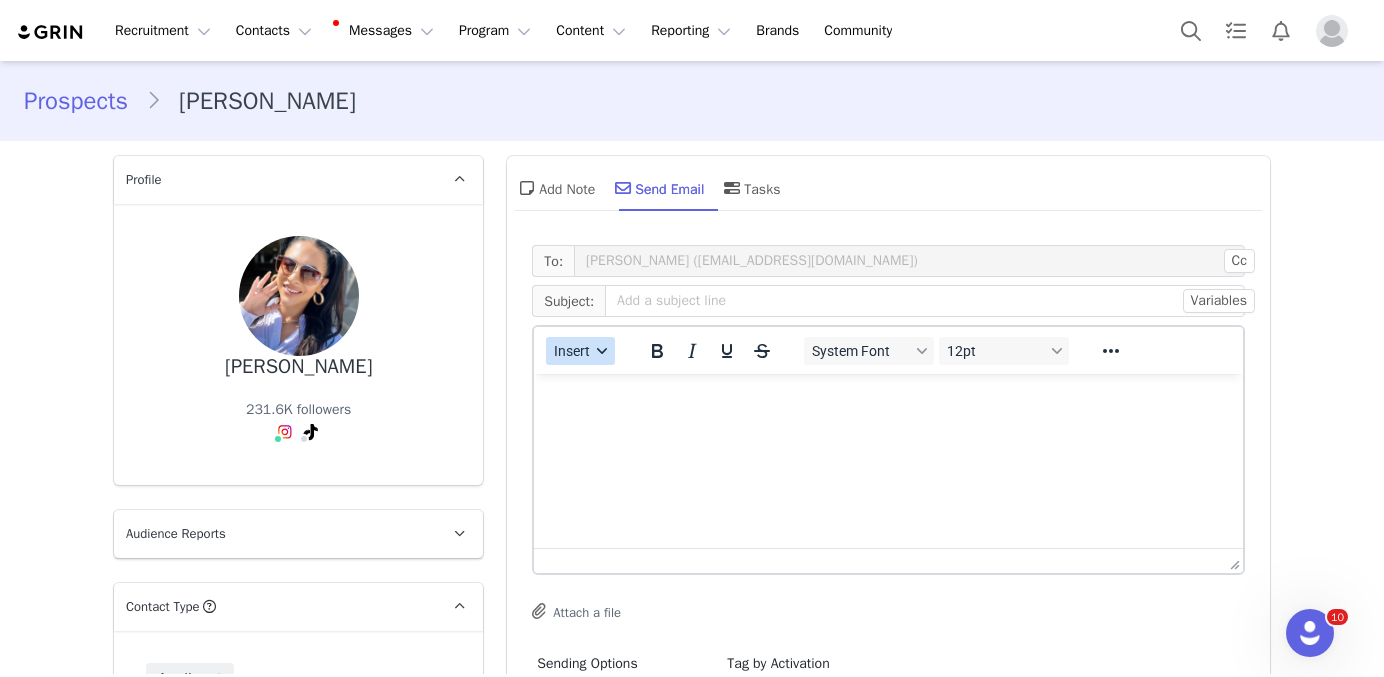 click on "Insert" at bounding box center [573, 351] 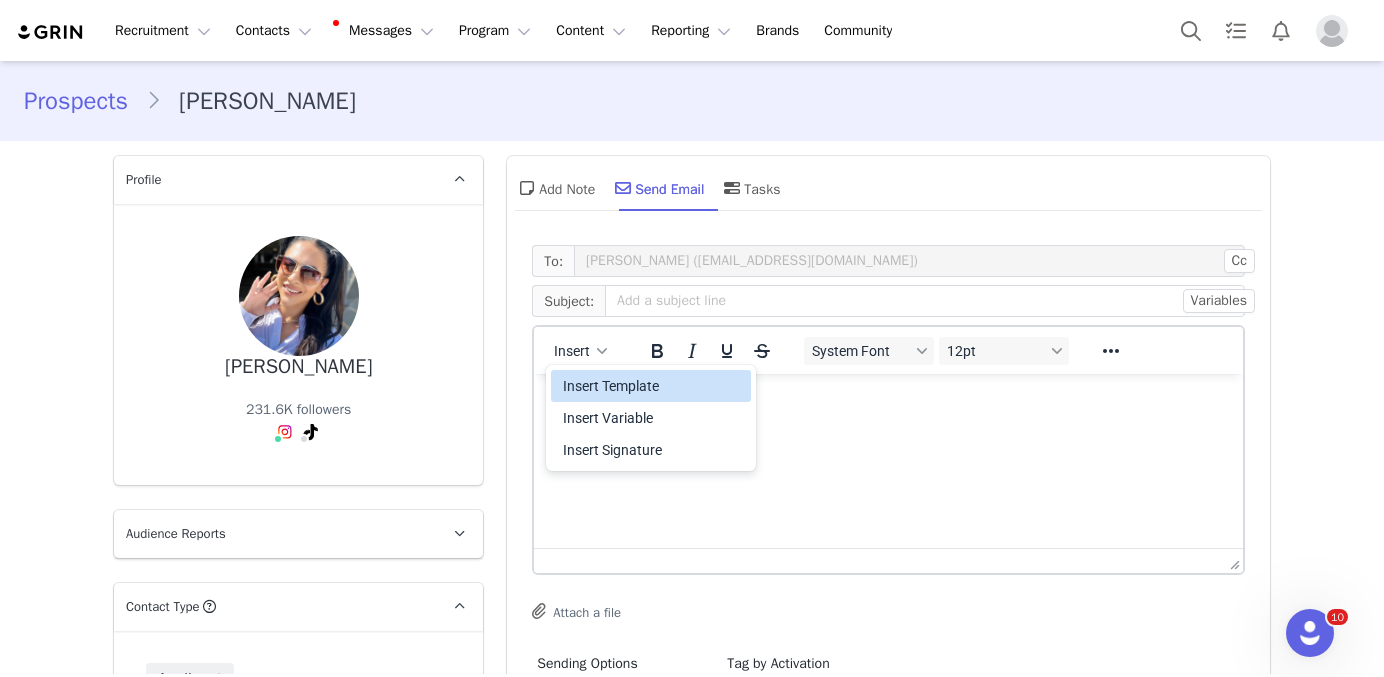 click on "Insert Template" at bounding box center (653, 386) 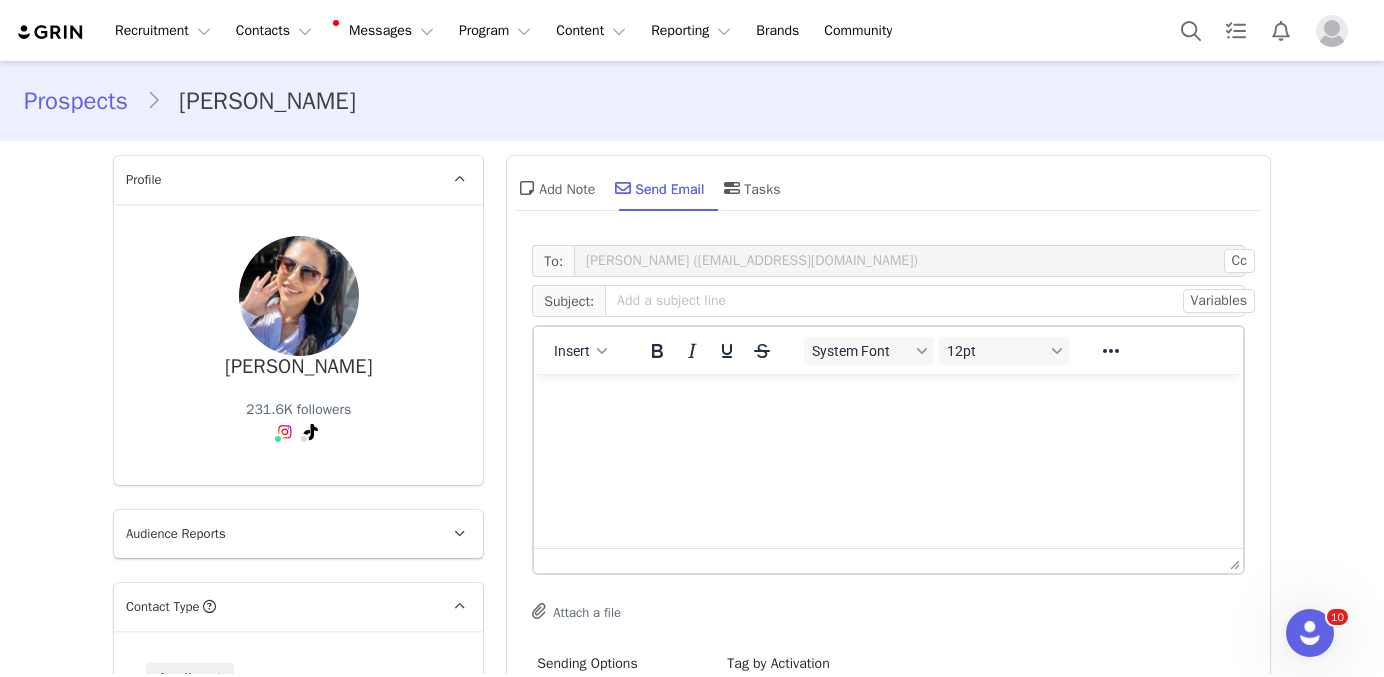 scroll, scrollTop: 0, scrollLeft: 0, axis: both 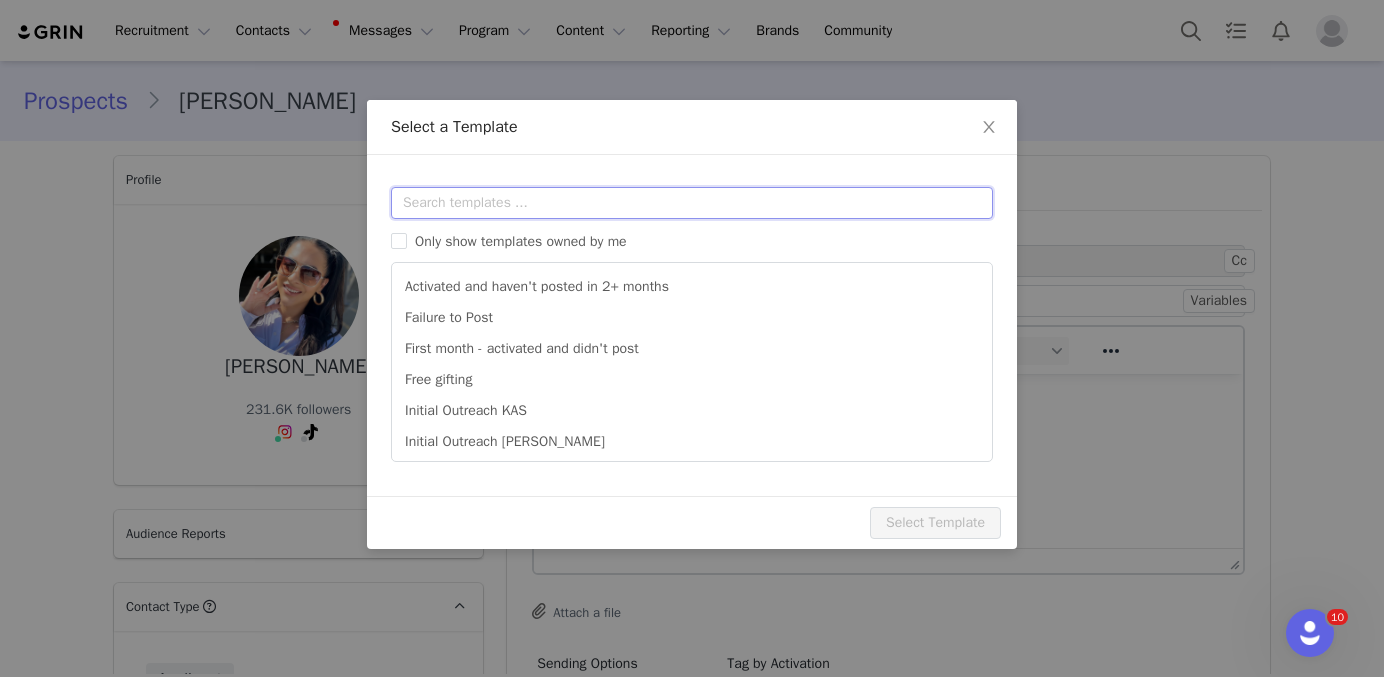 click at bounding box center [692, 203] 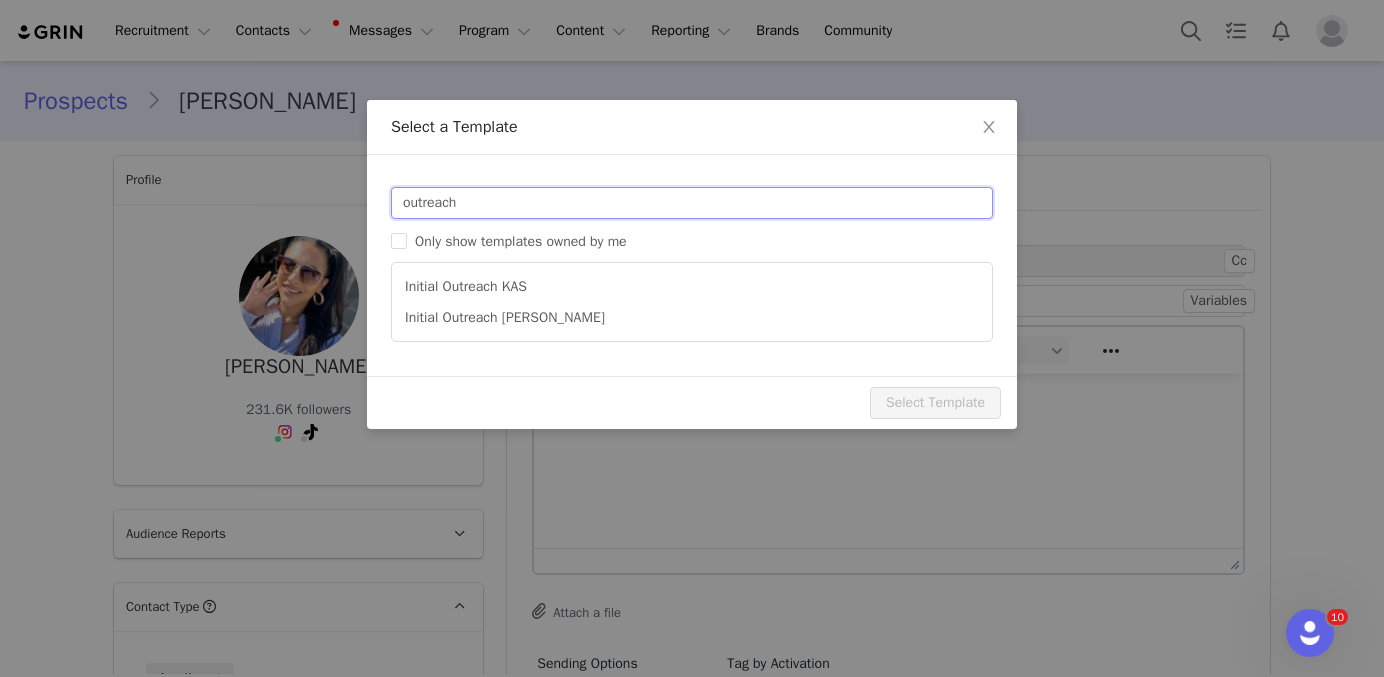 click on "outreach" at bounding box center (692, 203) 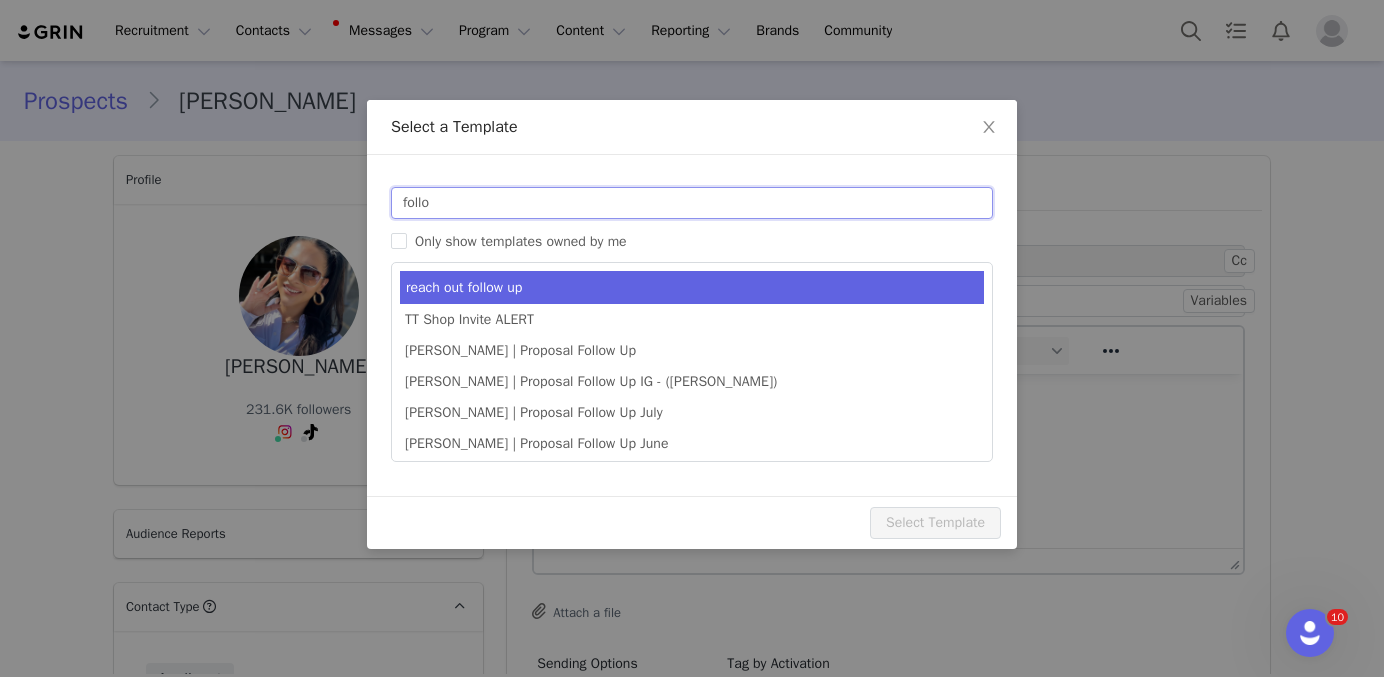 type on "follo" 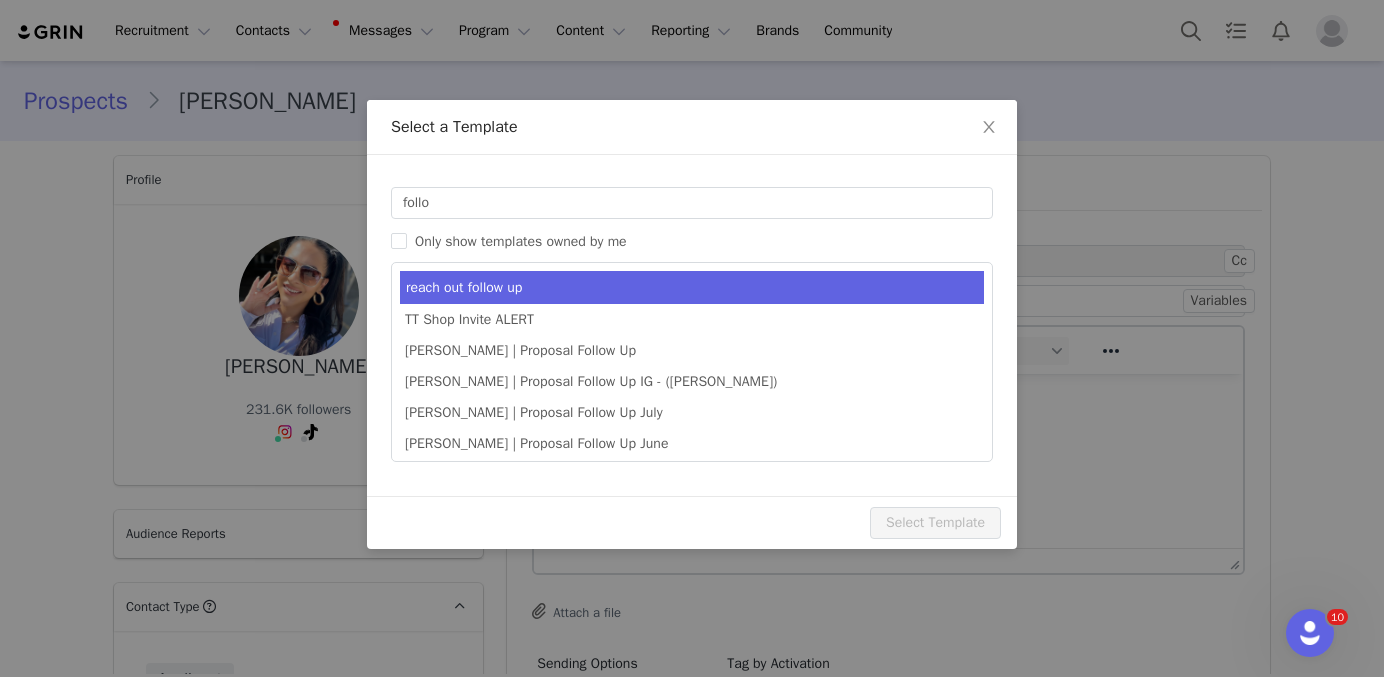 type on "[PERSON_NAME] Ambassador Invitation | Follow Up" 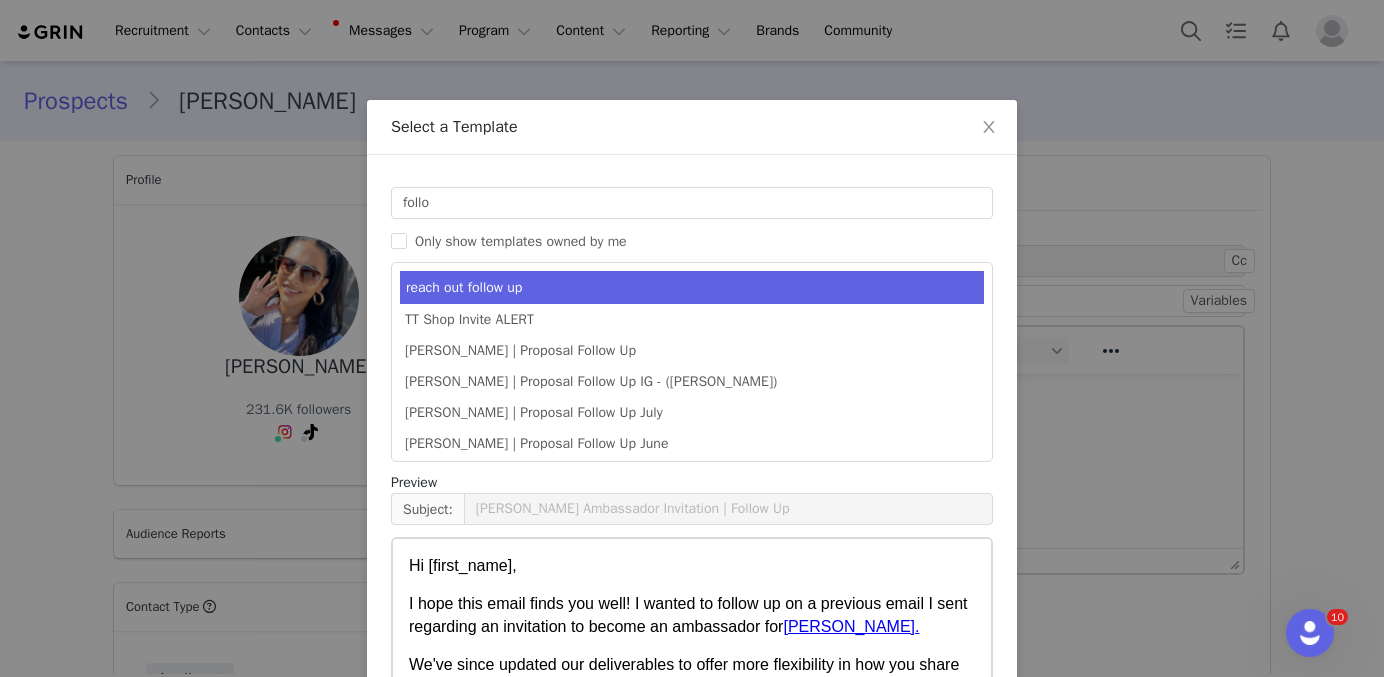 scroll, scrollTop: 547, scrollLeft: 0, axis: vertical 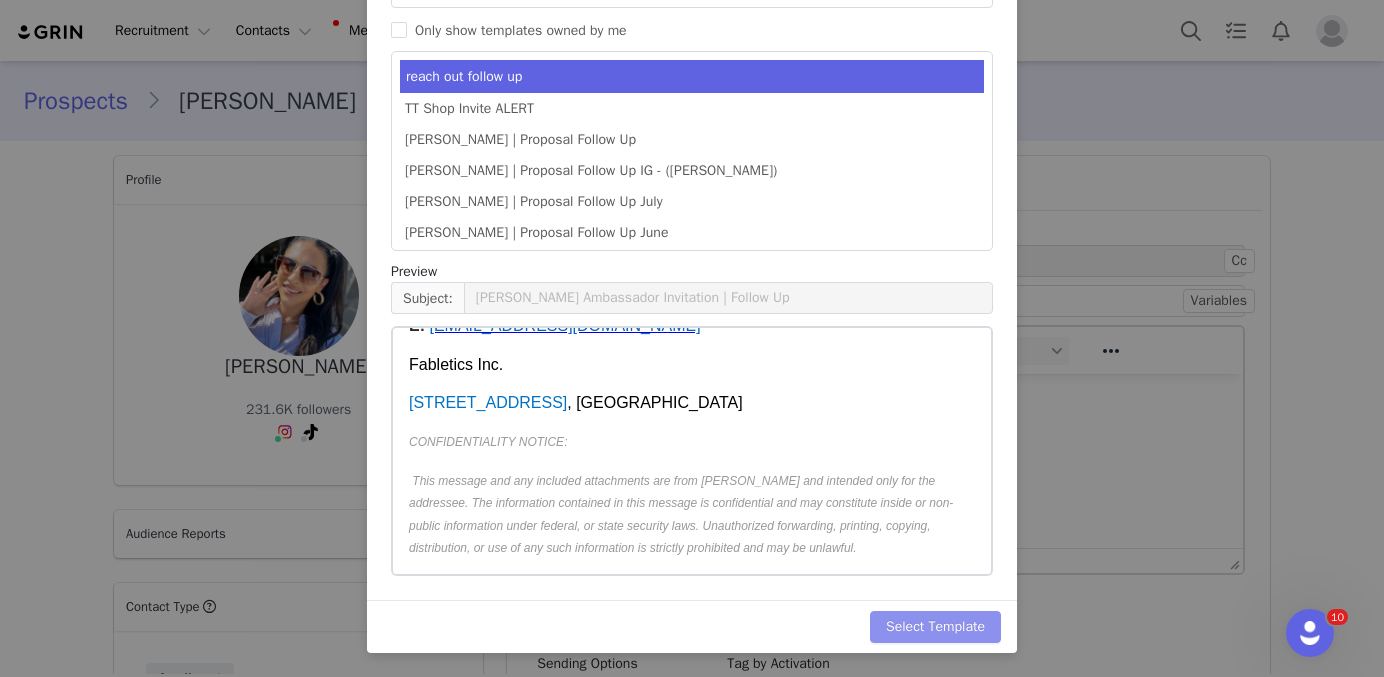 click on "Select Template" at bounding box center [935, 627] 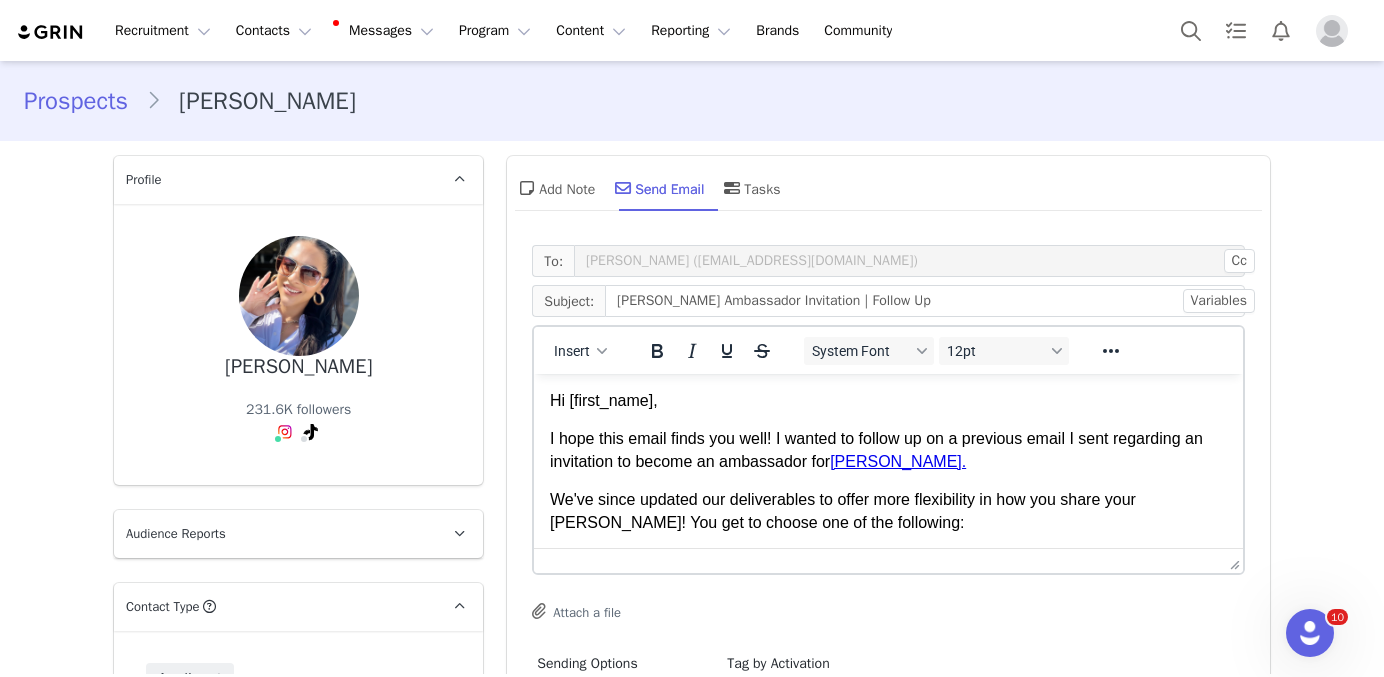 scroll, scrollTop: 0, scrollLeft: 0, axis: both 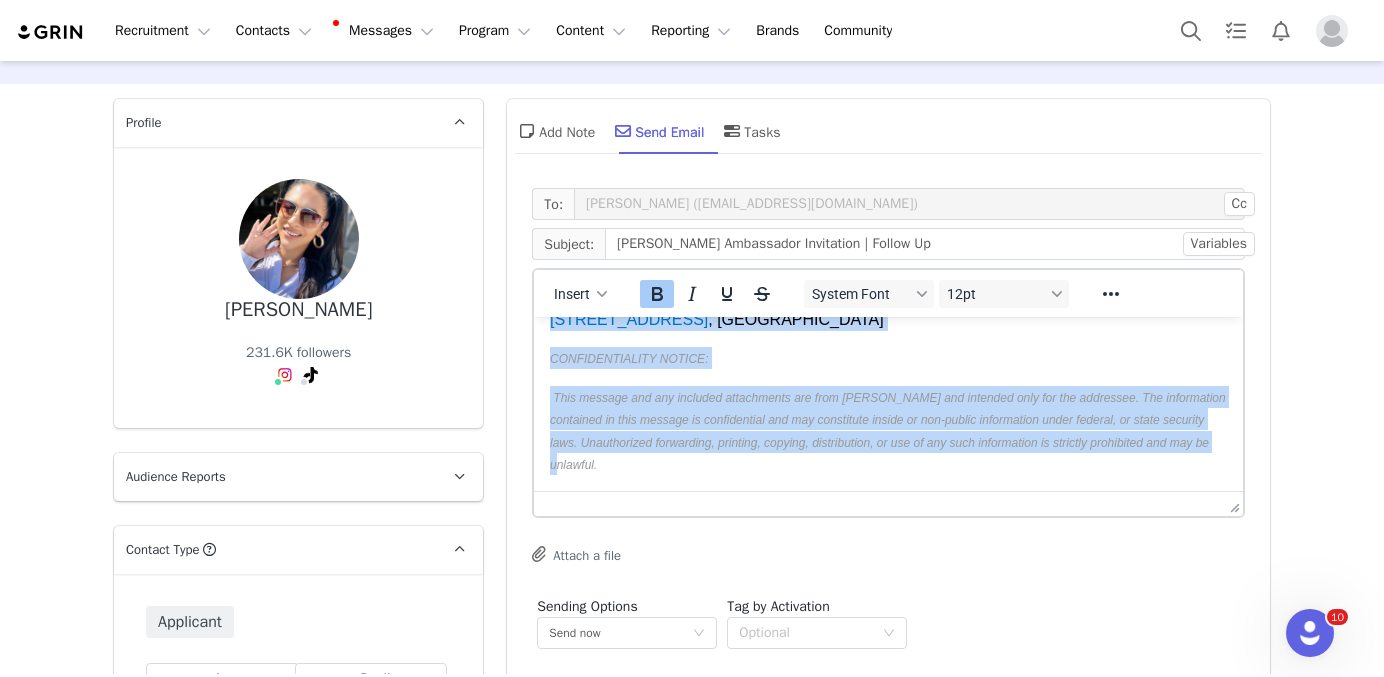 drag, startPoint x: 553, startPoint y: 362, endPoint x: 884, endPoint y: 688, distance: 464.5826 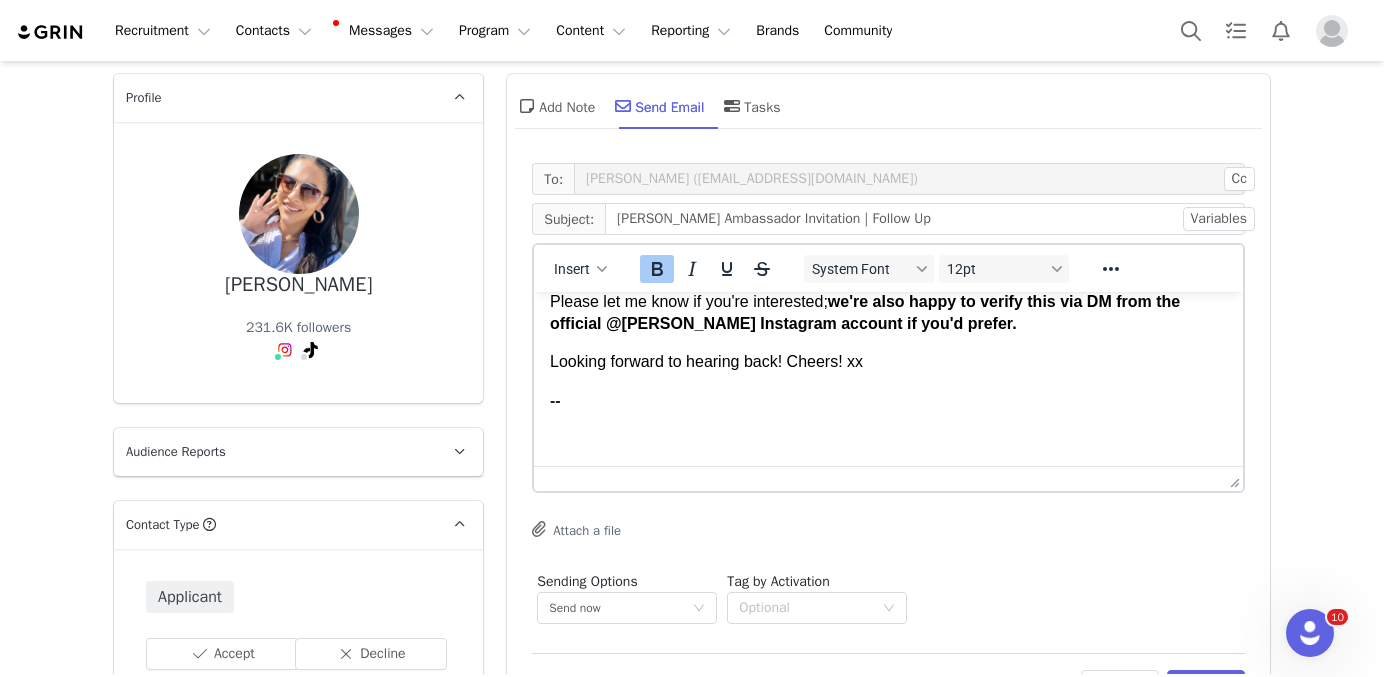 scroll, scrollTop: 283, scrollLeft: 0, axis: vertical 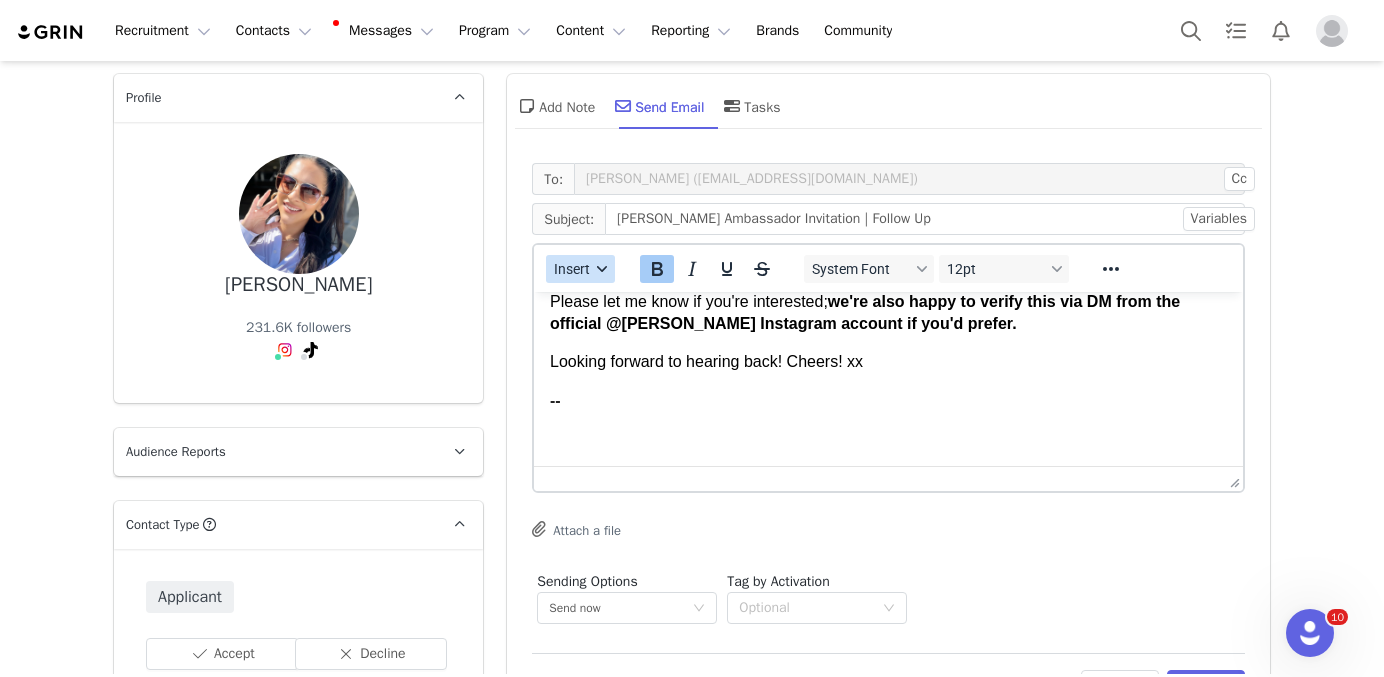 click on "Insert" at bounding box center [580, 269] 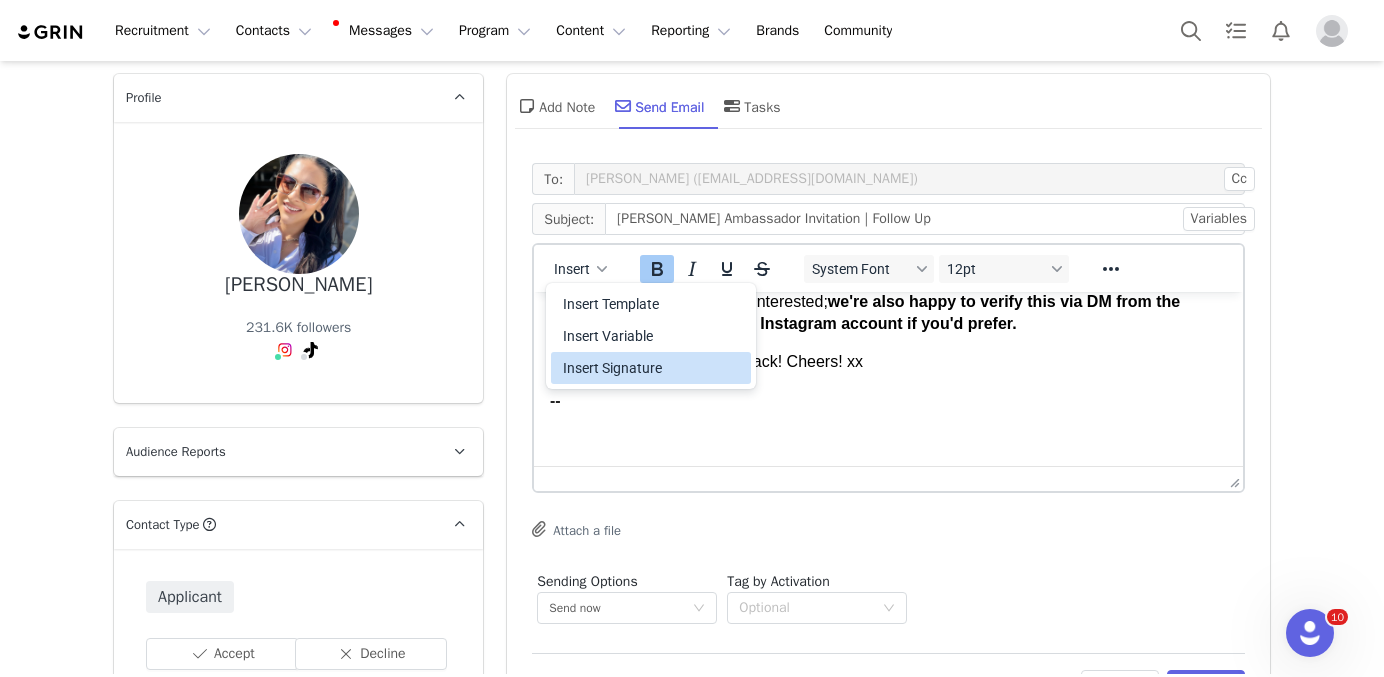 click on "Insert Signature" at bounding box center (653, 368) 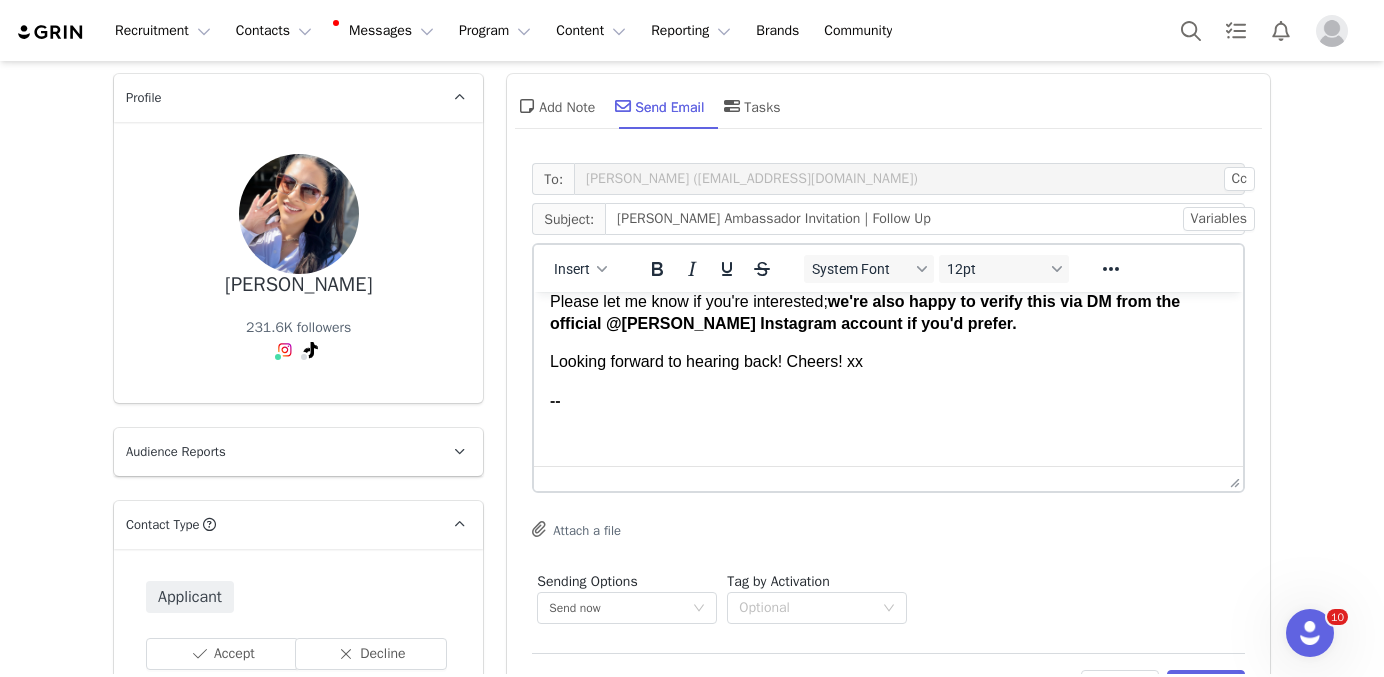 scroll, scrollTop: 701, scrollLeft: 0, axis: vertical 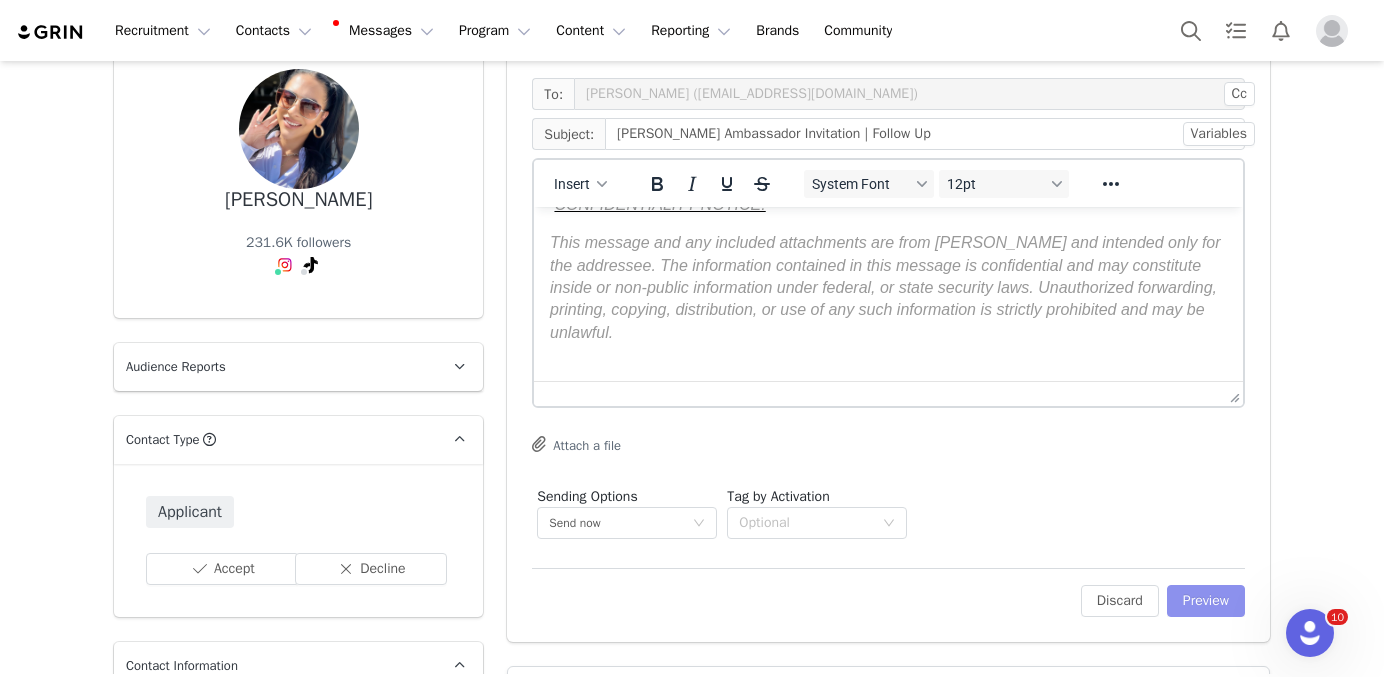 click on "Preview" at bounding box center (1206, 601) 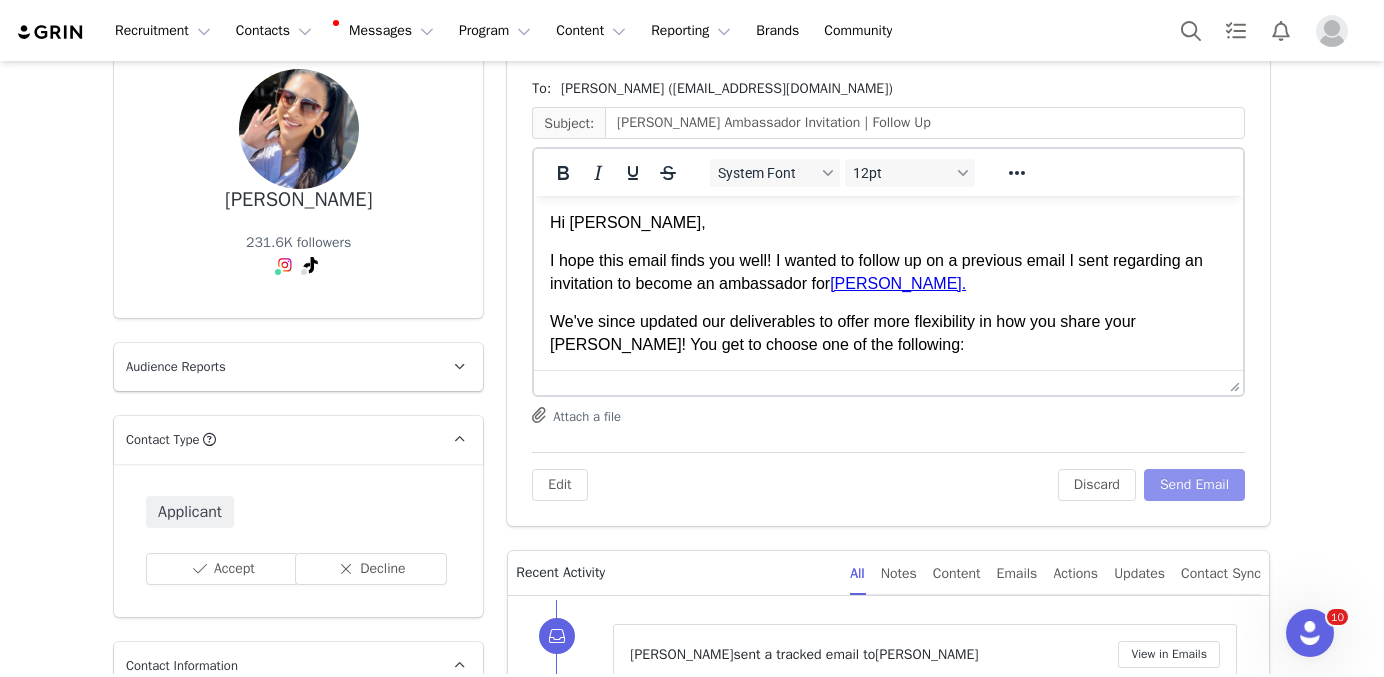 scroll, scrollTop: 0, scrollLeft: 0, axis: both 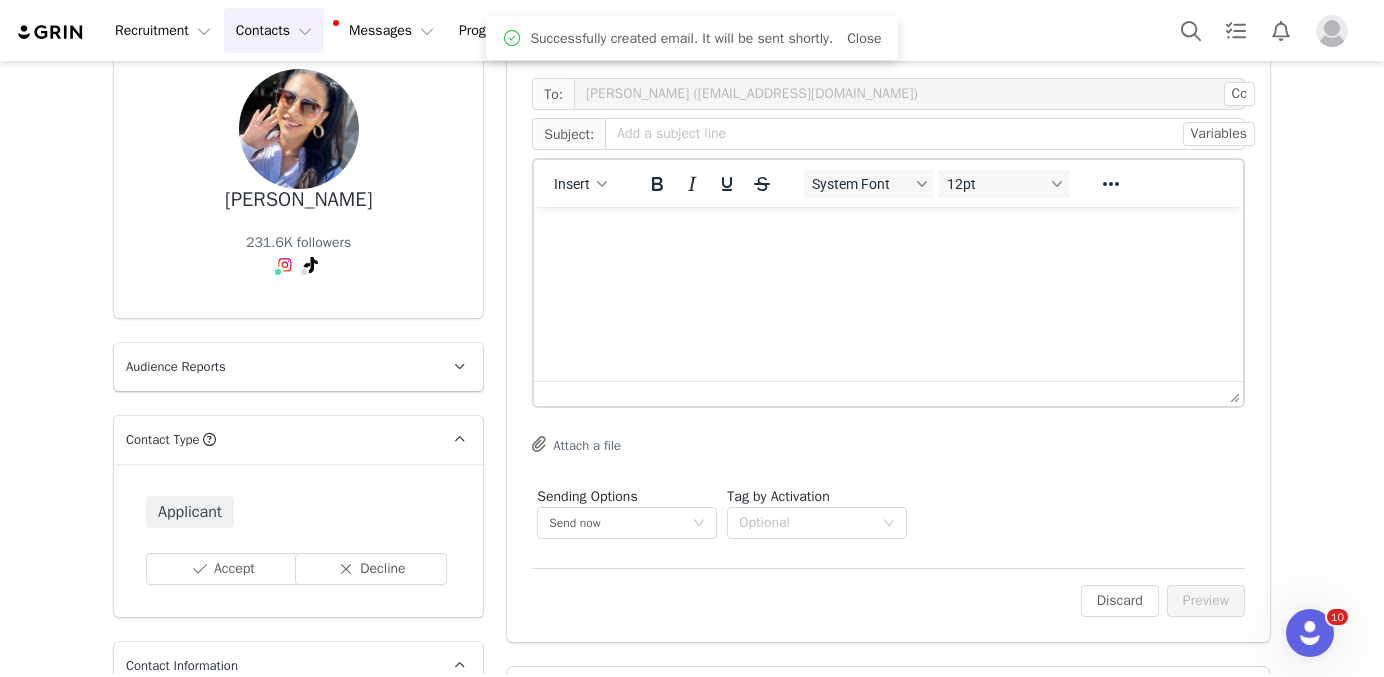 click on "Contacts Contacts" at bounding box center [274, 30] 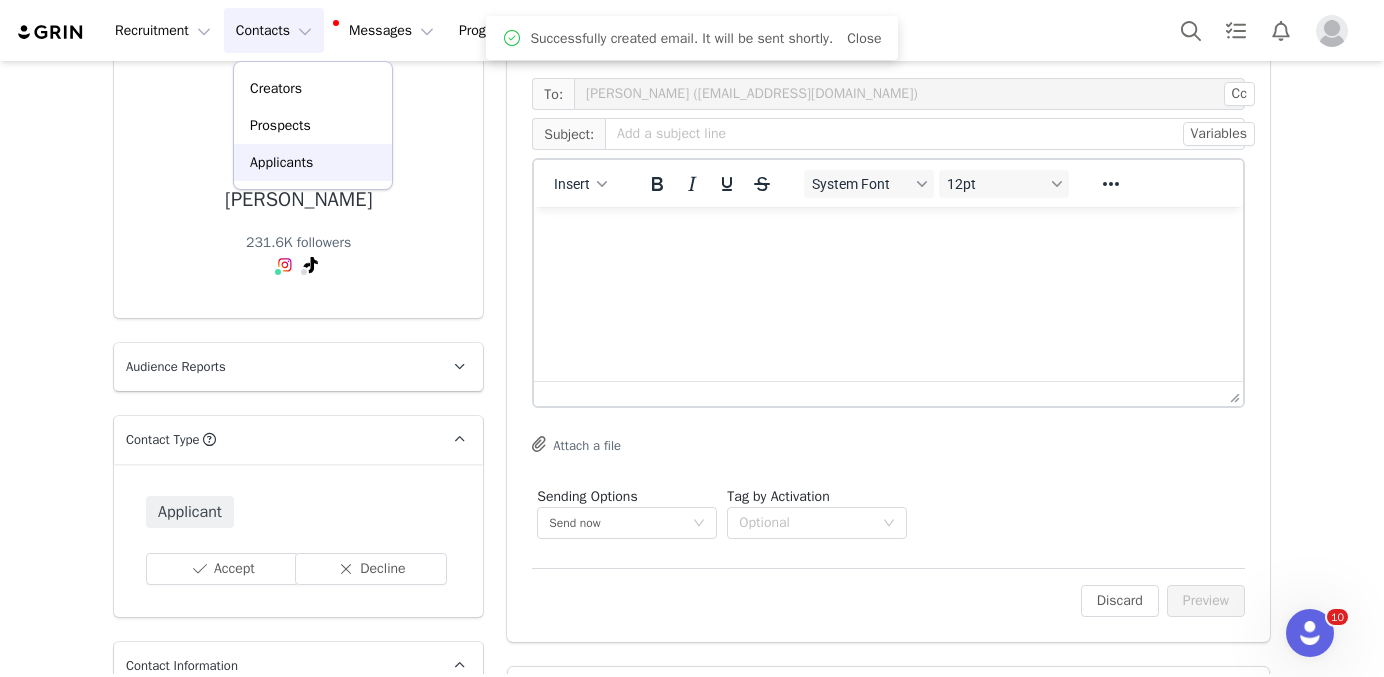 click on "Applicants" at bounding box center (281, 162) 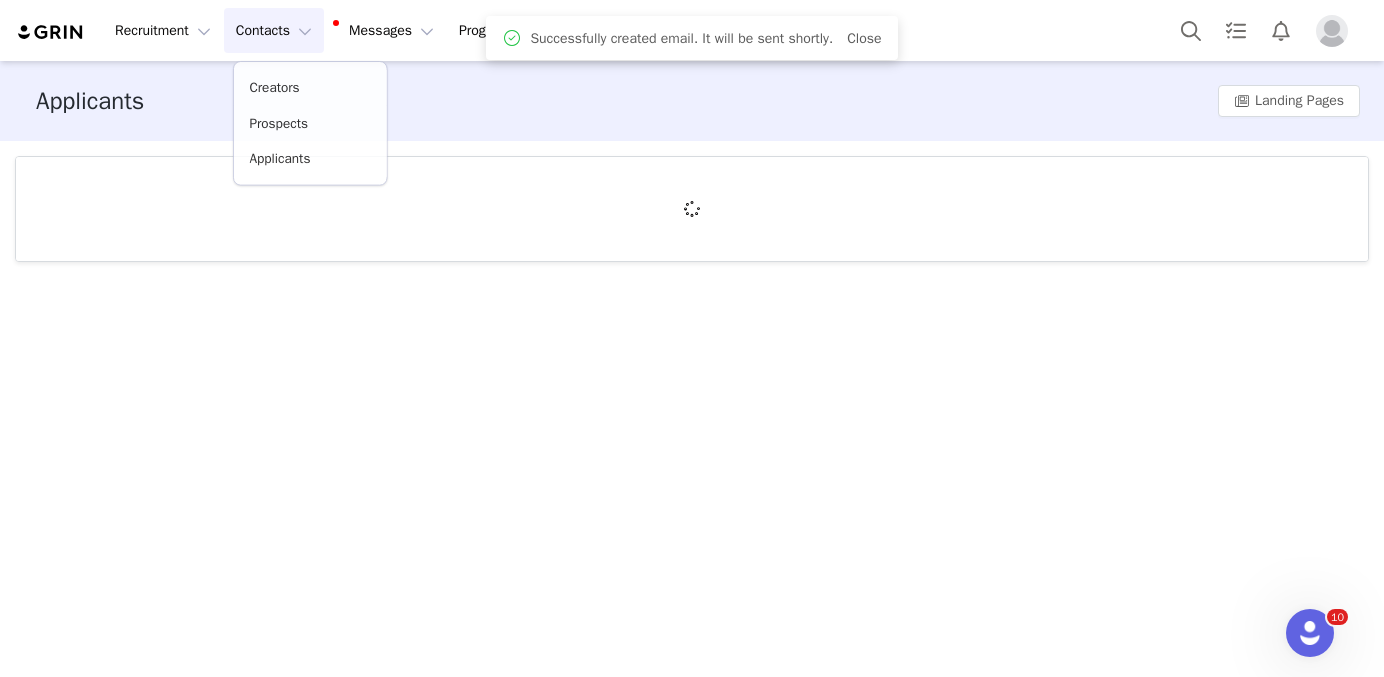 scroll, scrollTop: 0, scrollLeft: 0, axis: both 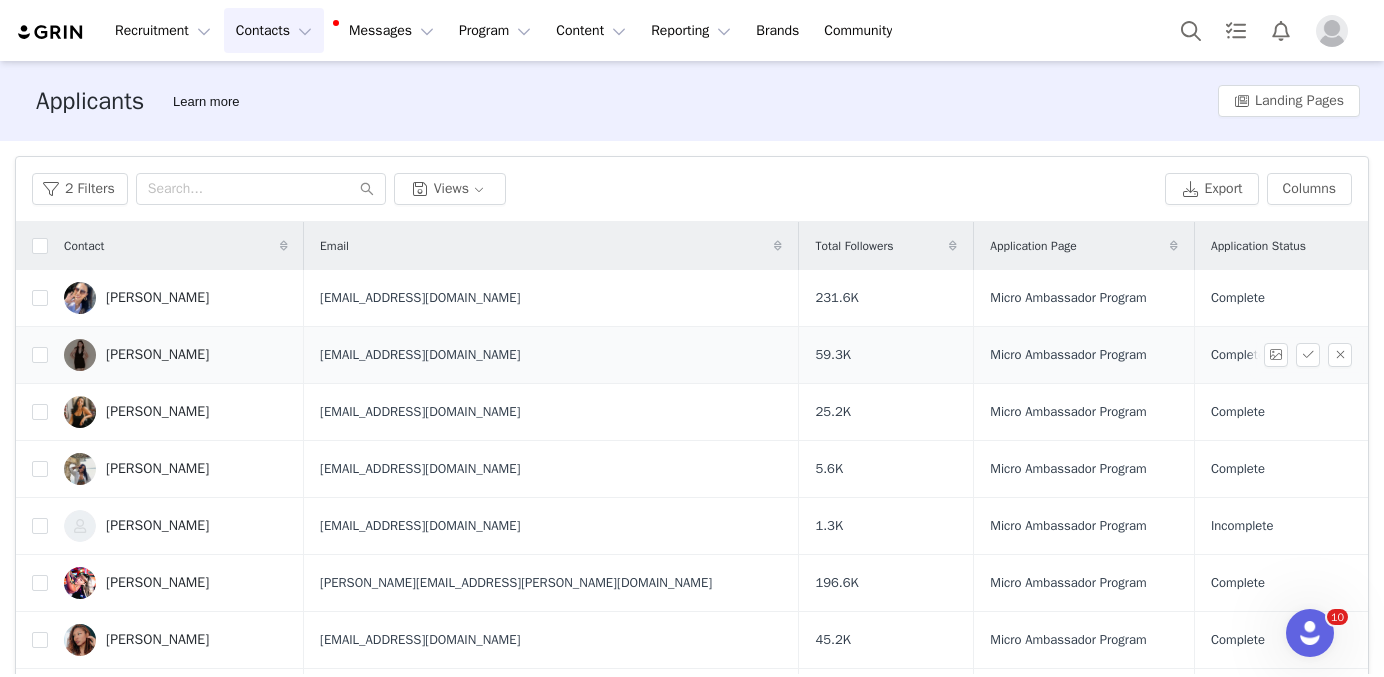 click on "[PERSON_NAME]" at bounding box center [157, 355] 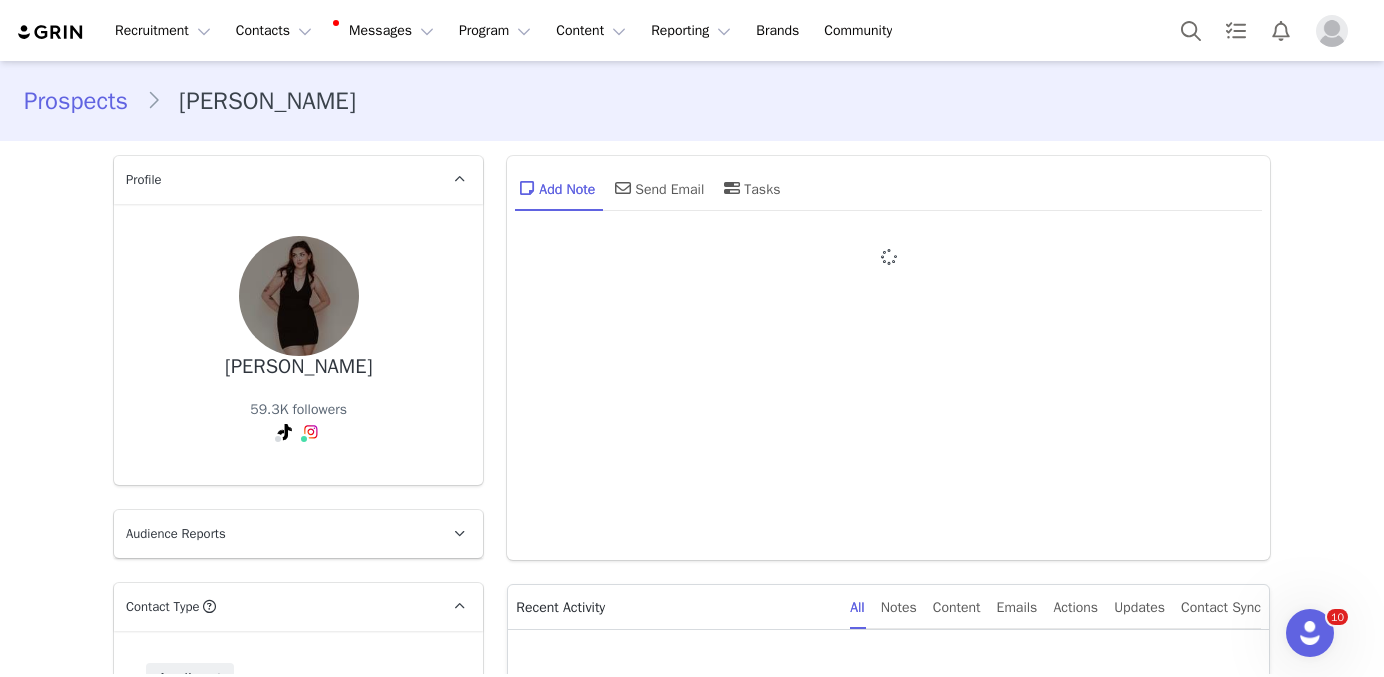 type on "+1 ([GEOGRAPHIC_DATA])" 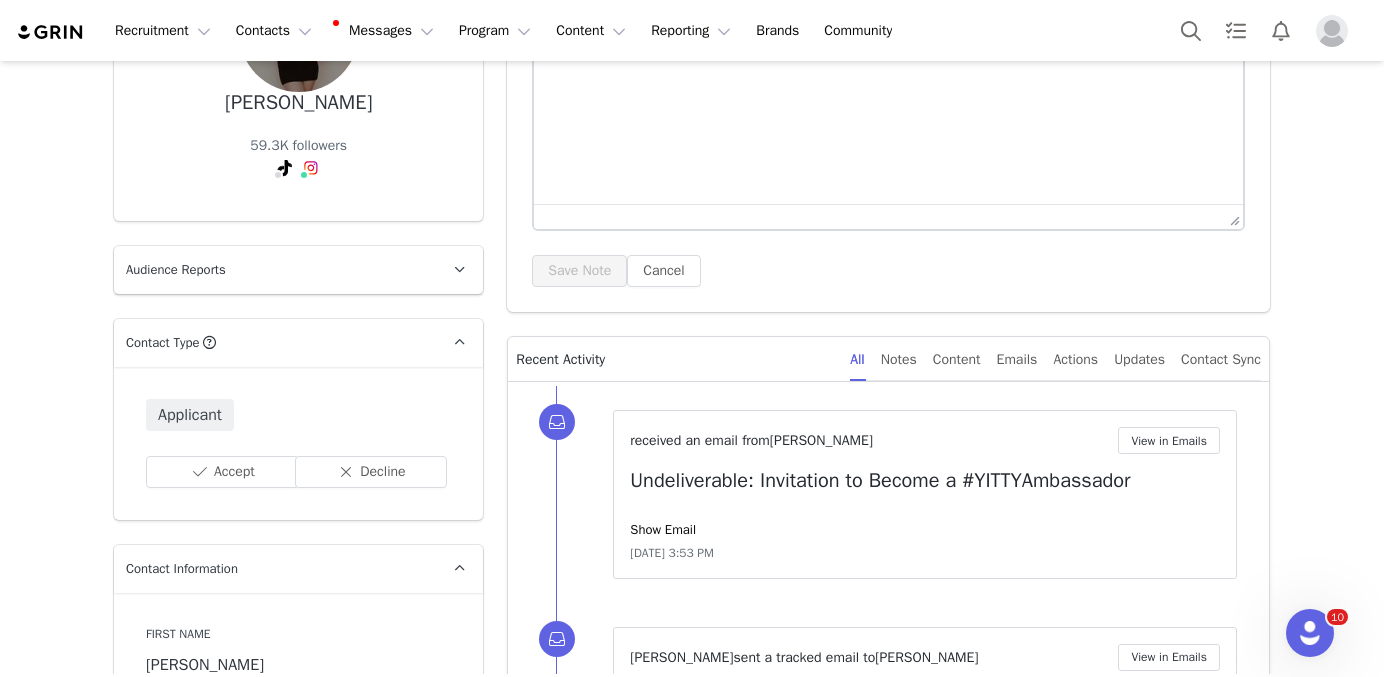 scroll, scrollTop: 0, scrollLeft: 0, axis: both 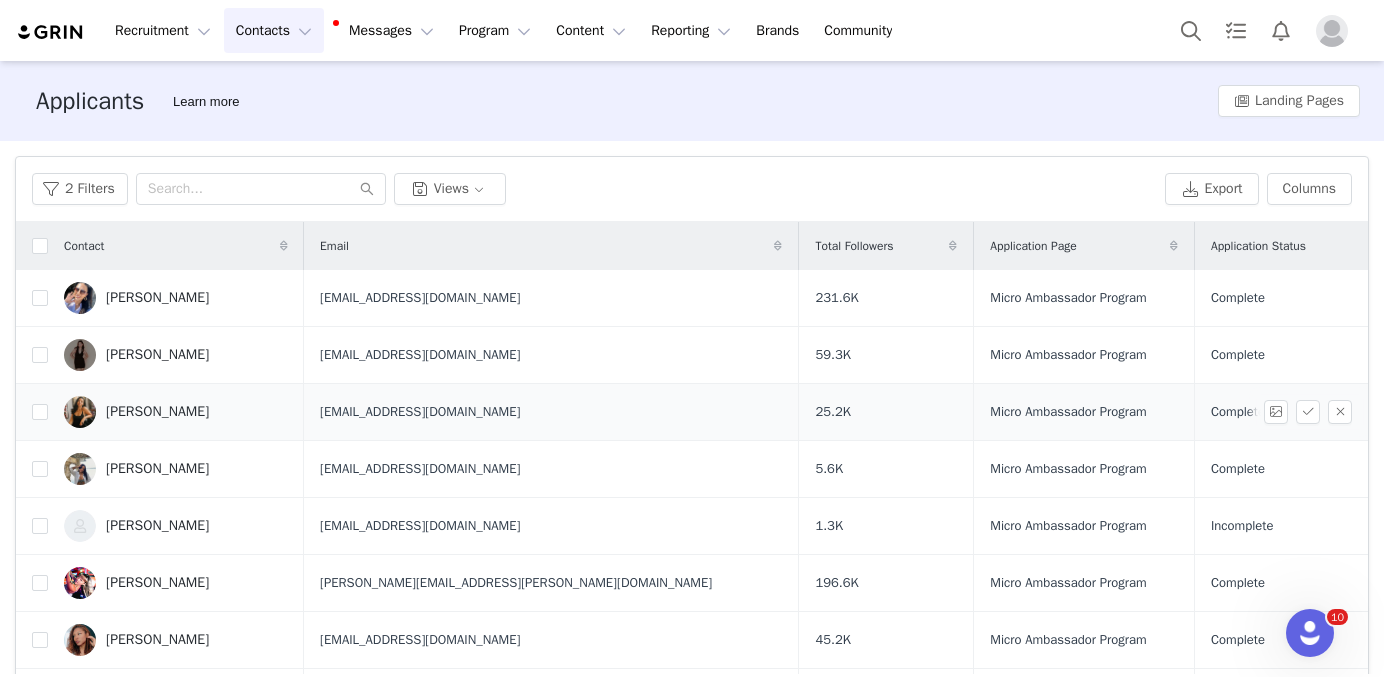 click on "[PERSON_NAME]" at bounding box center [157, 412] 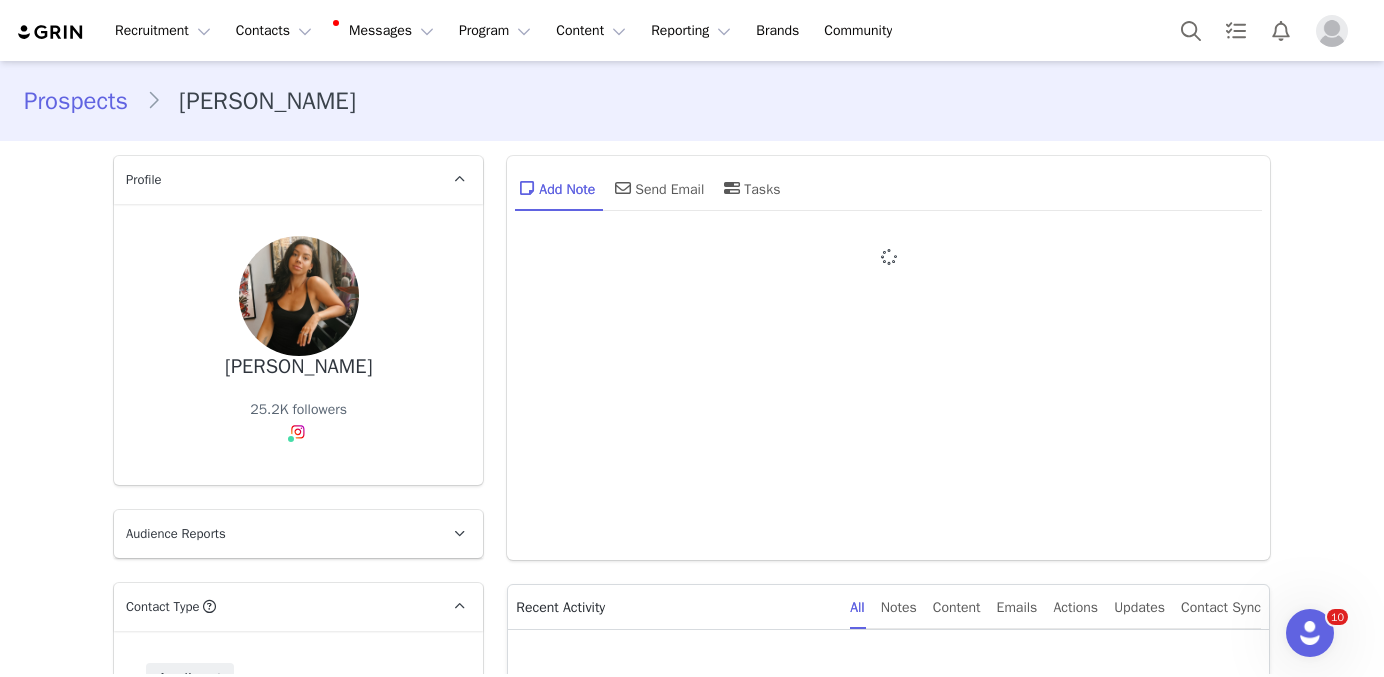 type on "+1 ([GEOGRAPHIC_DATA])" 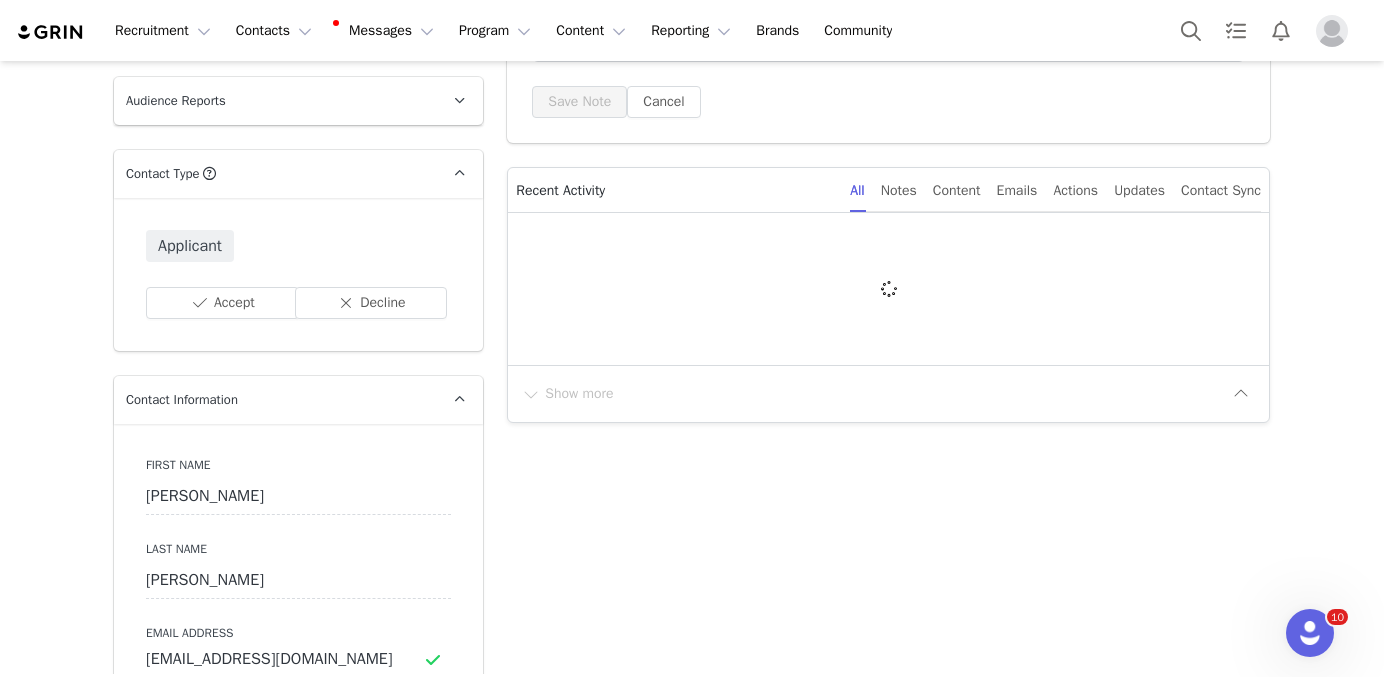 scroll, scrollTop: 435, scrollLeft: 0, axis: vertical 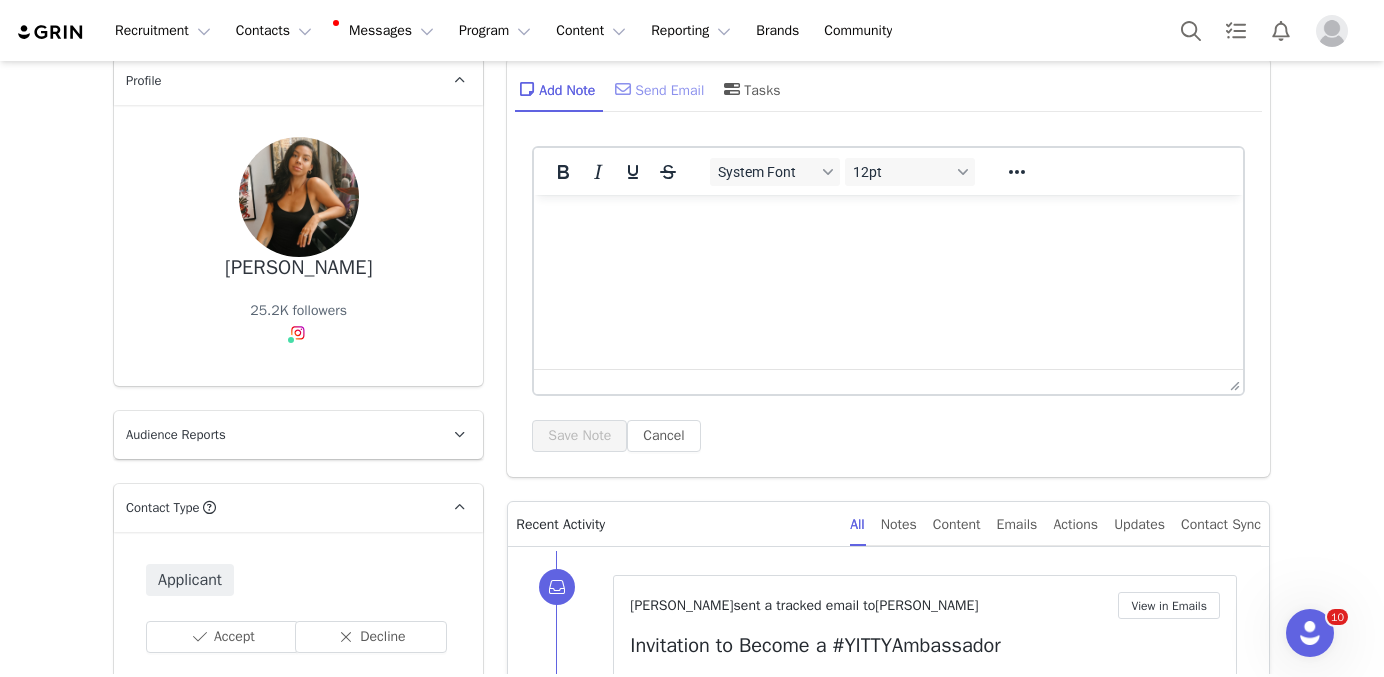 click on "Send Email" at bounding box center [657, 89] 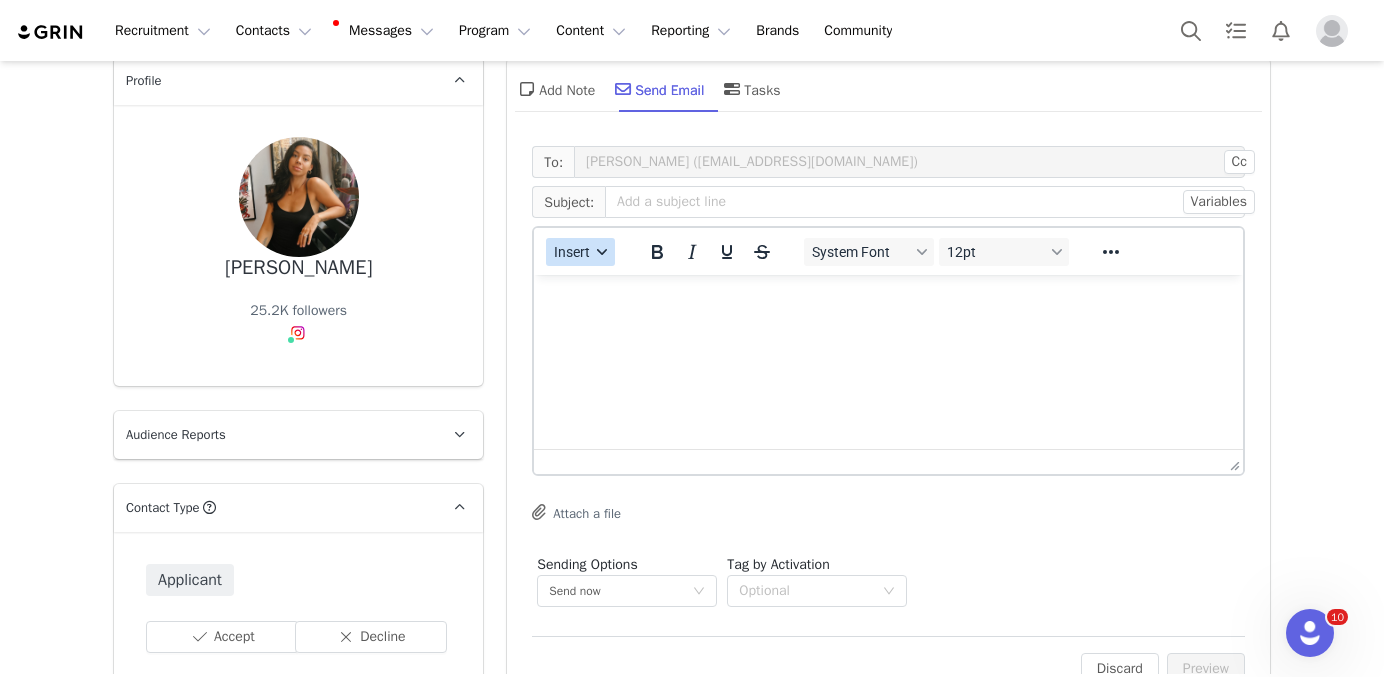 click on "Insert" at bounding box center (573, 252) 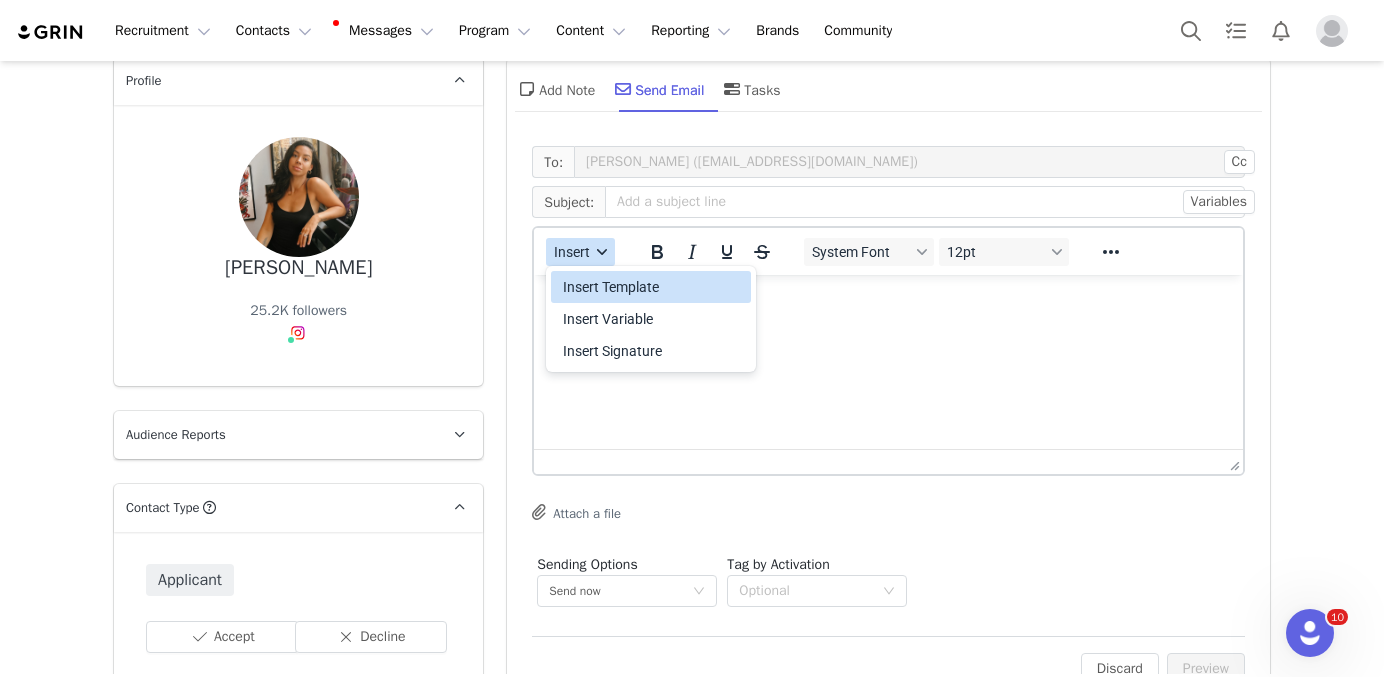 click on "Insert Template" at bounding box center (653, 287) 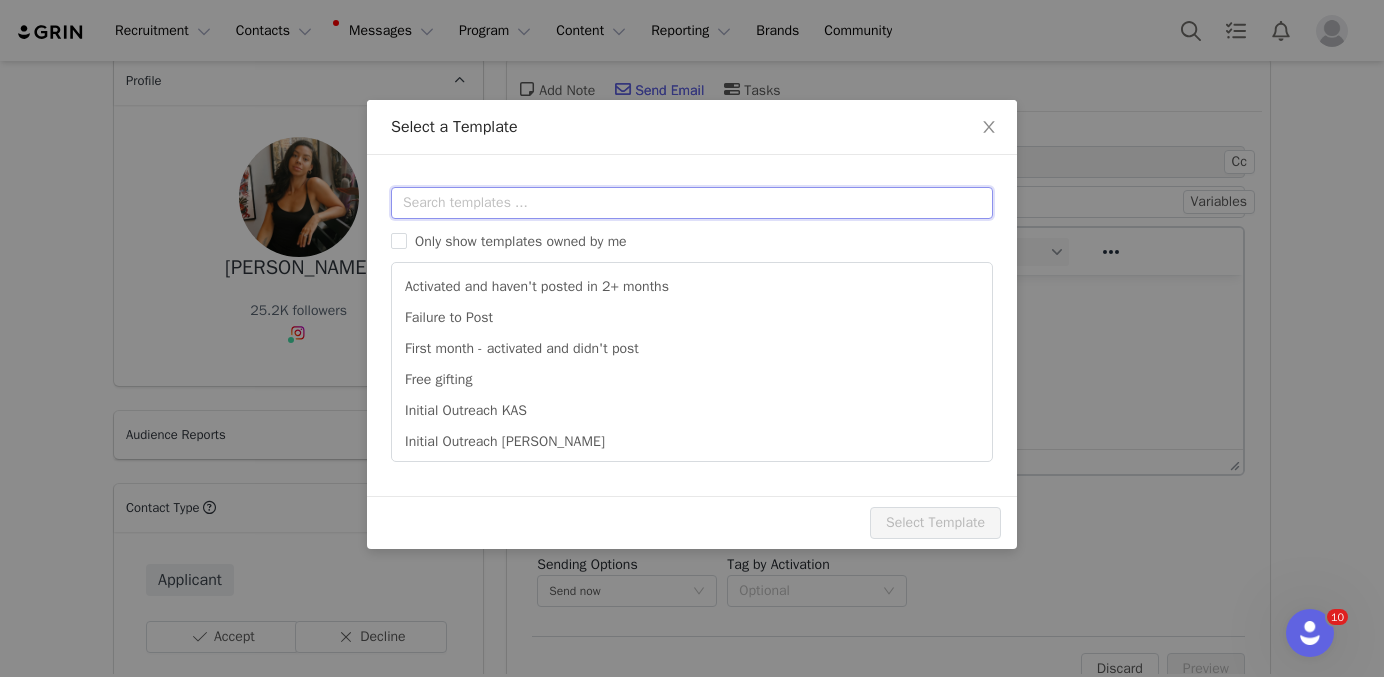click at bounding box center (692, 203) 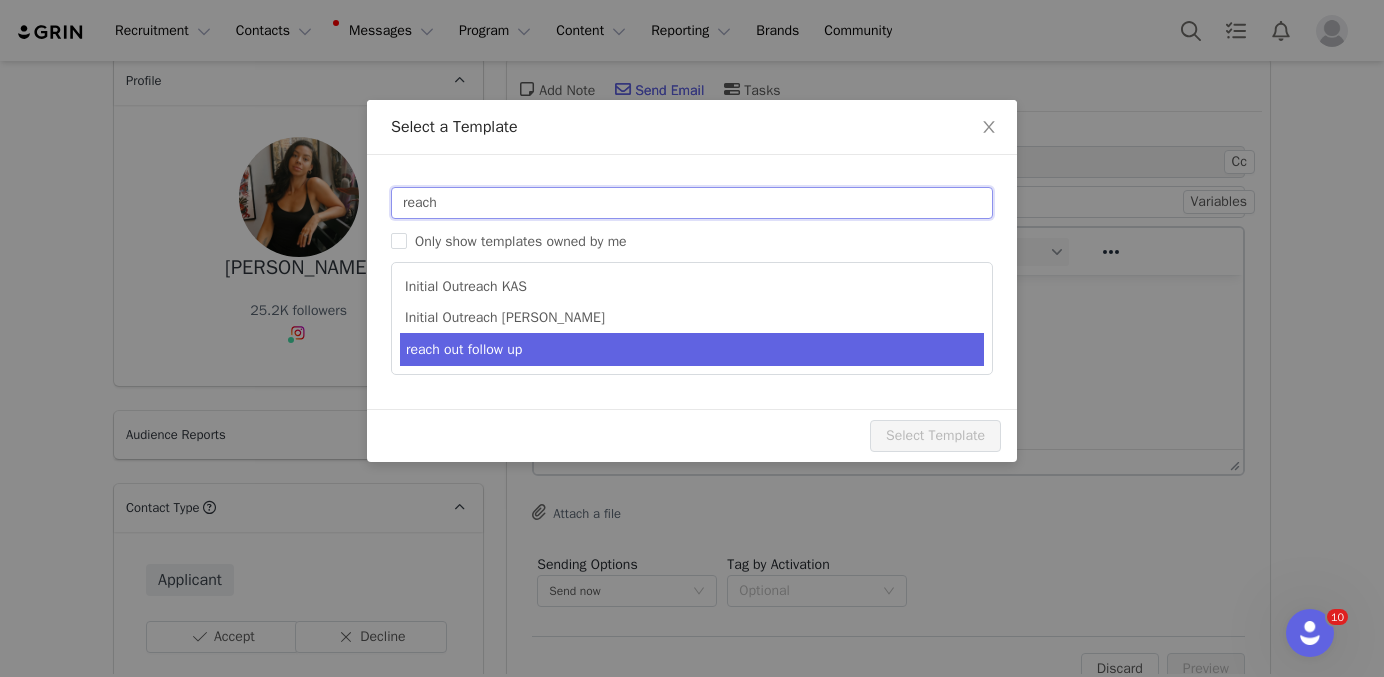 type on "reach" 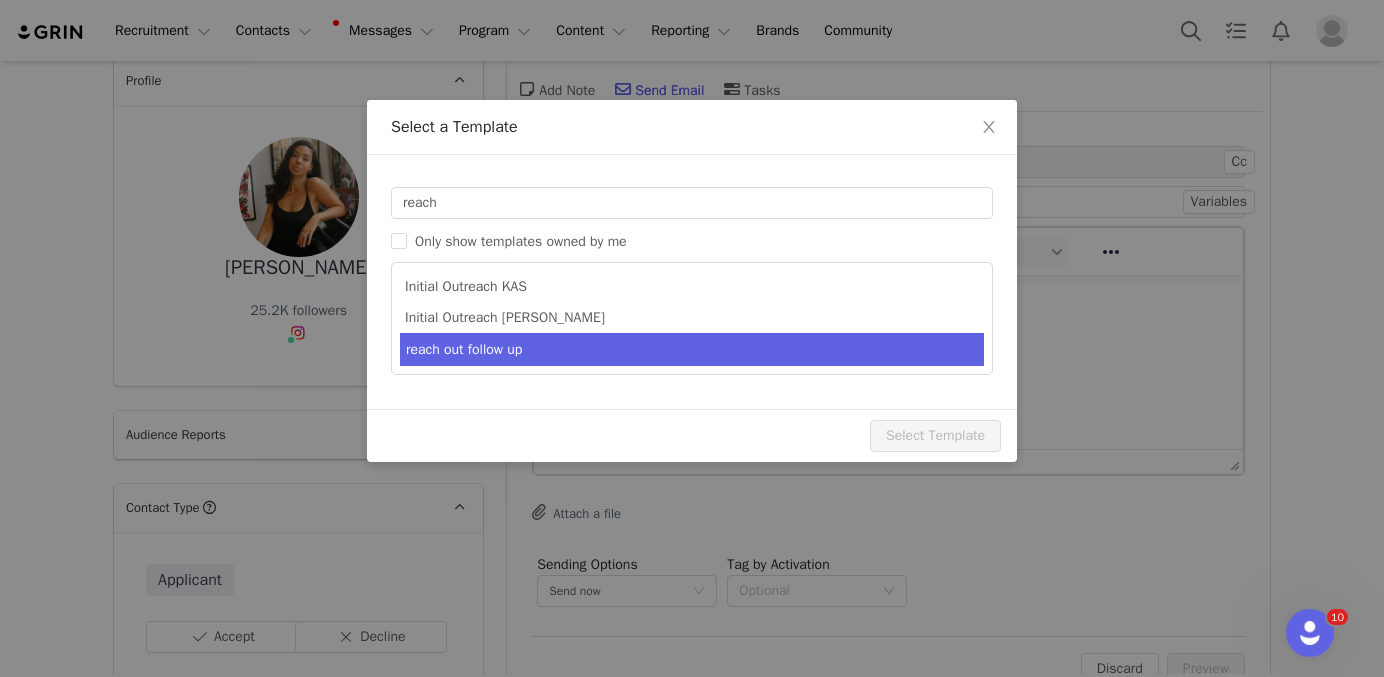 click on "reach out follow up" at bounding box center [692, 349] 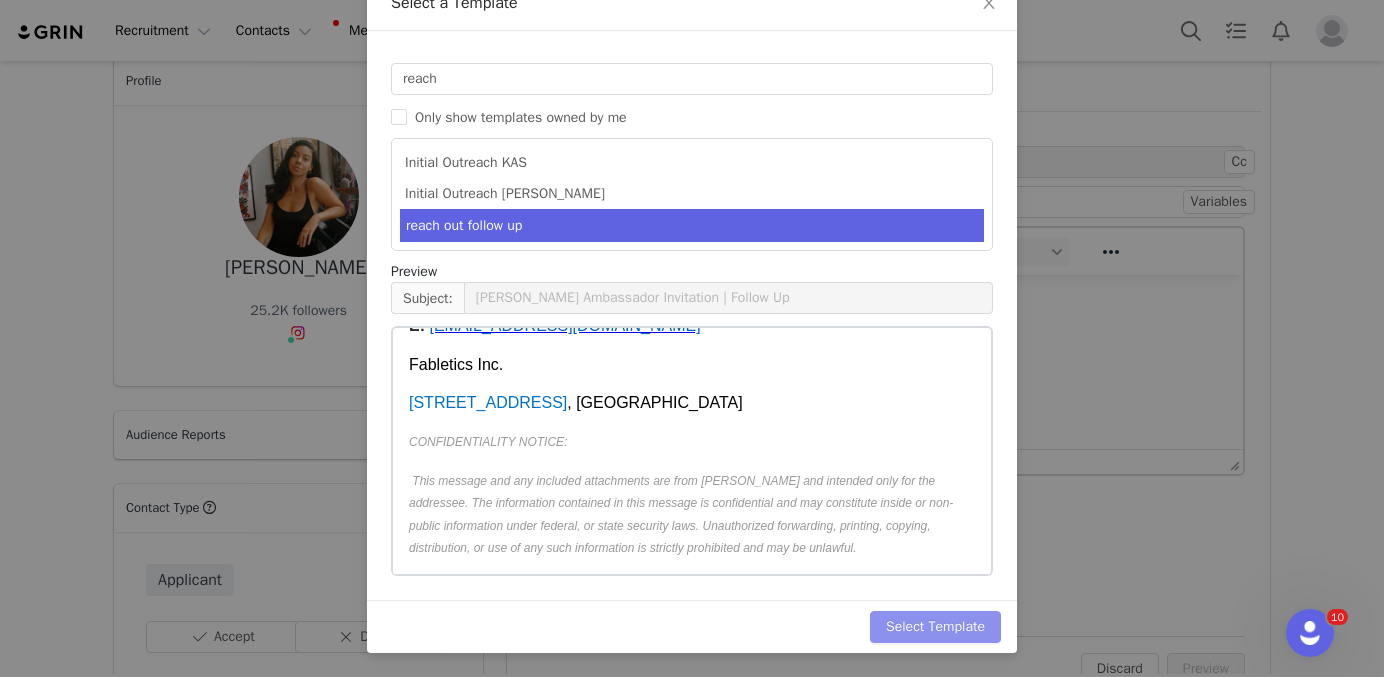click on "Select Template" at bounding box center [935, 627] 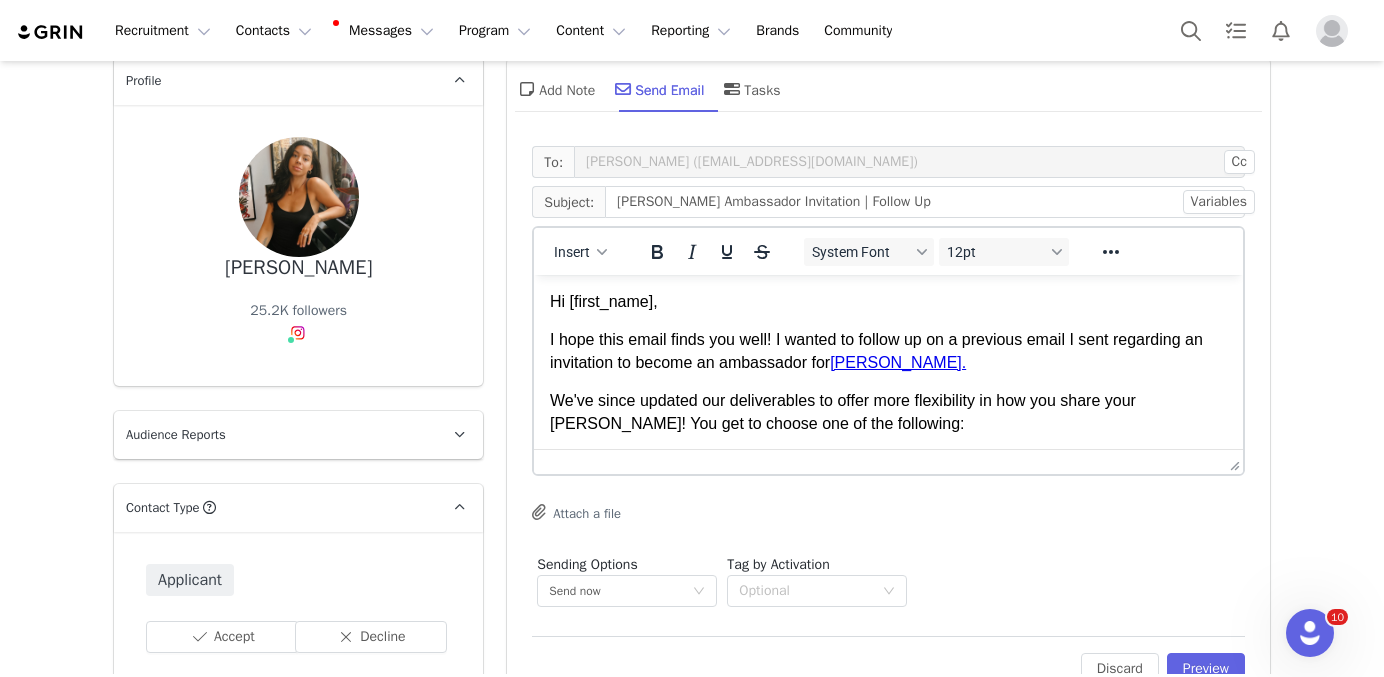 click on "We've since updated our deliverables to offer more flexibility in how you share your [PERSON_NAME]! You get to choose one of the following:" at bounding box center [888, 412] 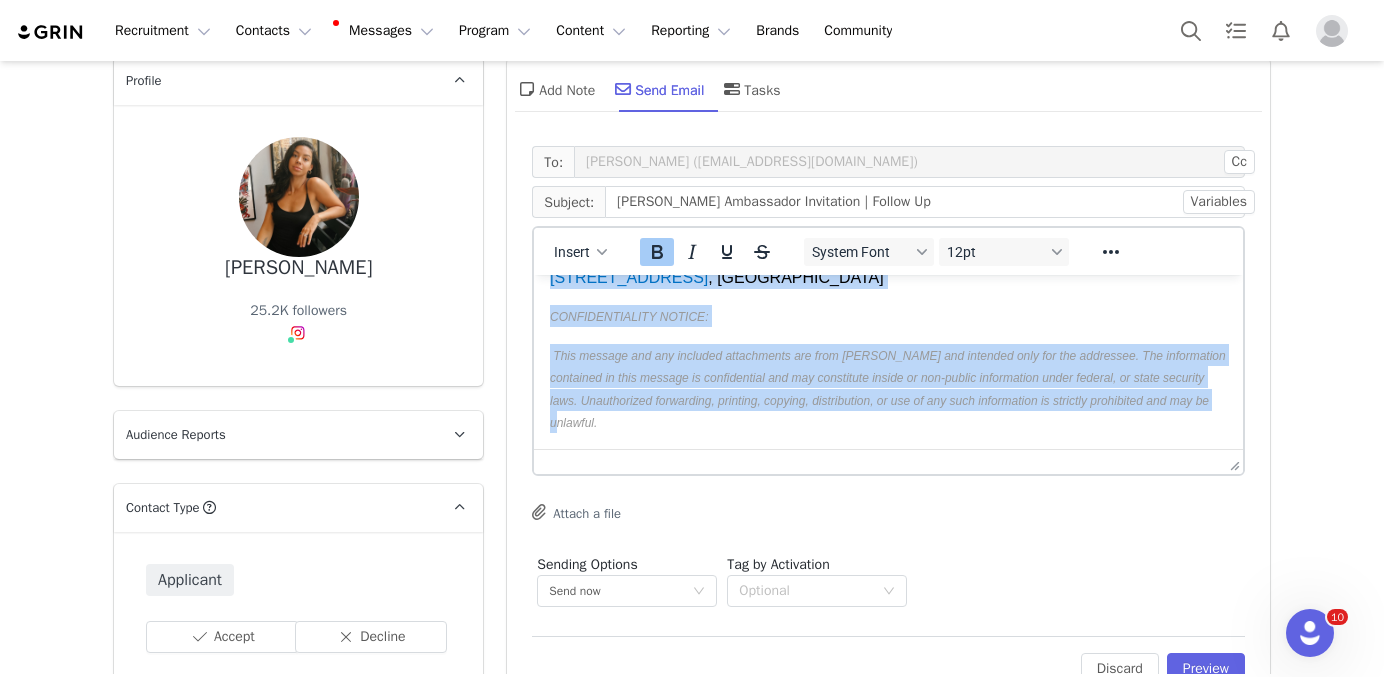 drag, startPoint x: 549, startPoint y: 395, endPoint x: 866, endPoint y: 571, distance: 362.58102 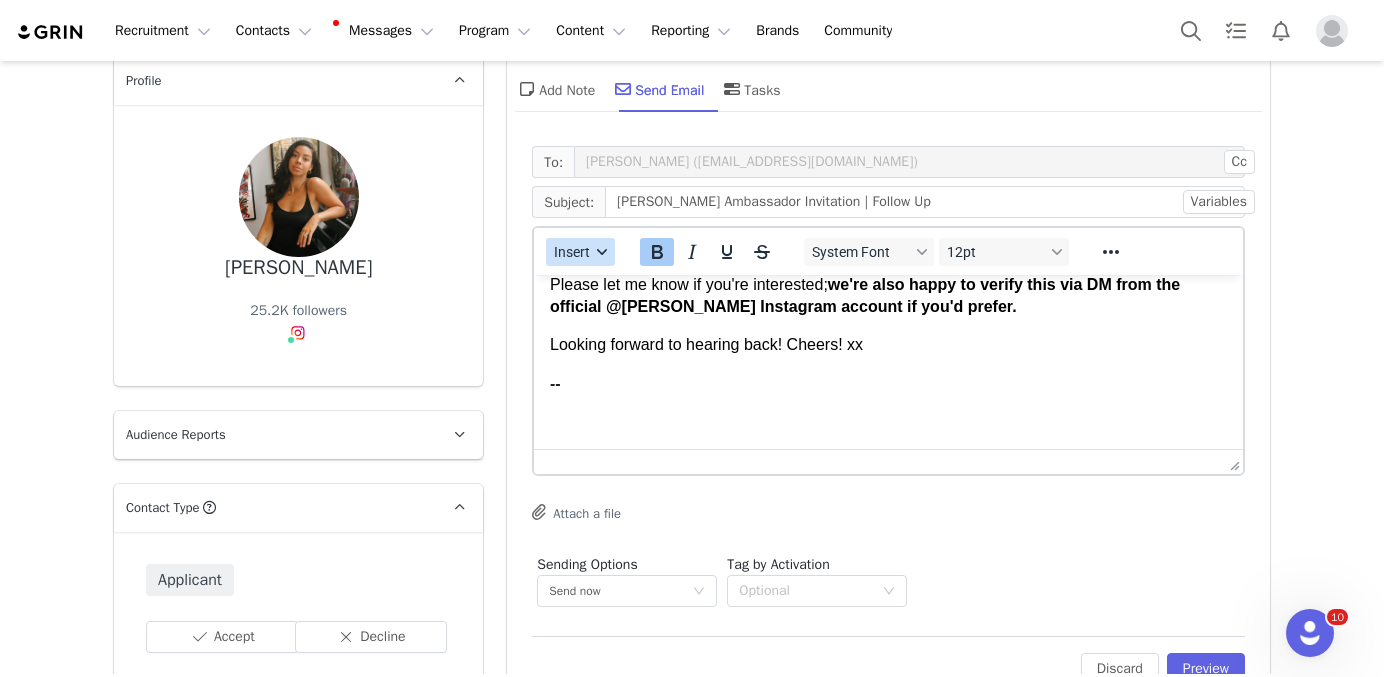 click on "Insert" at bounding box center (580, 252) 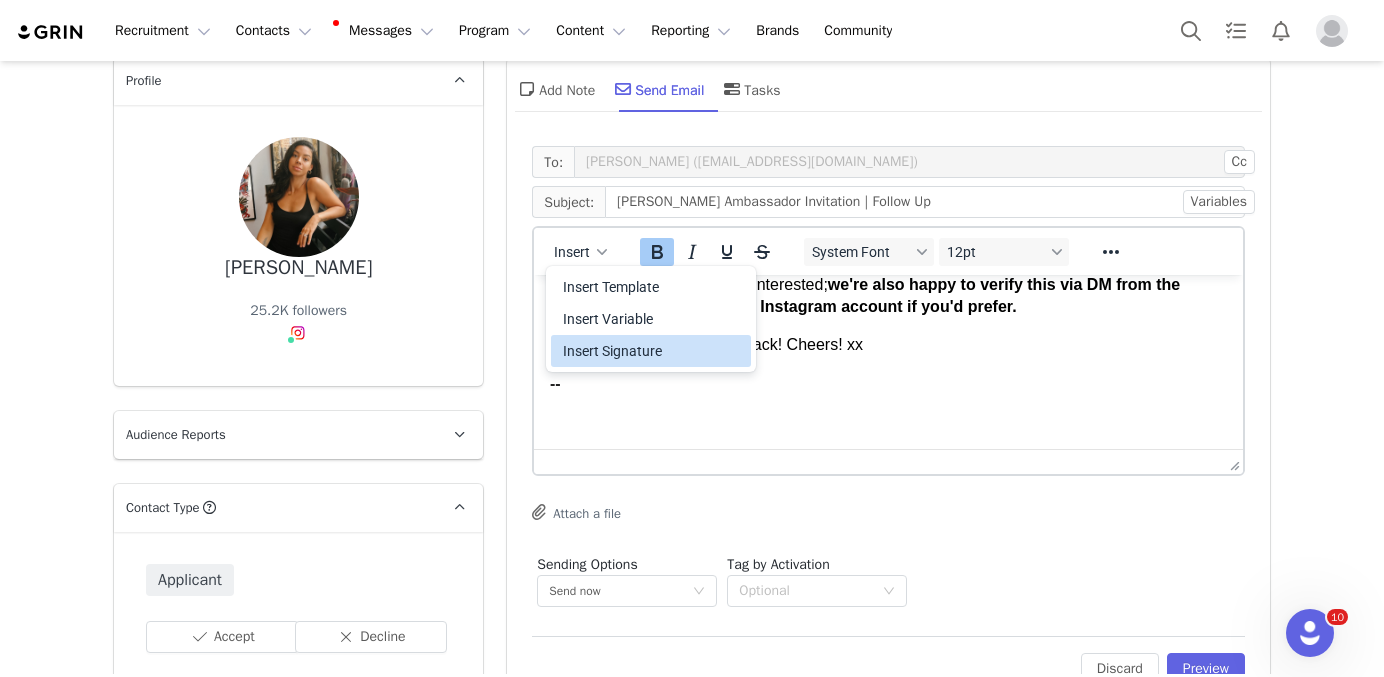 click on "Insert Signature" at bounding box center (653, 351) 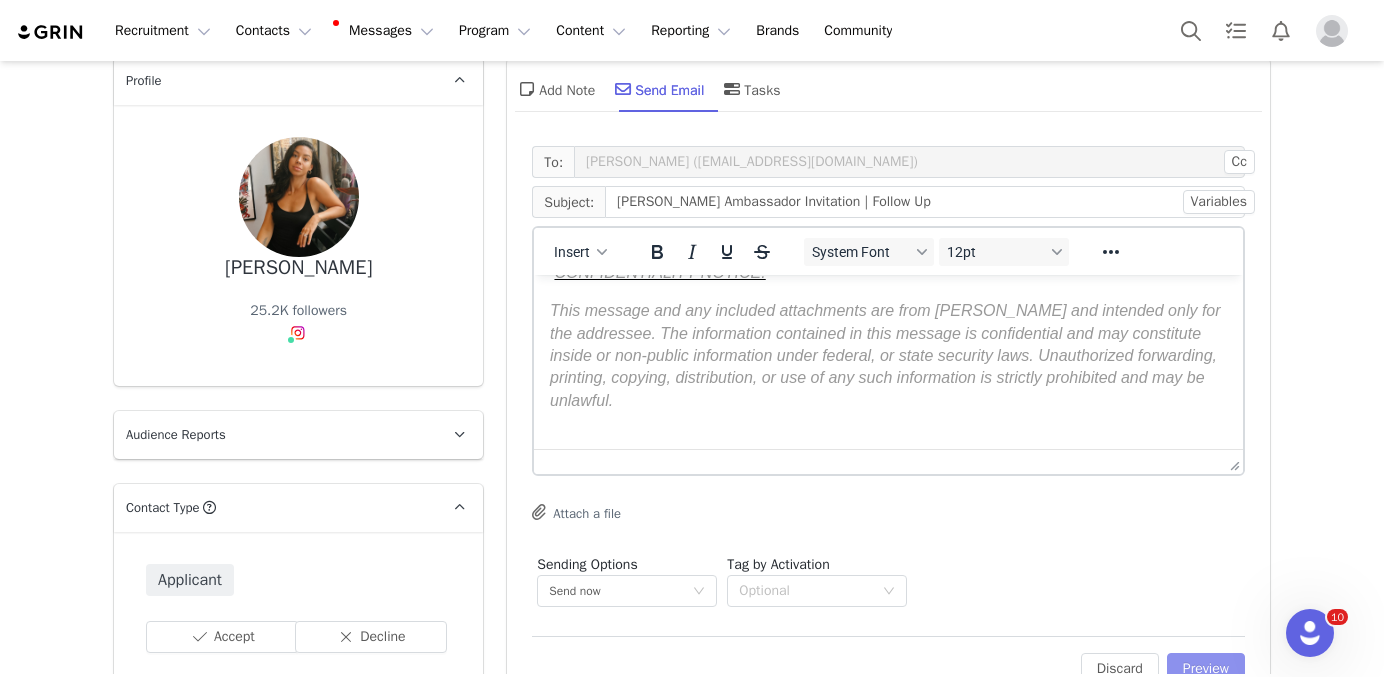 click on "Preview" at bounding box center [1206, 669] 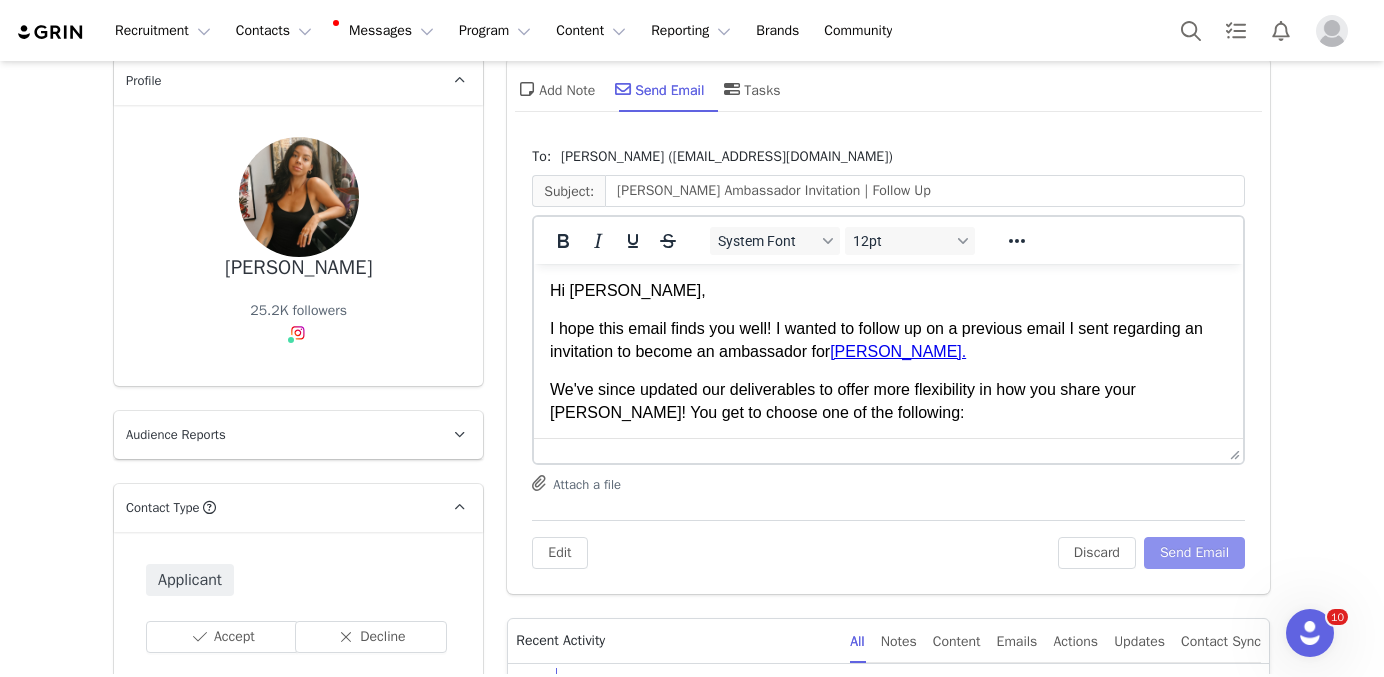 click on "Send Email" at bounding box center [1194, 553] 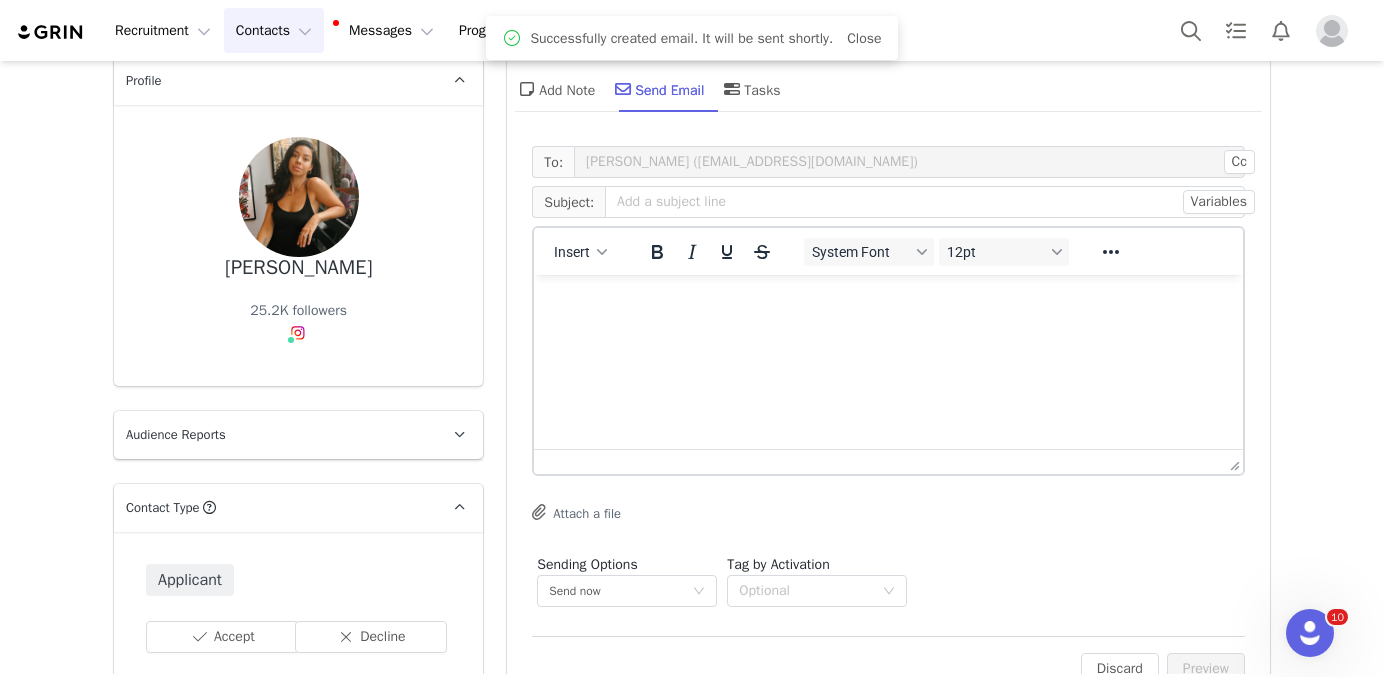 click on "Contacts Contacts" at bounding box center [274, 30] 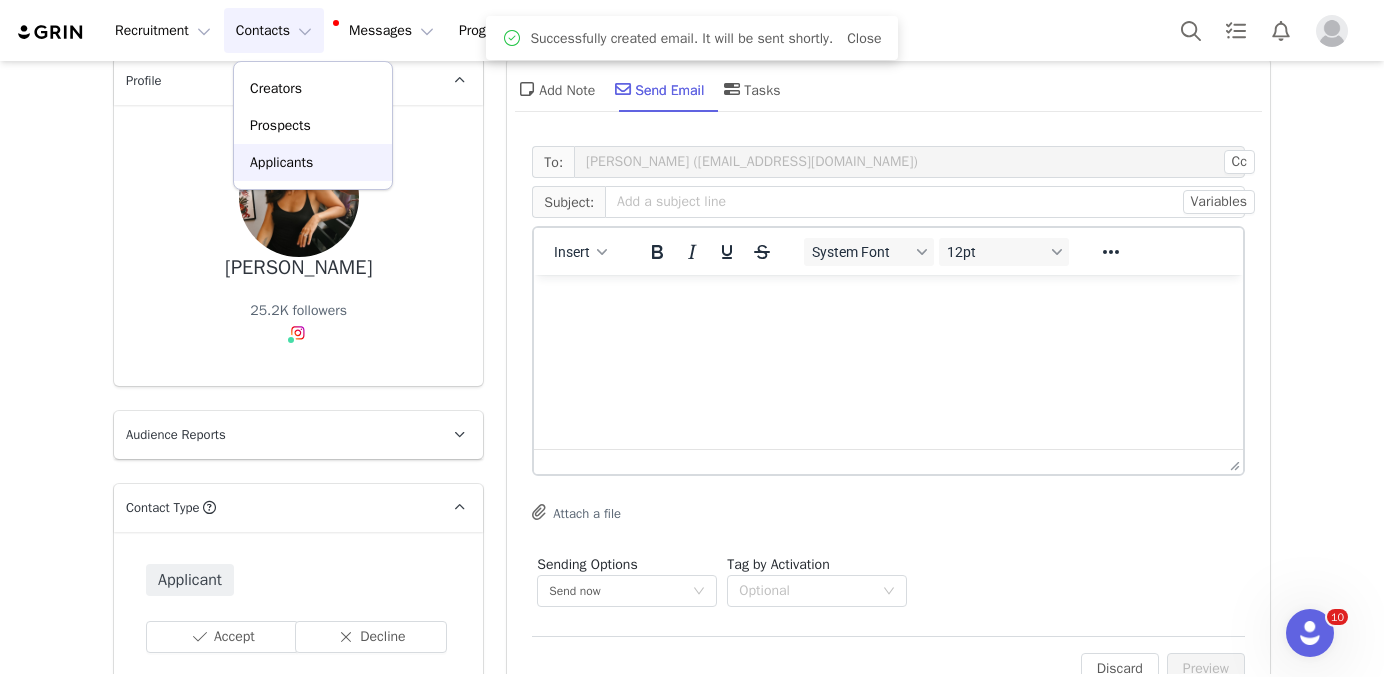 click on "Applicants" at bounding box center [313, 162] 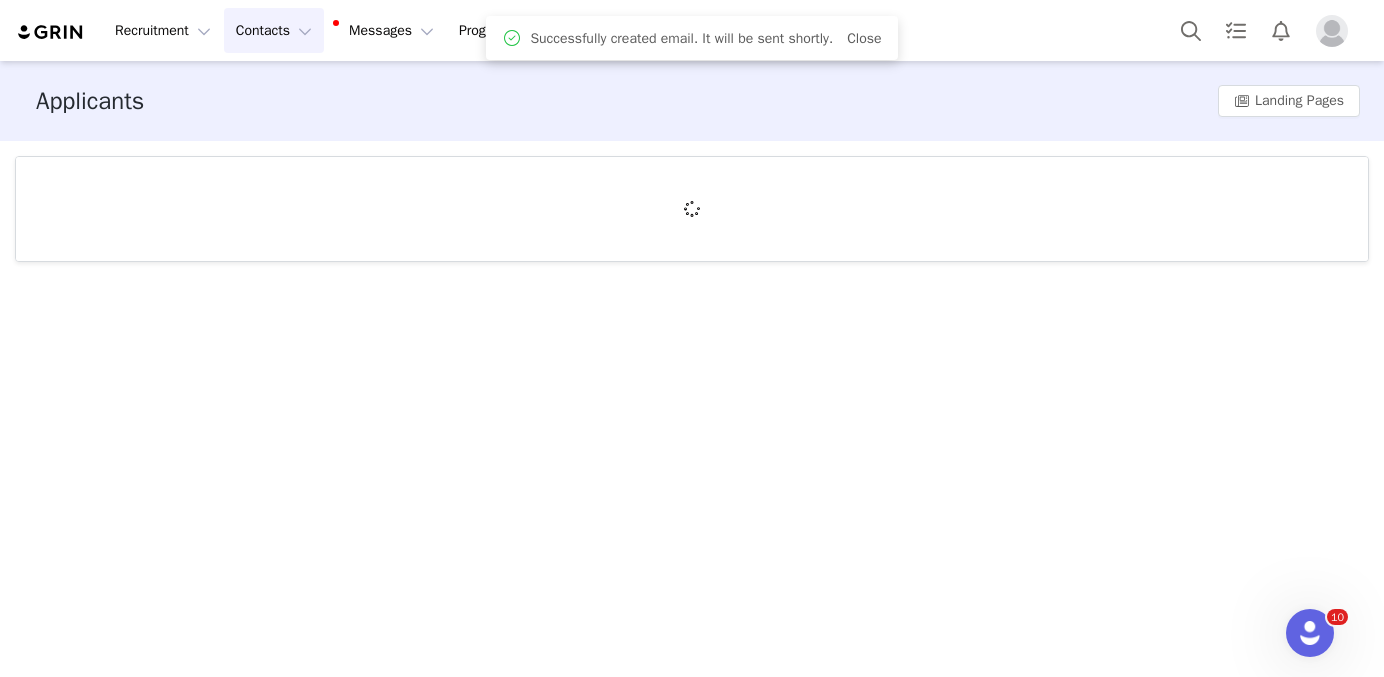 click on "Recruitment Recruitment Creator Search Curated Lists Landing Pages Web Extension AI Creator Search Beta Contacts Contacts Creators Prospects Applicants Messages Messages Dashboard Inbox 99+ Templates Sequences Program Program Activations Campaigns Partnerships Payments Affiliates Content Content Creator Content Media Library Social Listening Reporting Reporting Dashboard Report Builder Brands Brands Community Community Applicants     Landing Pages" at bounding box center (692, 338) 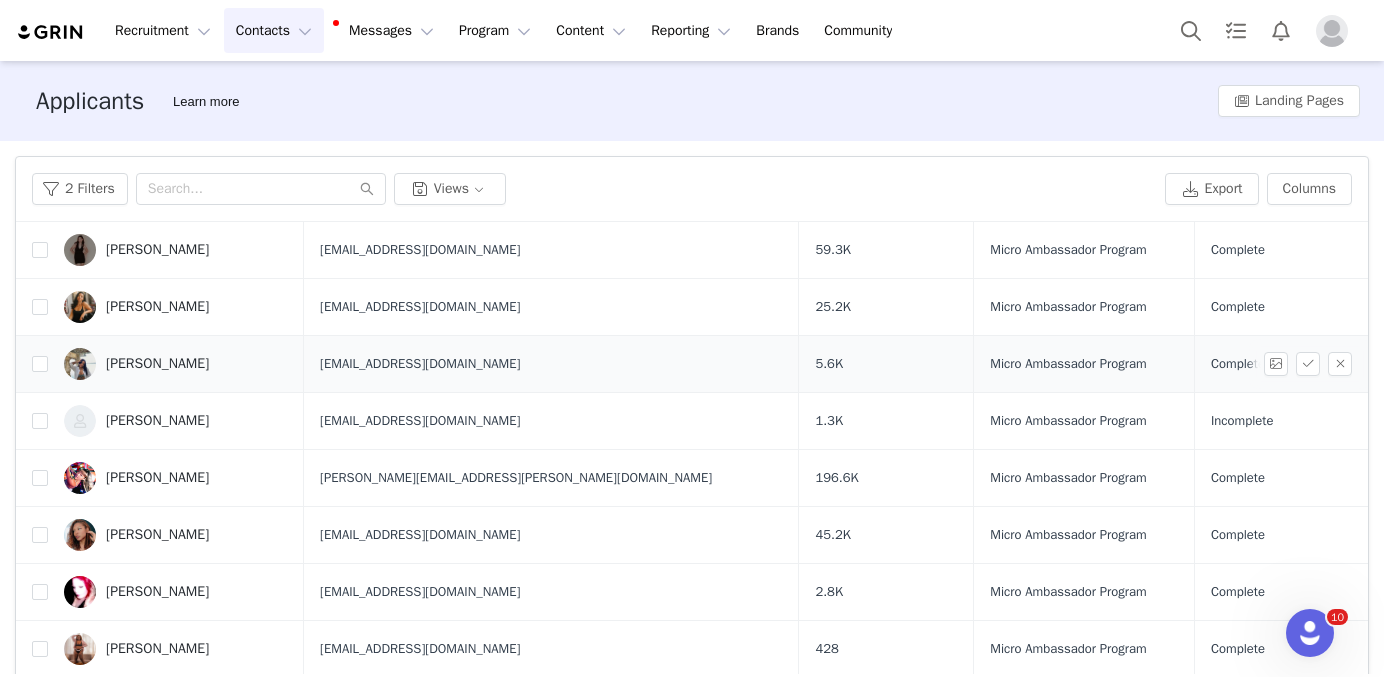 click on "[PERSON_NAME]" at bounding box center (157, 364) 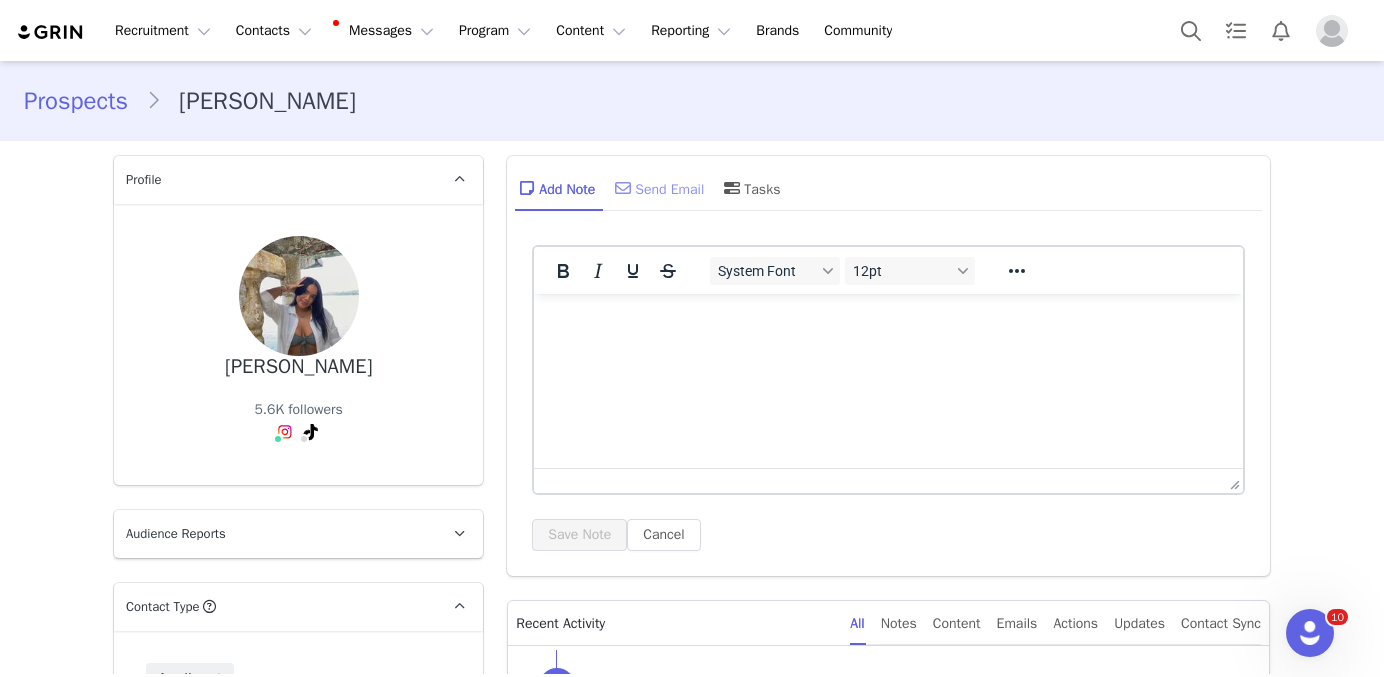 click on "Send Email" at bounding box center [657, 188] 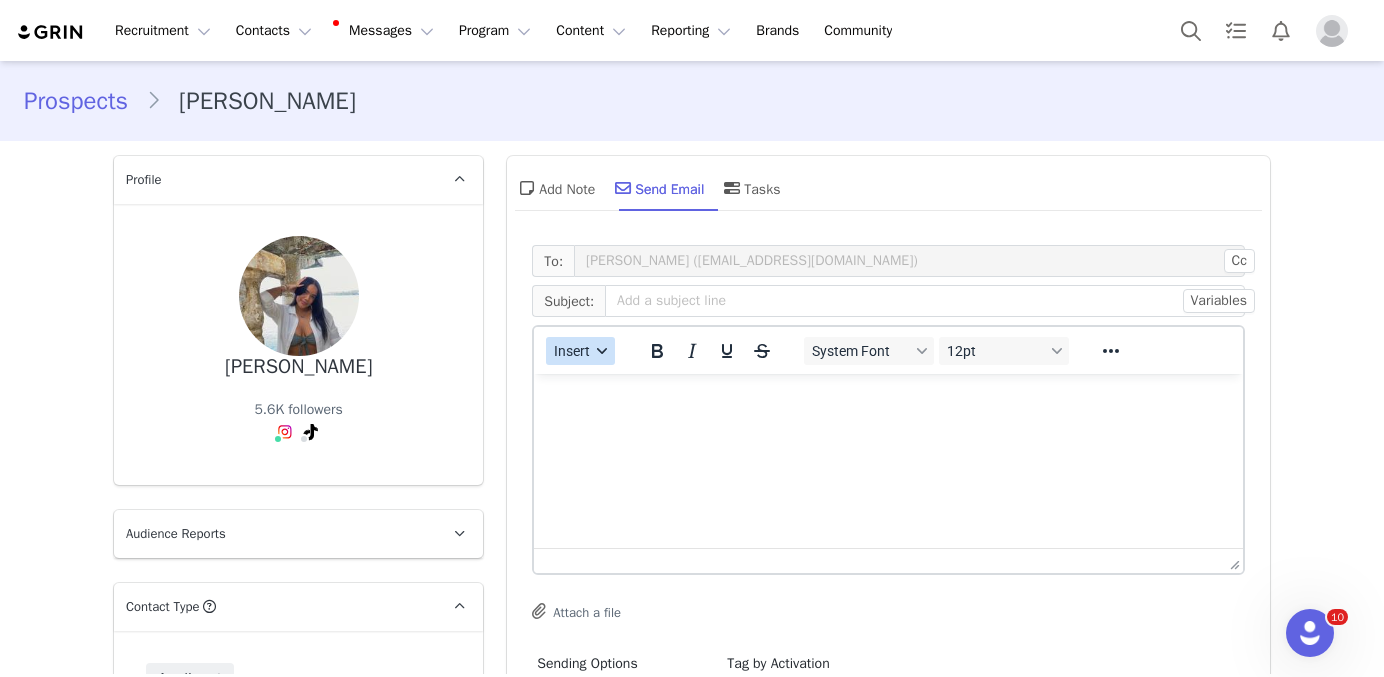 click on "Insert" at bounding box center (573, 351) 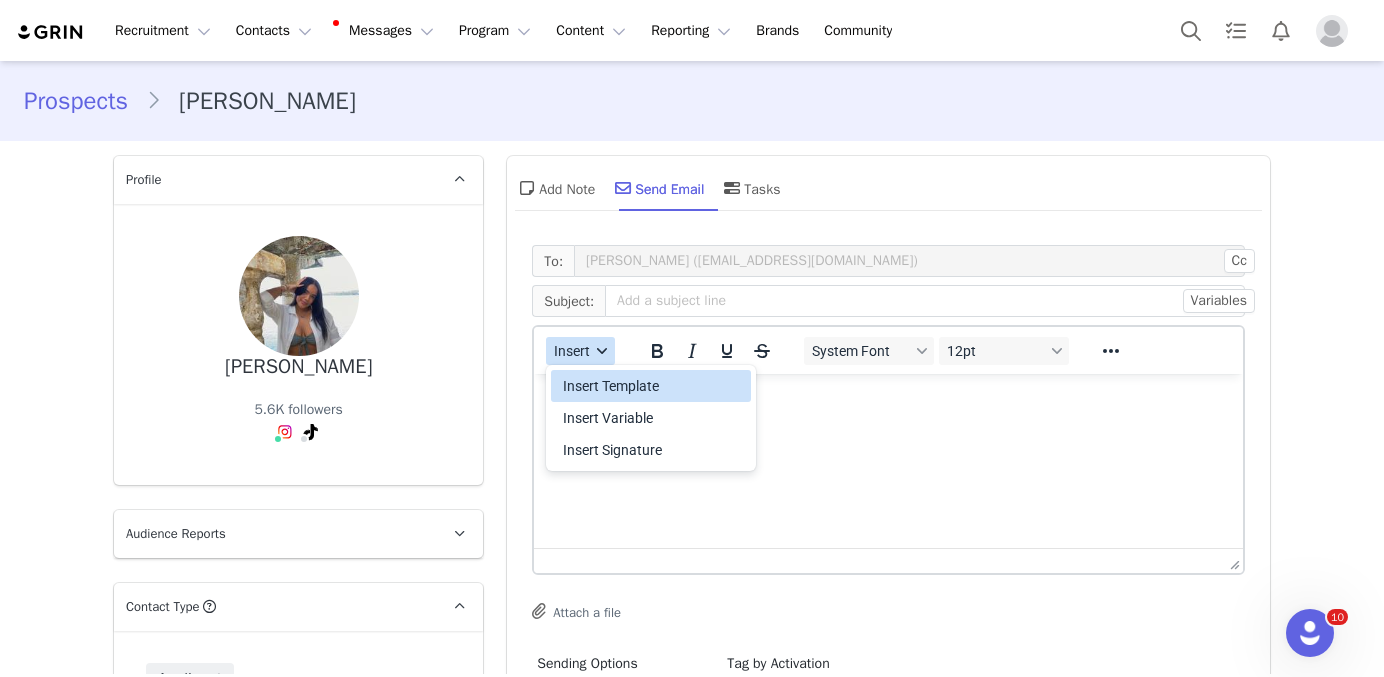 click on "Insert Template" at bounding box center [653, 386] 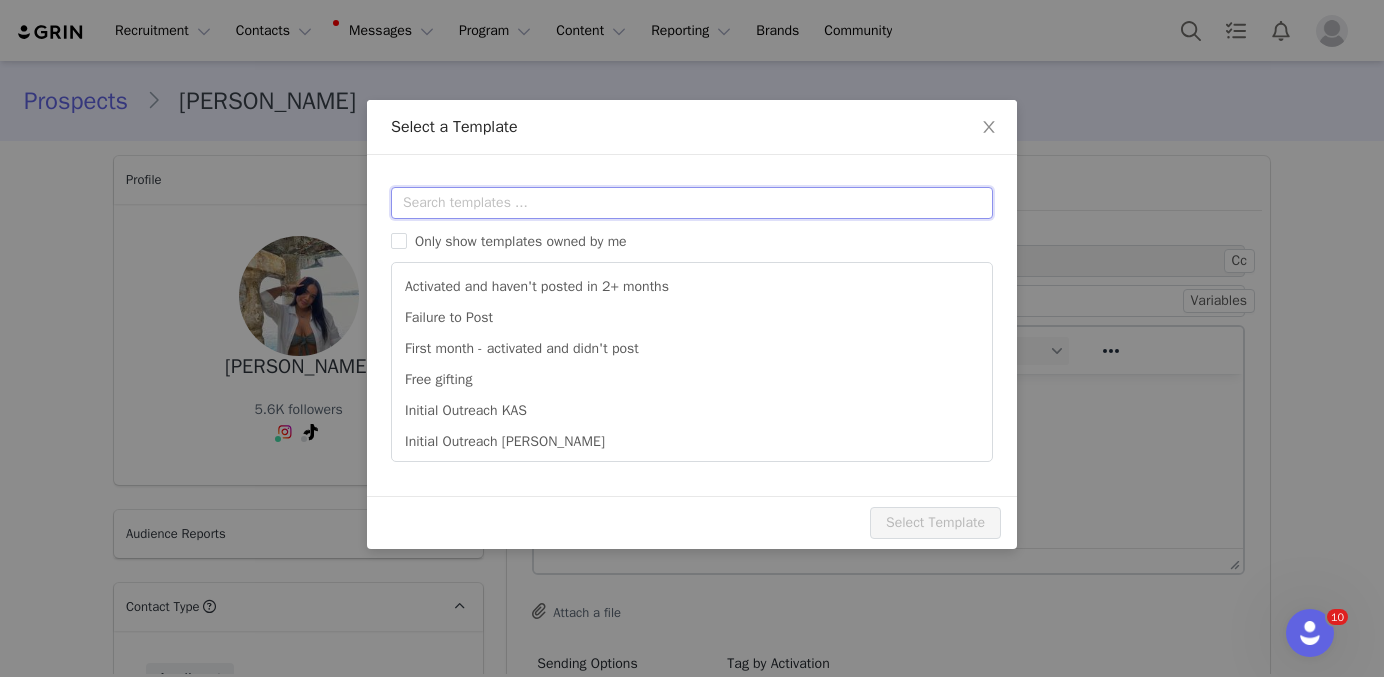 click at bounding box center [692, 203] 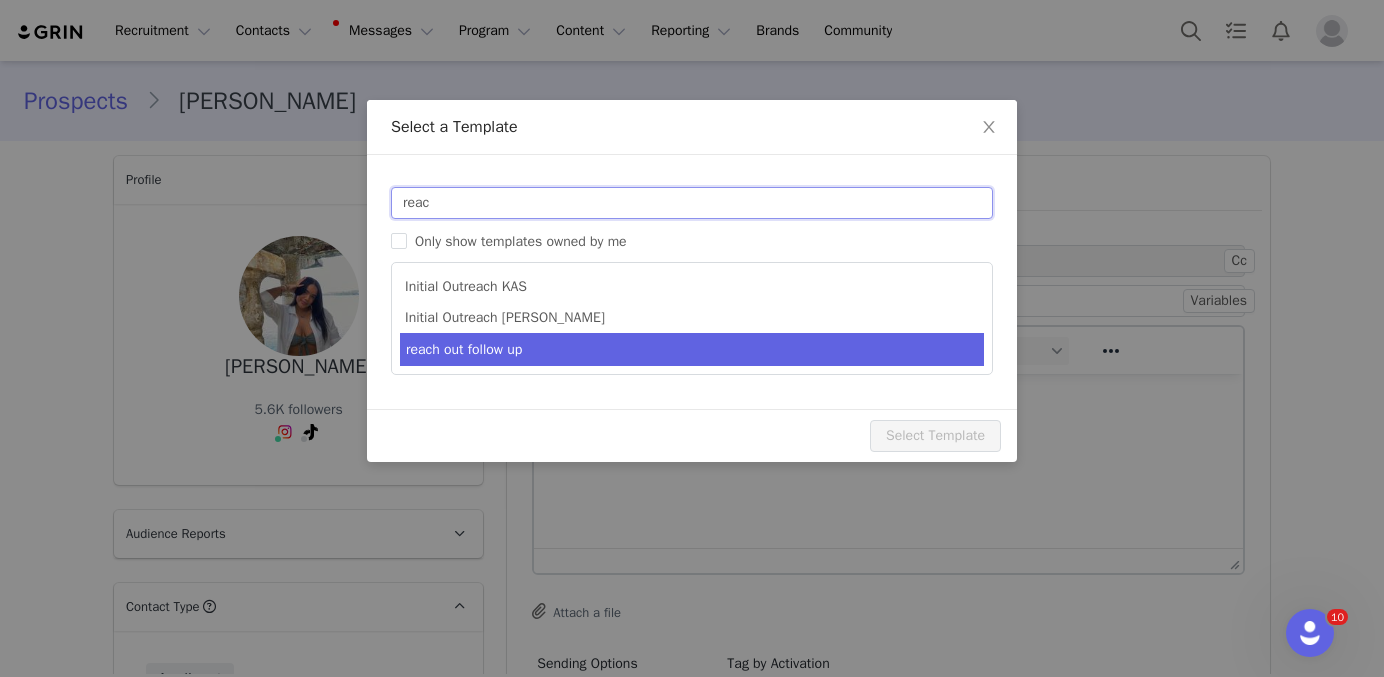 type on "reac" 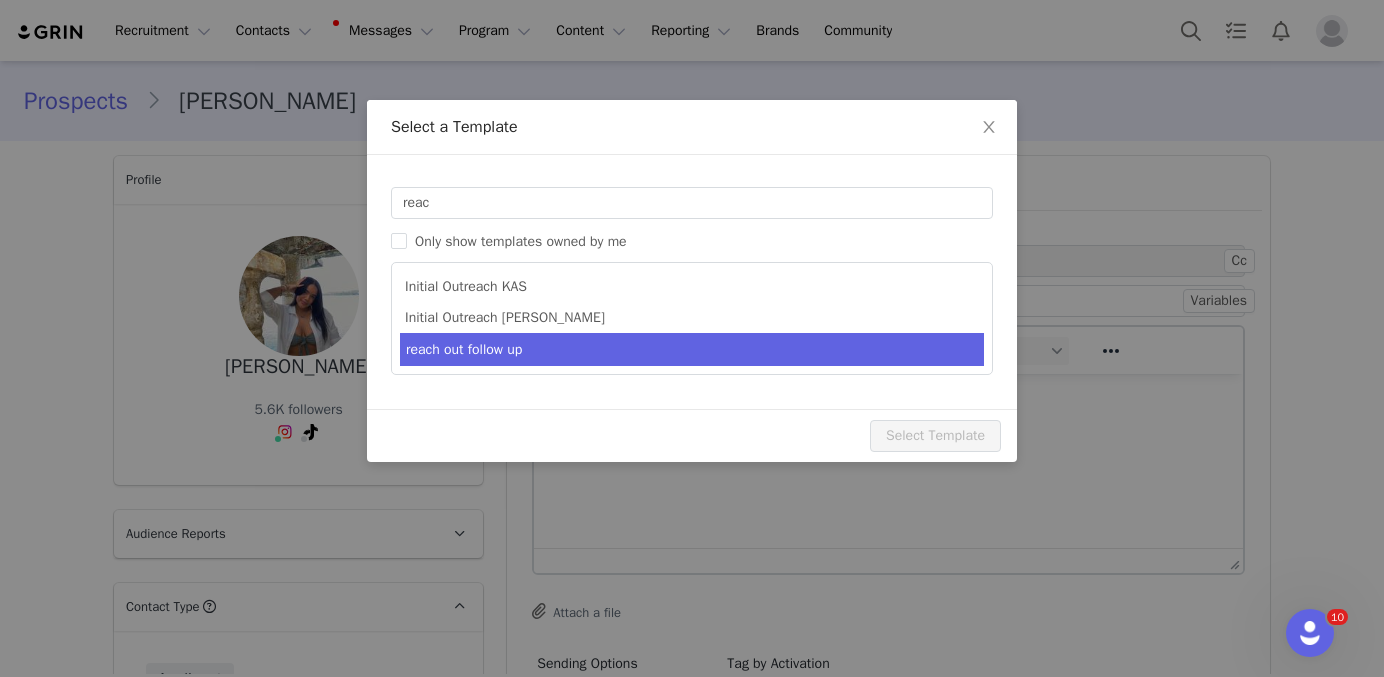 click on "reach out follow up" at bounding box center (692, 349) 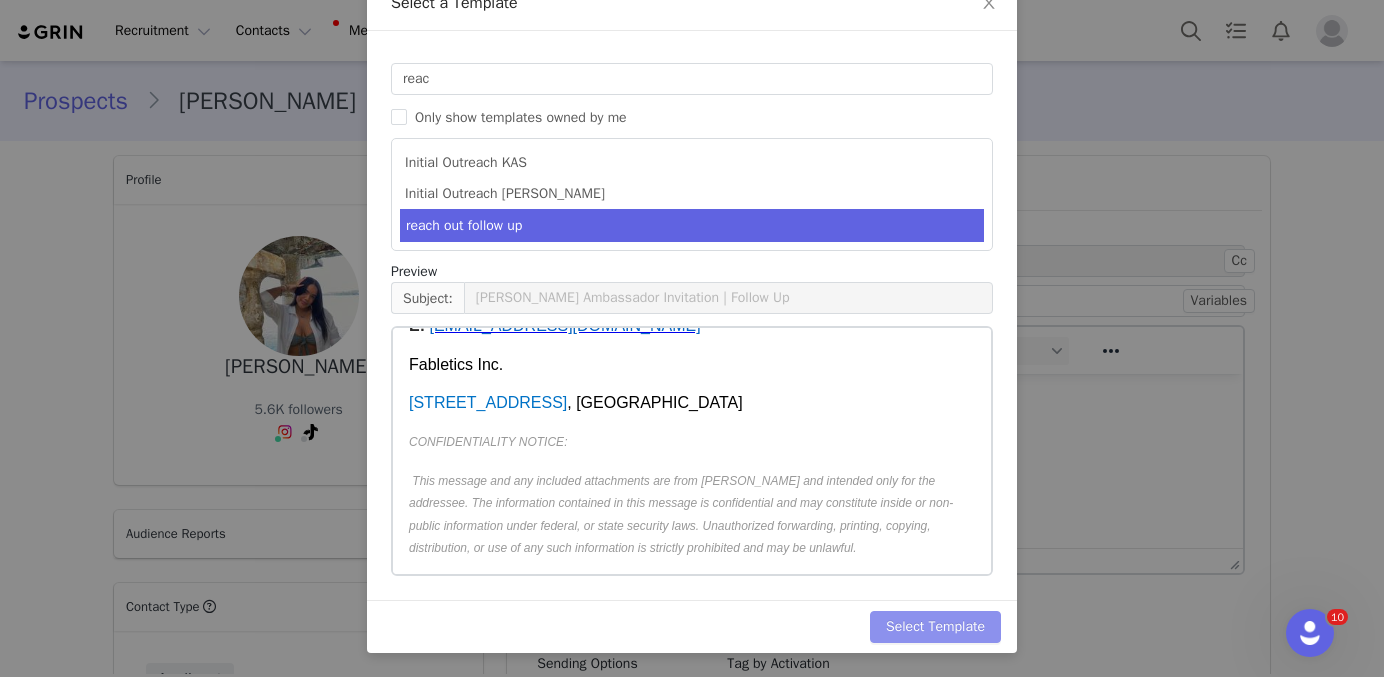click on "Select Template" at bounding box center (935, 627) 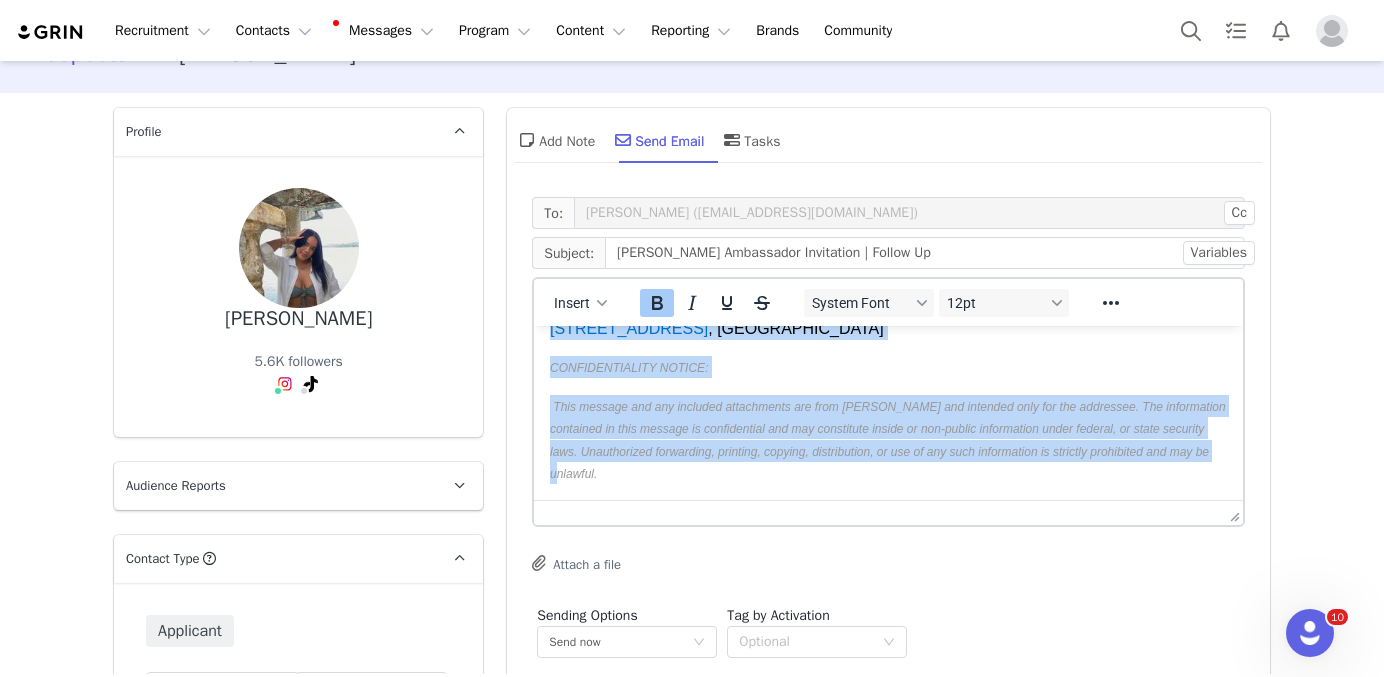 drag, startPoint x: 550, startPoint y: 410, endPoint x: 977, endPoint y: 679, distance: 504.6682 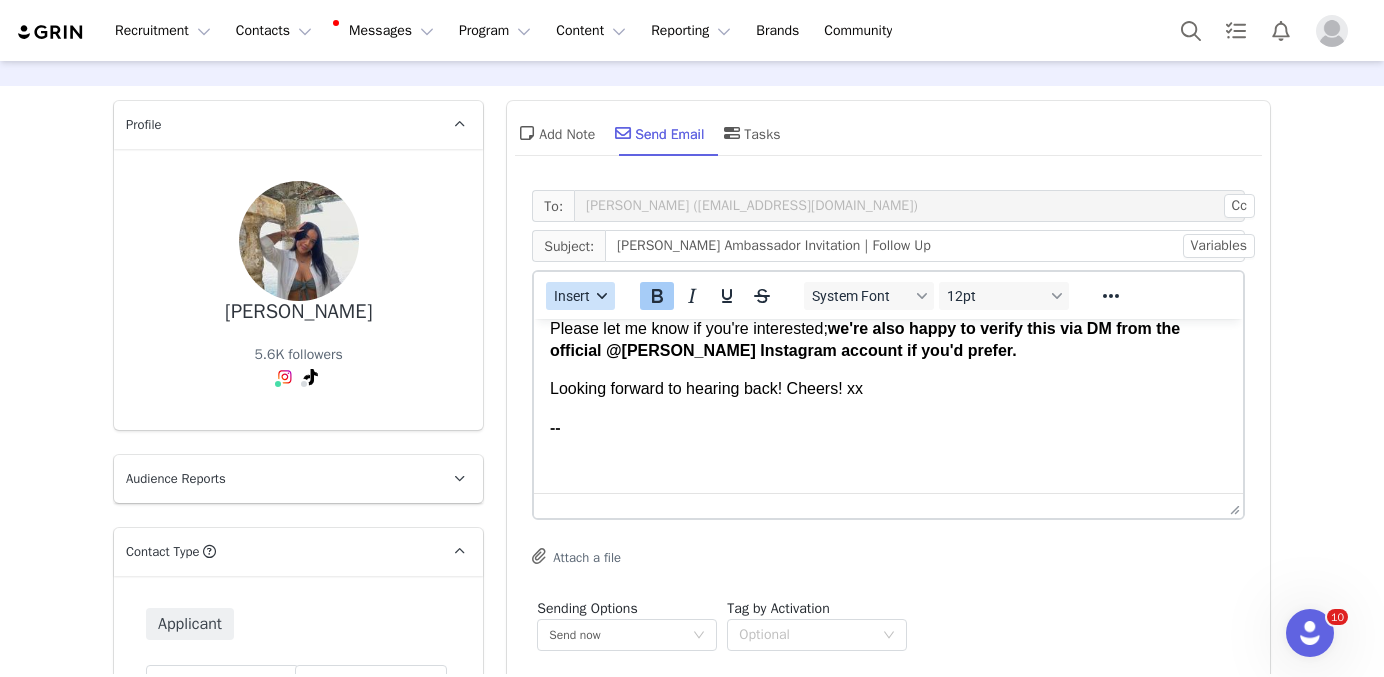 click on "Insert" at bounding box center (580, 296) 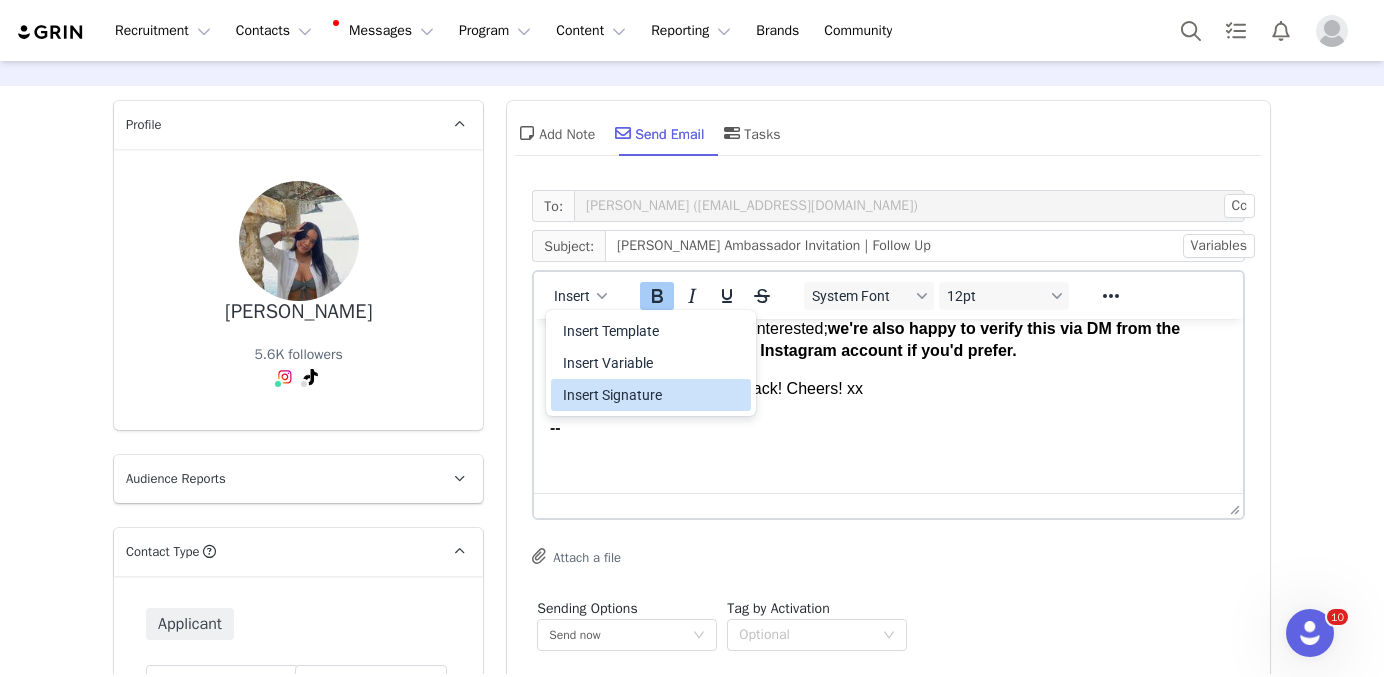click on "Insert Signature" at bounding box center (653, 395) 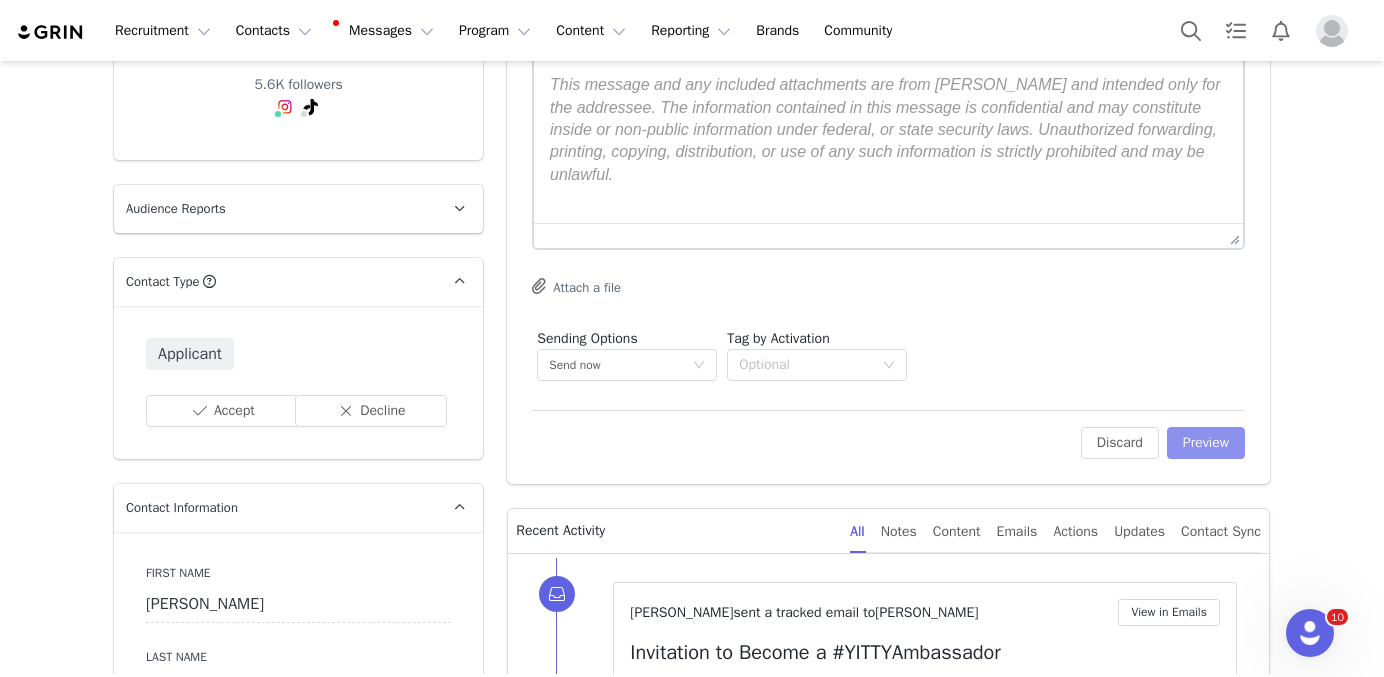 click on "Preview" at bounding box center [1206, 443] 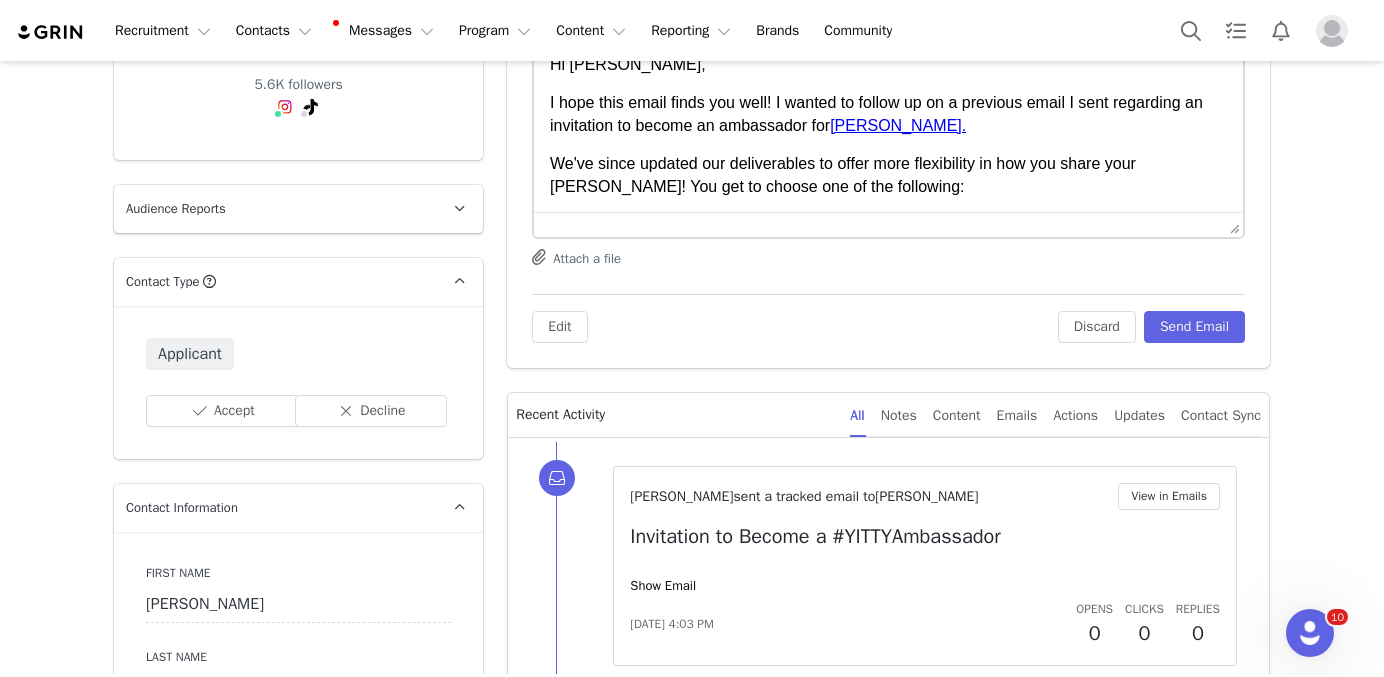 click on "To:  [PERSON_NAME] ([EMAIL_ADDRESS][DOMAIN_NAME])     Subject: [PERSON_NAME] Ambassador Invitation | Follow Up     System Font 12pt To open the popup, press Shift+Enter To open the popup, press Shift+Enter To open the popup, press Shift+Enter To open the popup, press Shift+Enter Attach a file Edit     Discard Send Email" at bounding box center [888, 139] 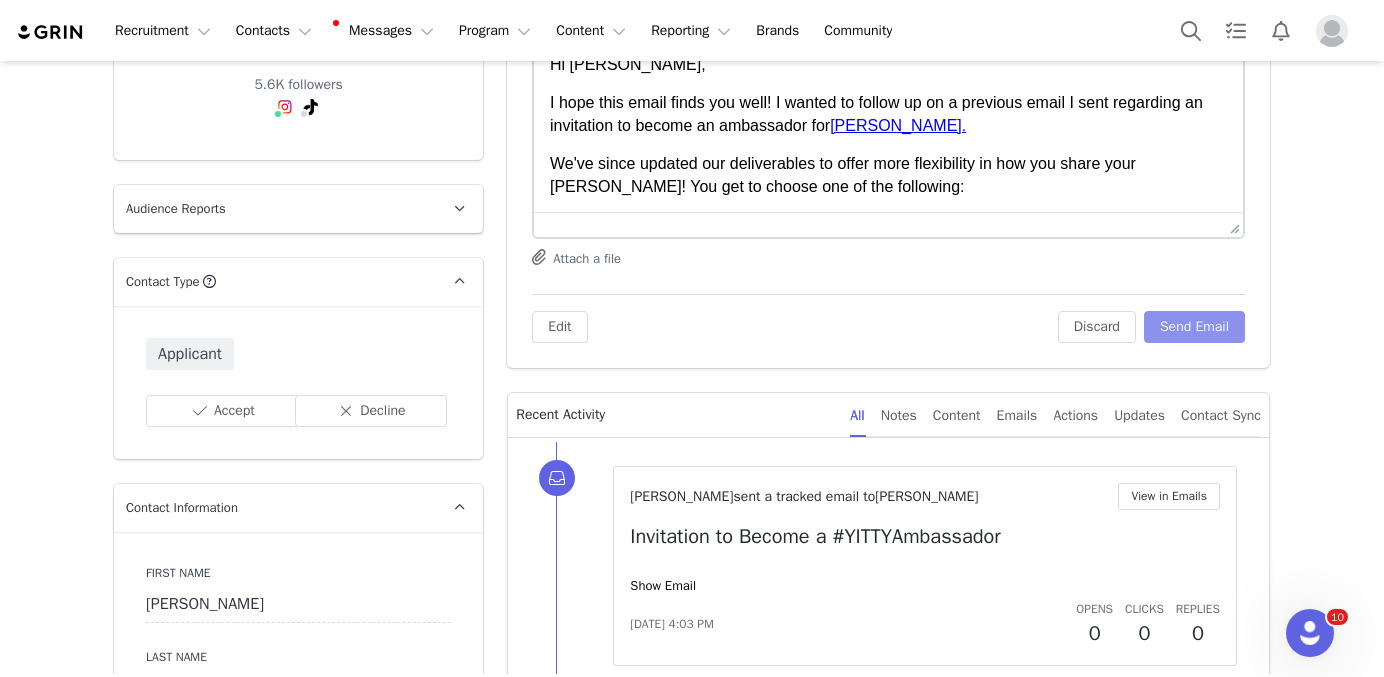 click on "Send Email" at bounding box center (1194, 327) 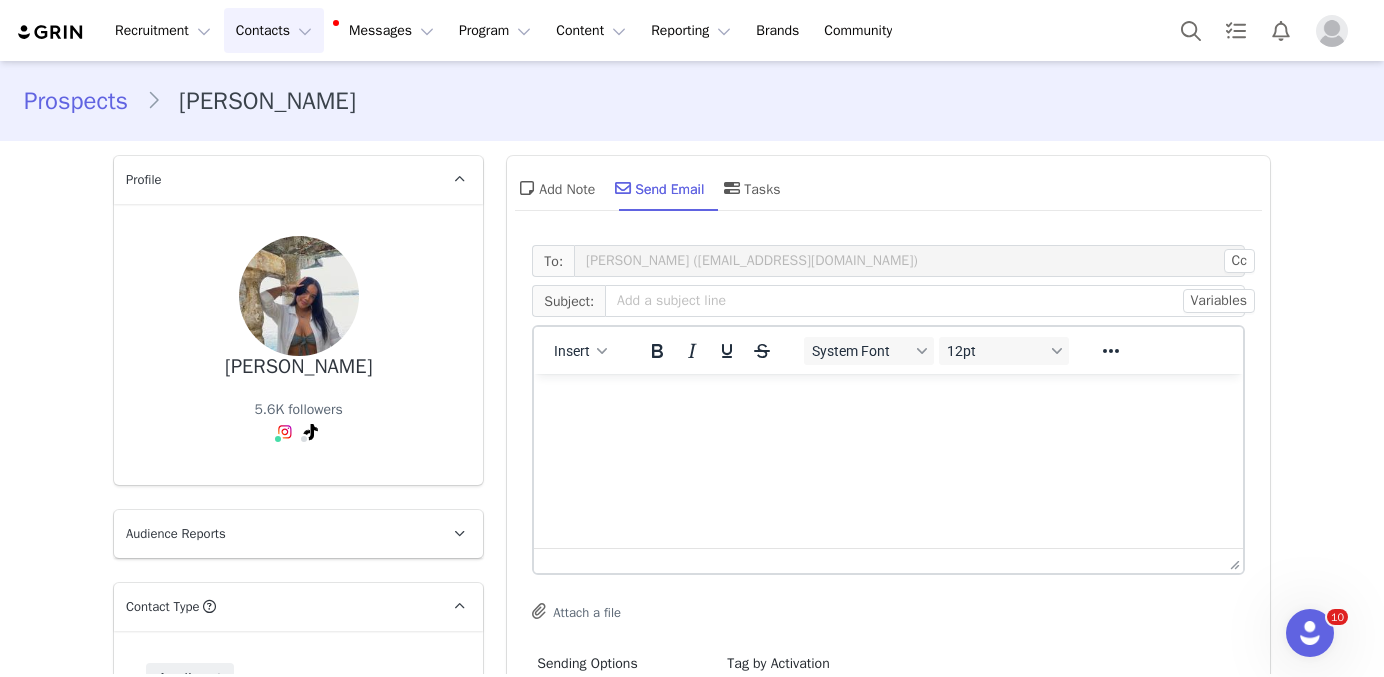 click on "Contacts Contacts" at bounding box center (274, 30) 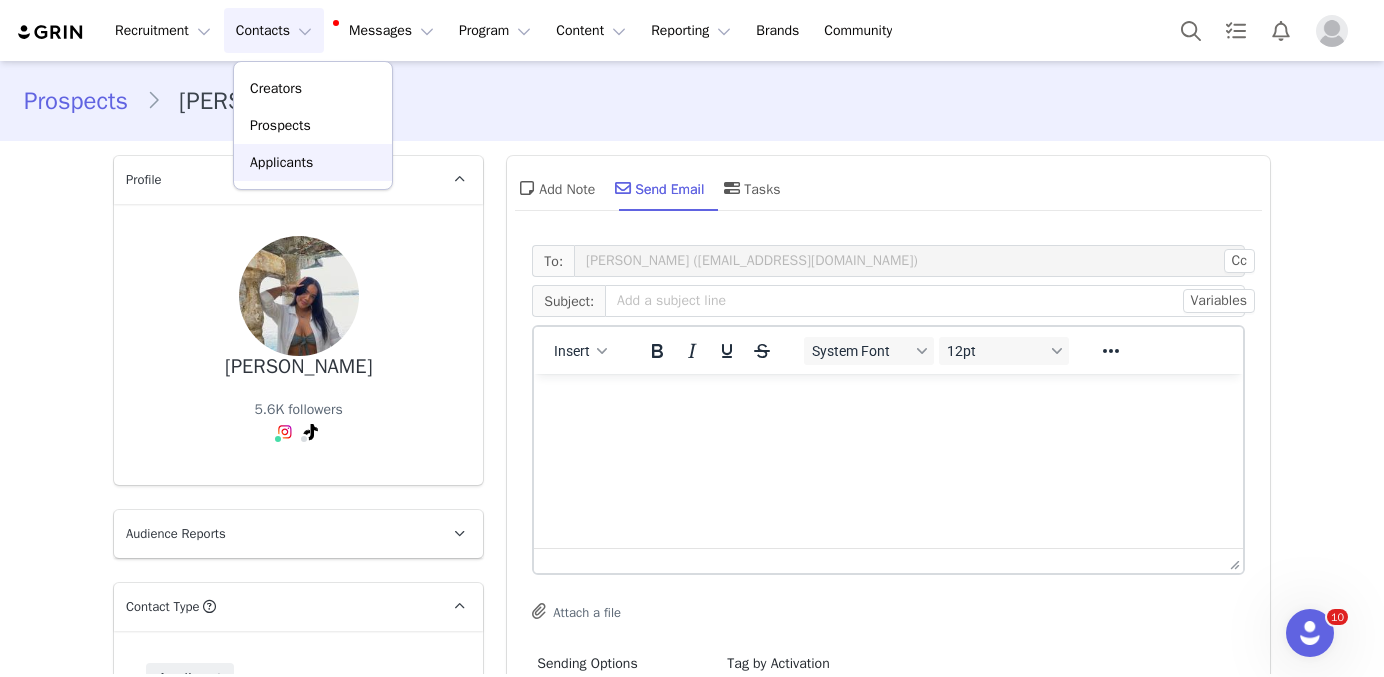 click on "Applicants" at bounding box center [281, 162] 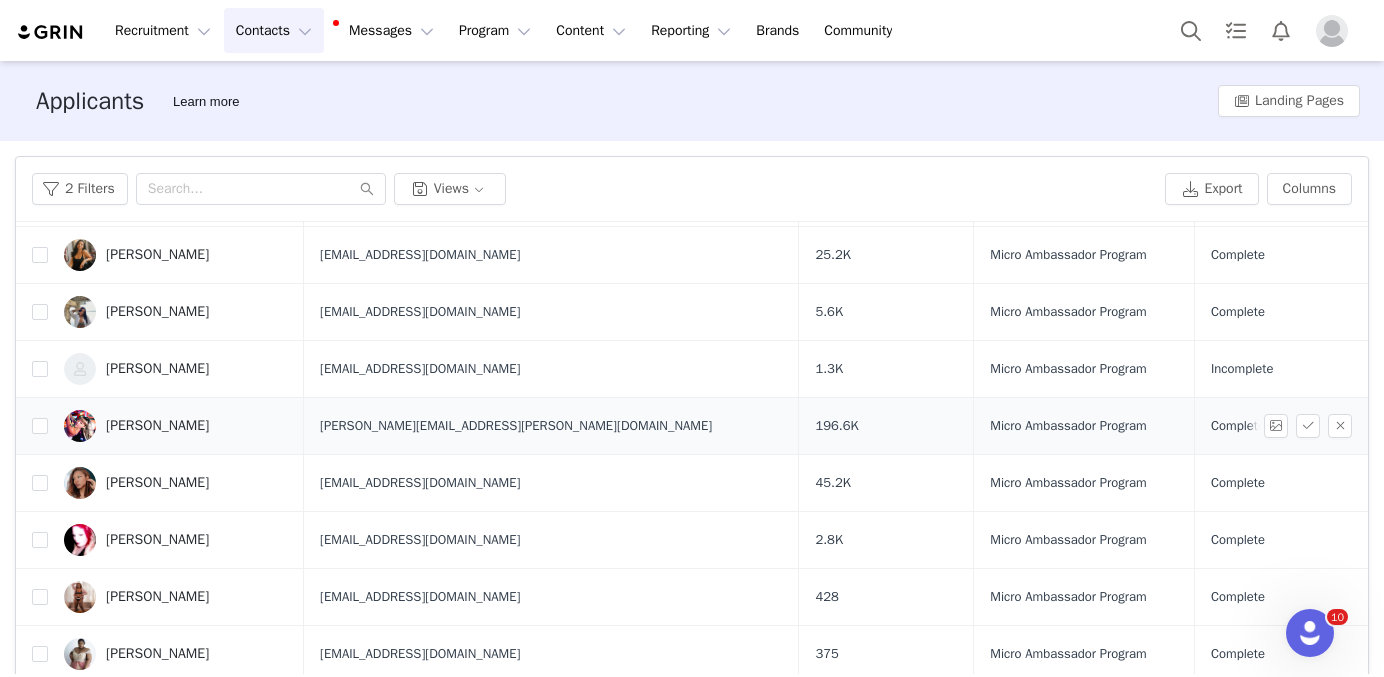 click on "[PERSON_NAME]" at bounding box center (157, 426) 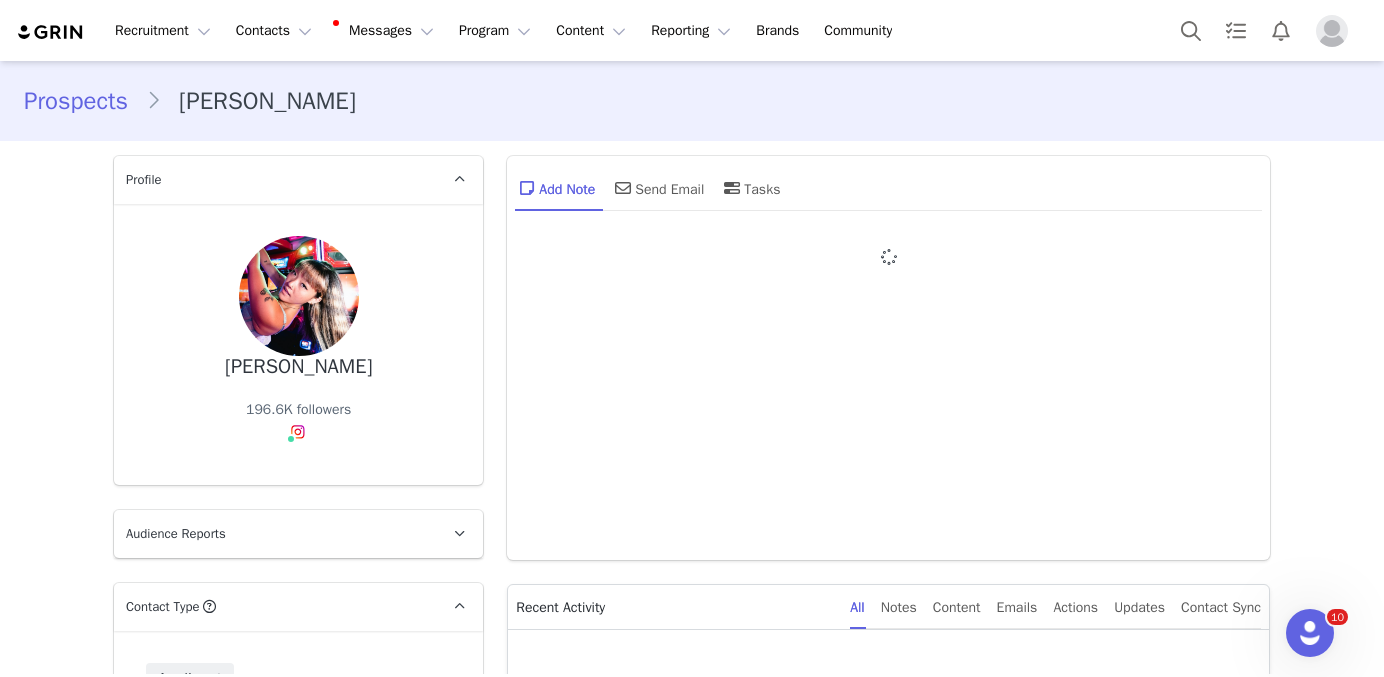 type on "+1 ([GEOGRAPHIC_DATA])" 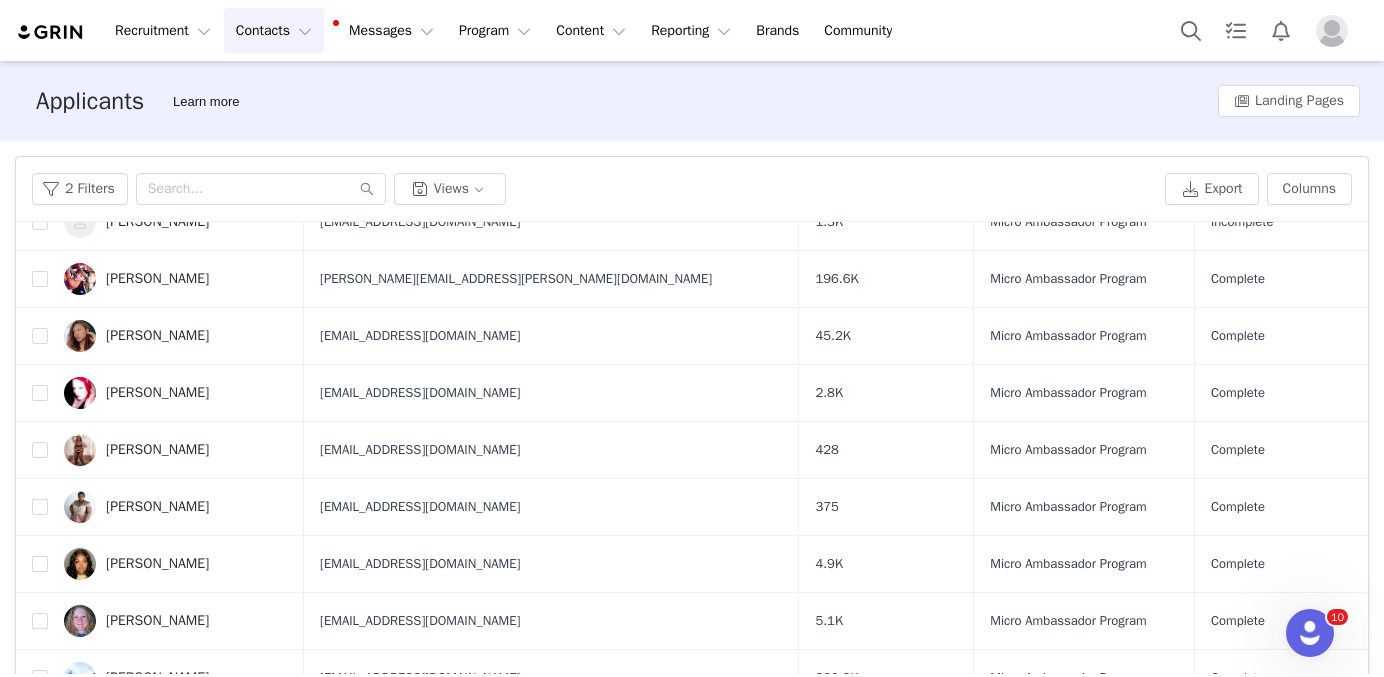 scroll, scrollTop: 305, scrollLeft: 0, axis: vertical 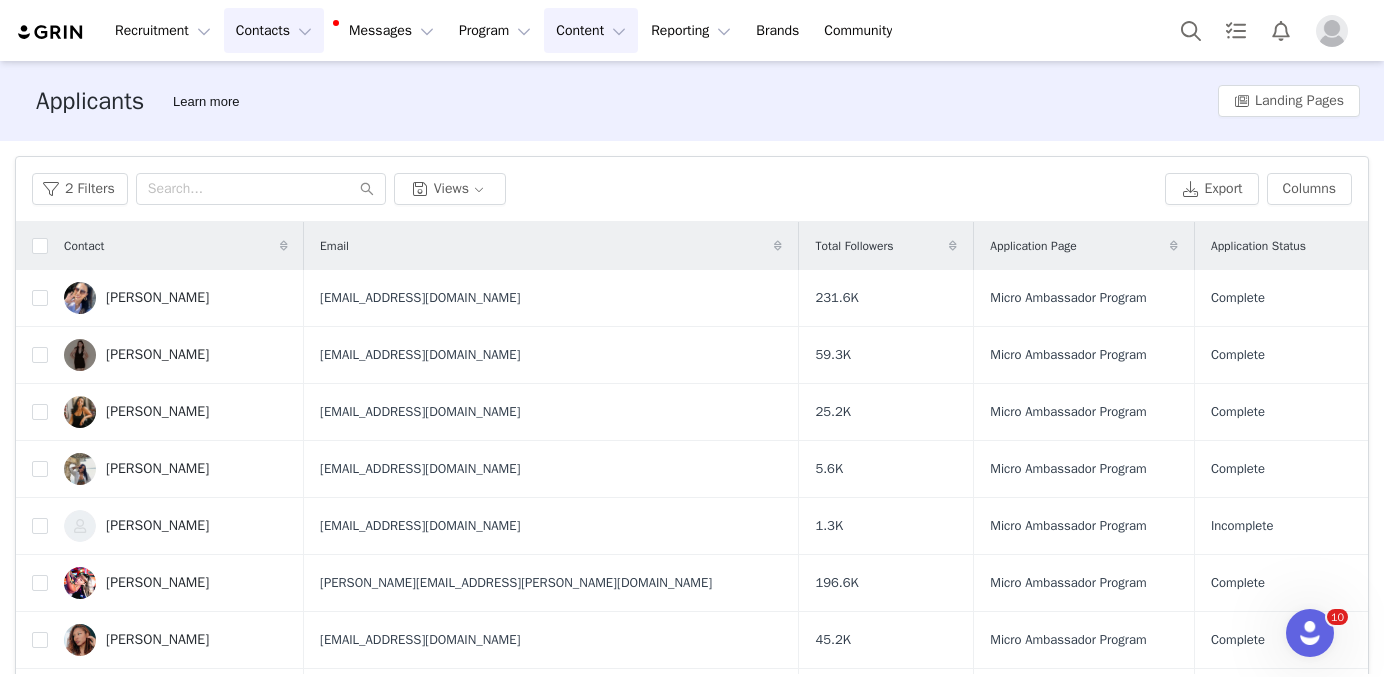 click on "Content Content" at bounding box center (591, 30) 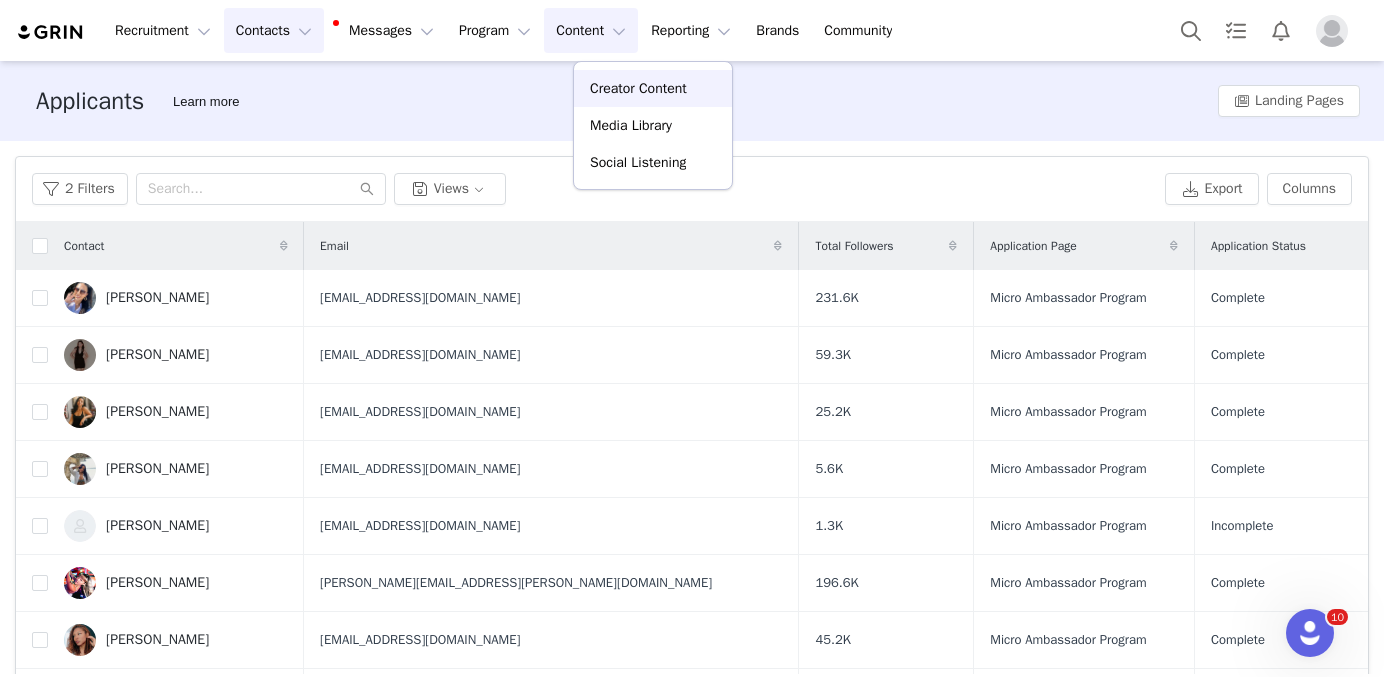 click on "Creator Content" at bounding box center (653, 88) 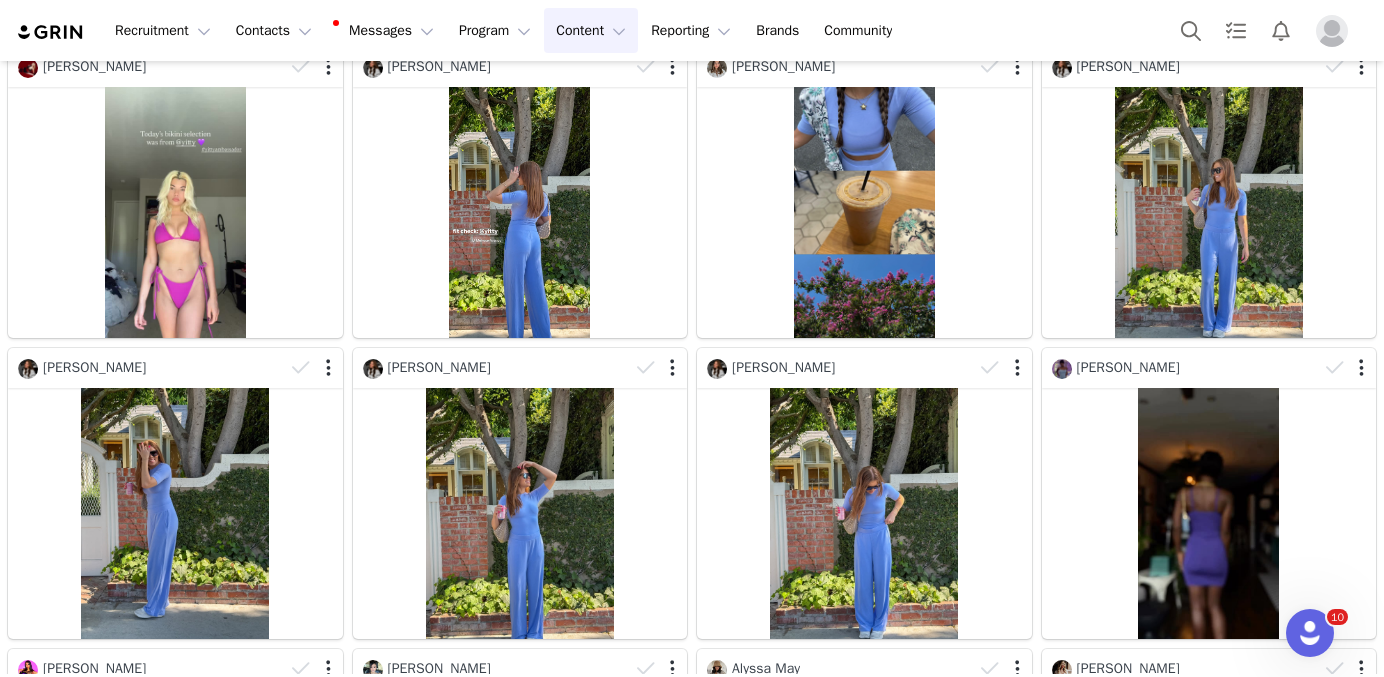 scroll, scrollTop: 0, scrollLeft: 0, axis: both 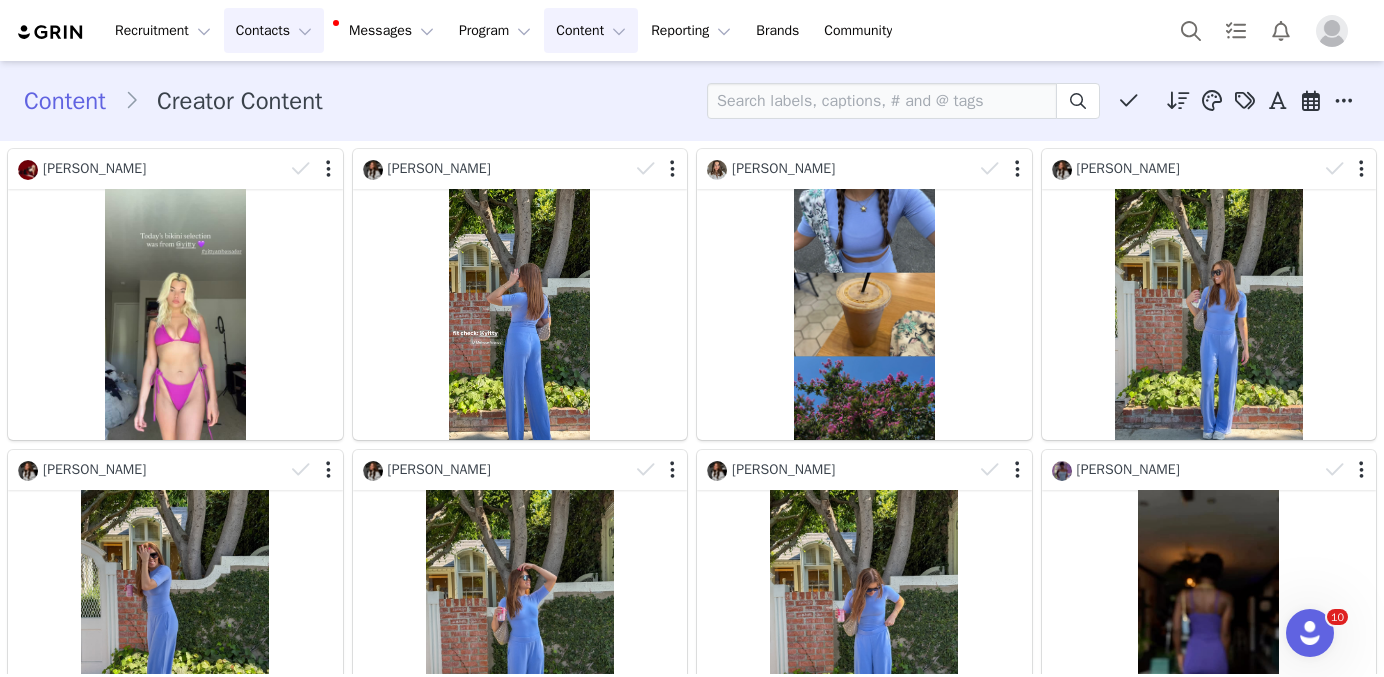 click on "Contacts Contacts" at bounding box center [274, 30] 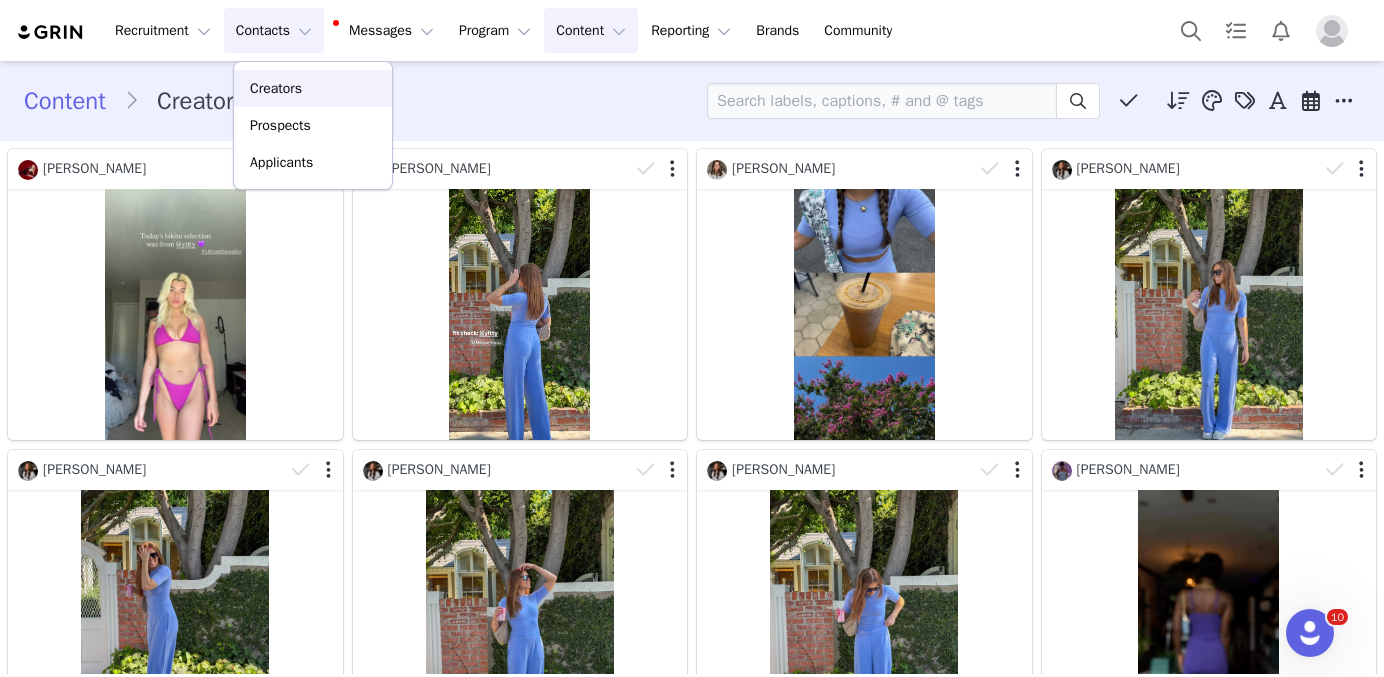 click on "Creators" at bounding box center (276, 88) 